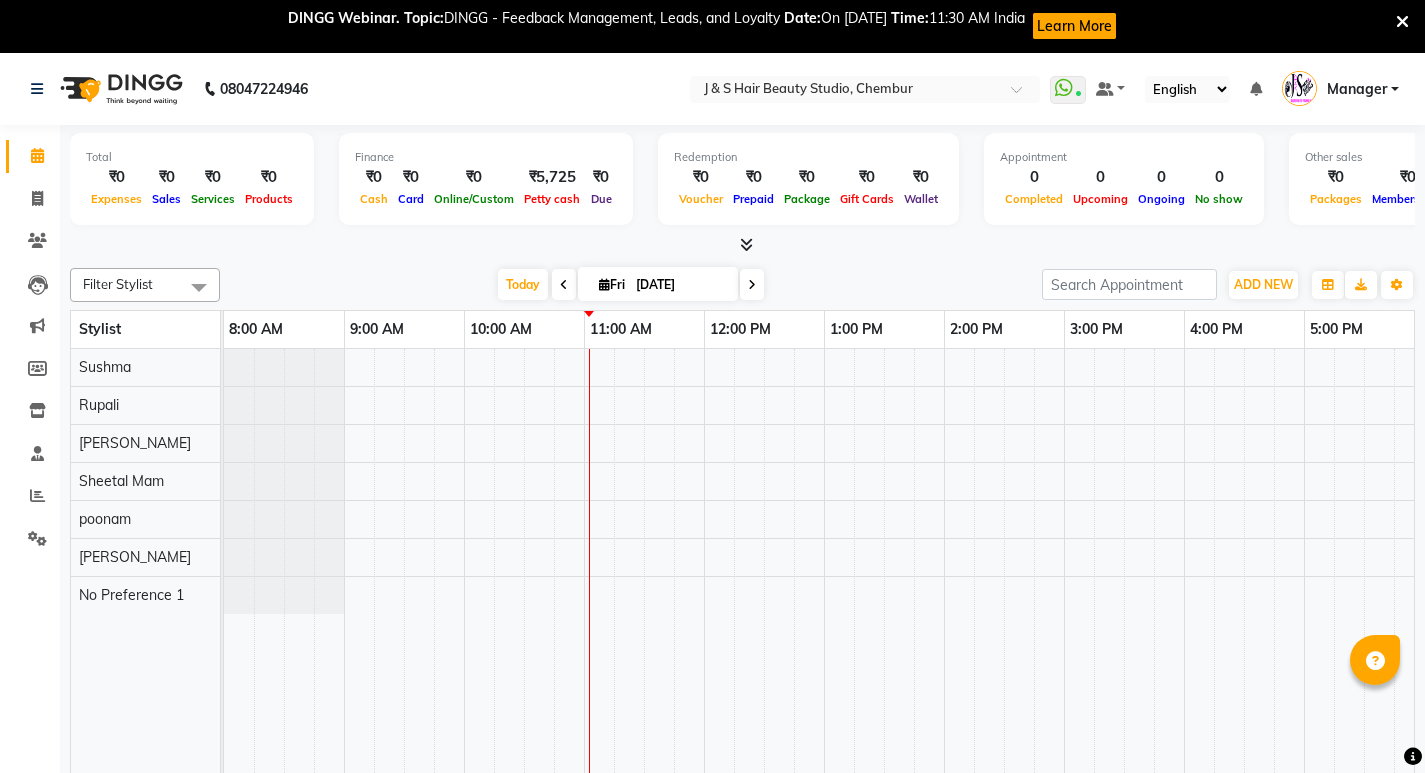 scroll, scrollTop: 0, scrollLeft: 0, axis: both 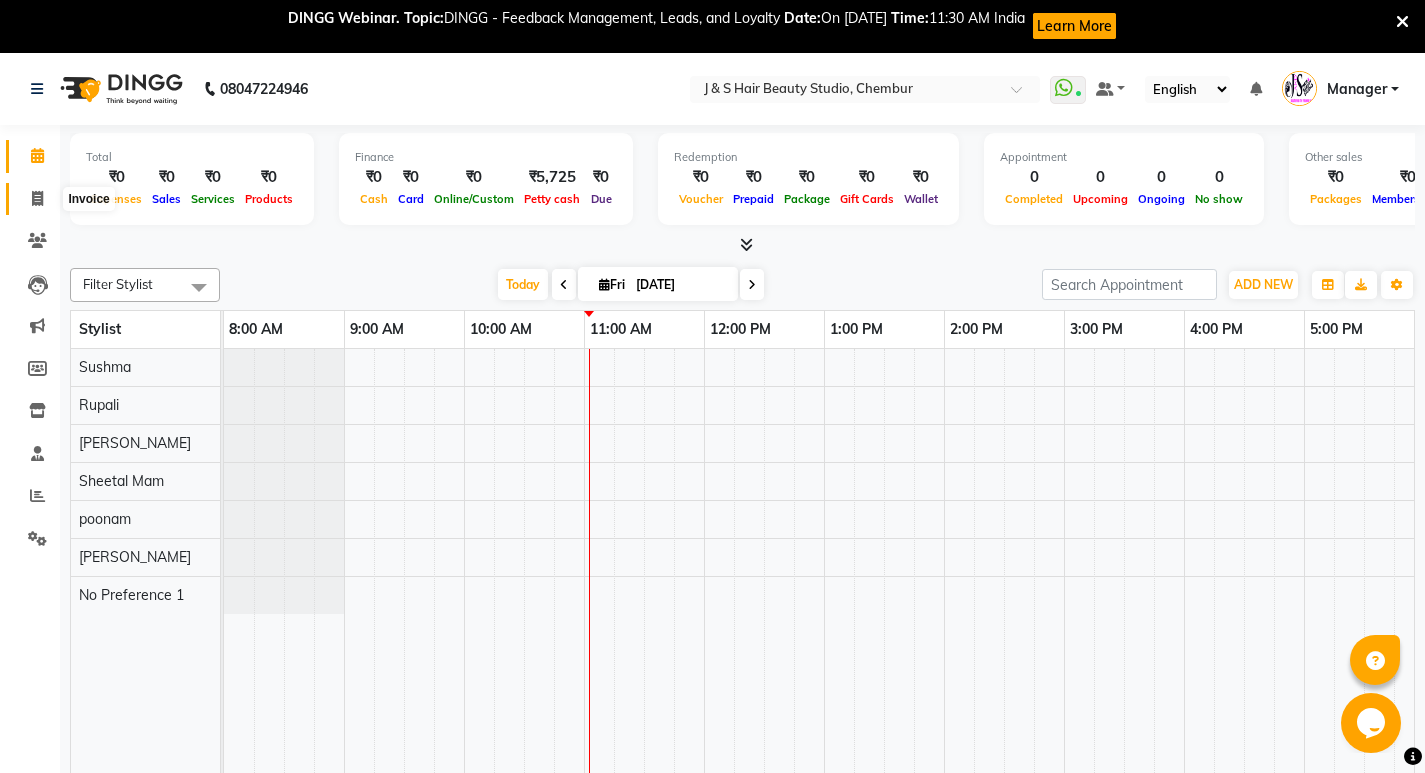 click 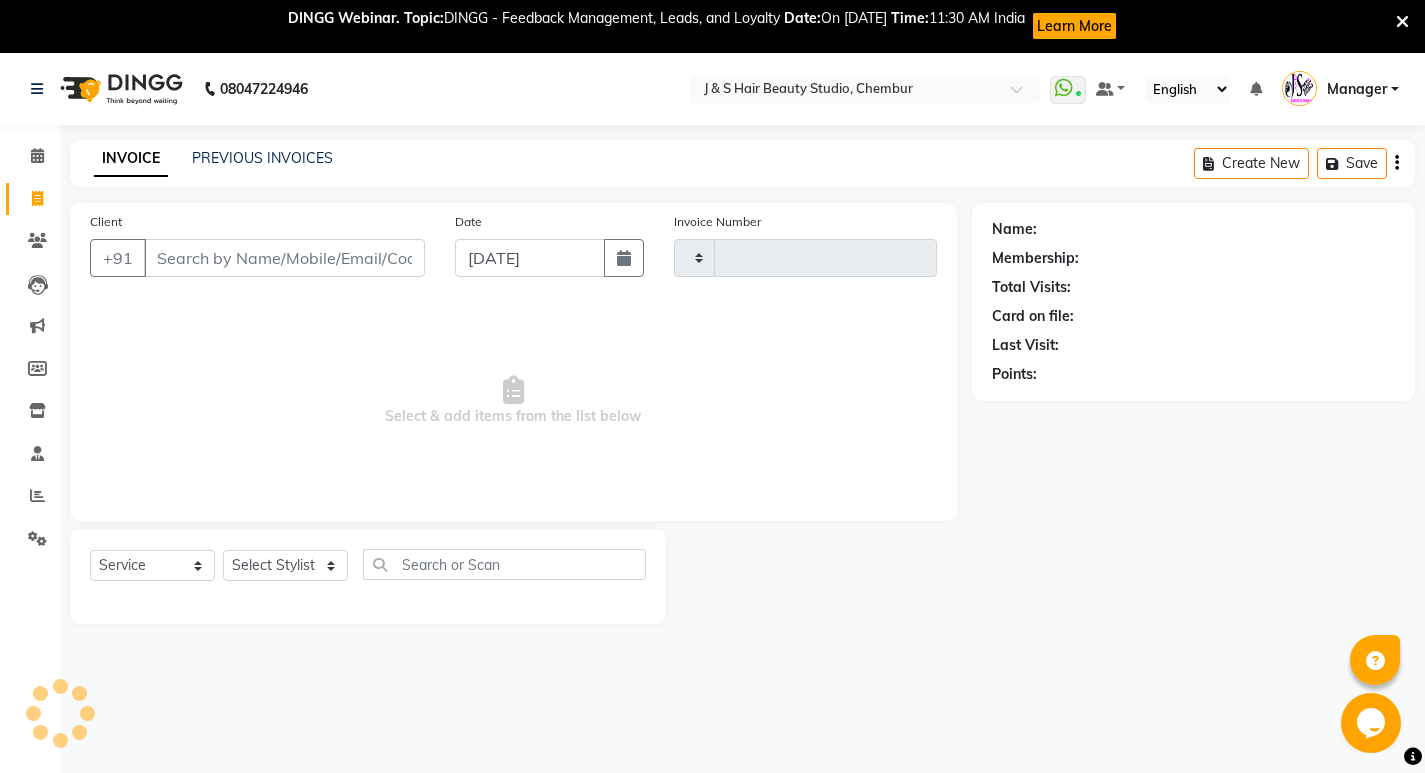click 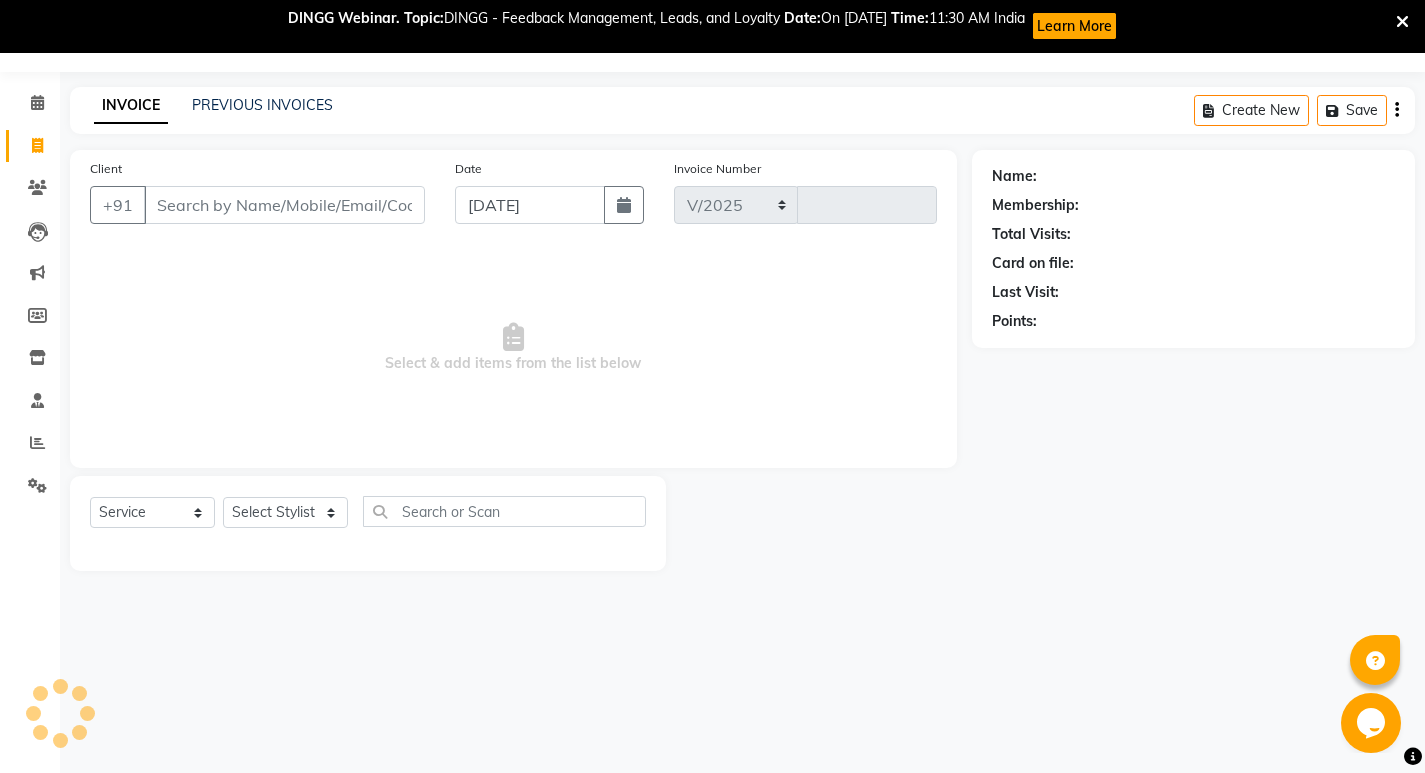 select on "143" 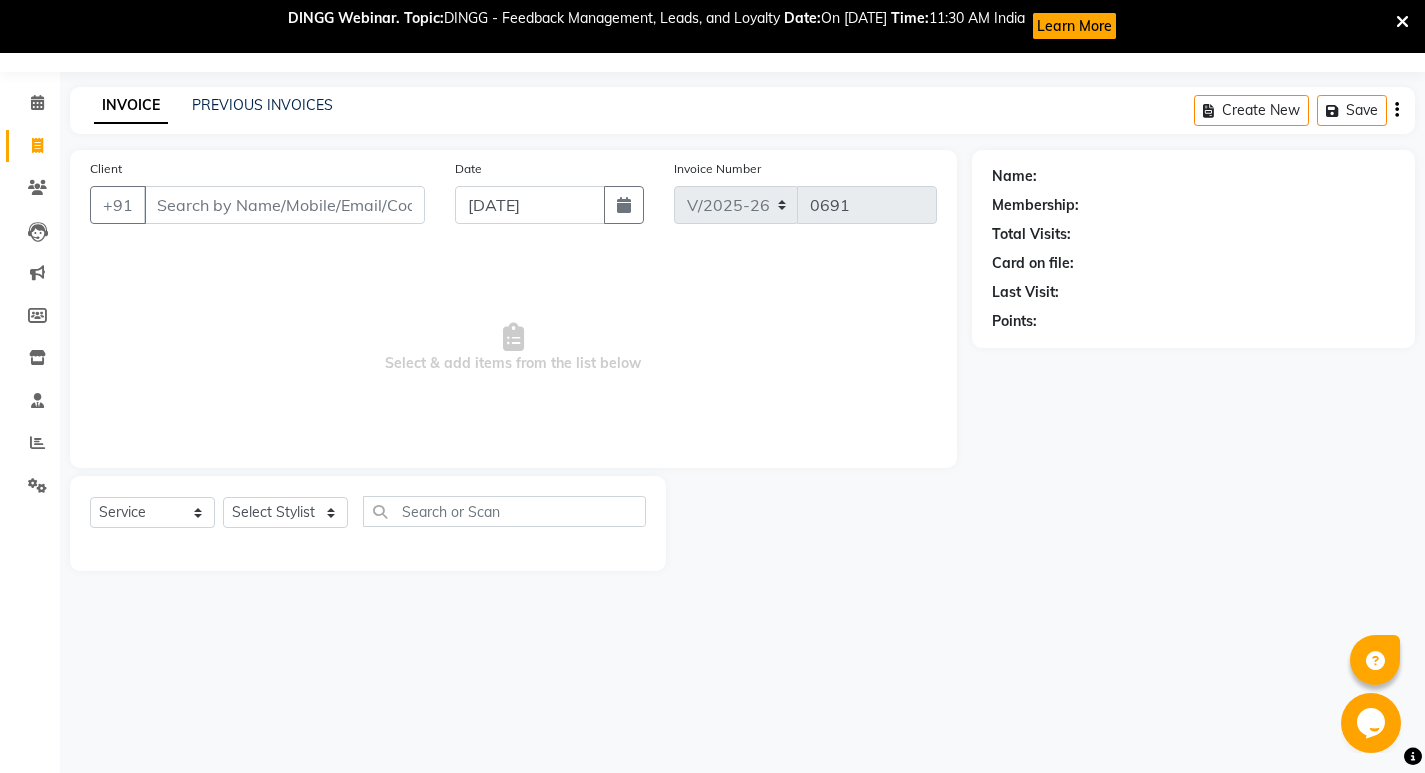 click at bounding box center [1402, 22] 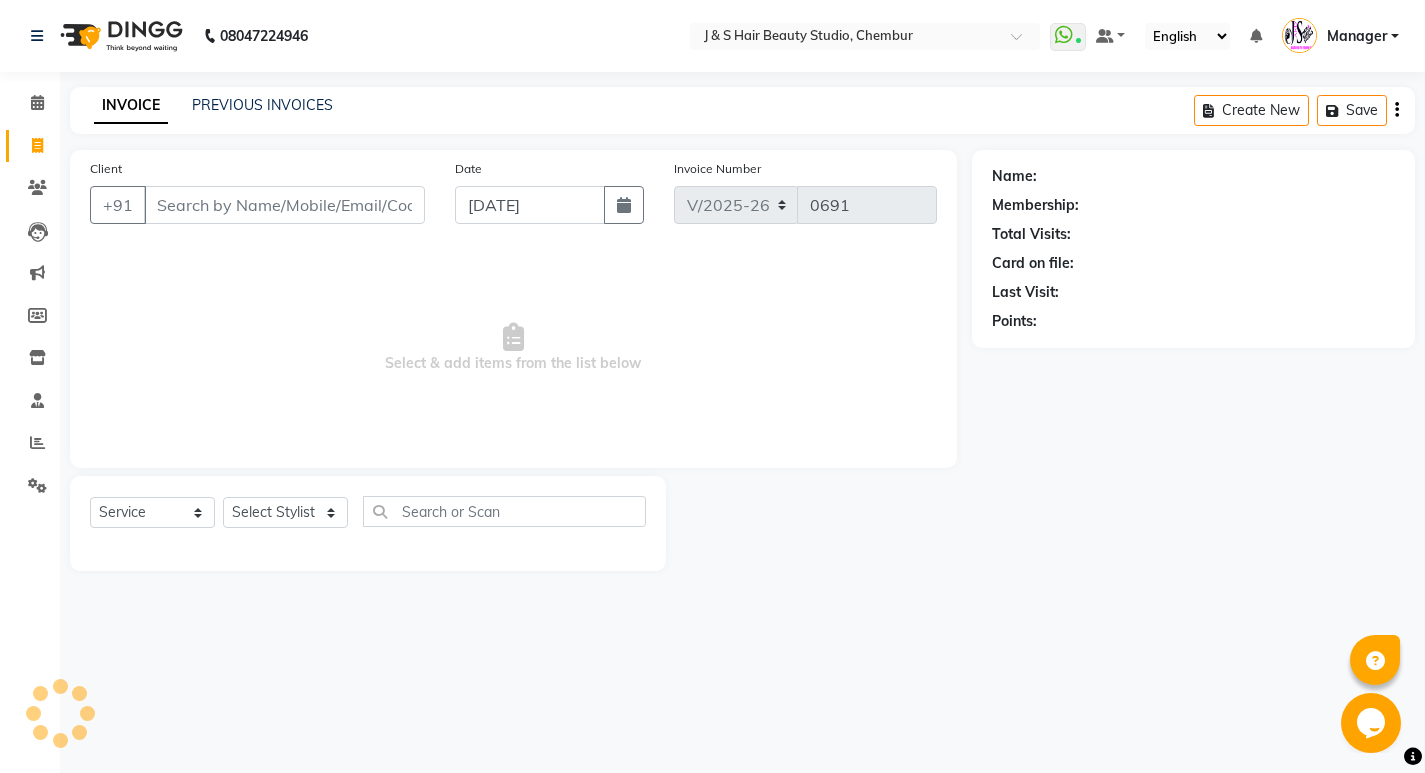 scroll, scrollTop: 0, scrollLeft: 0, axis: both 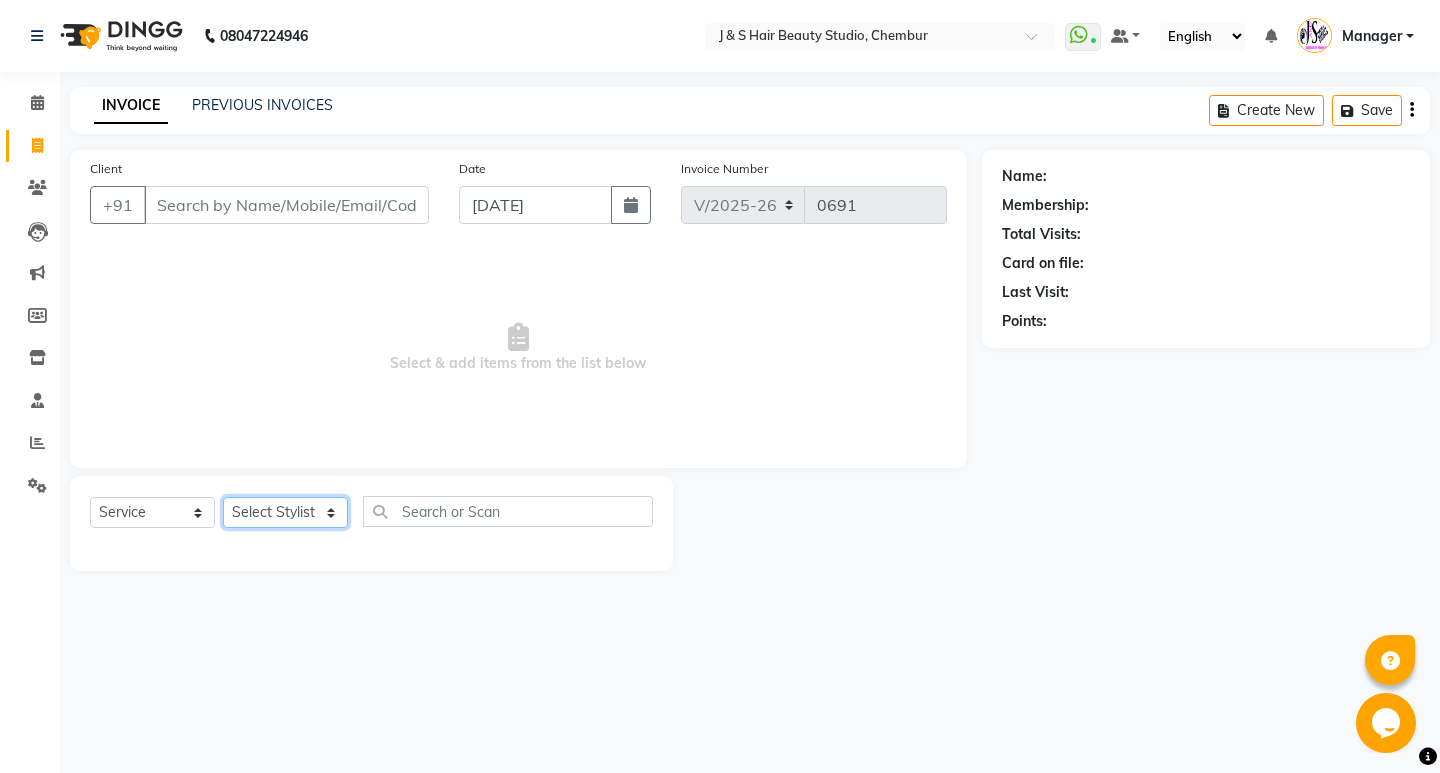 click on "Select Stylist Manager [PERSON_NAME] No Preference 1 poonam [PERSON_NAME] Sheetal Mam [PERSON_NAME]  [PERSON_NAME]" 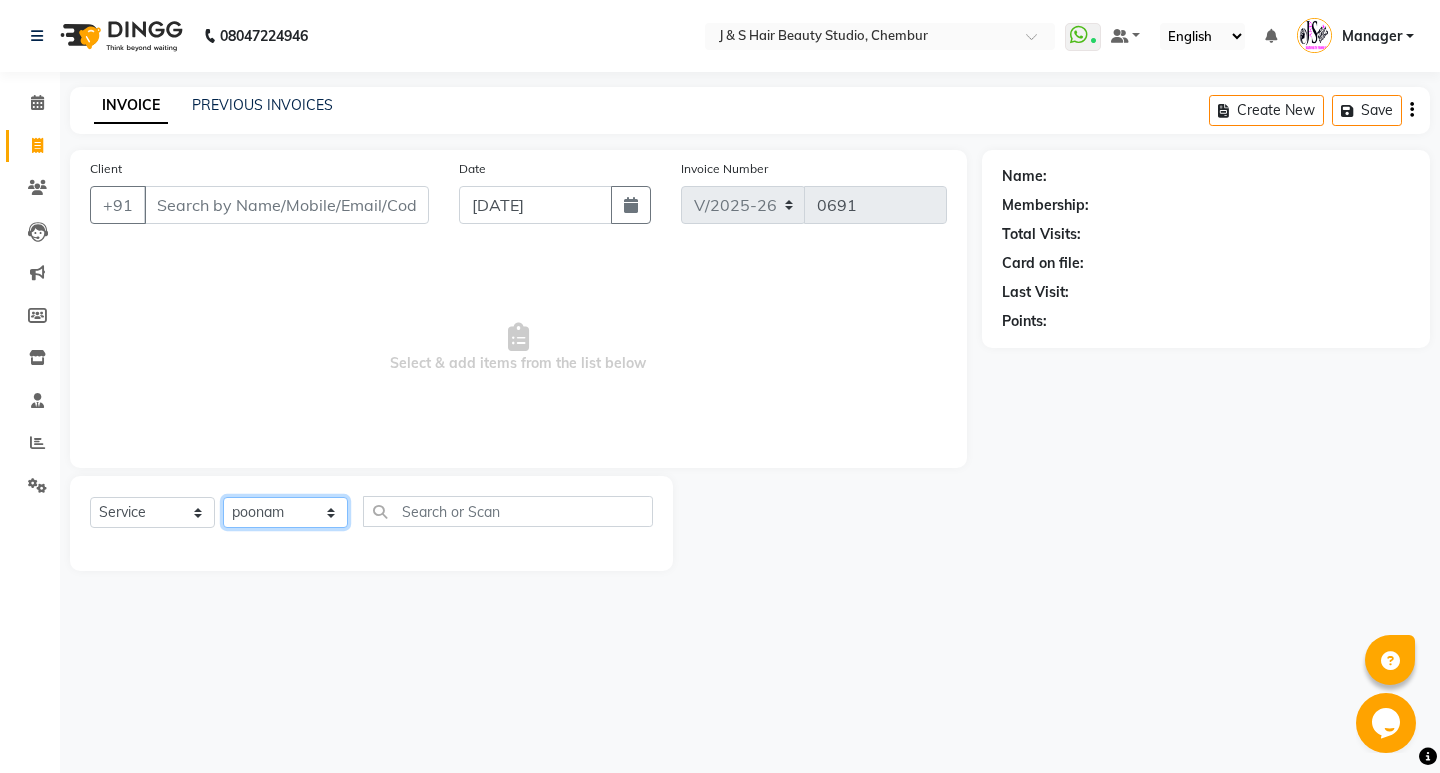 click on "Select Stylist Manager [PERSON_NAME] No Preference 1 poonam [PERSON_NAME] Sheetal Mam [PERSON_NAME]  [PERSON_NAME]" 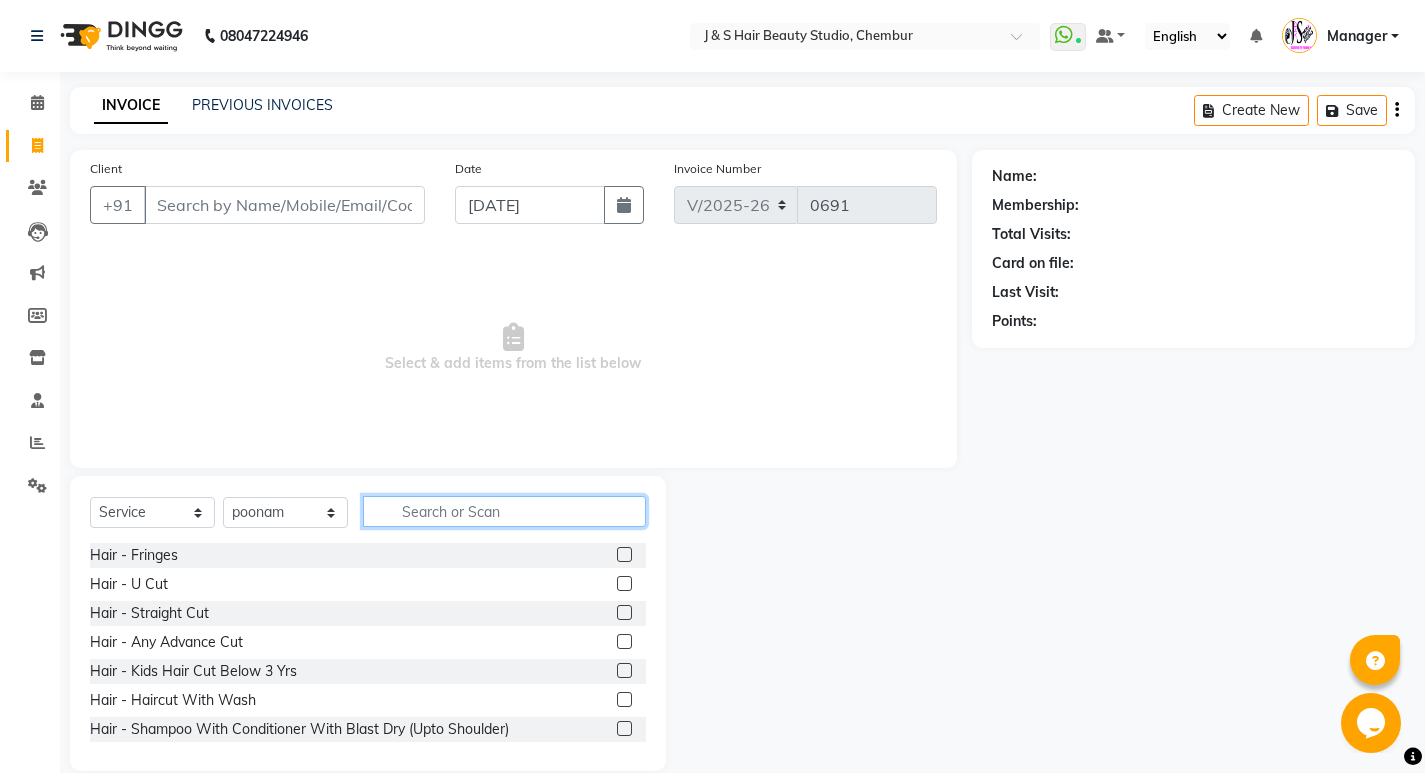 click 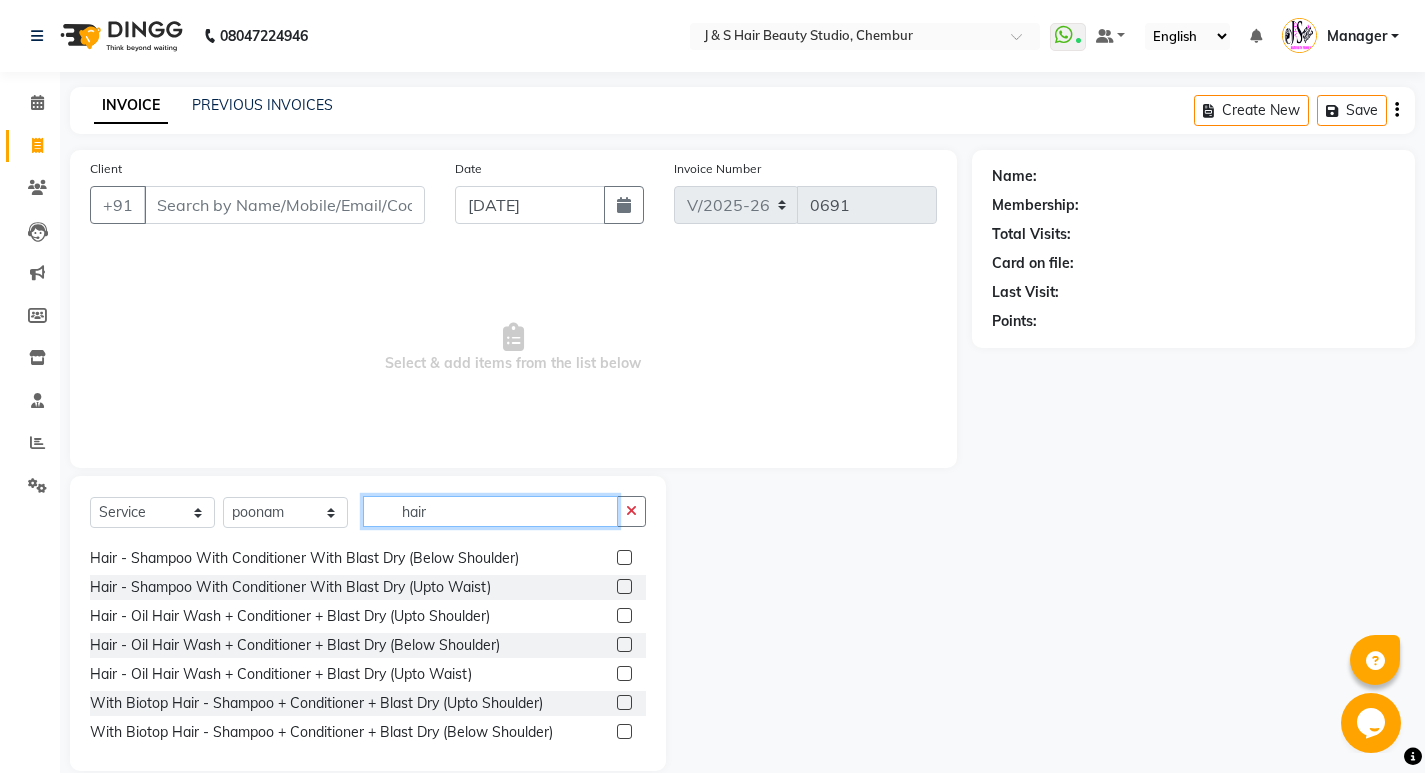 scroll, scrollTop: 100, scrollLeft: 0, axis: vertical 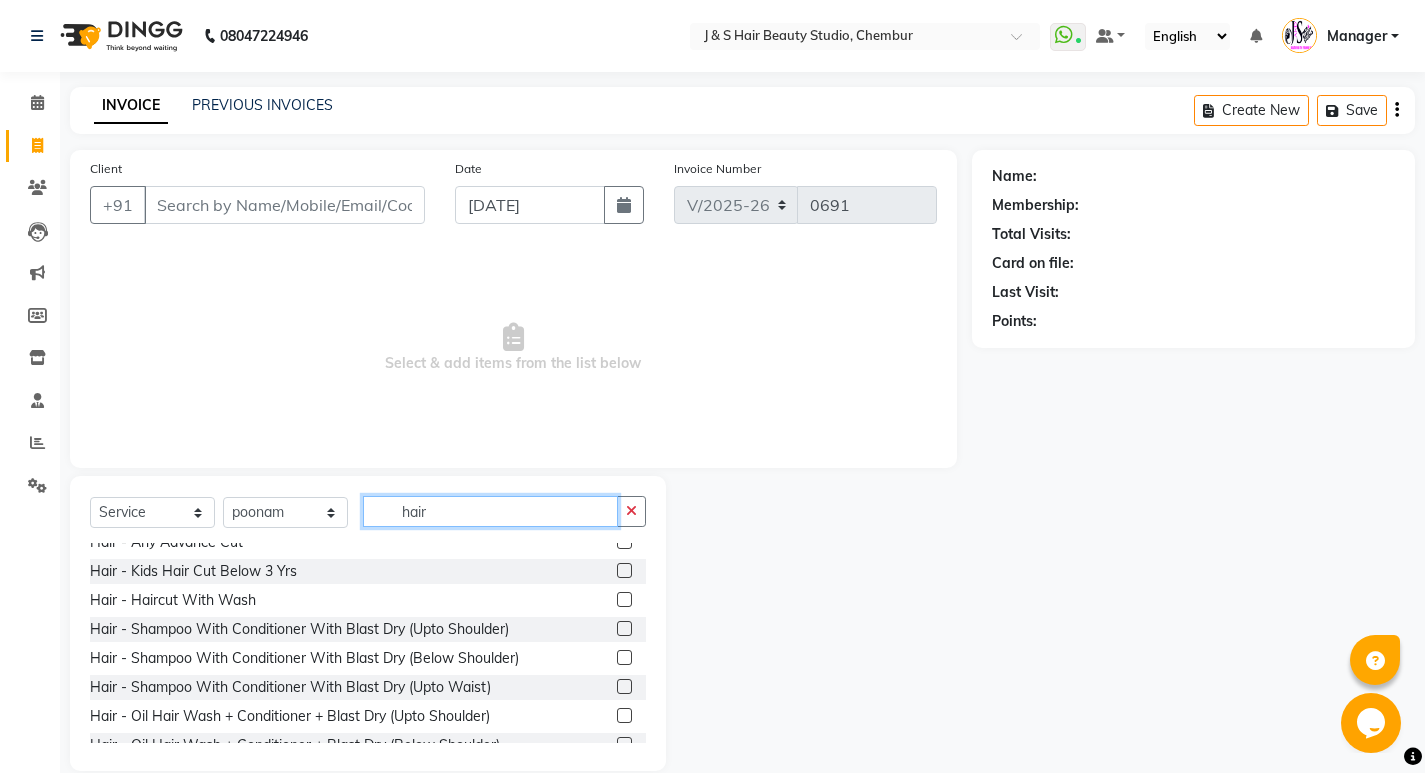 type on "hair" 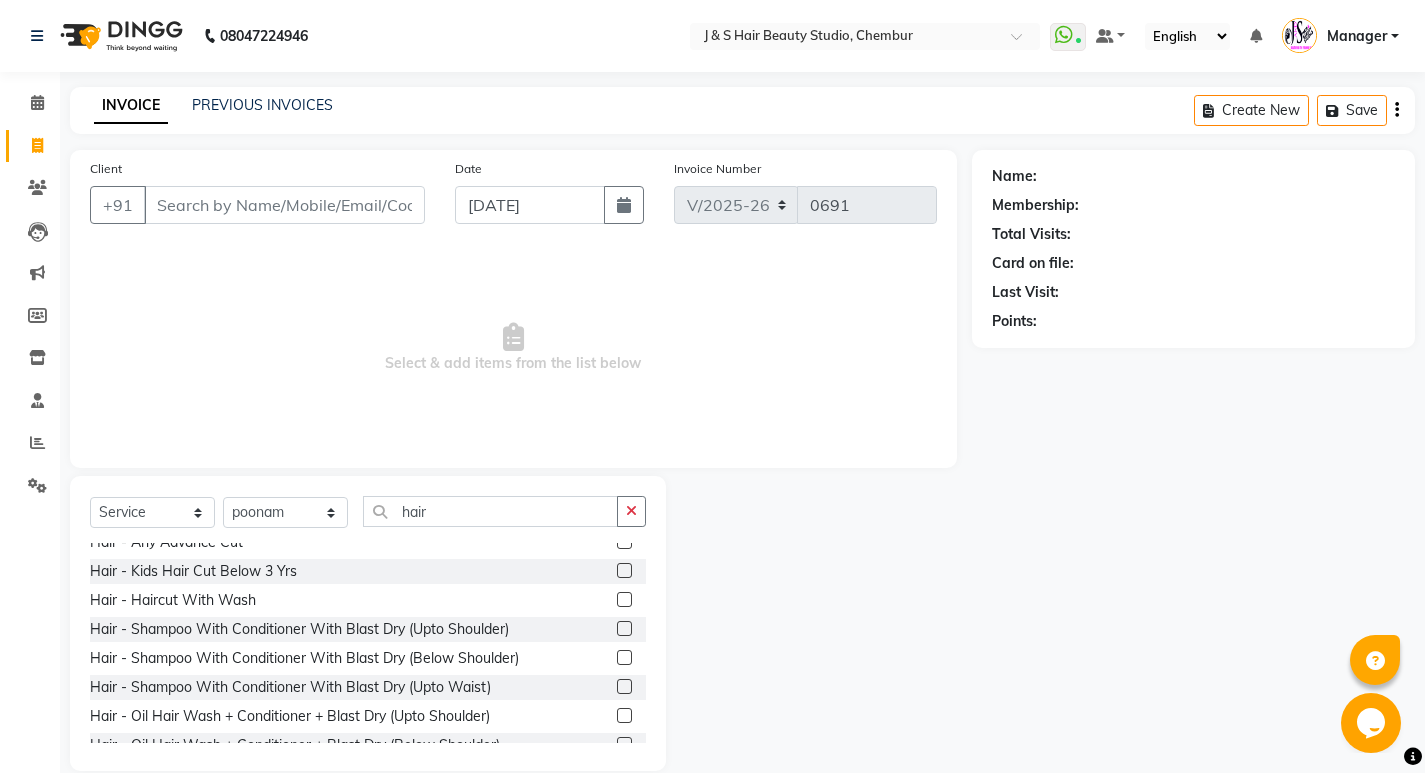 click 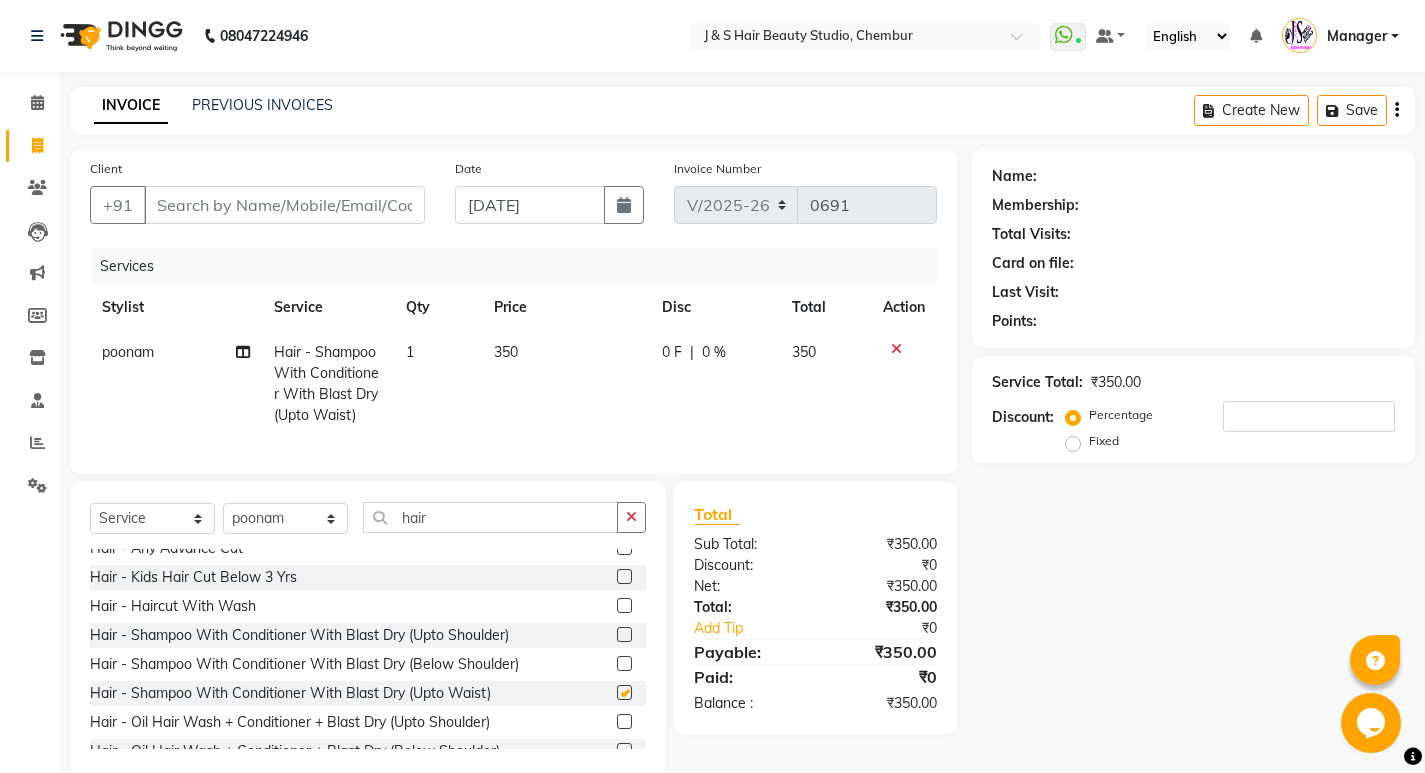 checkbox on "false" 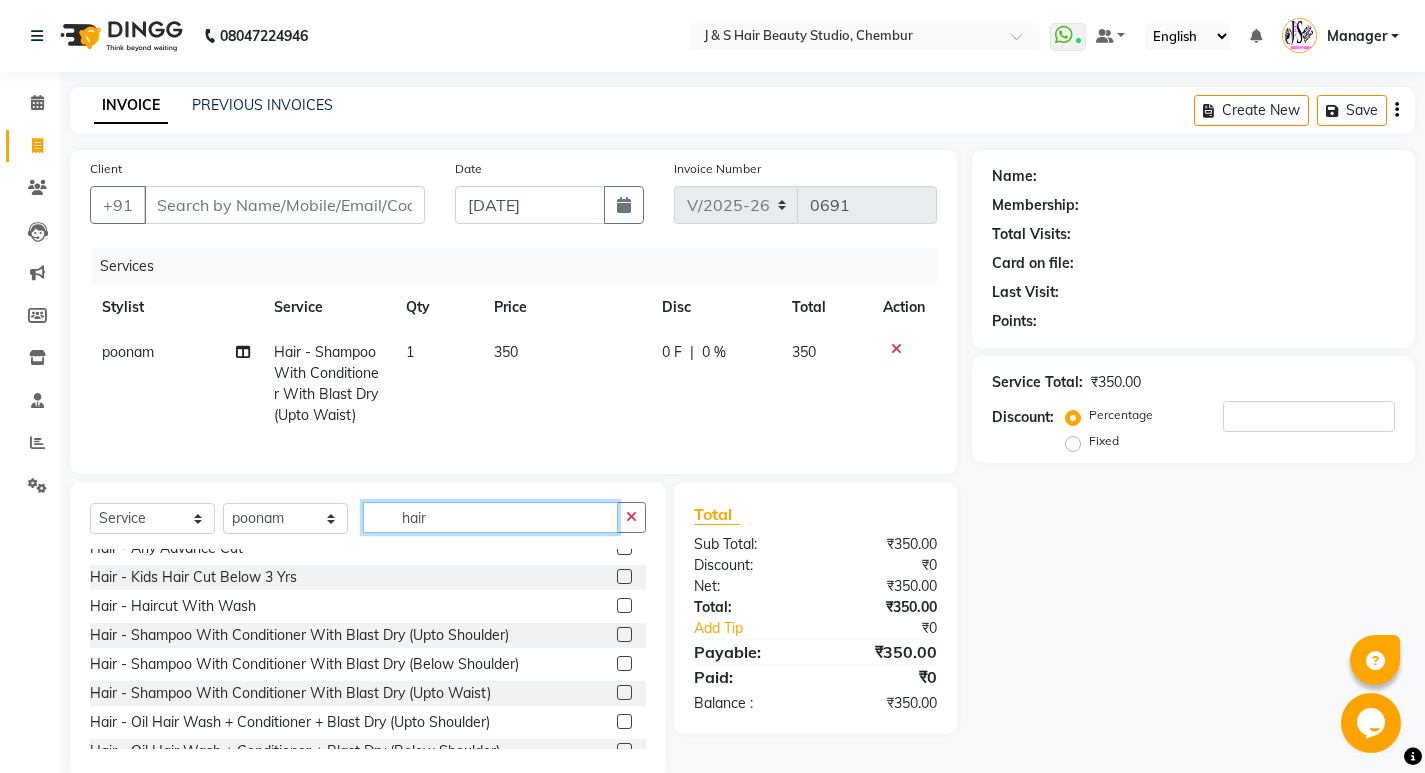 click on "hair" 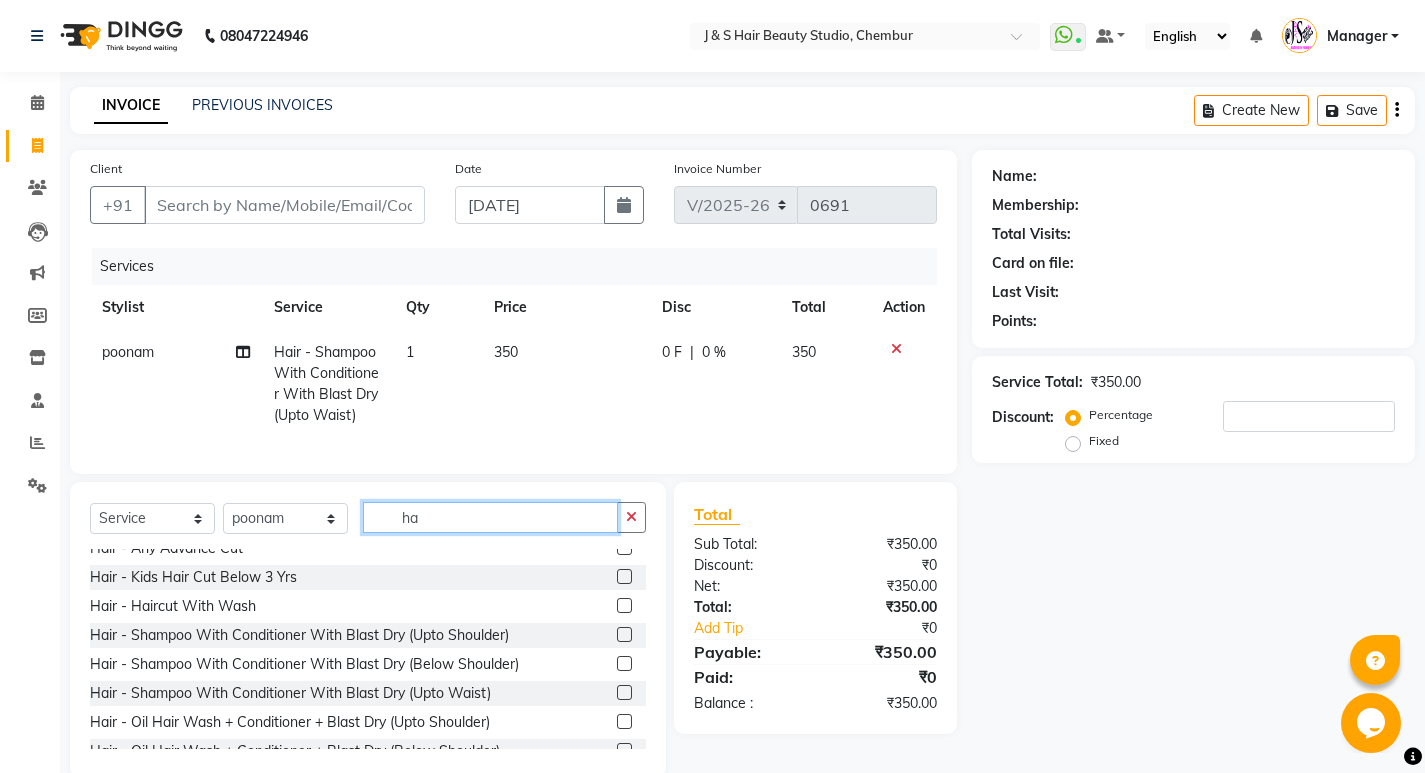type on "h" 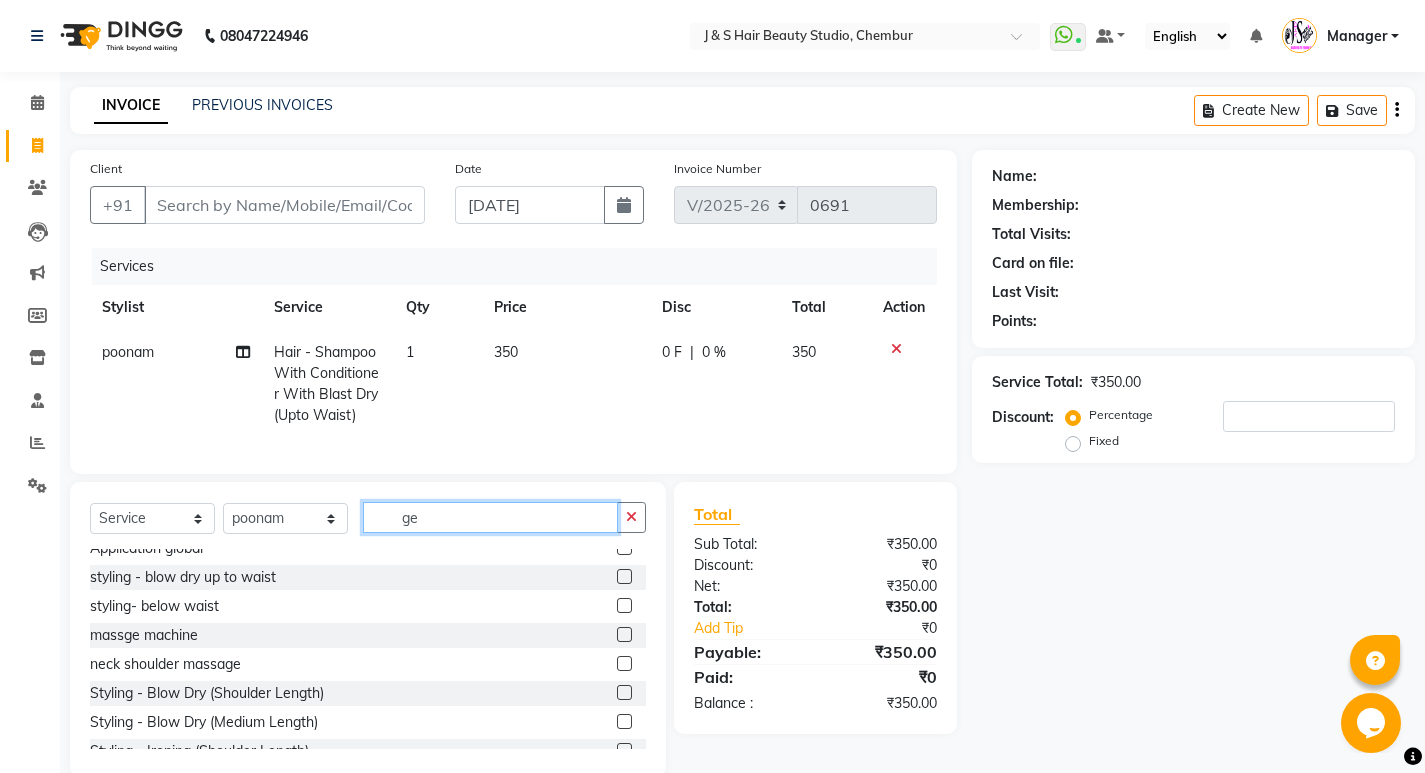 scroll, scrollTop: 0, scrollLeft: 0, axis: both 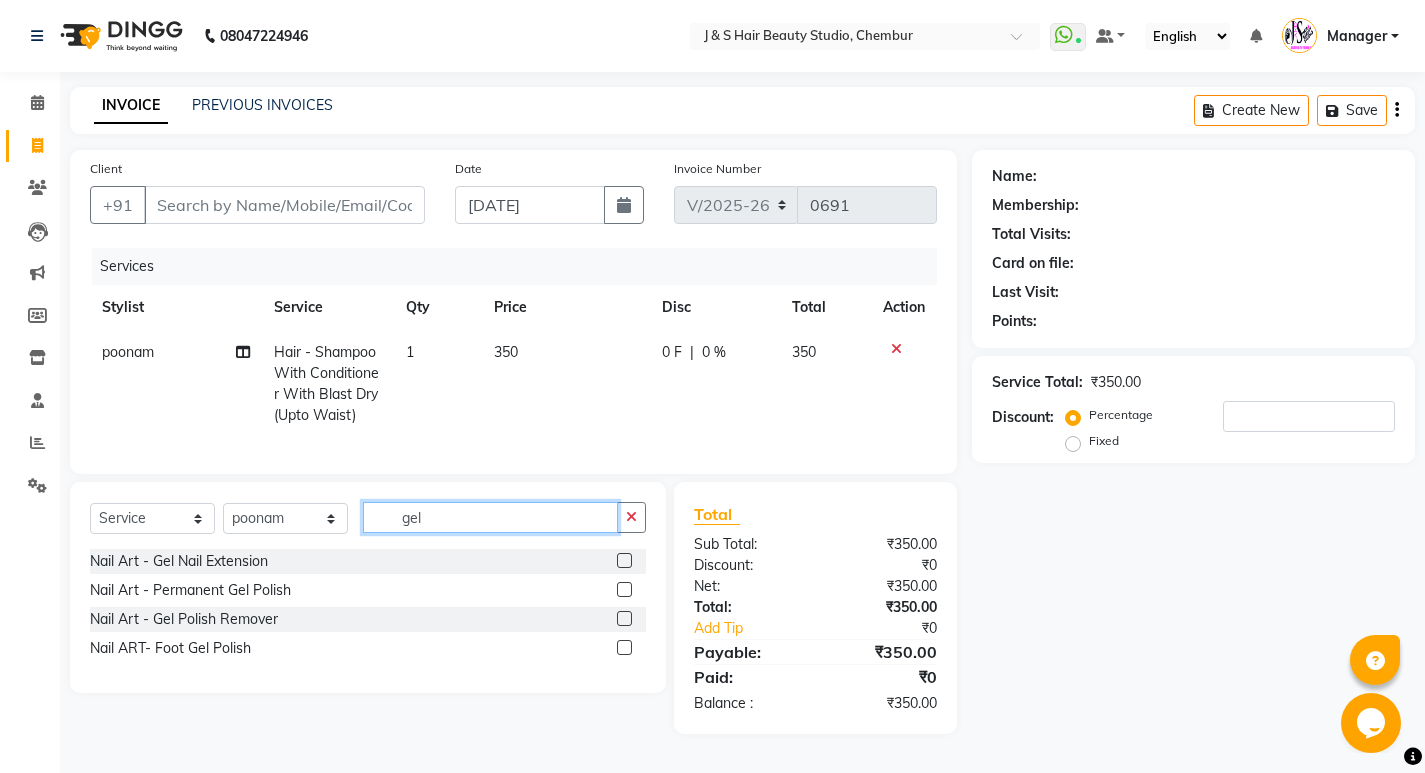 type on "gel" 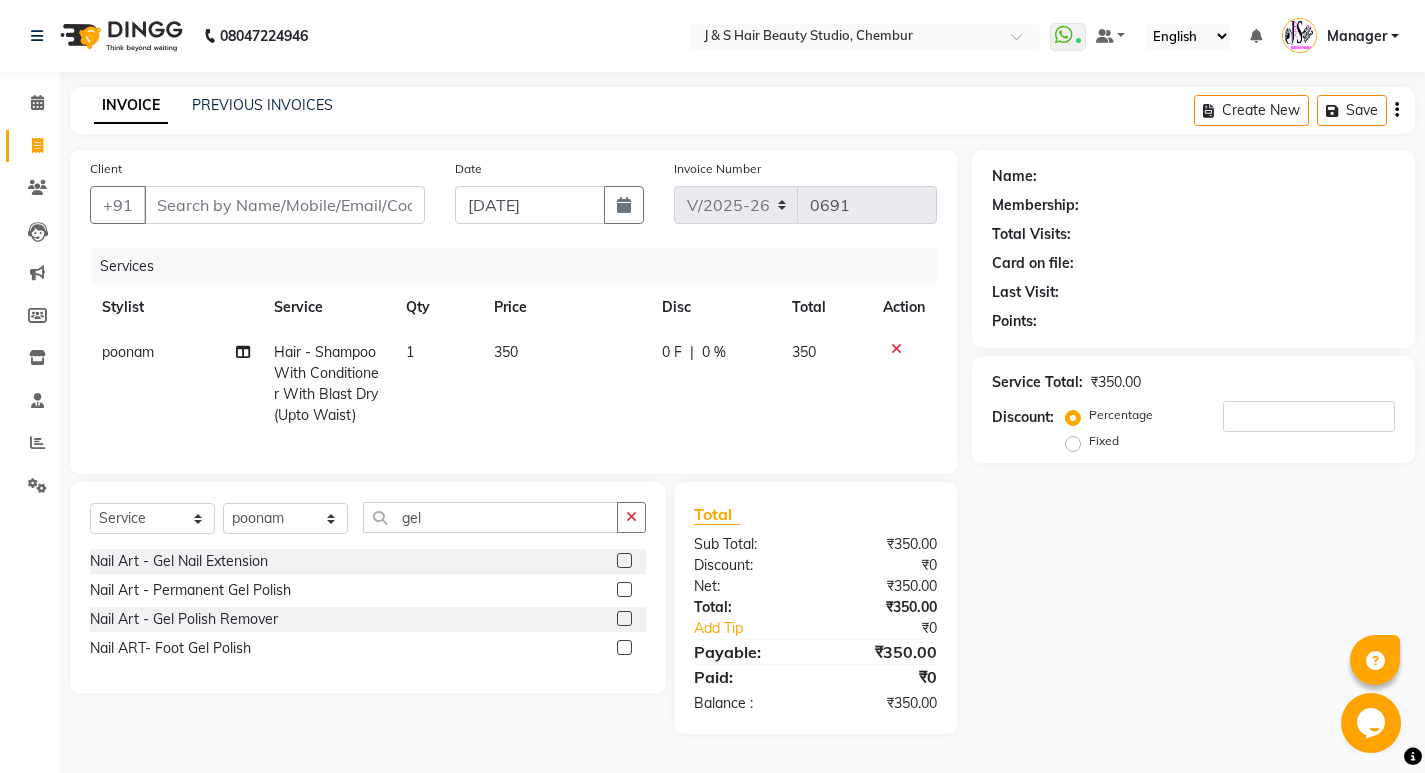 click 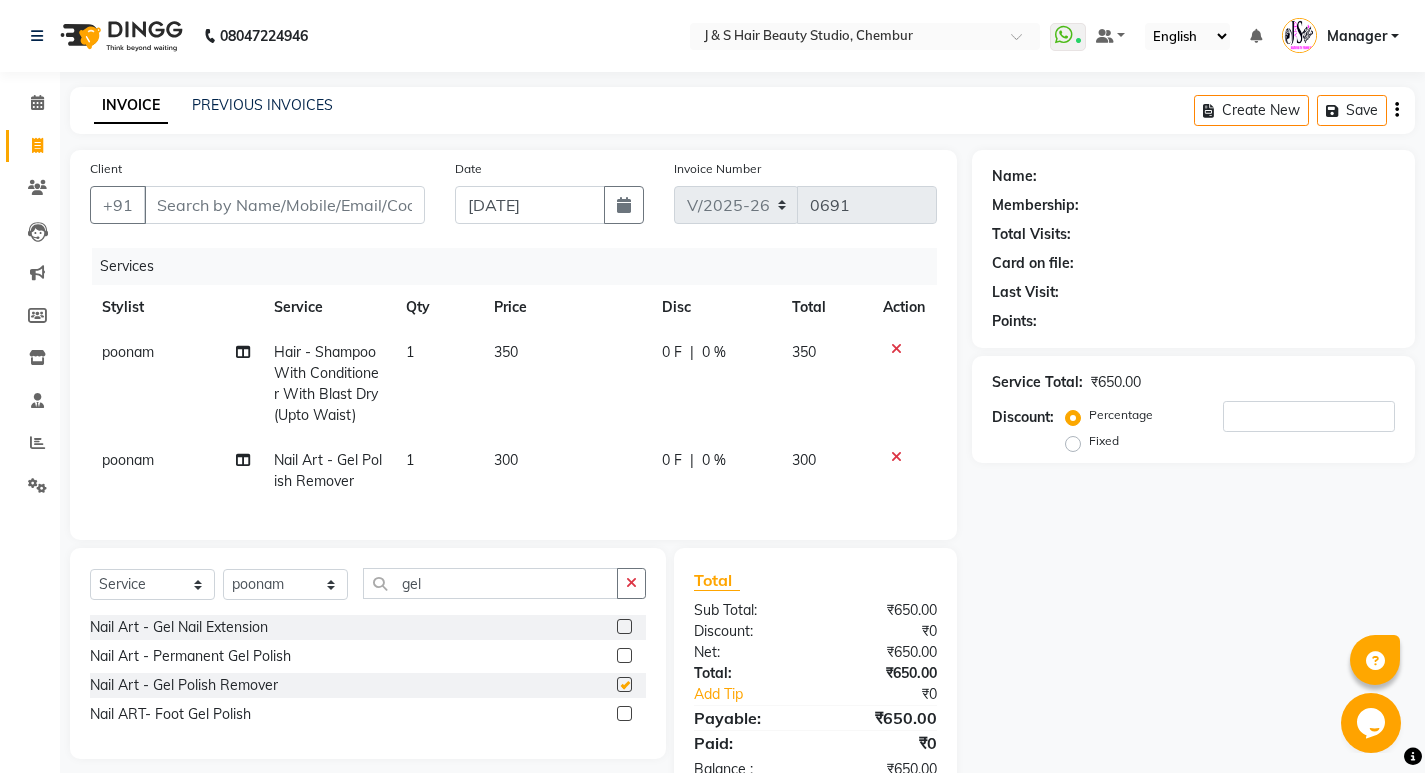 checkbox on "false" 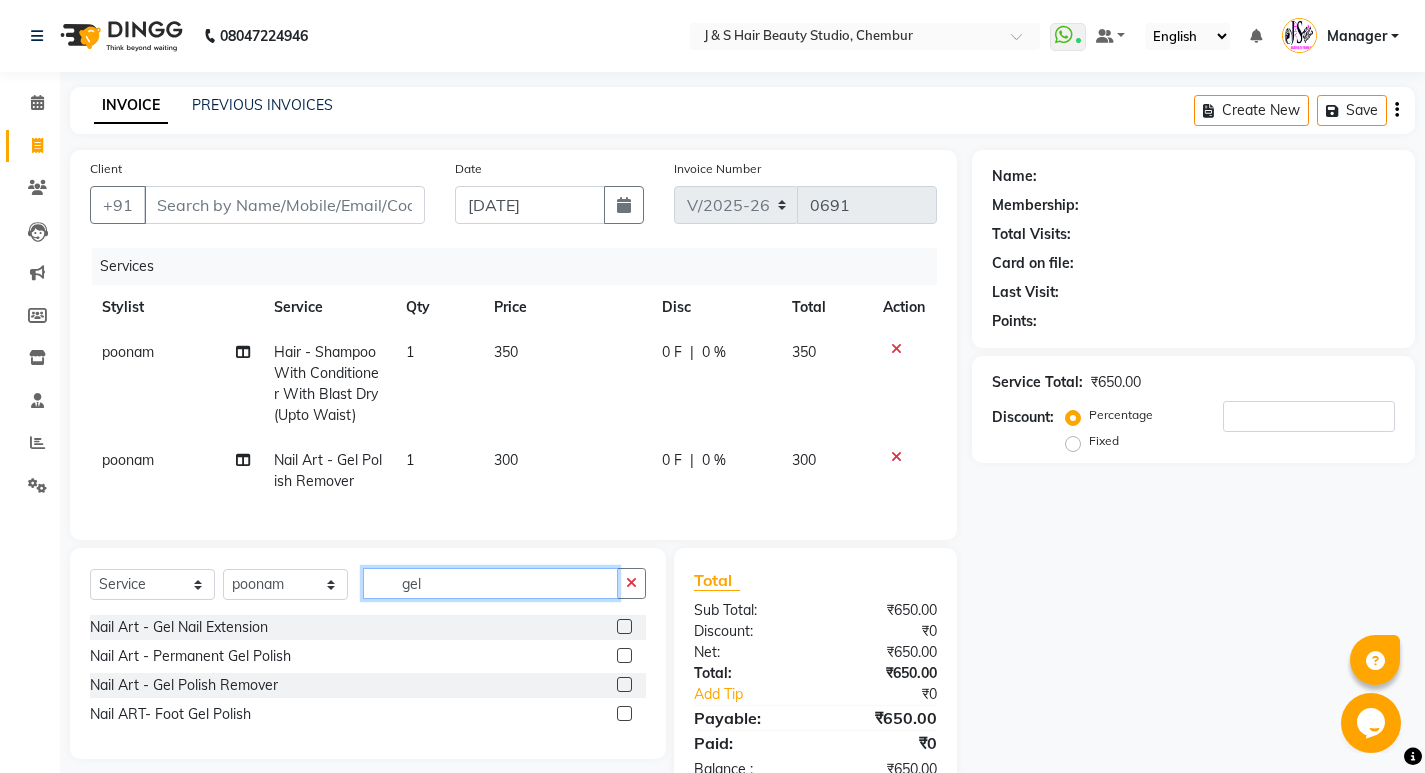 click on "gel" 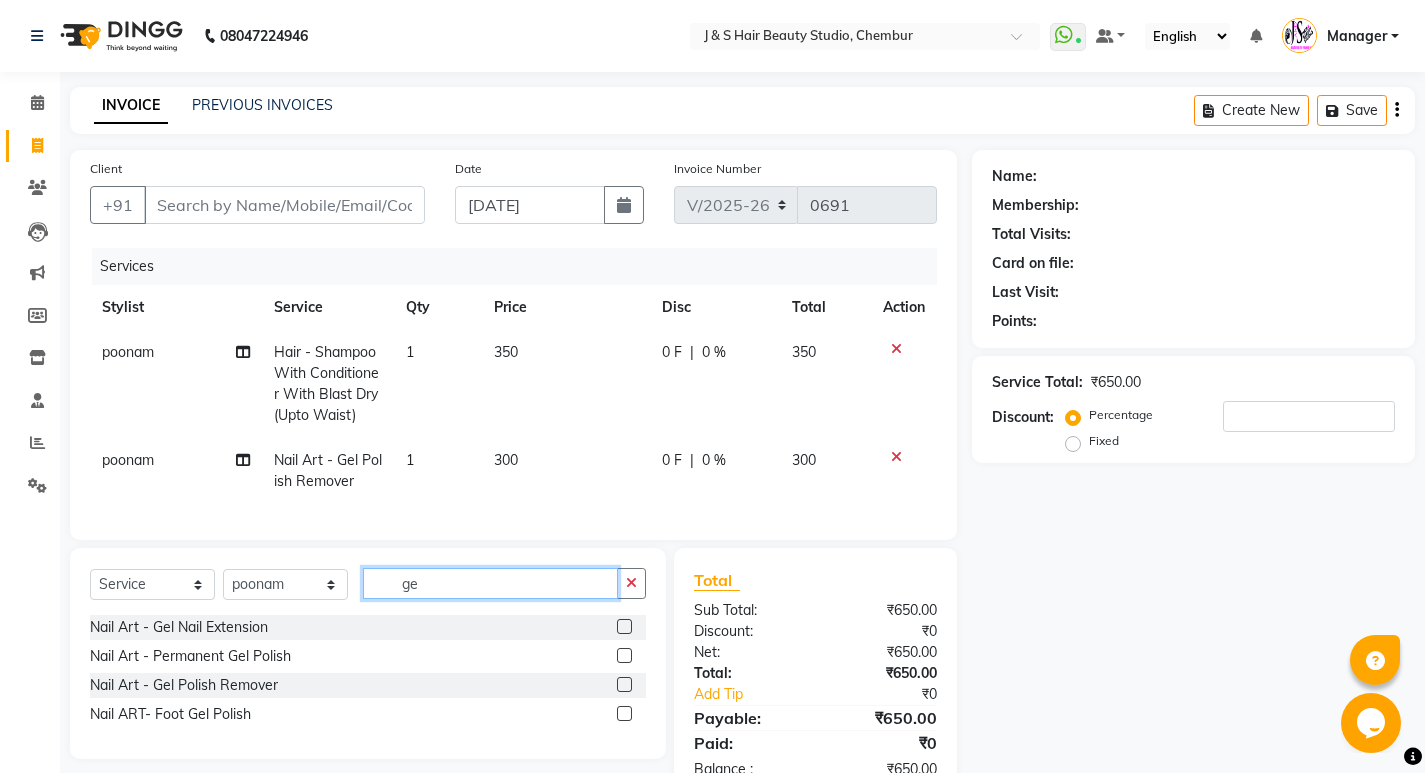 type on "g" 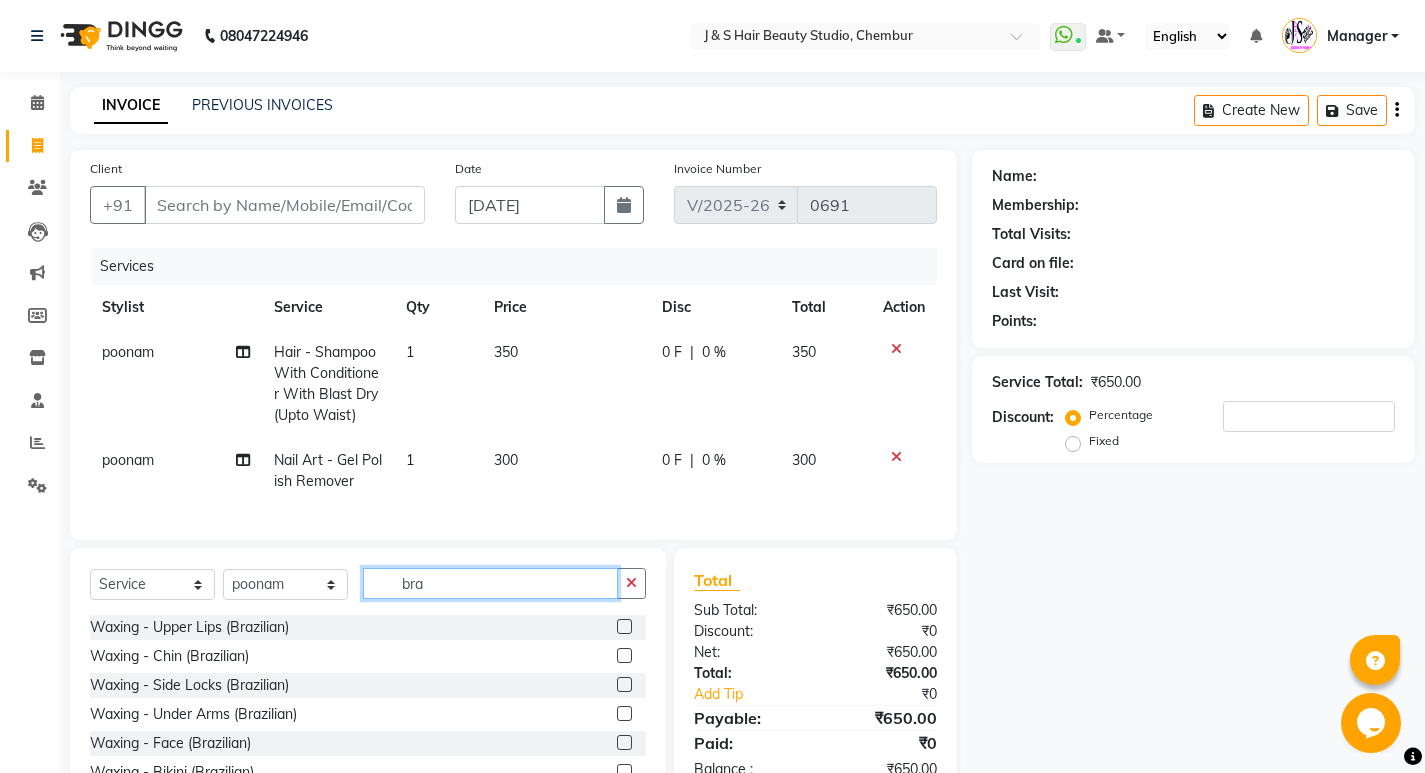 type on "bra" 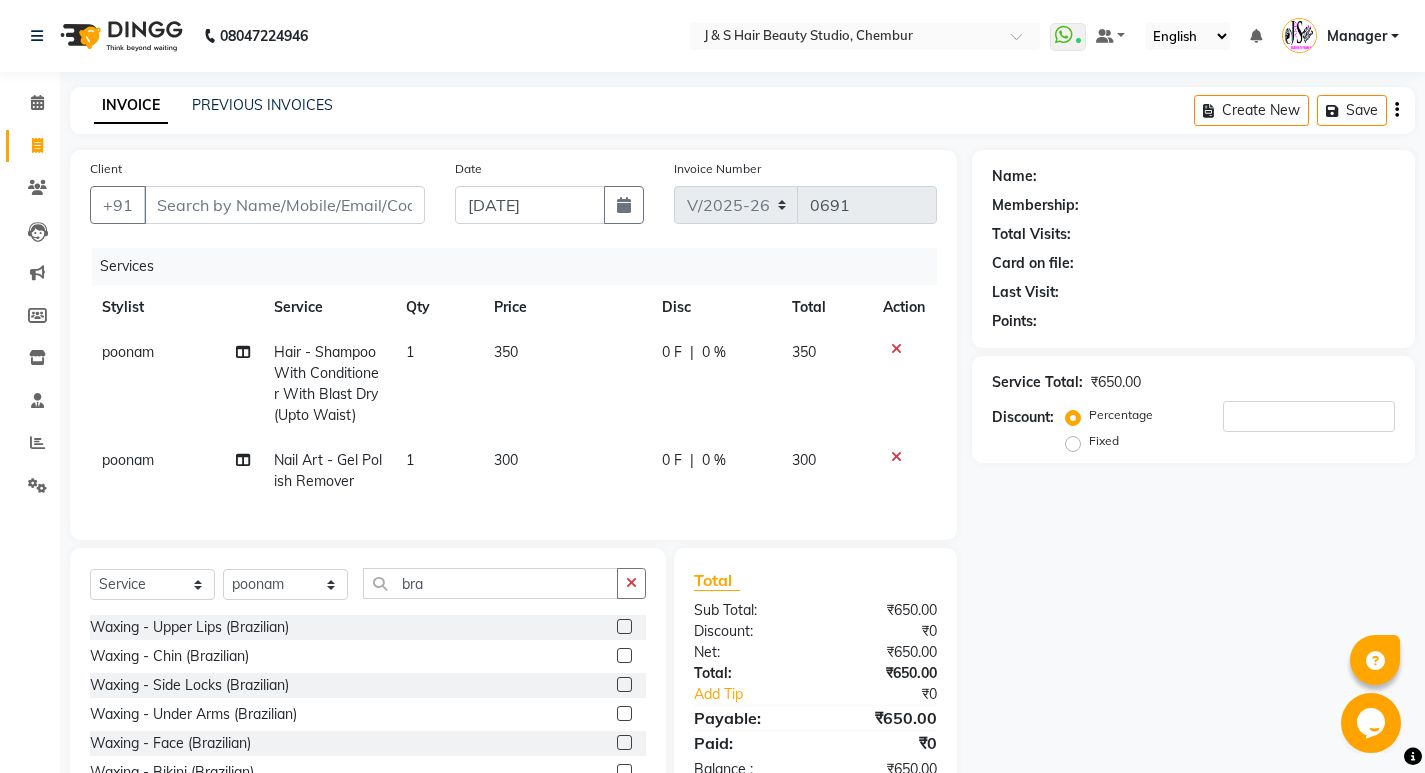 click 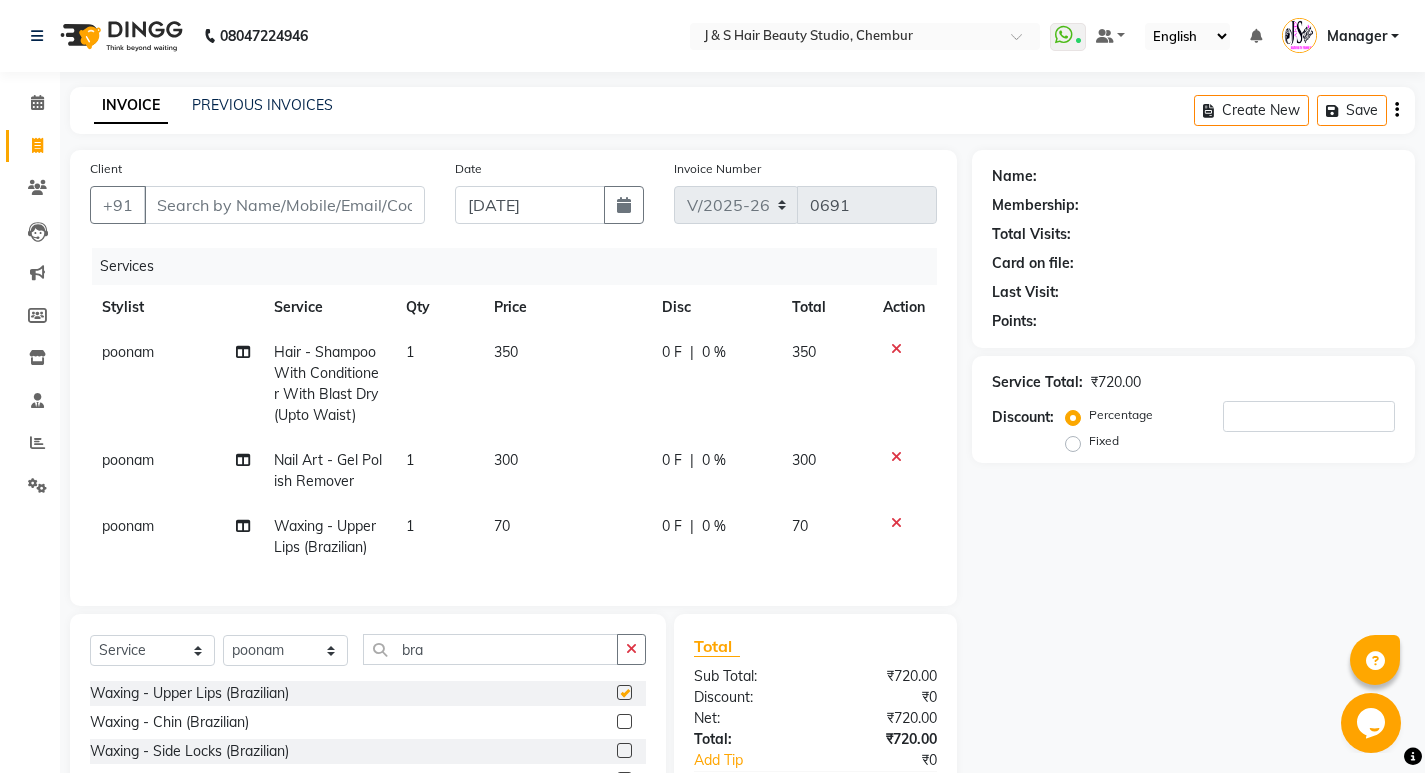 checkbox on "false" 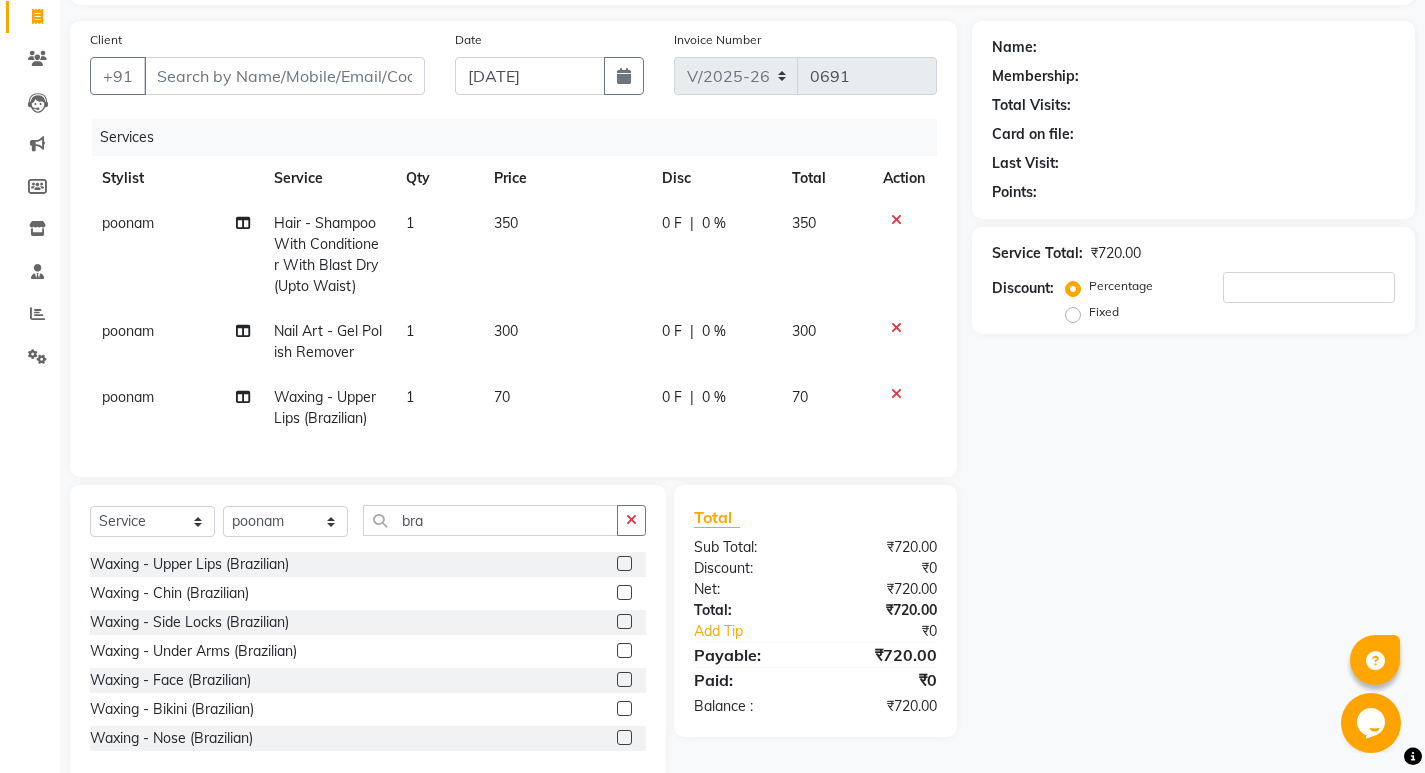 scroll, scrollTop: 181, scrollLeft: 0, axis: vertical 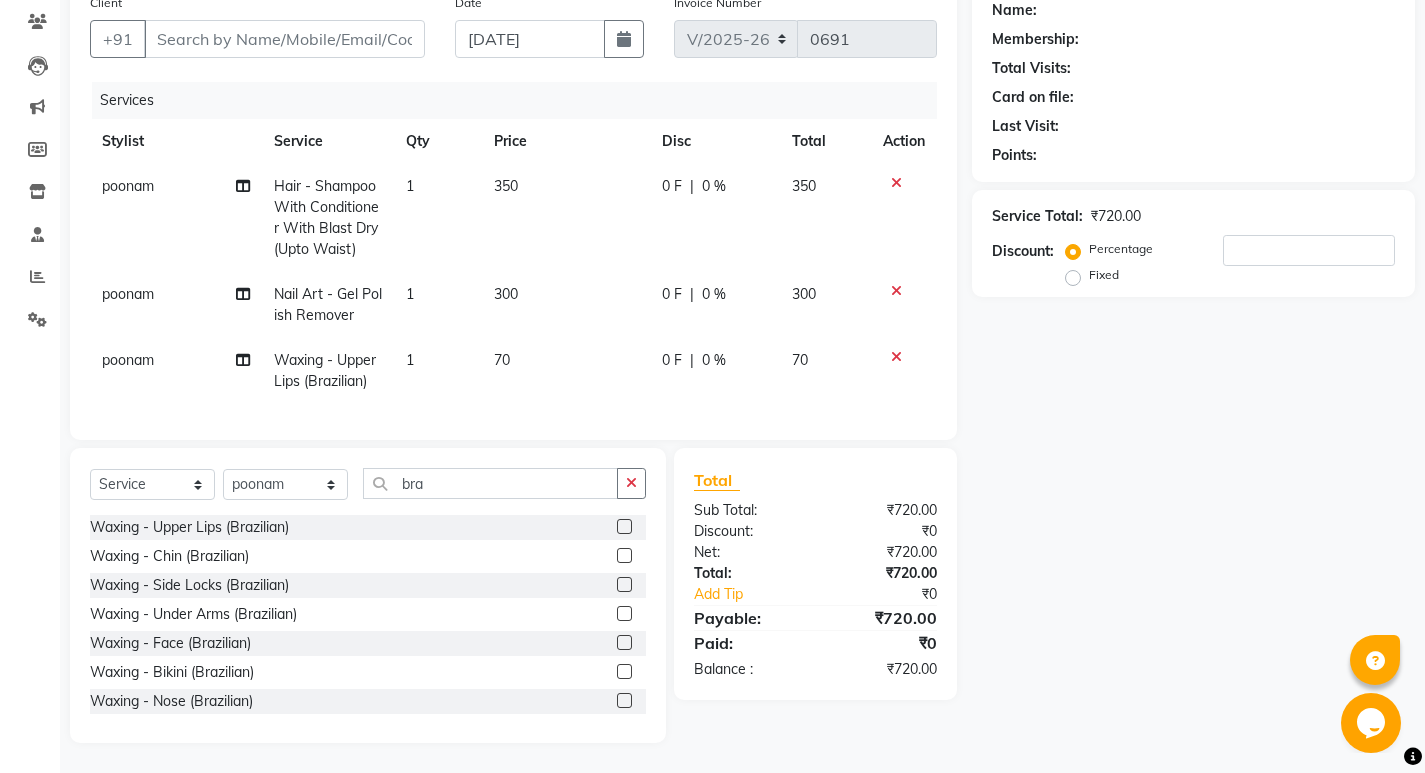 click 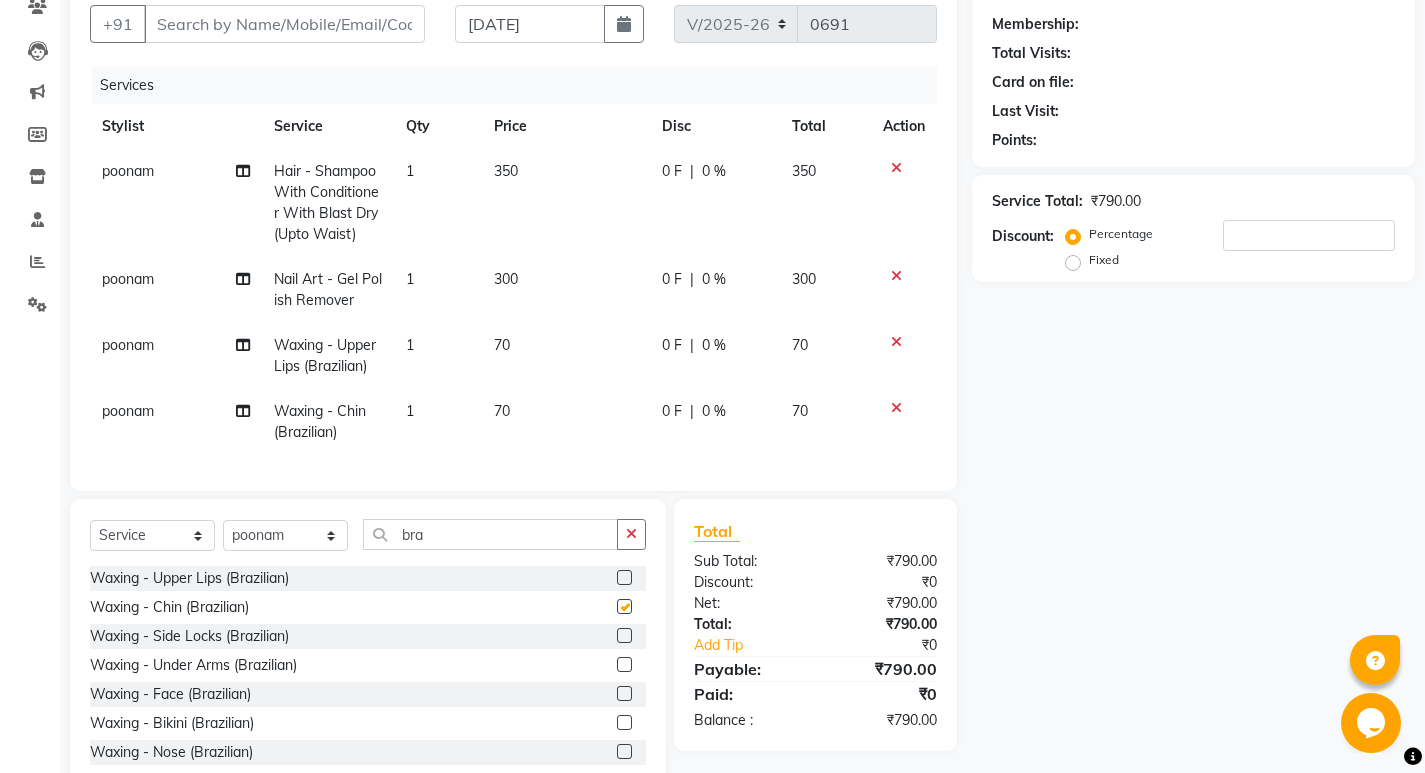 checkbox on "false" 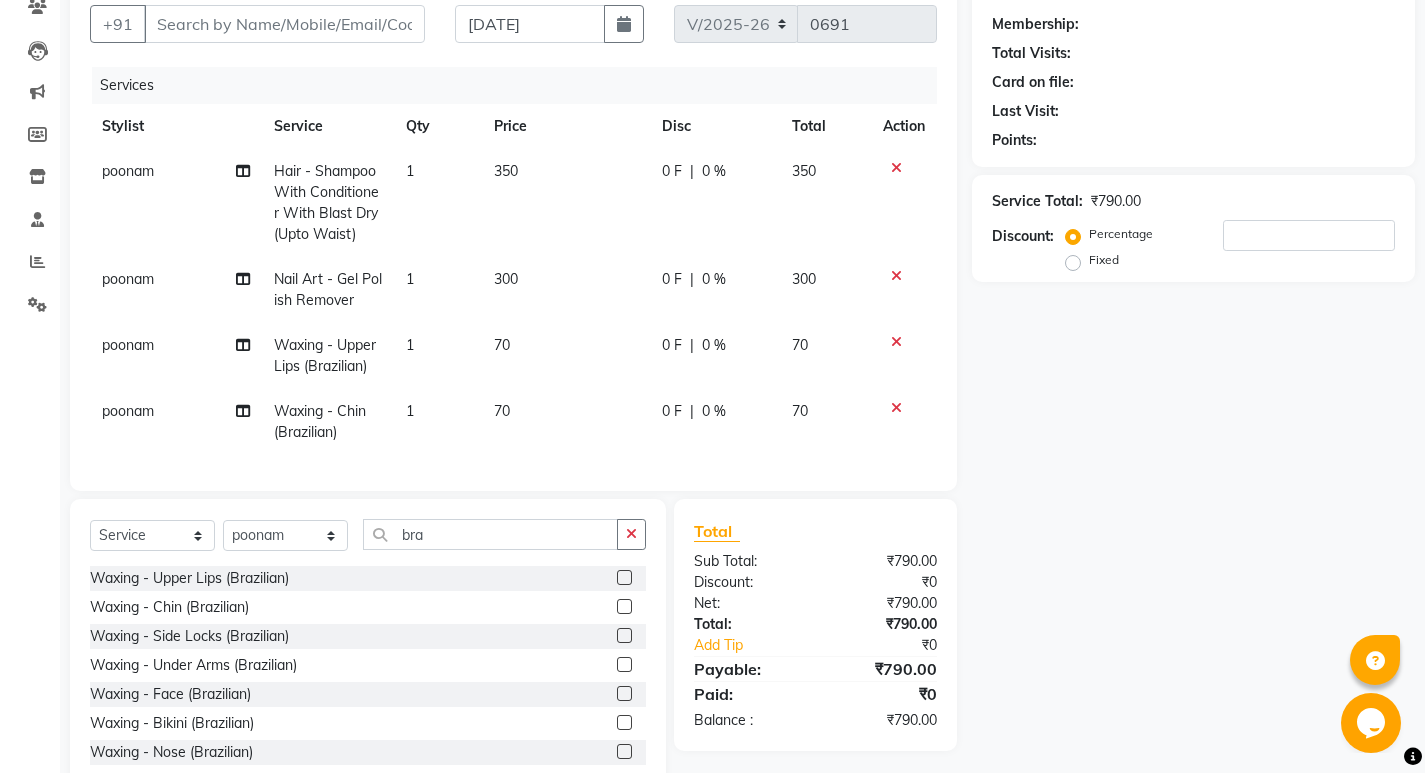 click 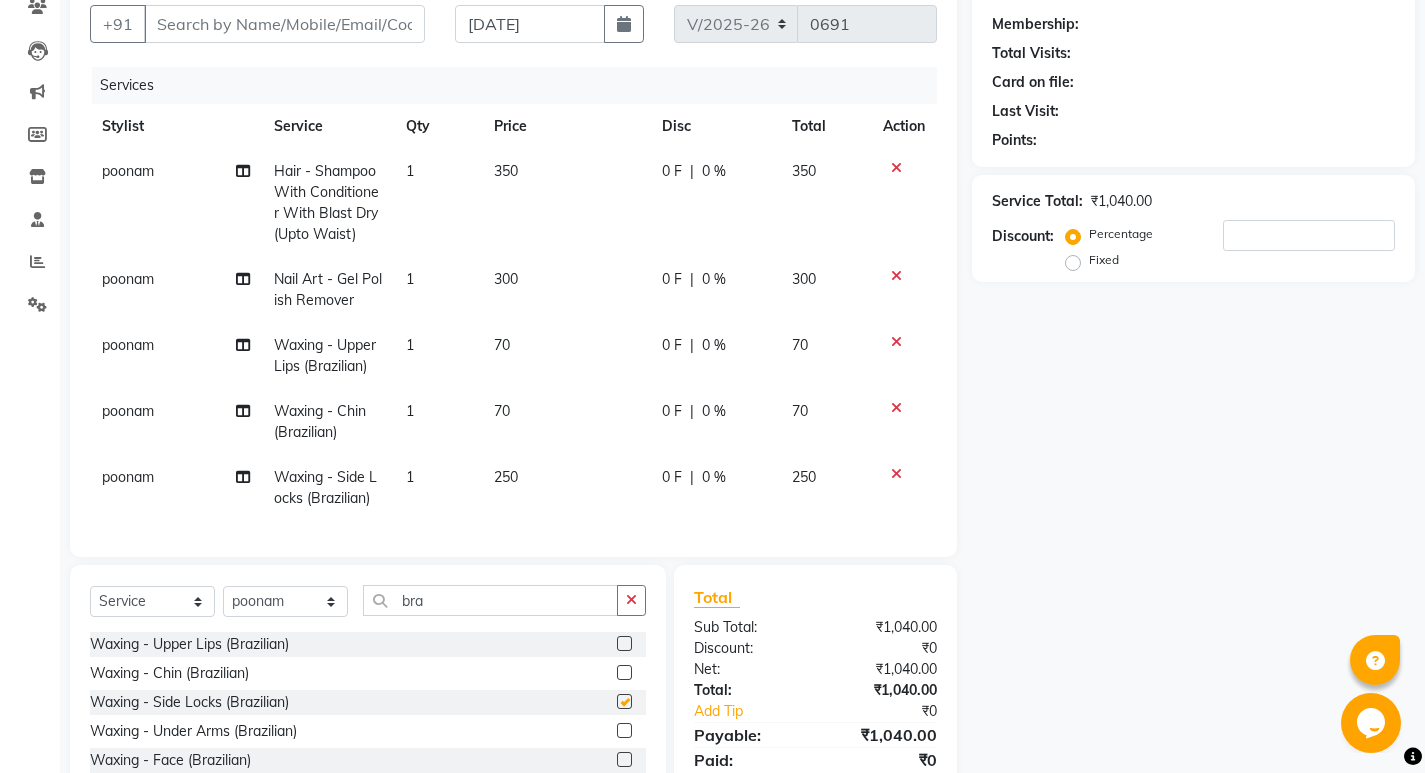 checkbox on "false" 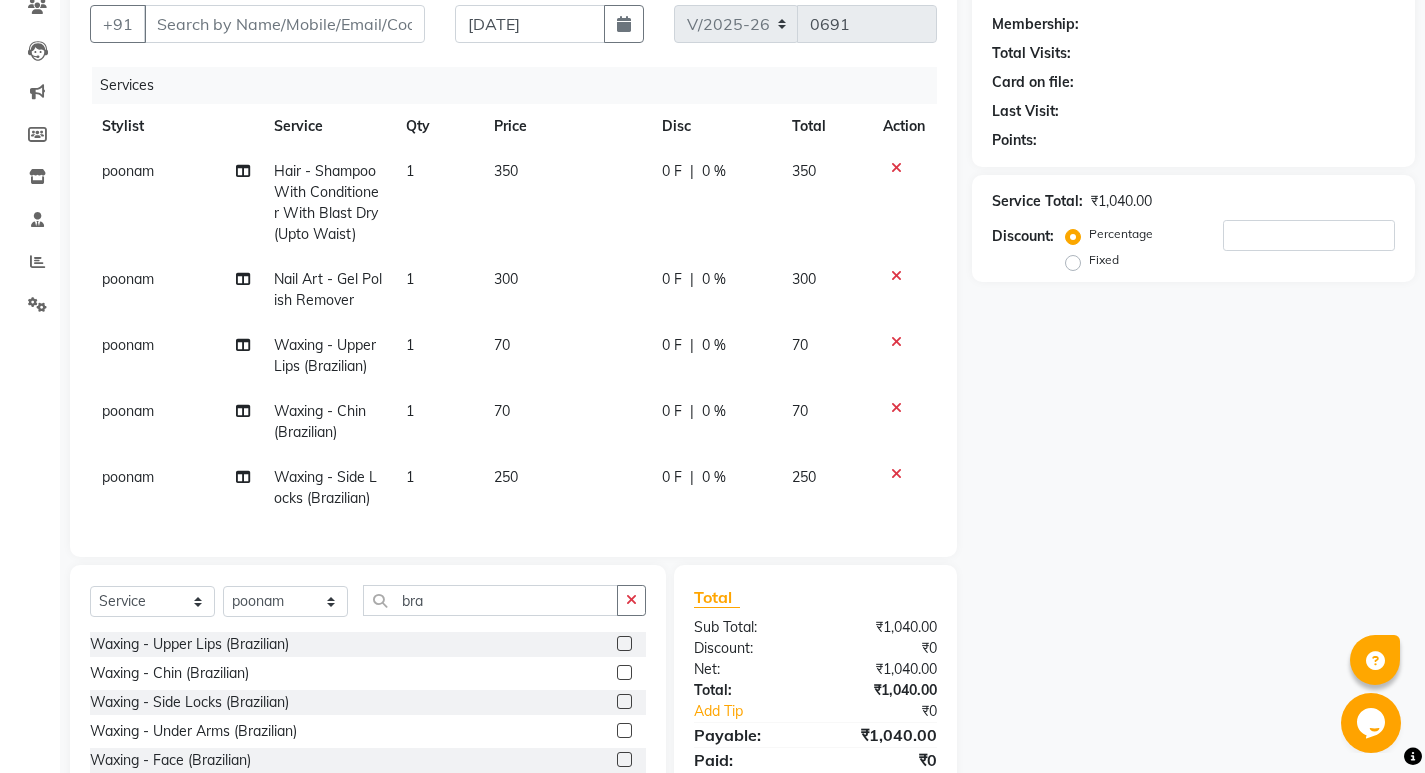 click 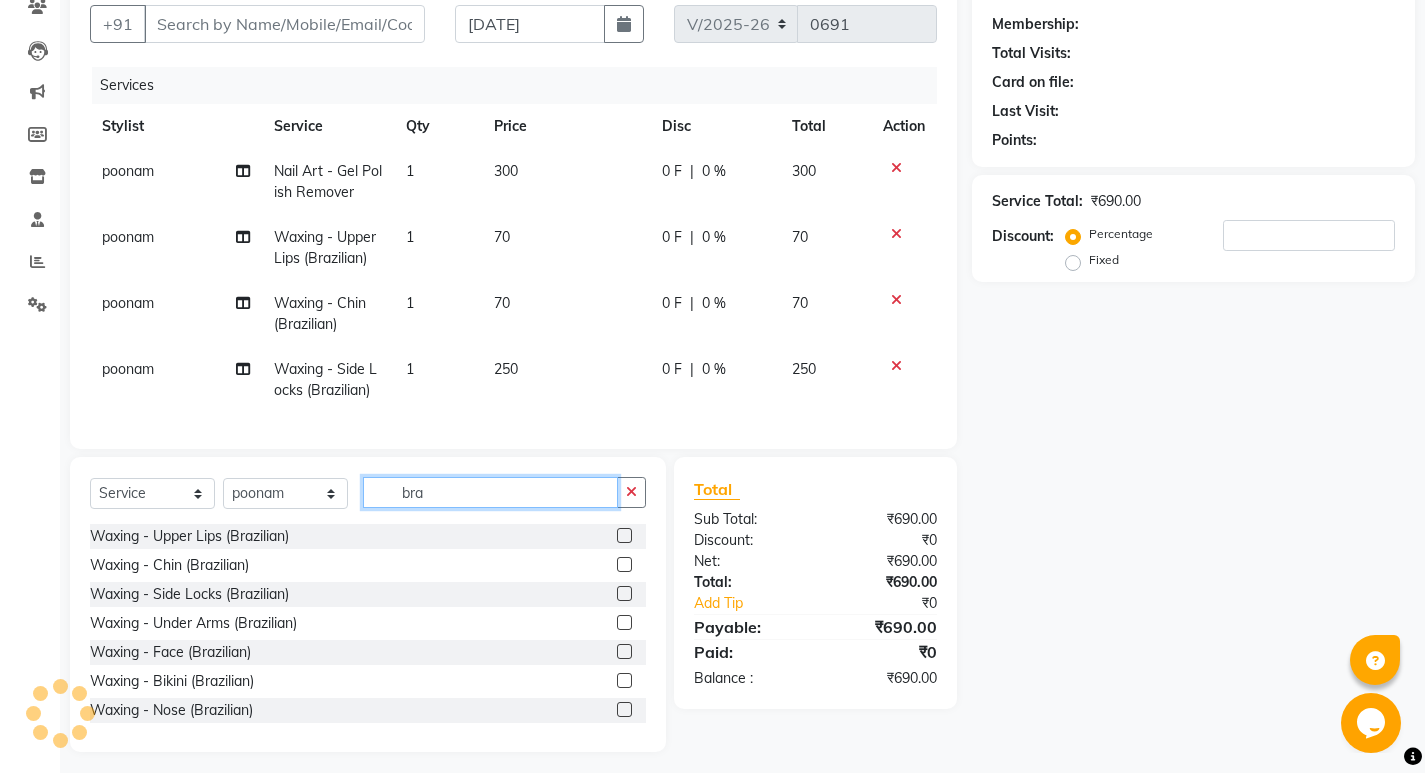 click on "bra" 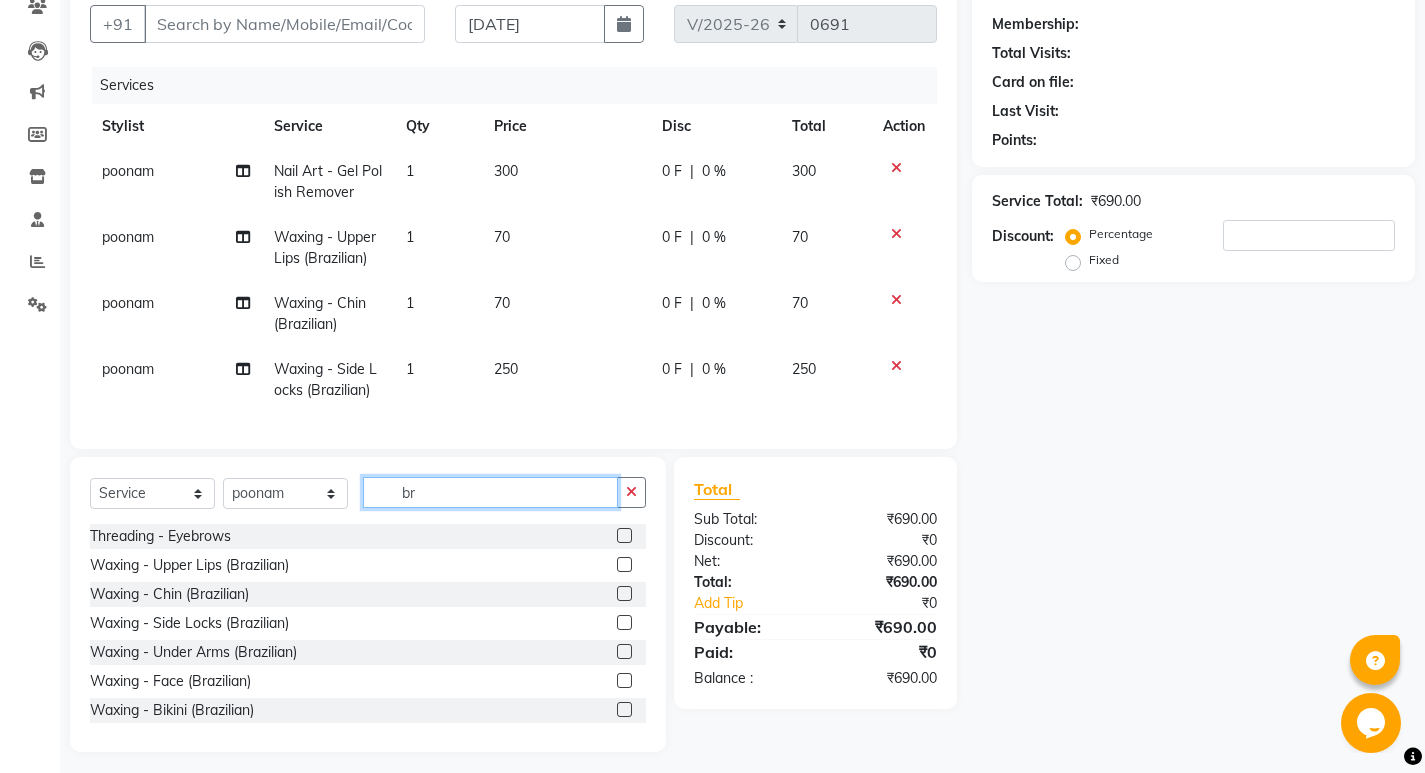 type on "b" 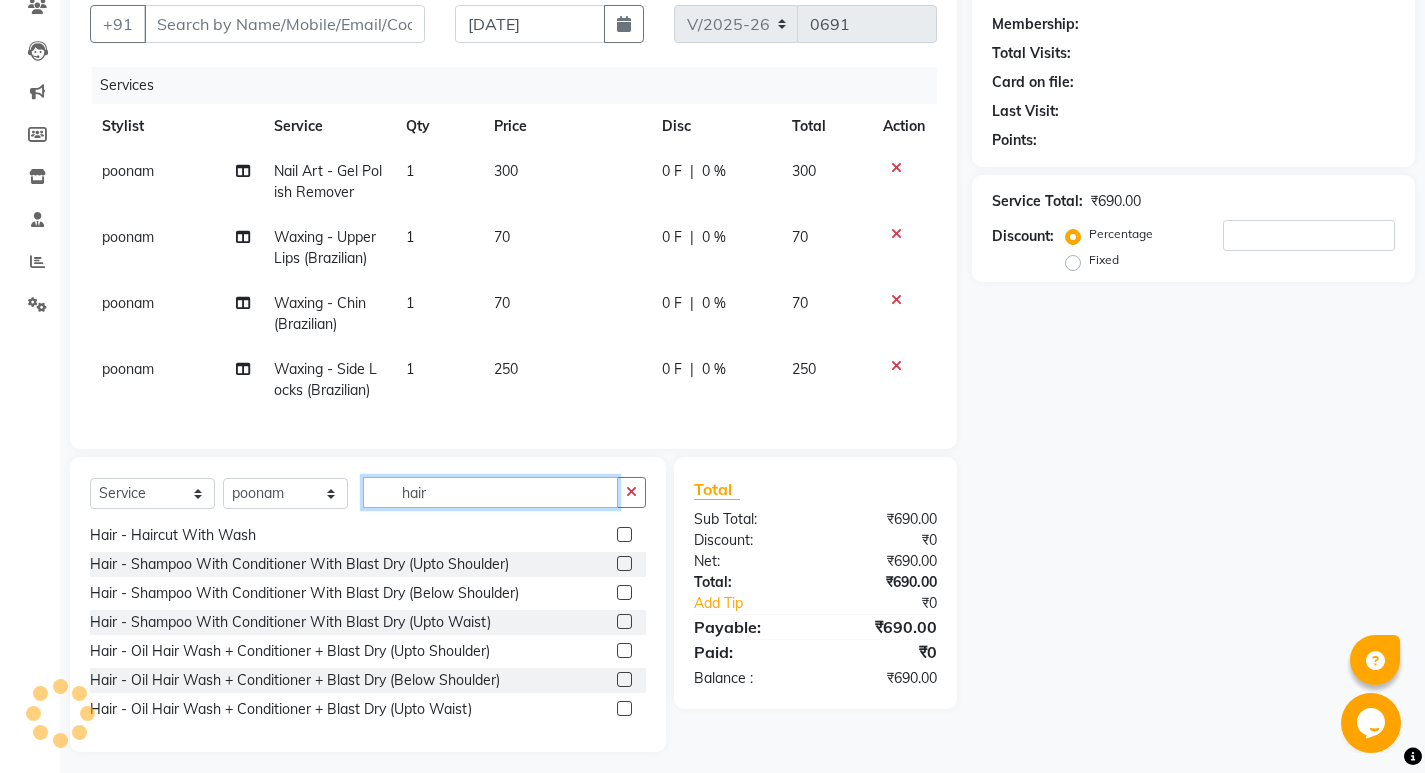 scroll, scrollTop: 200, scrollLeft: 0, axis: vertical 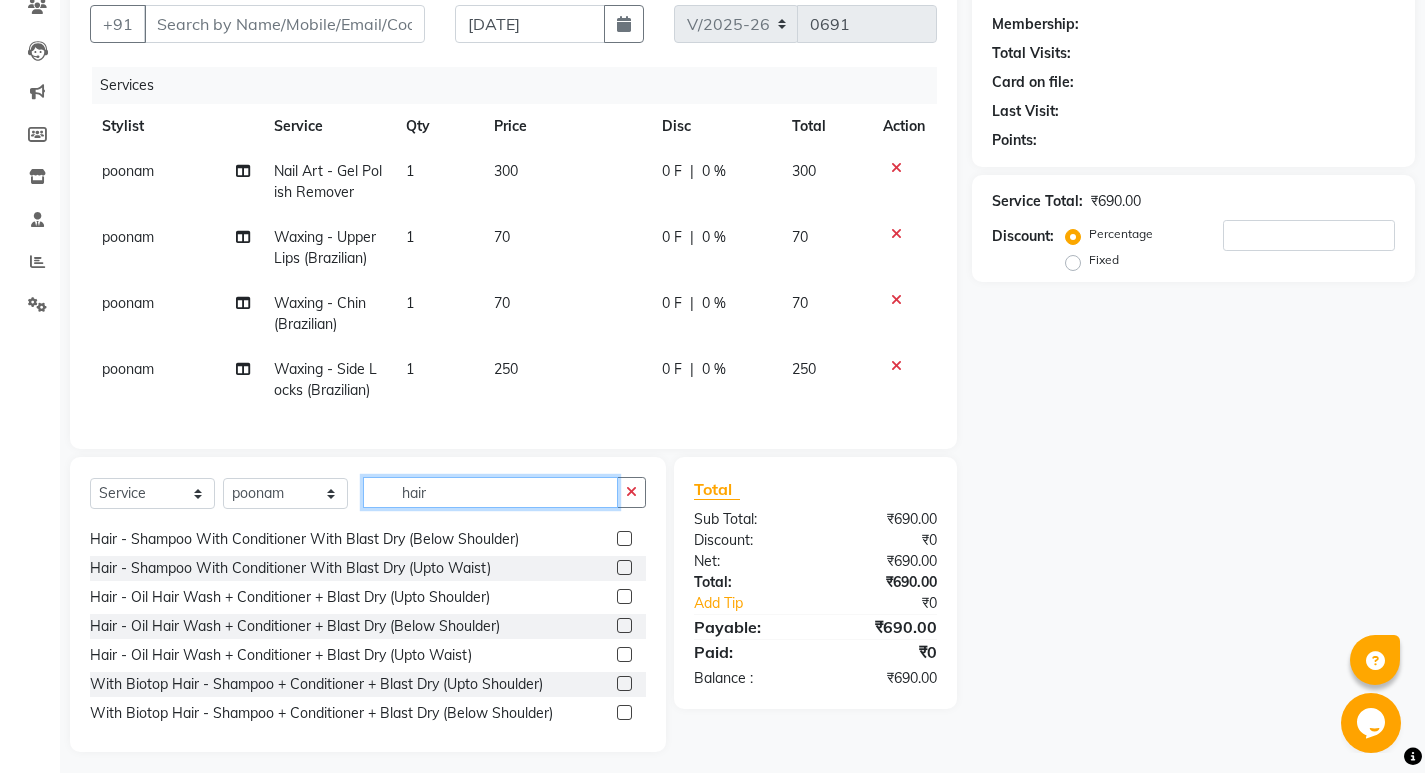 type on "hair" 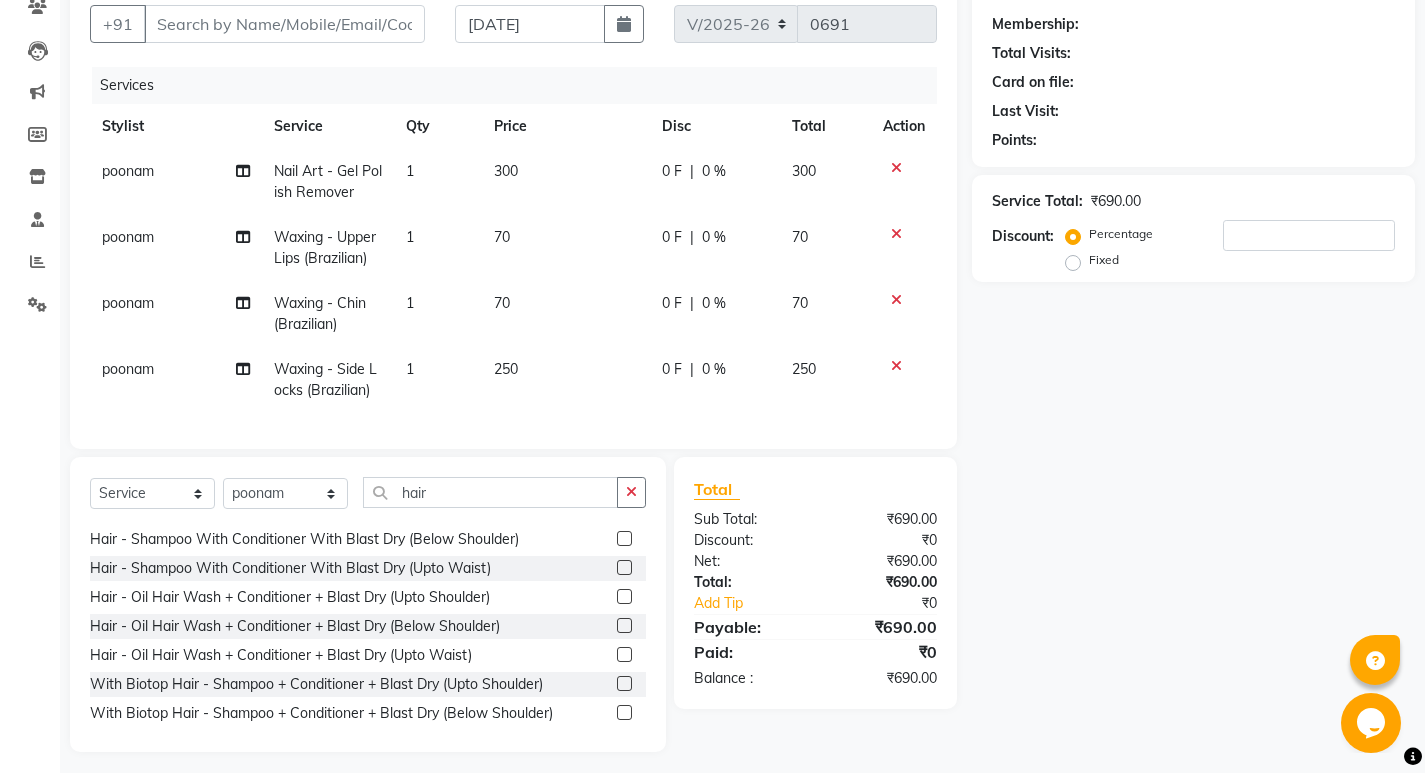 click 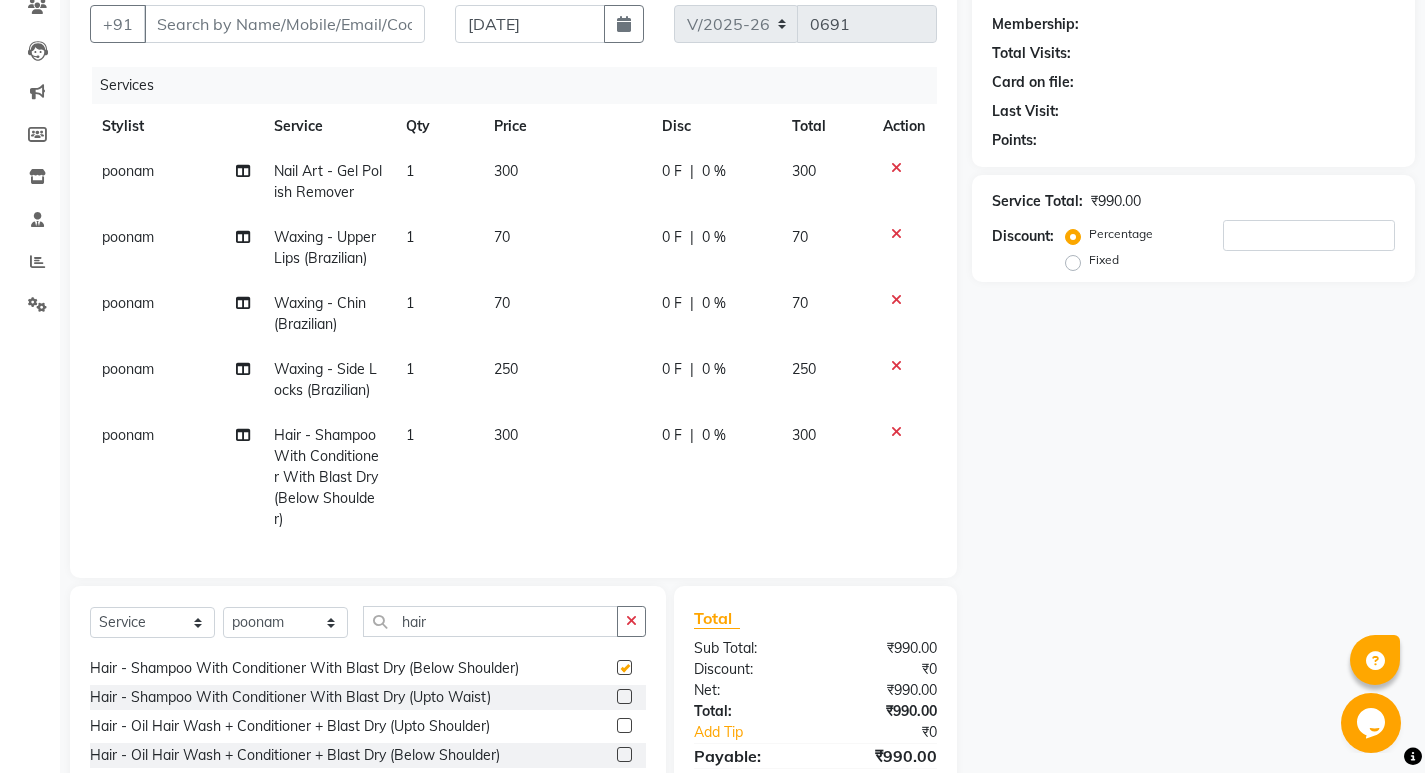 checkbox on "false" 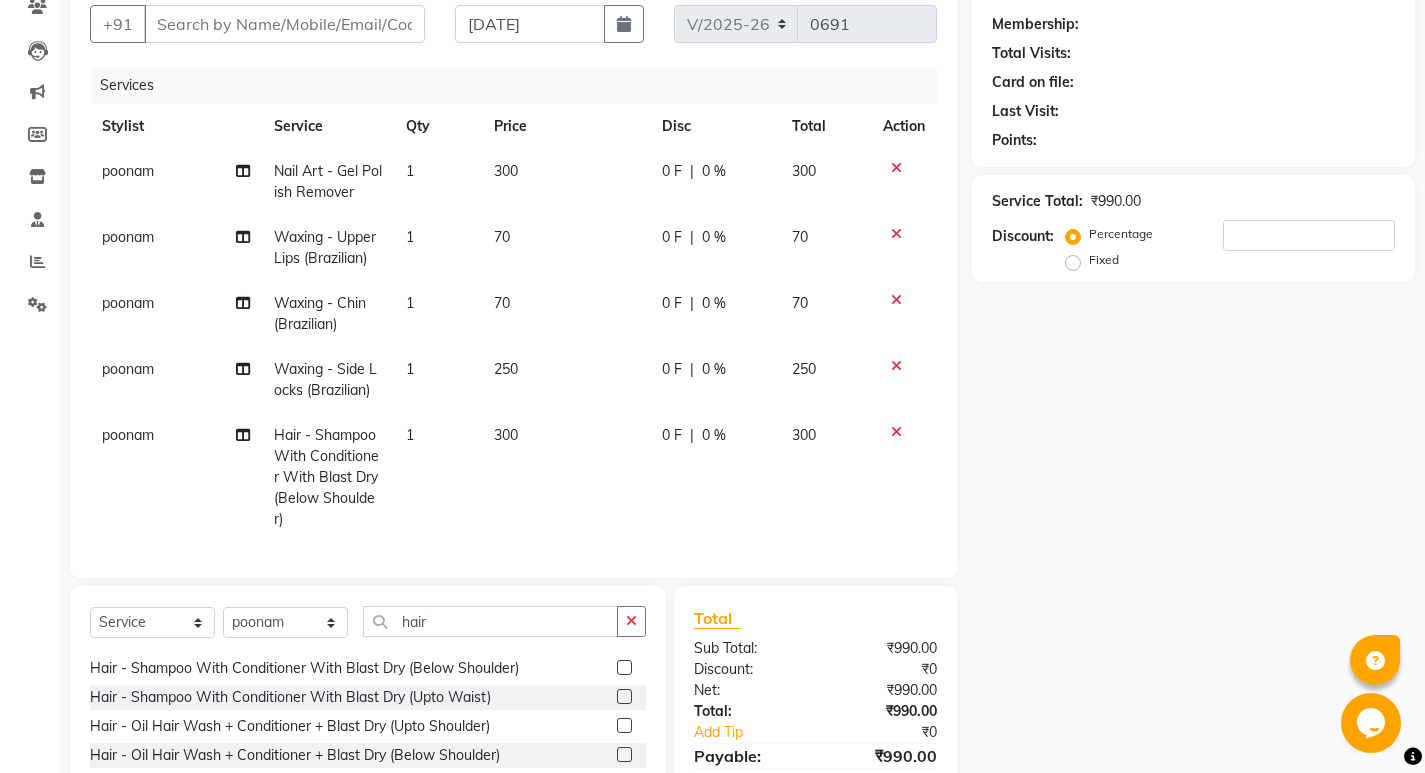 scroll, scrollTop: 6, scrollLeft: 0, axis: vertical 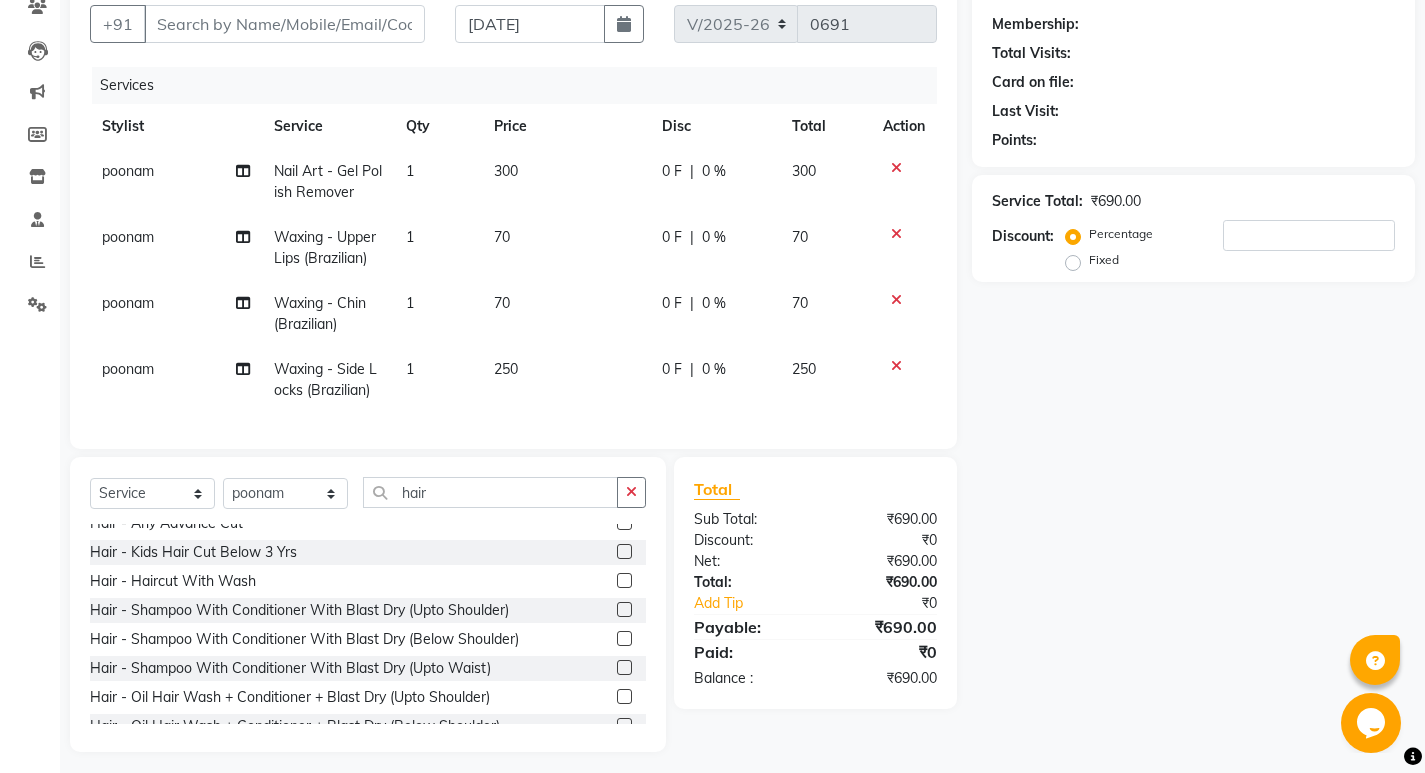 click 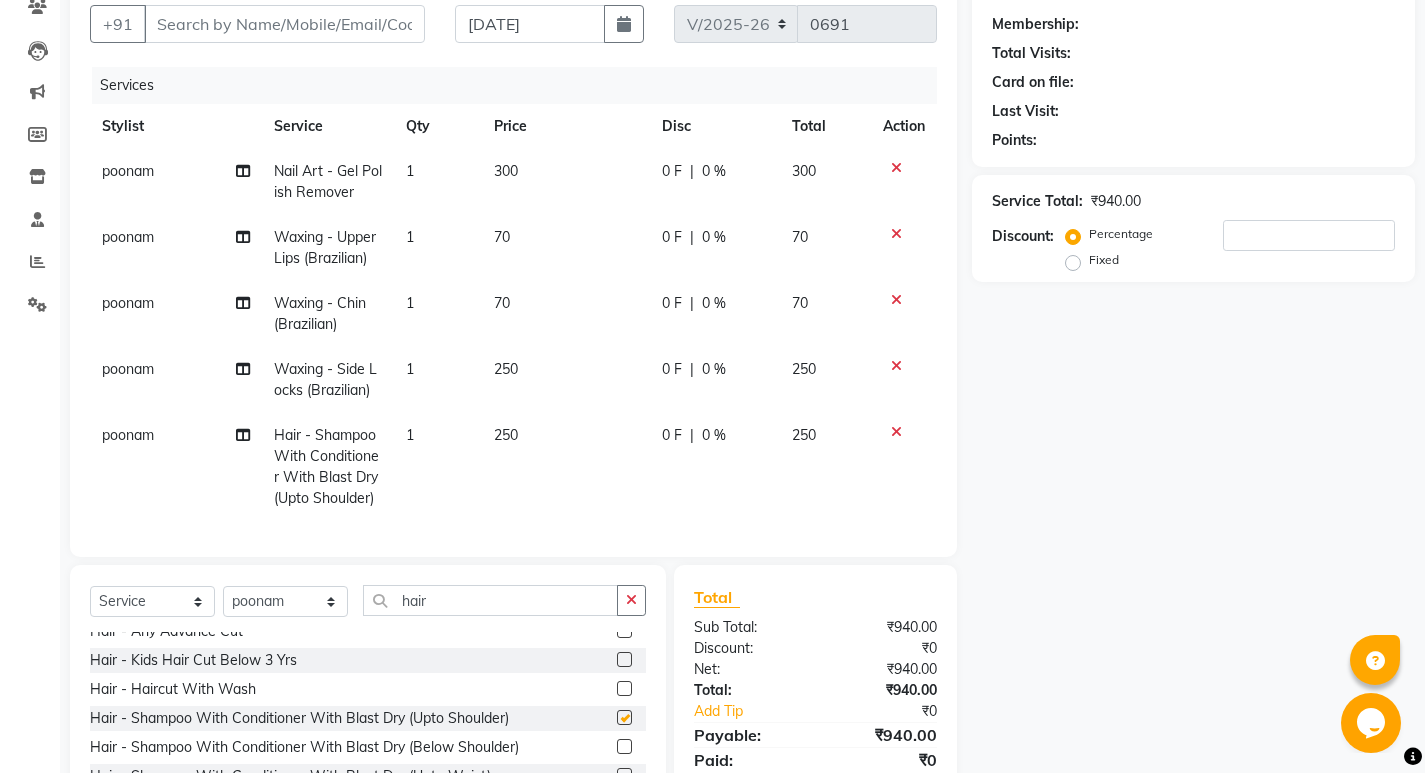 checkbox on "false" 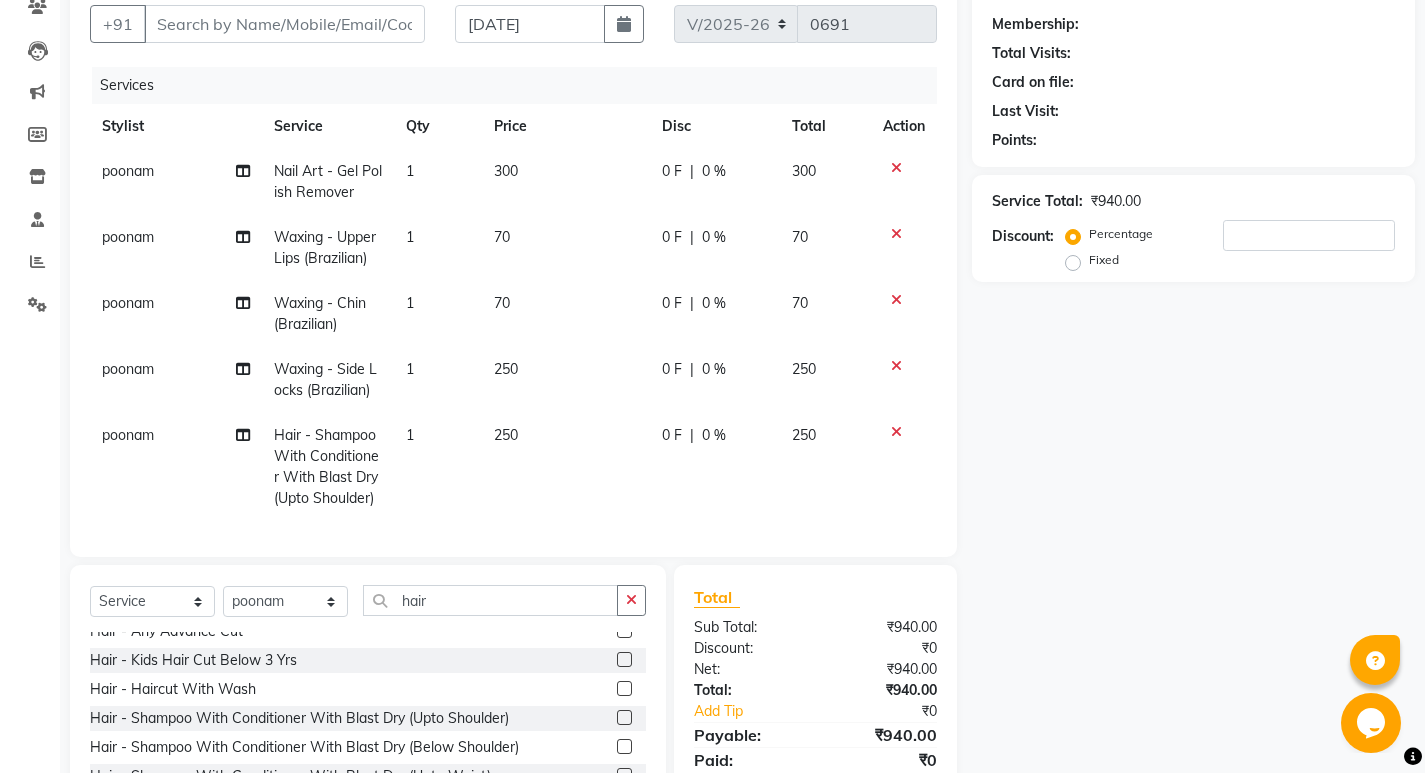 click 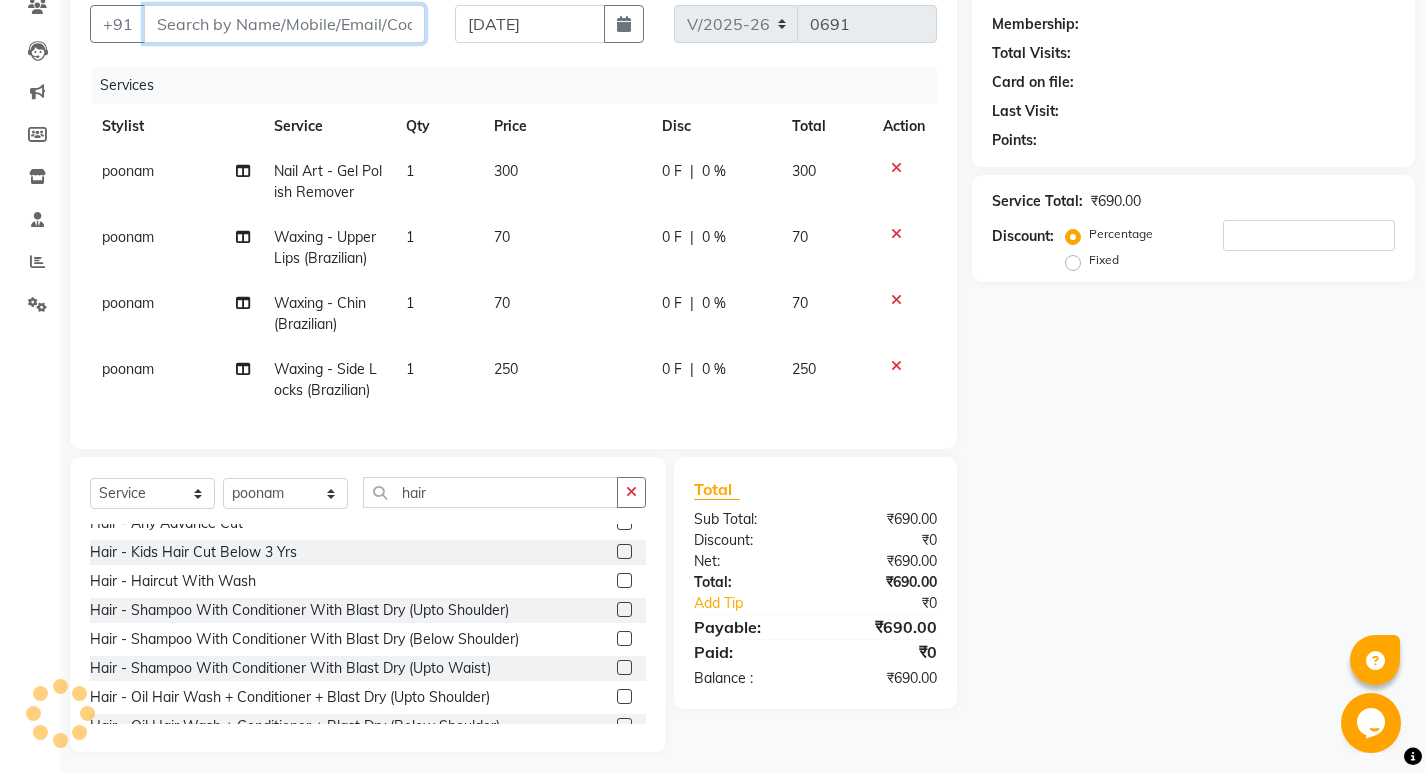 click on "Client" at bounding box center (284, 24) 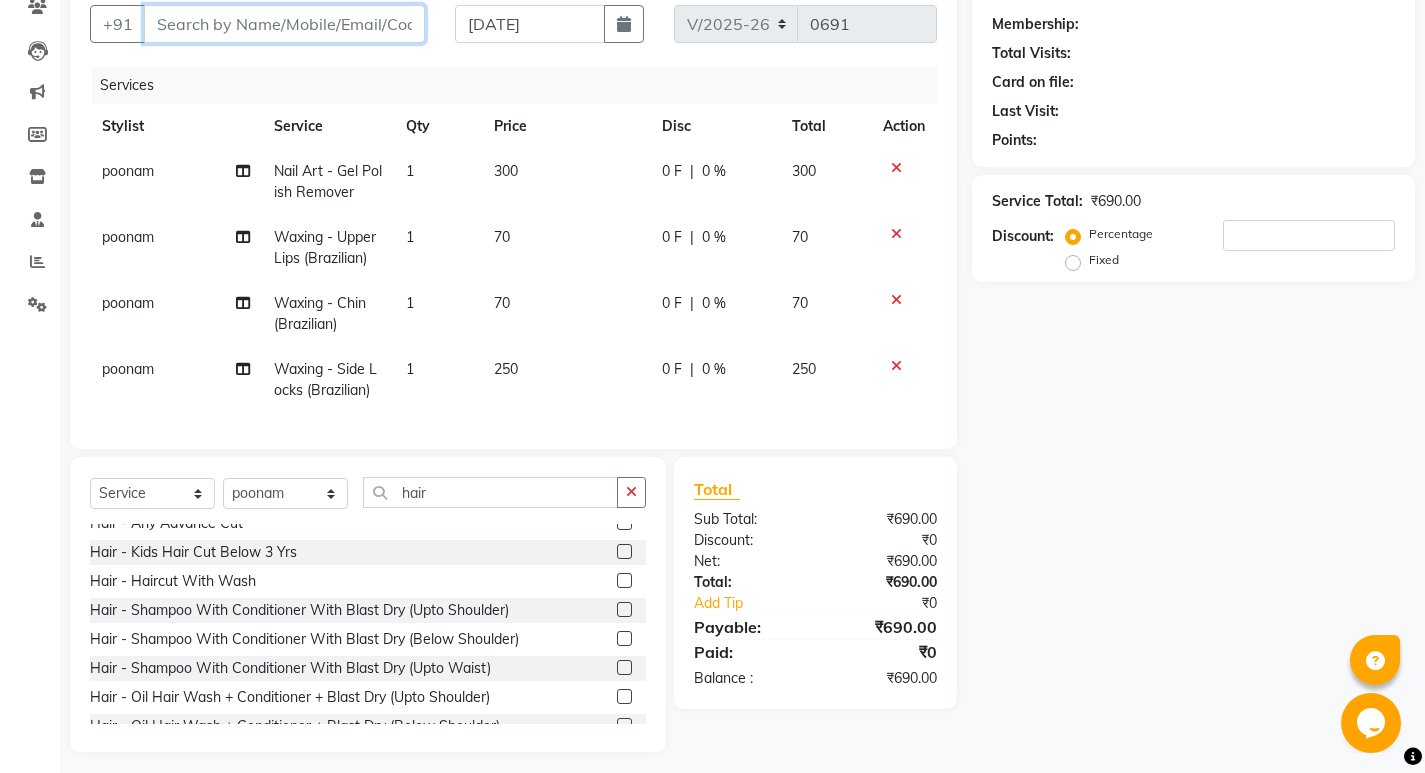 type on "9" 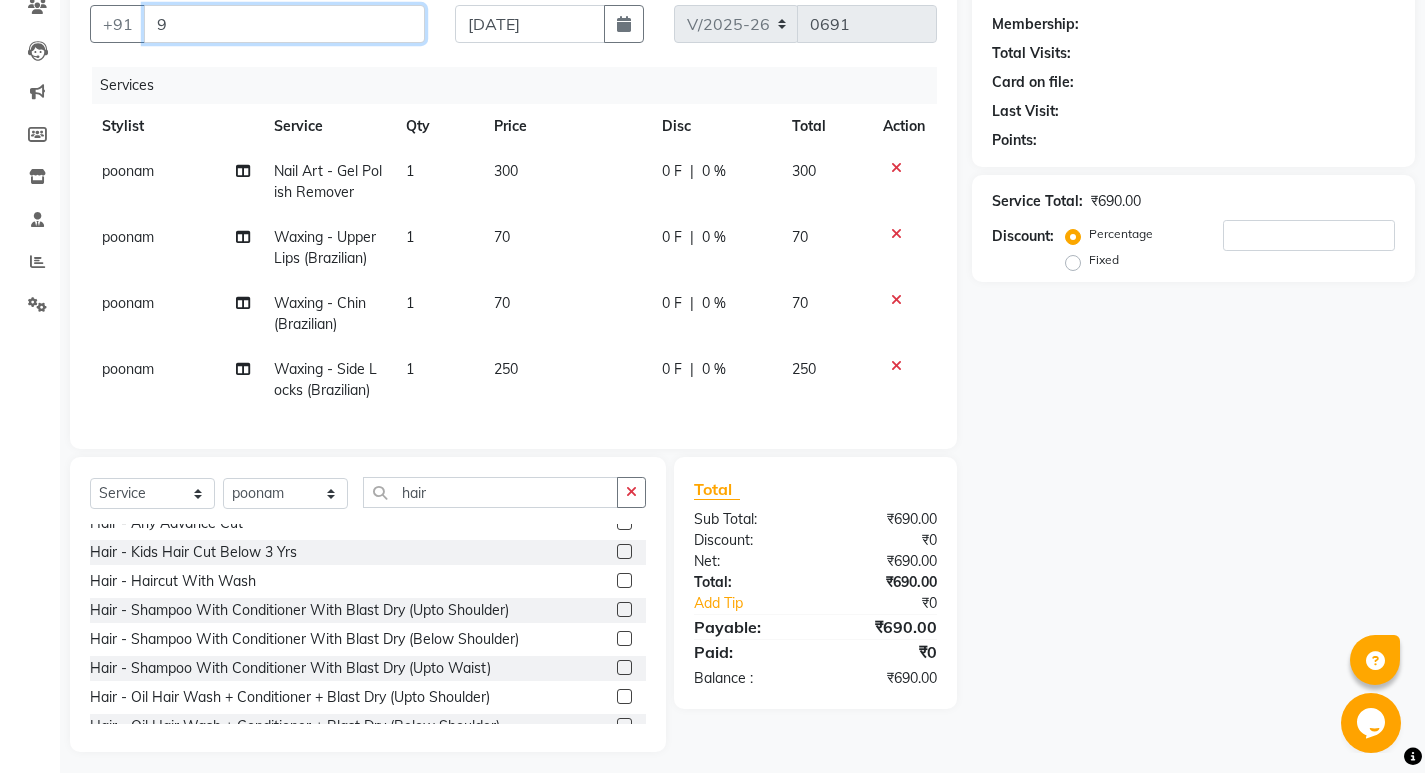 type on "0" 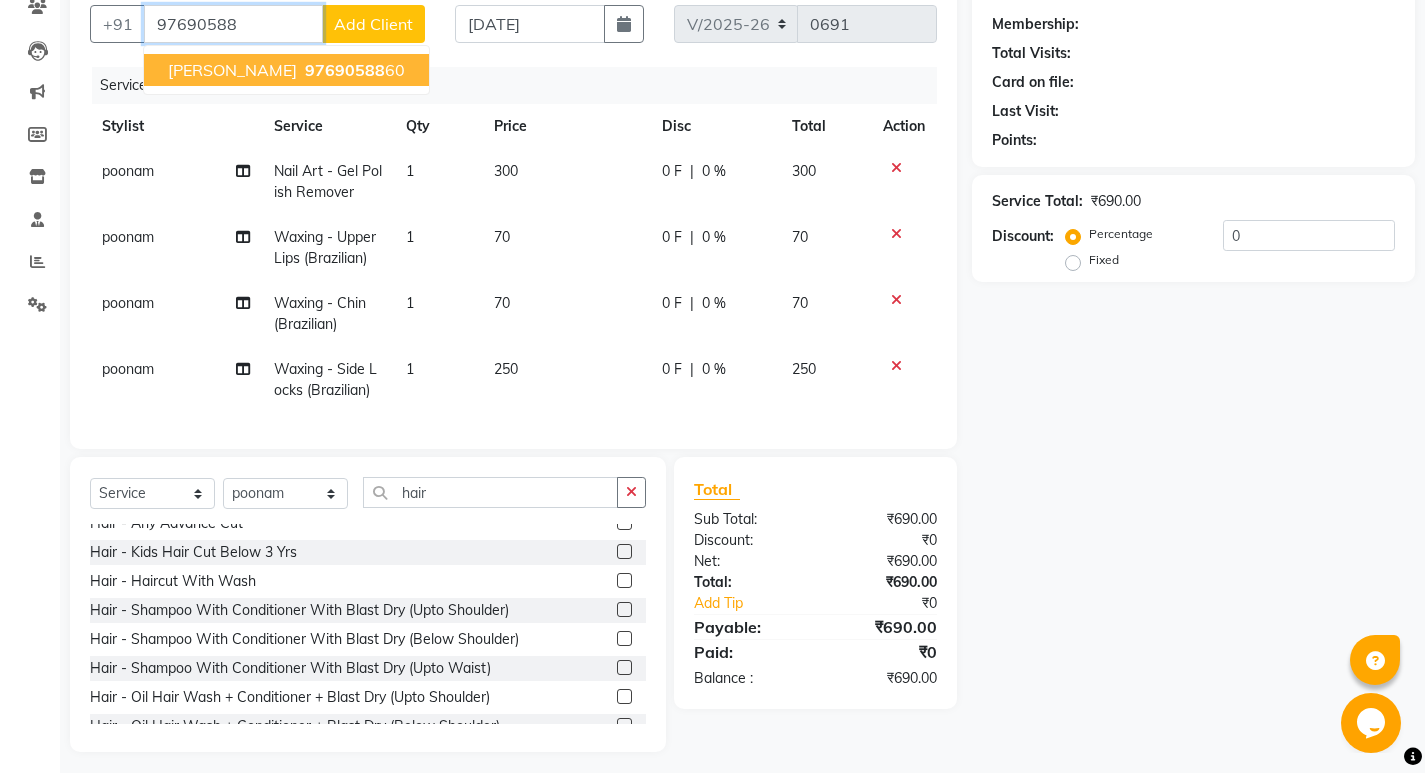 click on "[PERSON_NAME]   97690588 60" at bounding box center [286, 70] 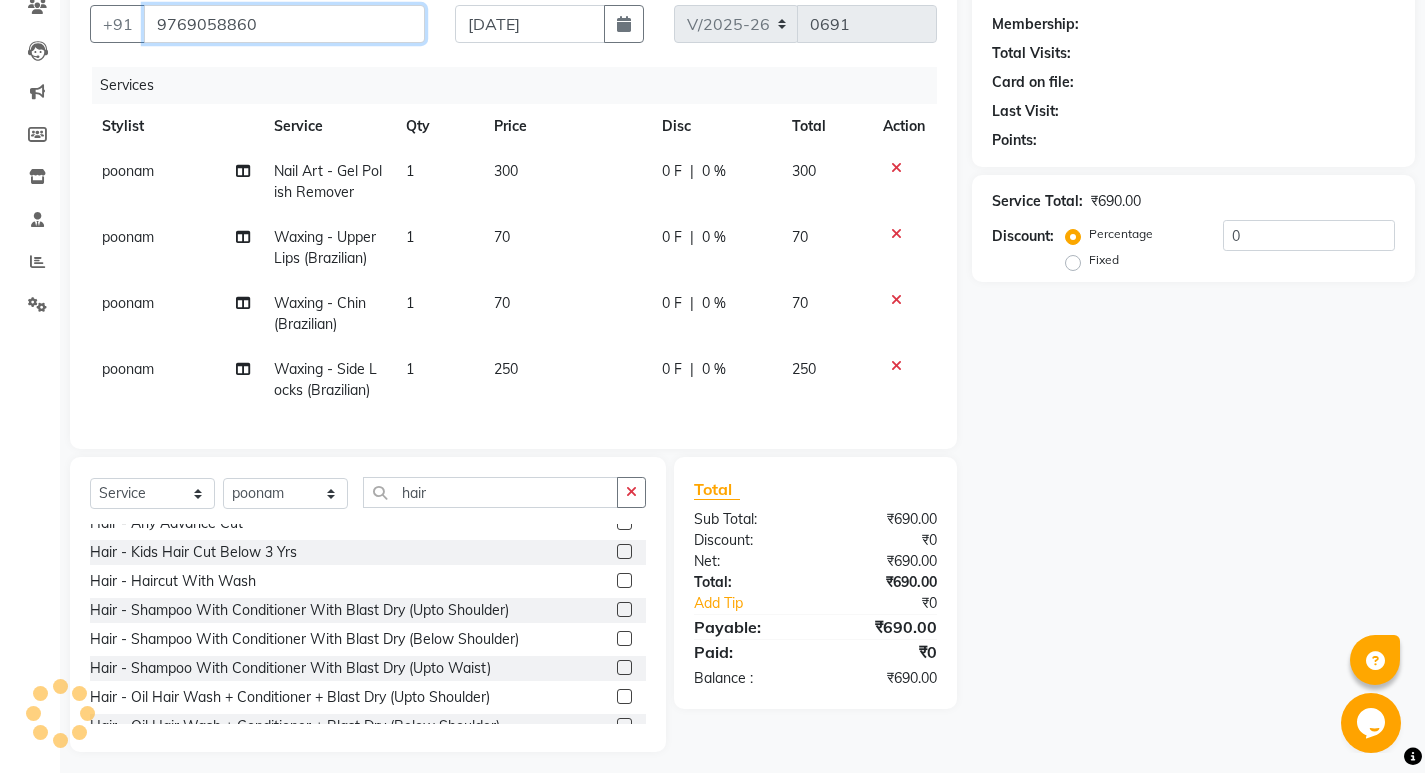 type on "9769058860" 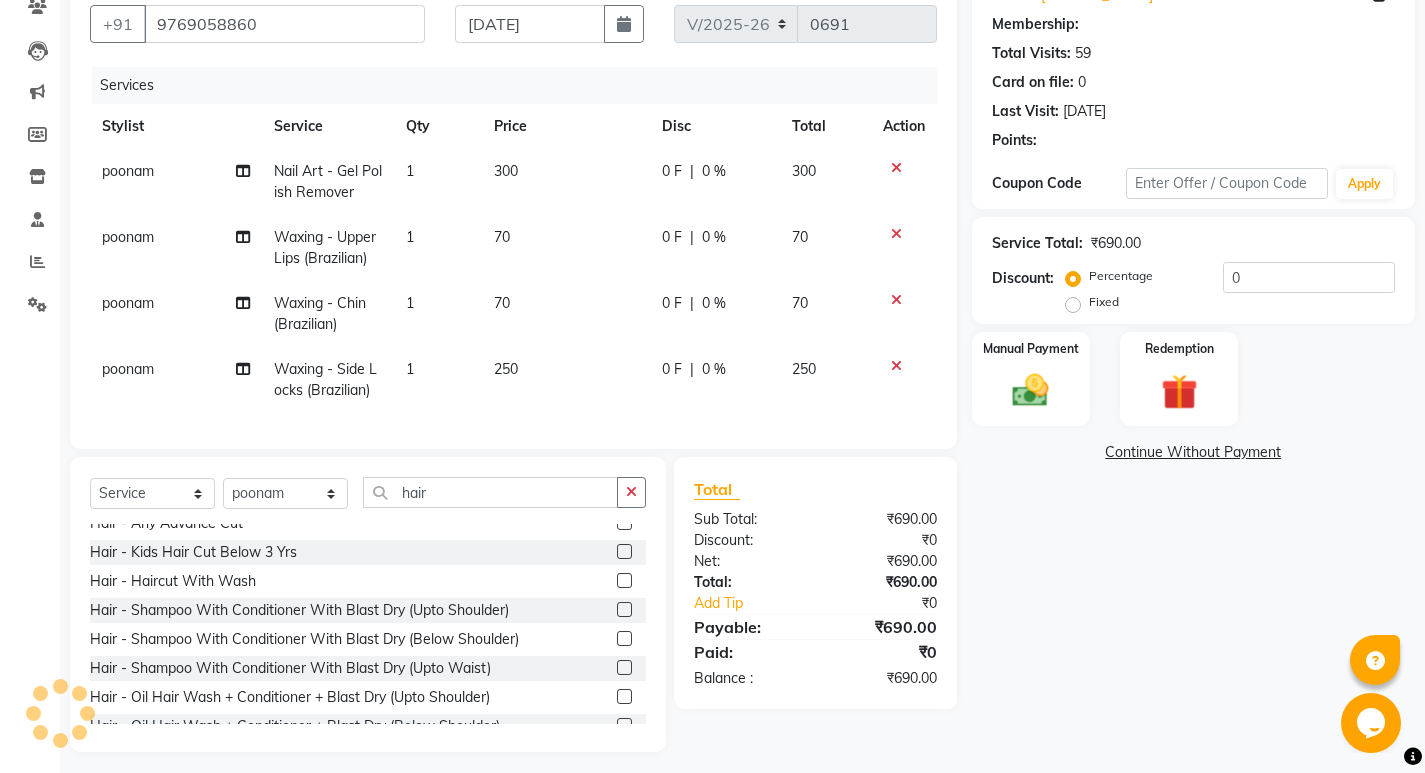 type on "20" 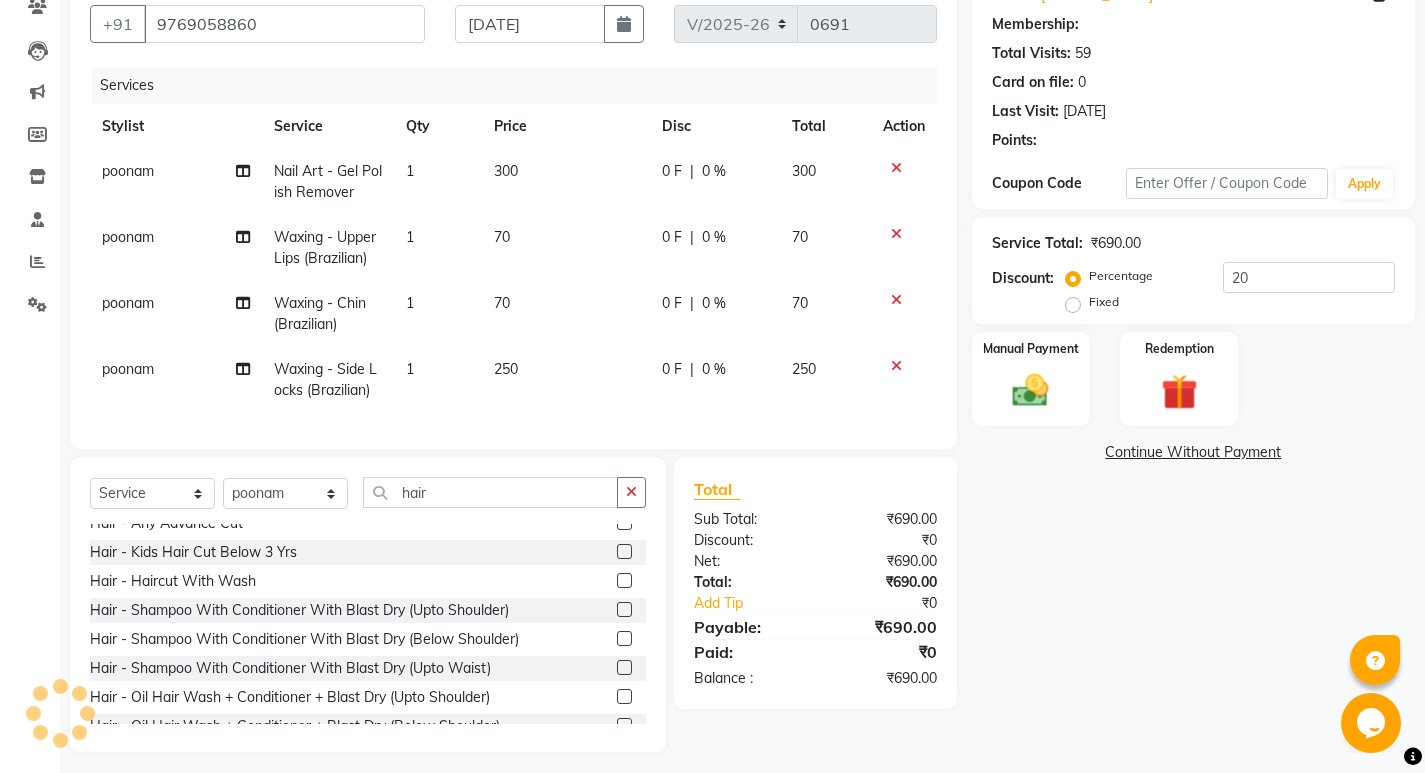 select on "1: Object" 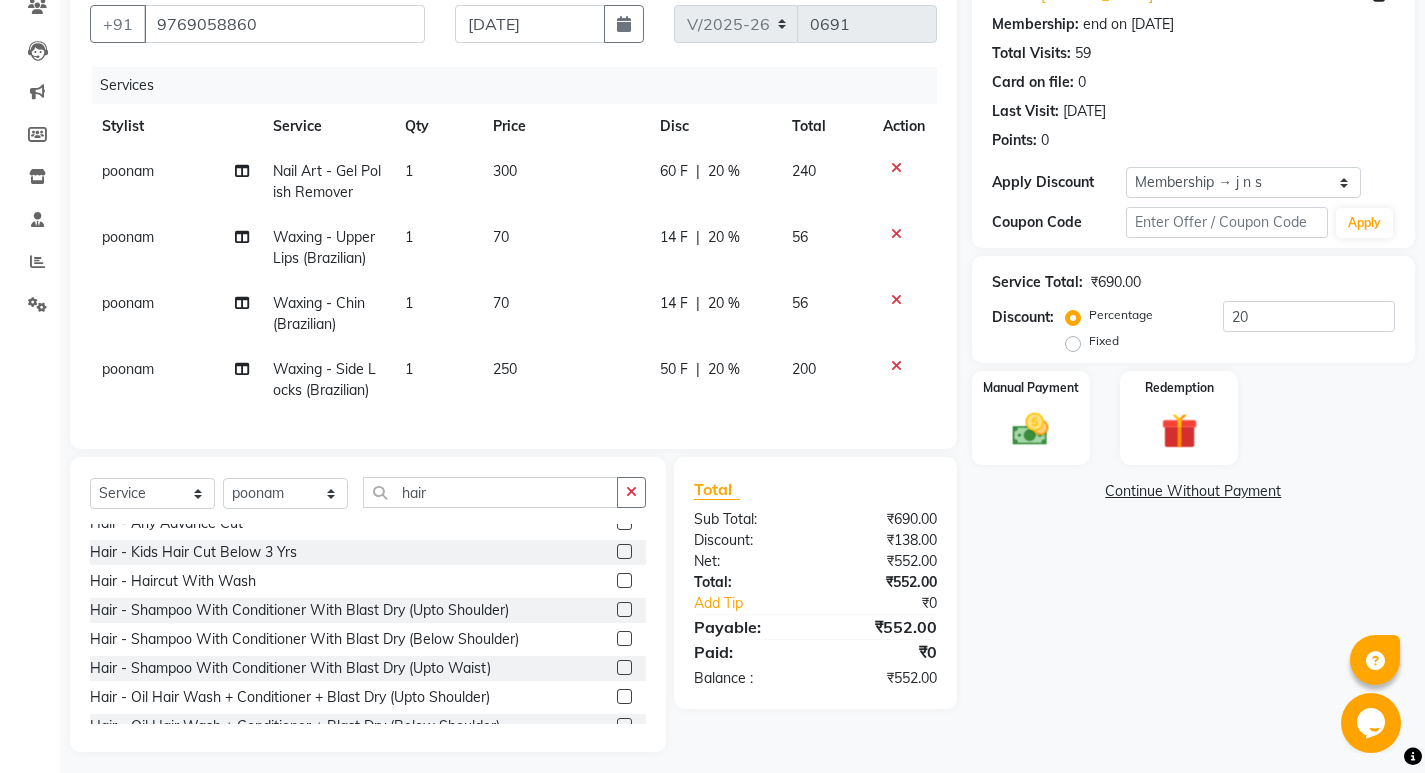 click 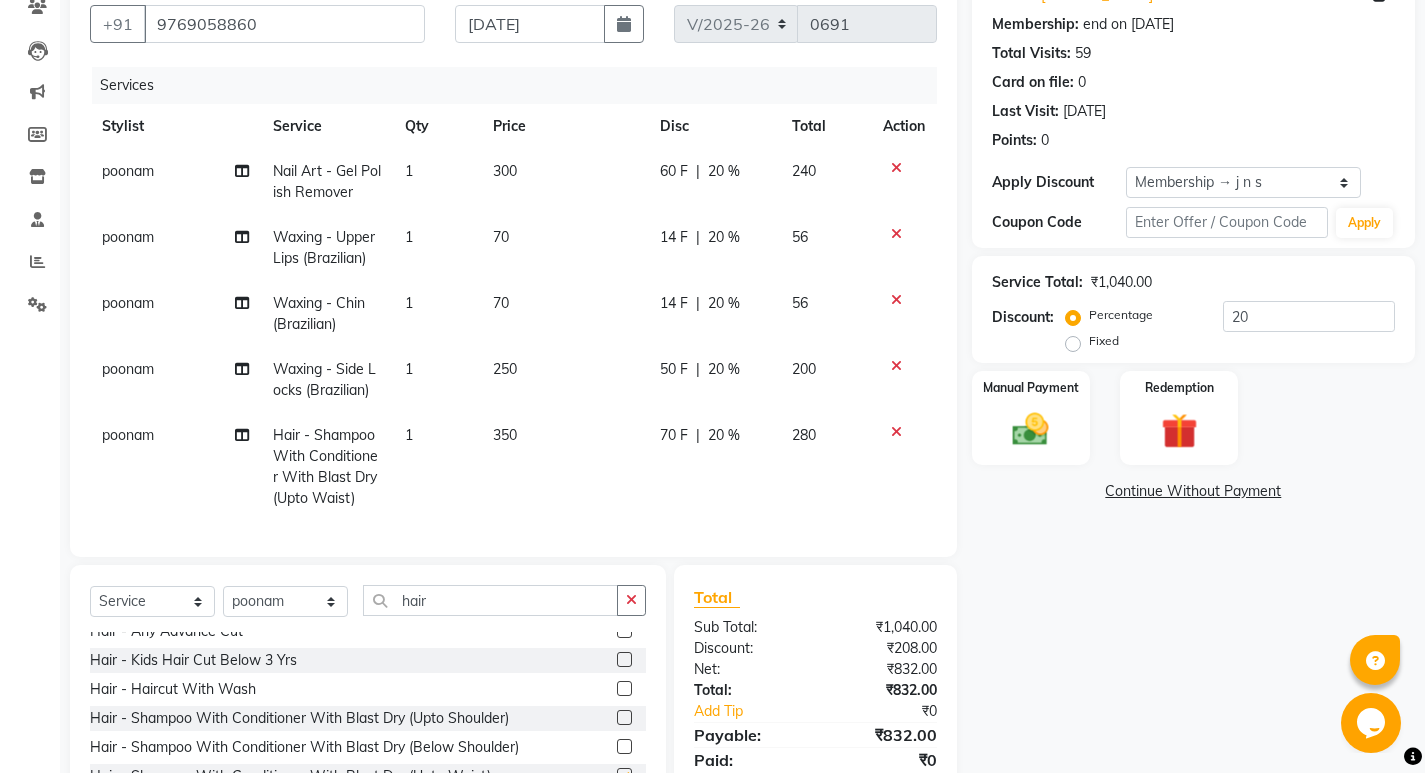 checkbox on "false" 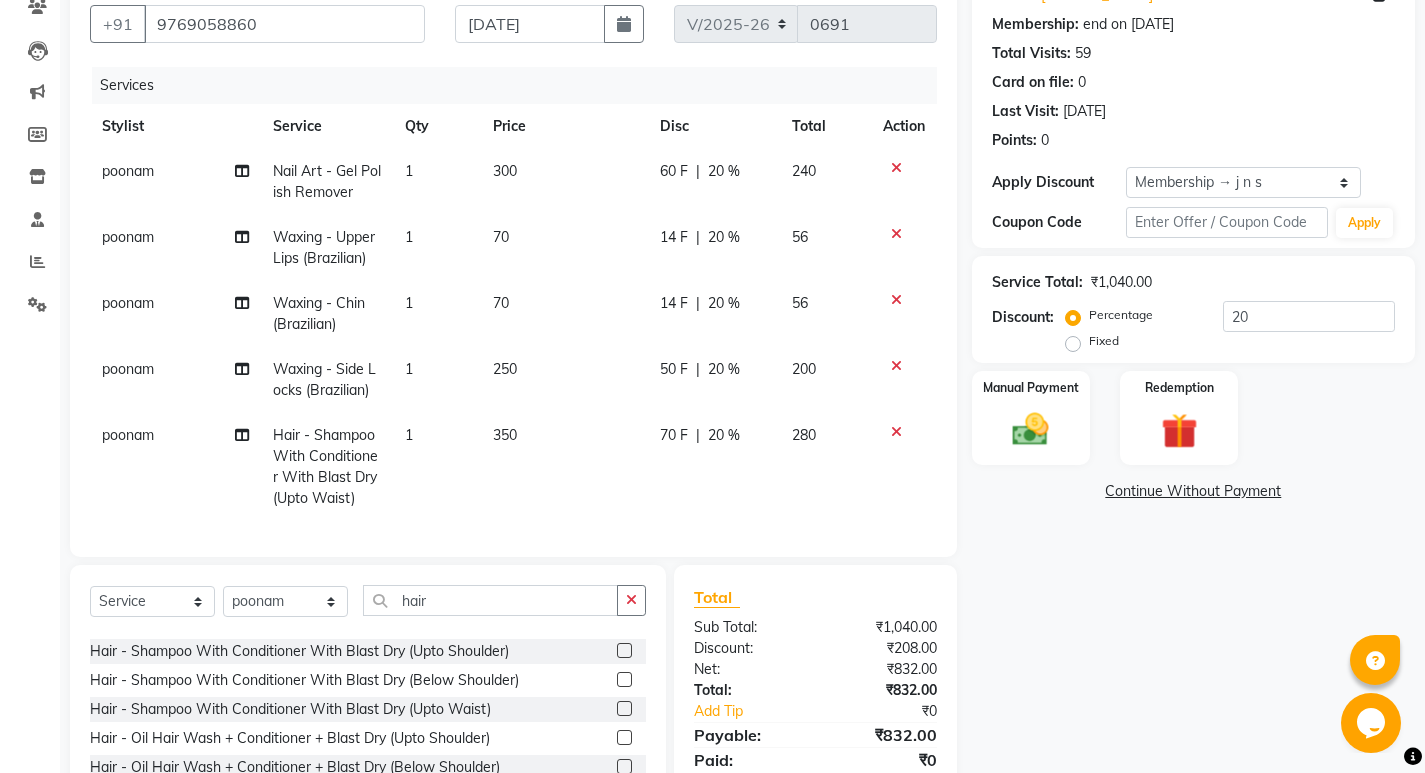 scroll, scrollTop: 100, scrollLeft: 0, axis: vertical 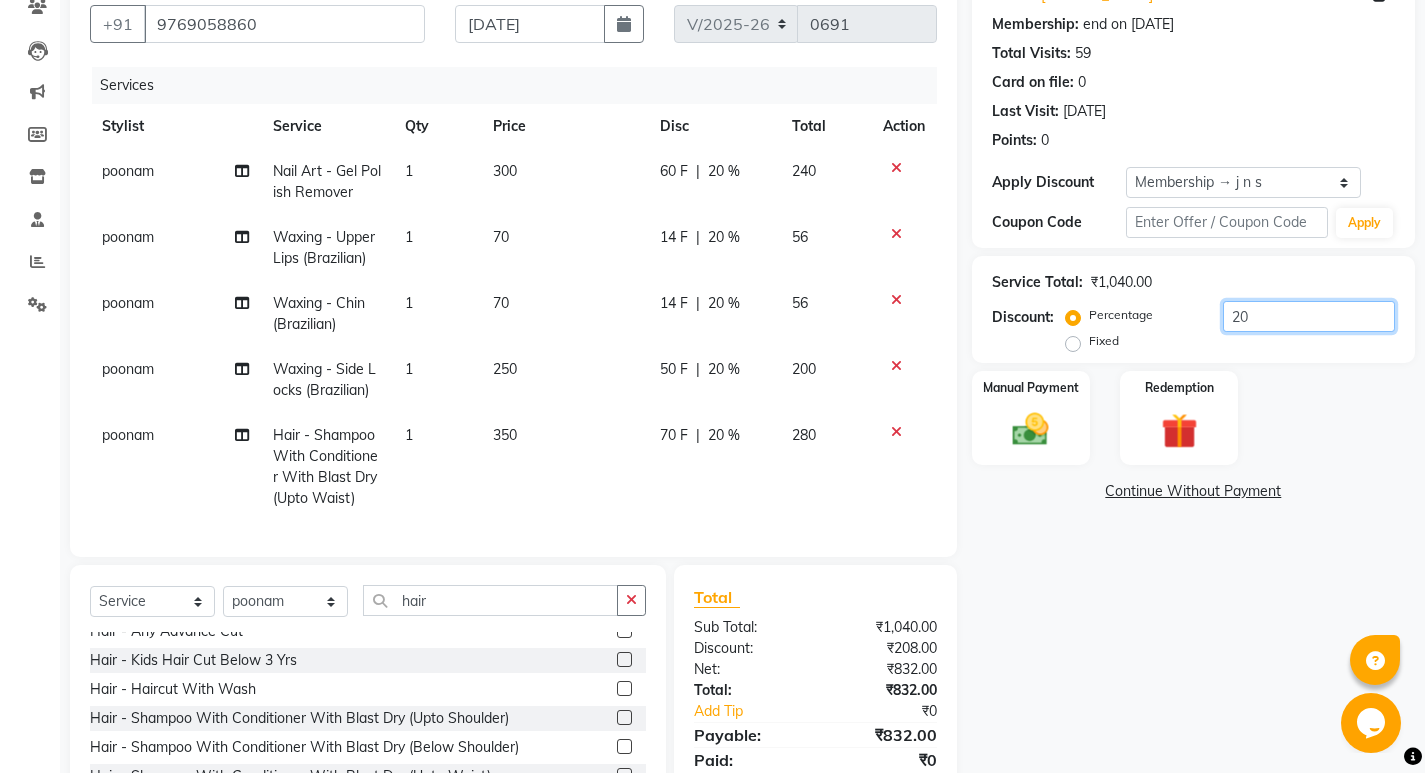 click on "20" 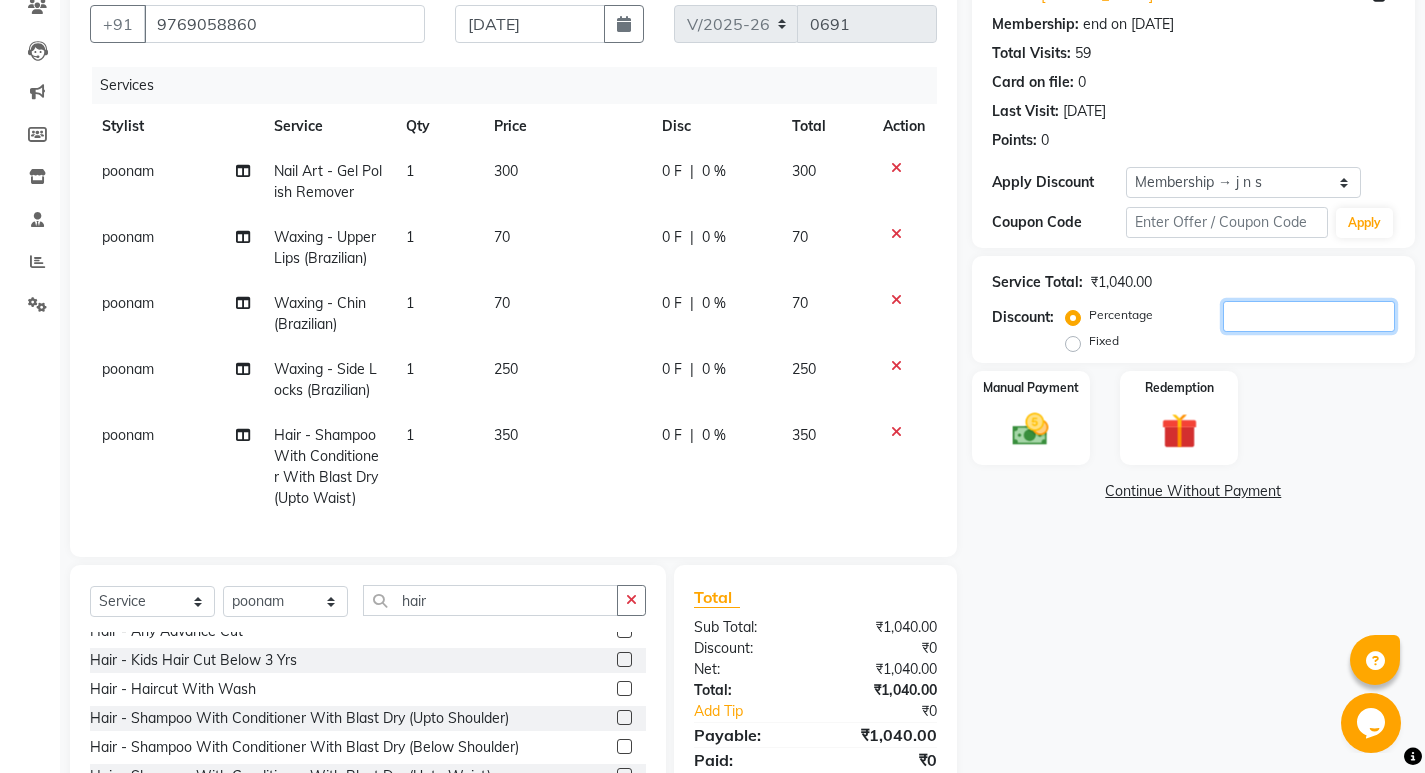 type 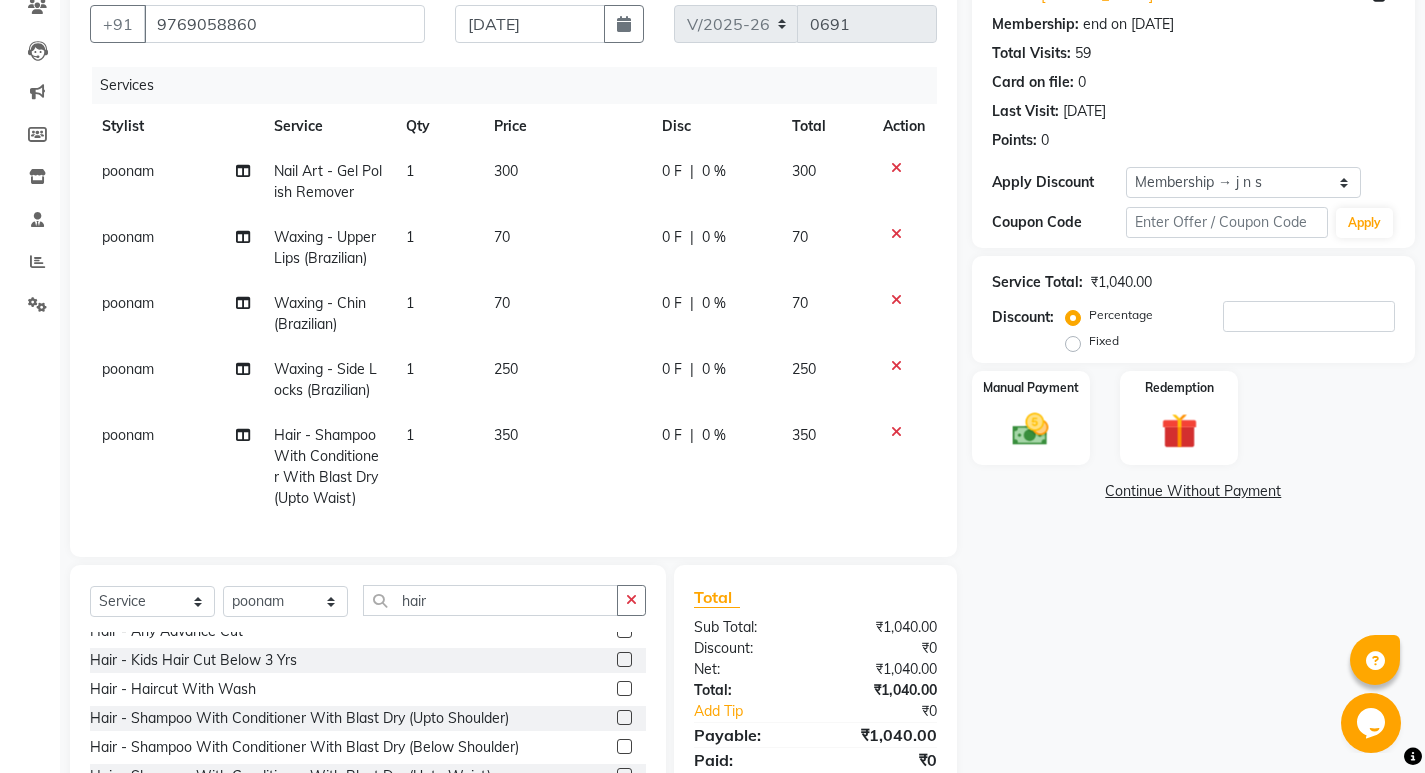 click 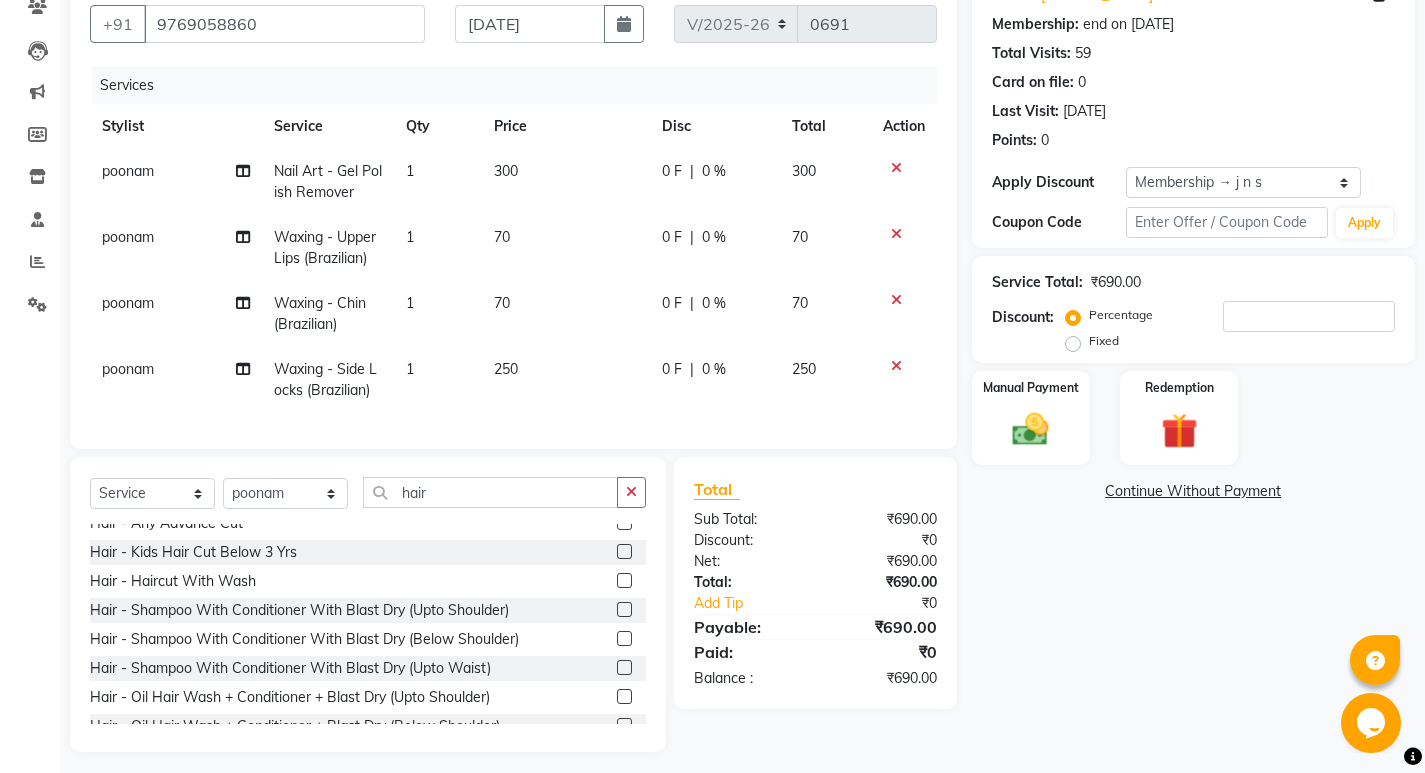 click 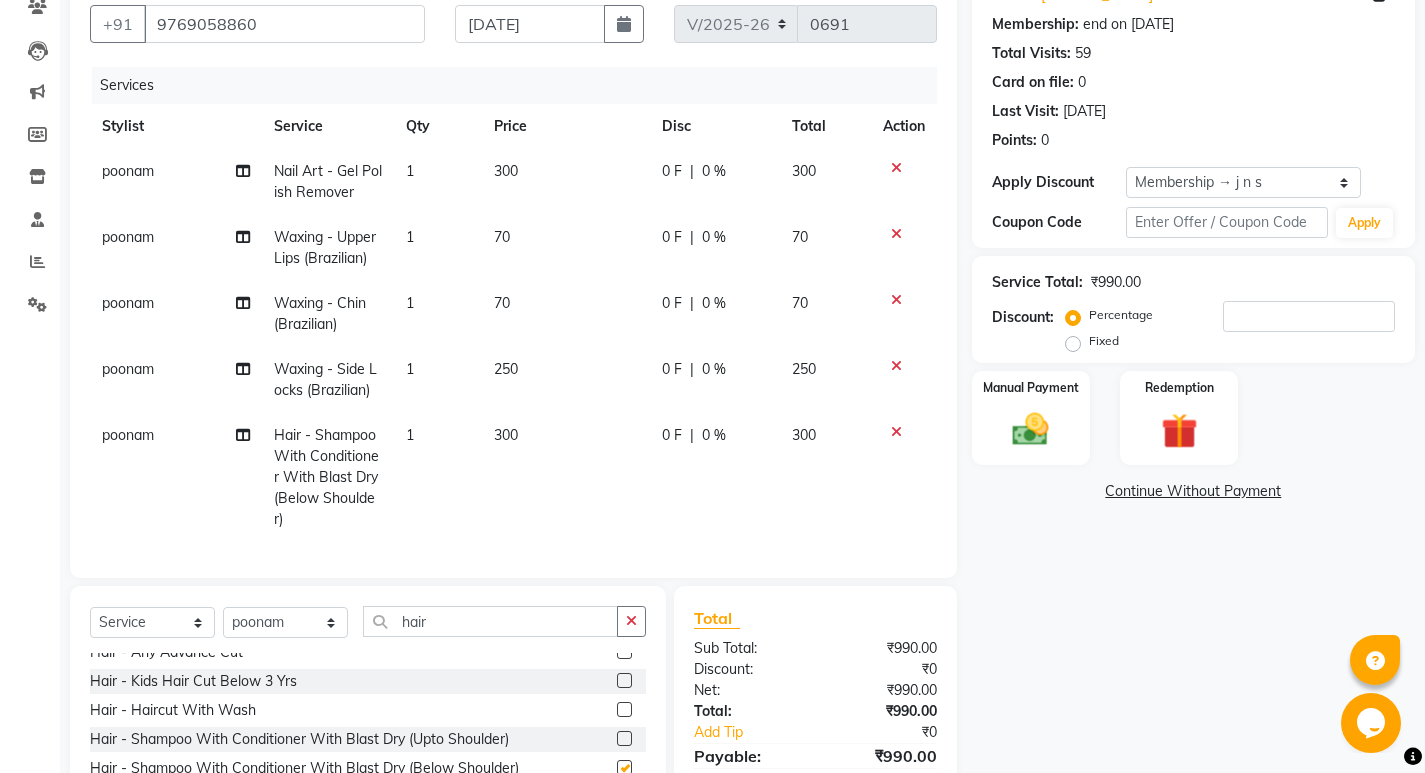 checkbox on "false" 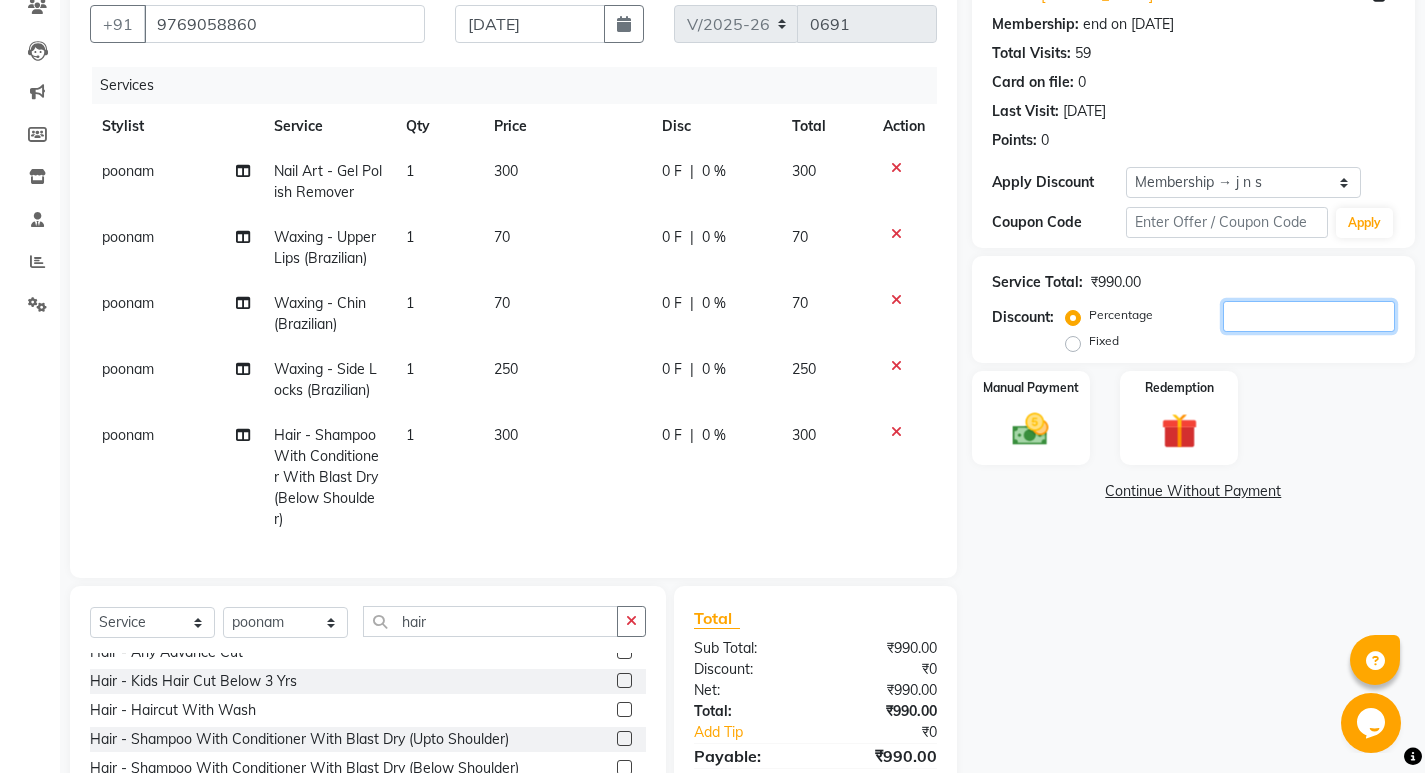 click 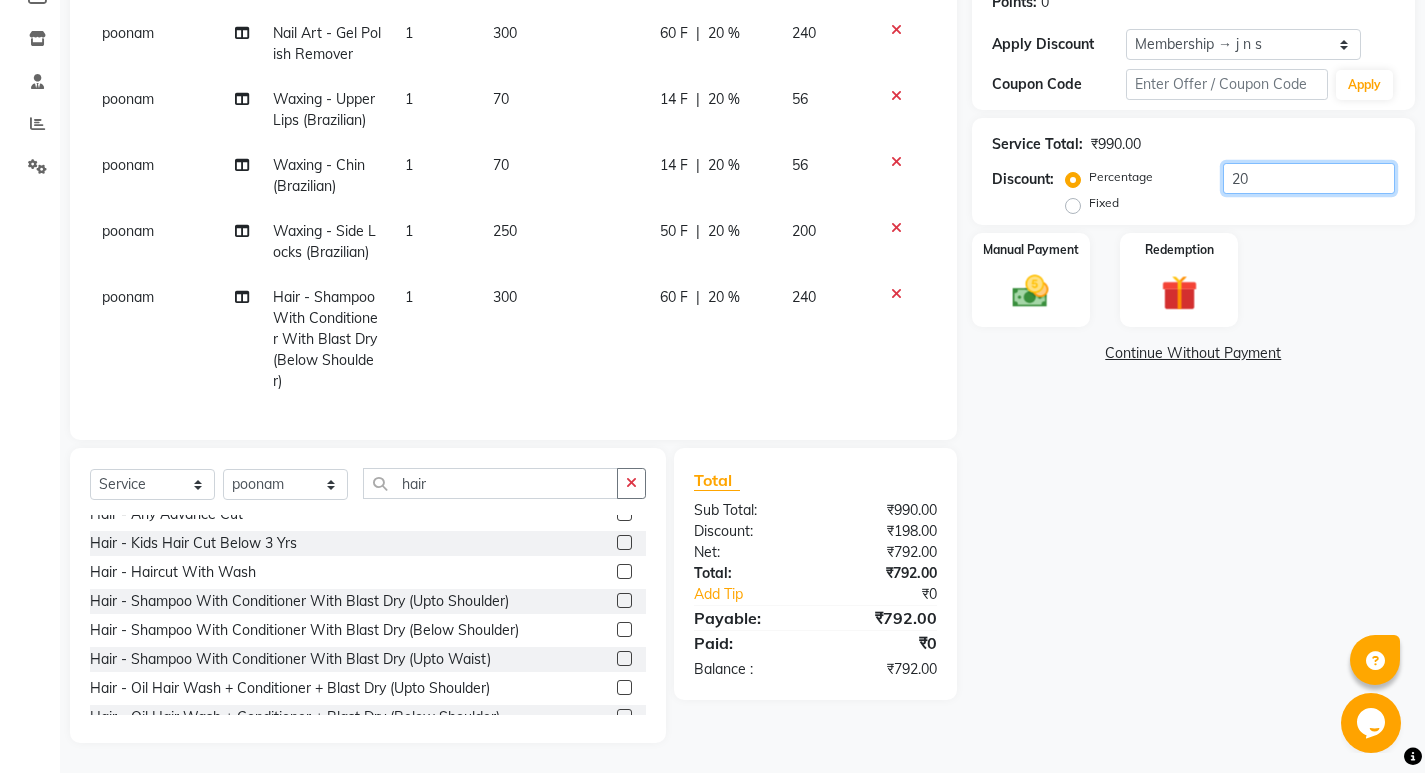 scroll, scrollTop: 328, scrollLeft: 0, axis: vertical 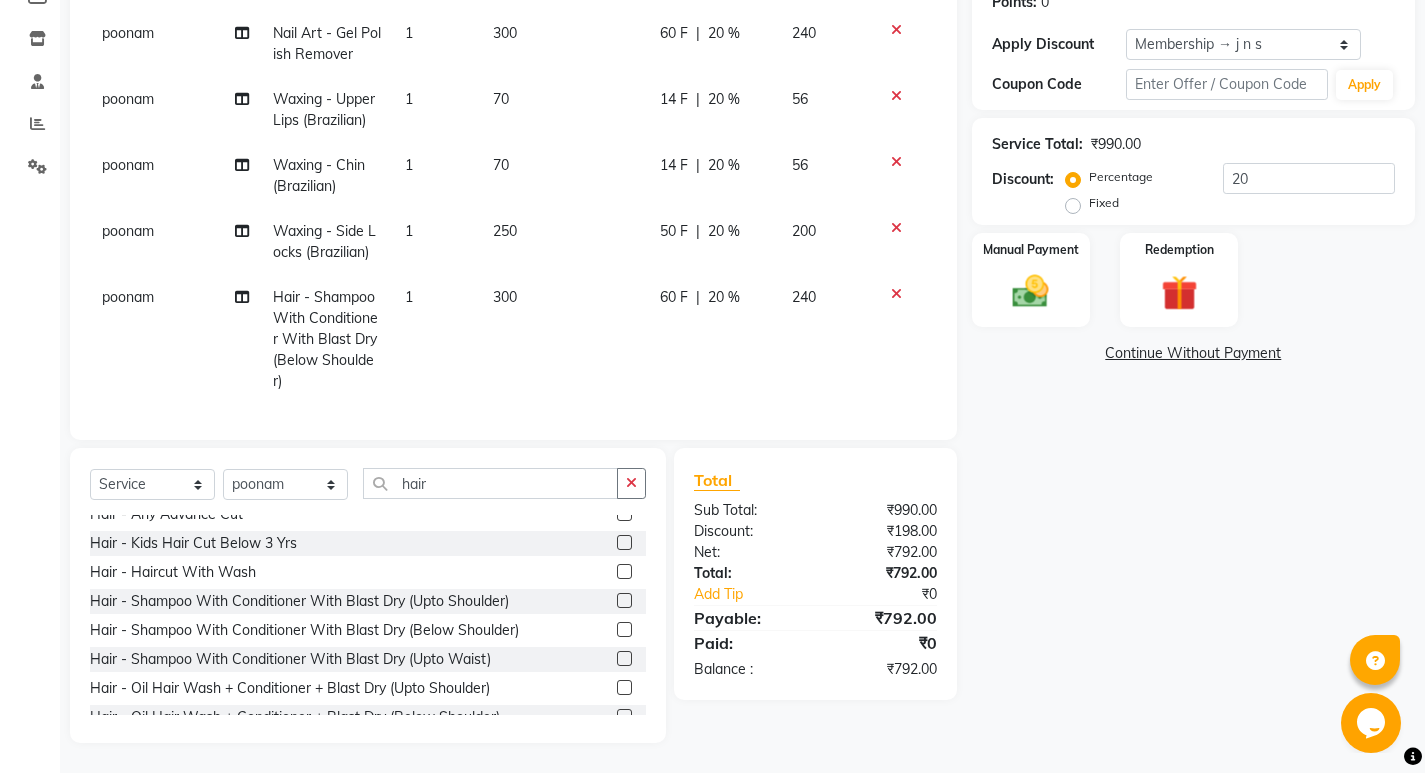 click 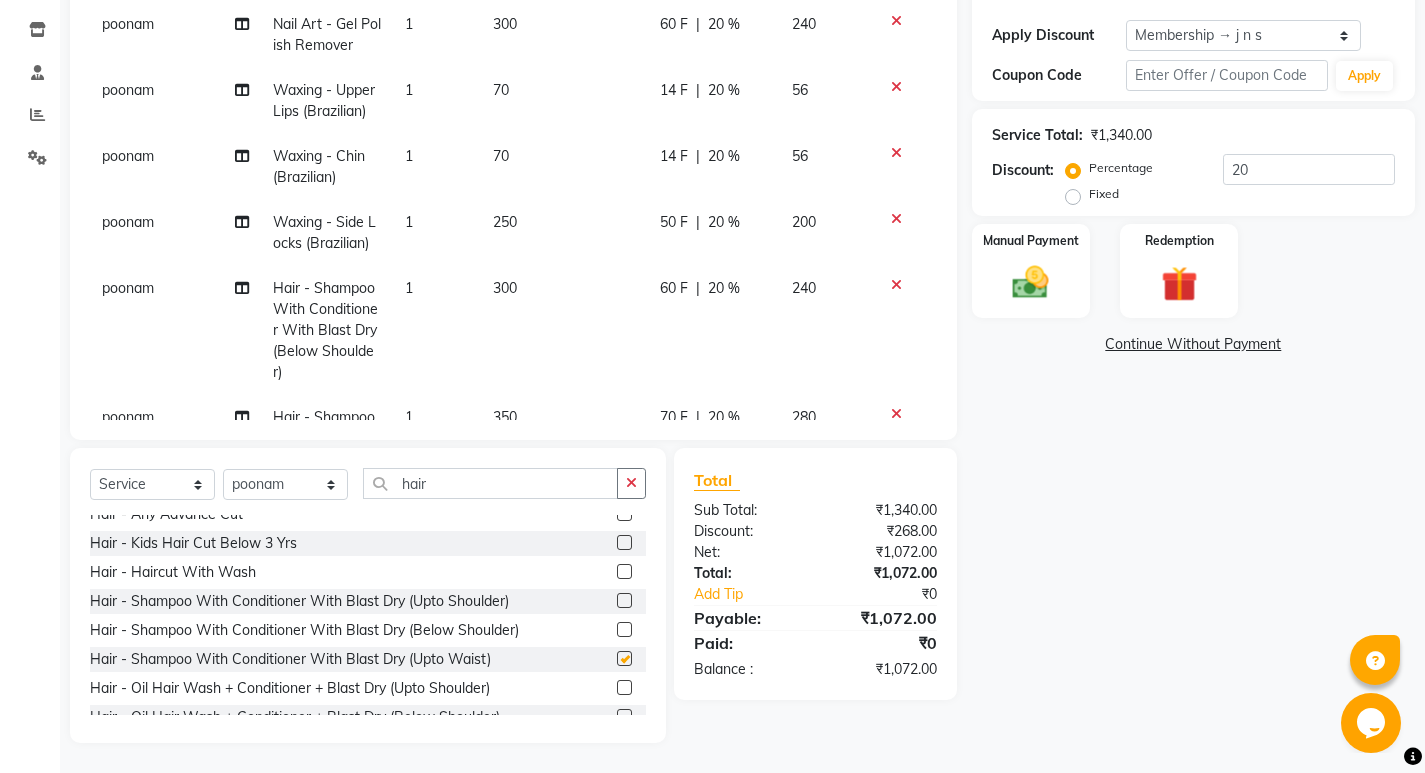 checkbox on "false" 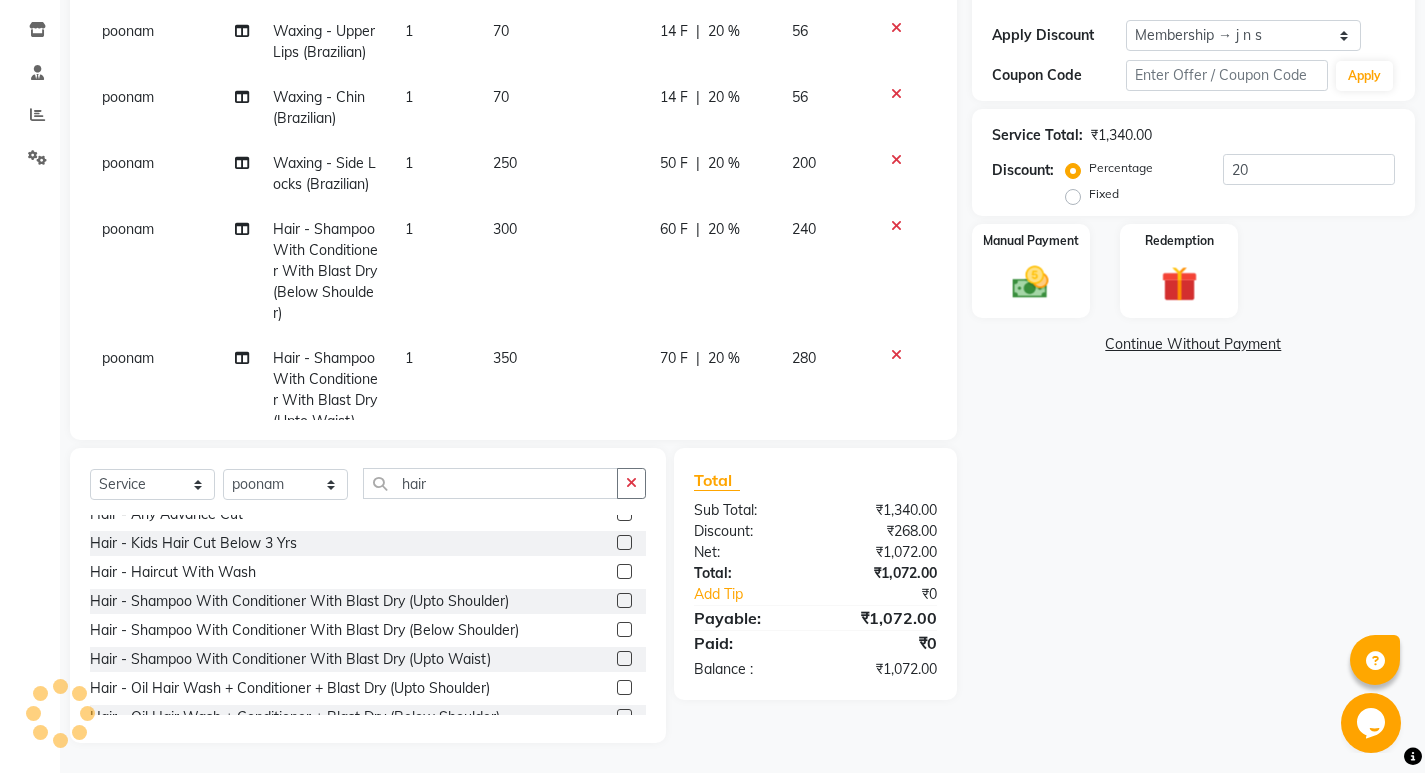 scroll, scrollTop: 114, scrollLeft: 0, axis: vertical 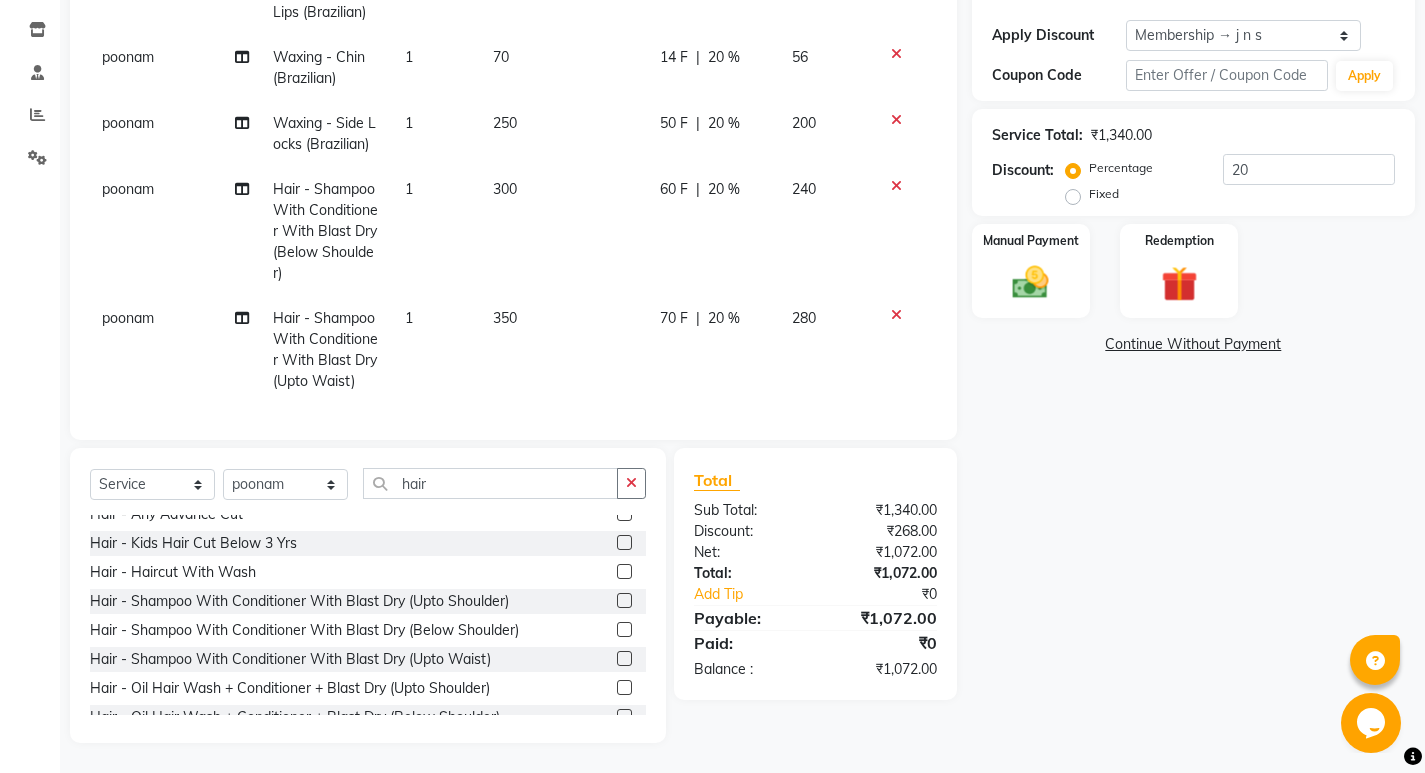 click 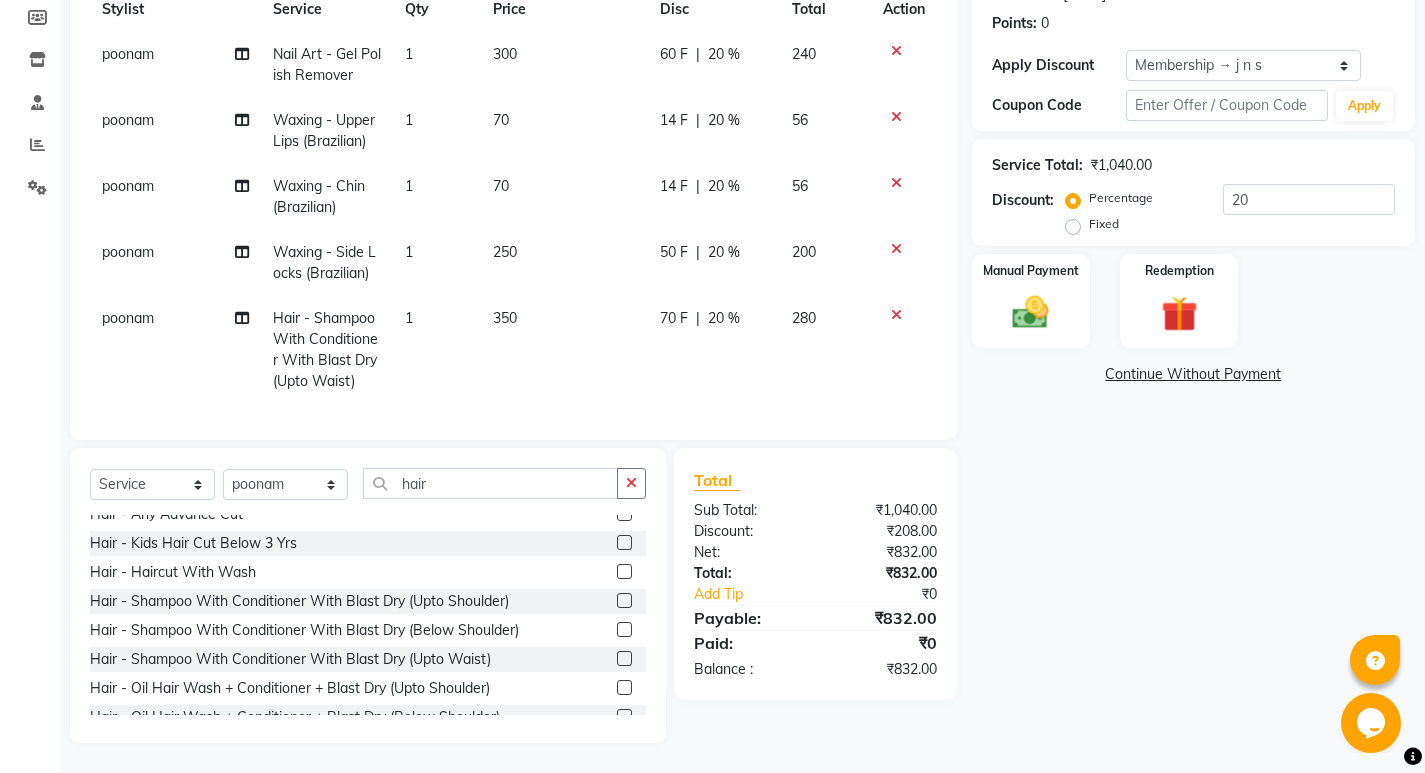 scroll, scrollTop: 298, scrollLeft: 0, axis: vertical 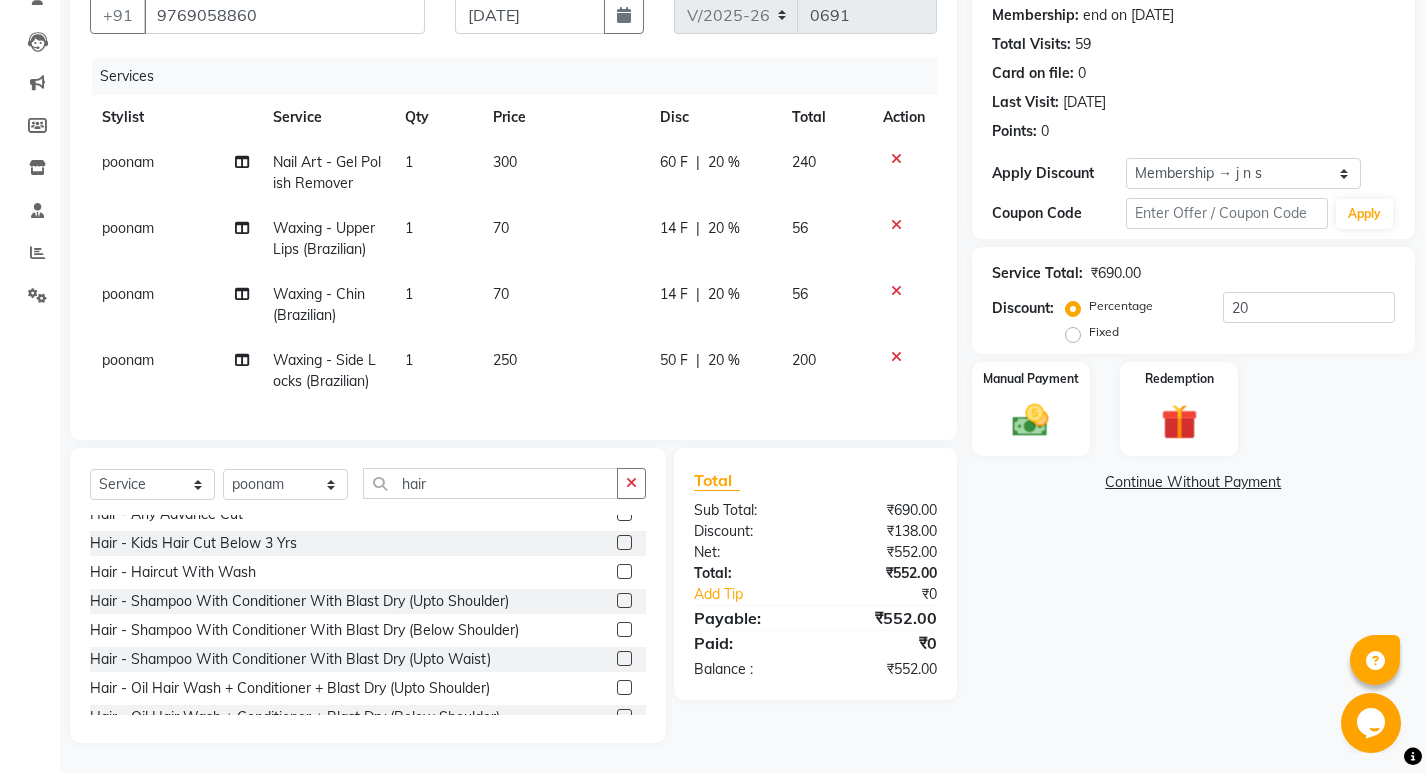 click 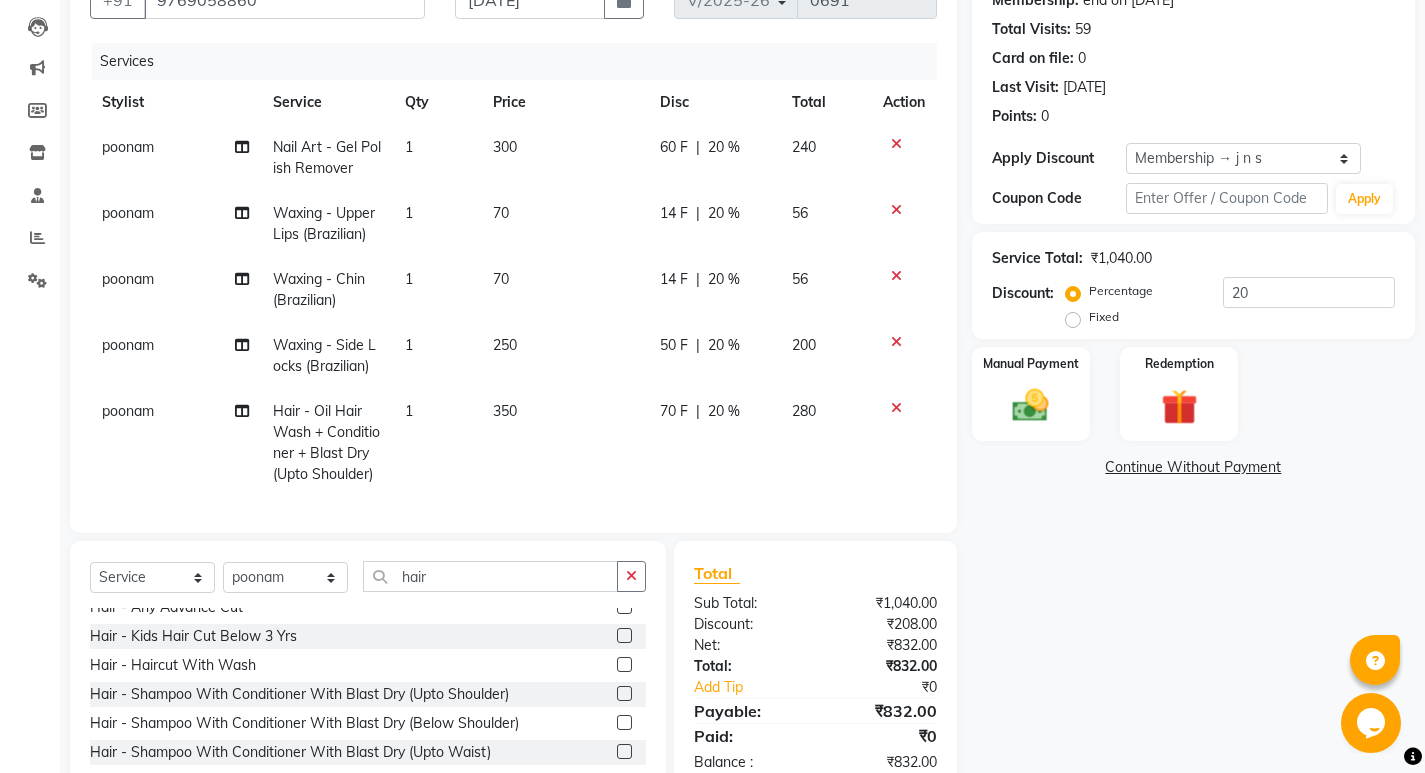 scroll, scrollTop: 313, scrollLeft: 0, axis: vertical 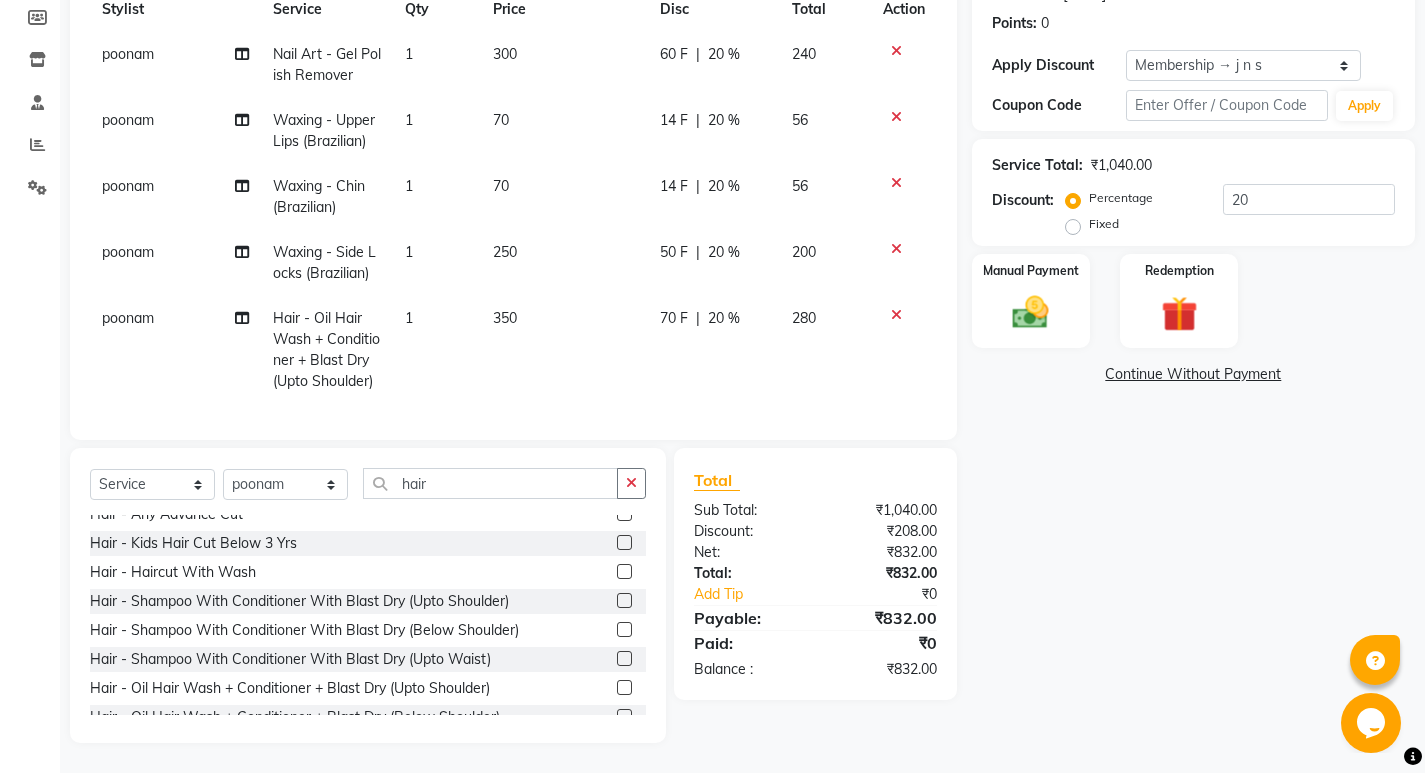 checkbox on "false" 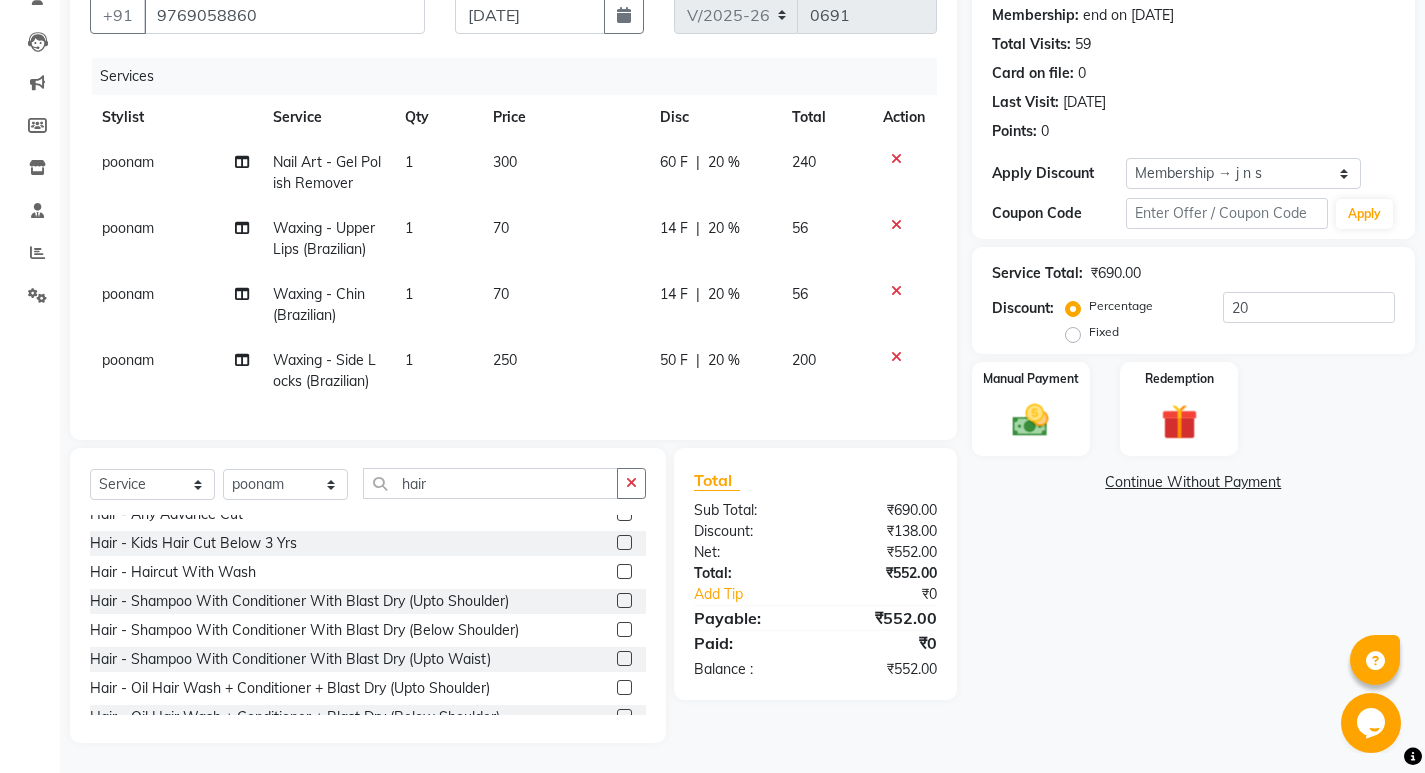 scroll, scrollTop: 205, scrollLeft: 0, axis: vertical 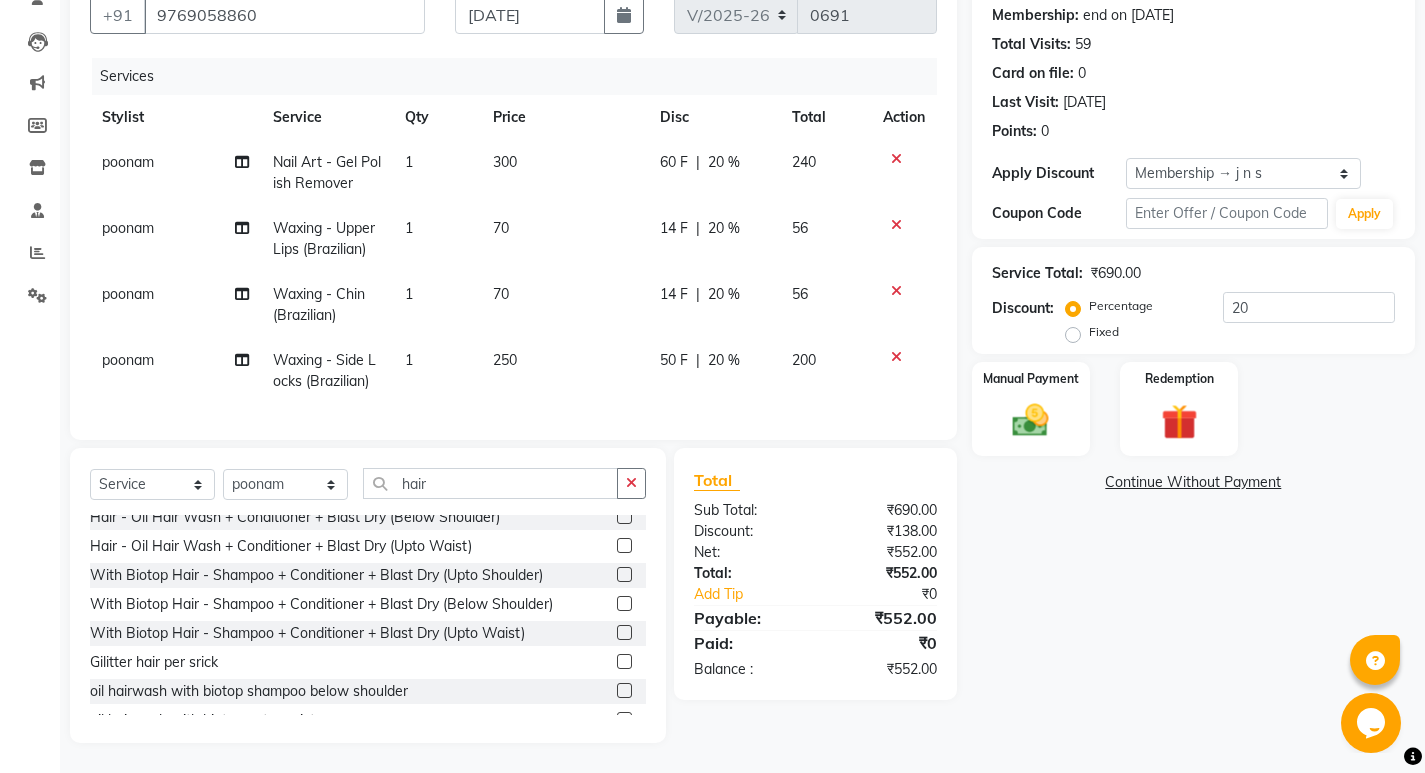 click 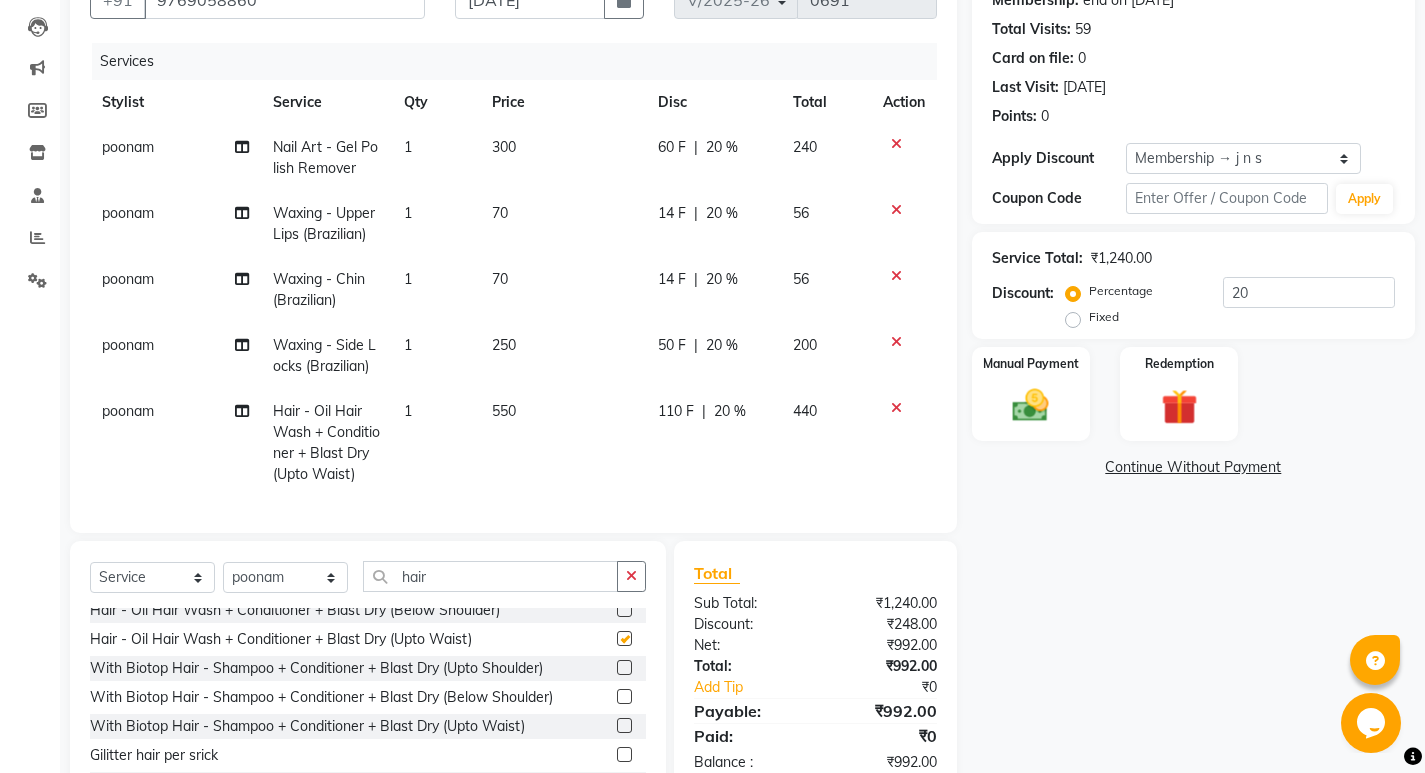 checkbox on "false" 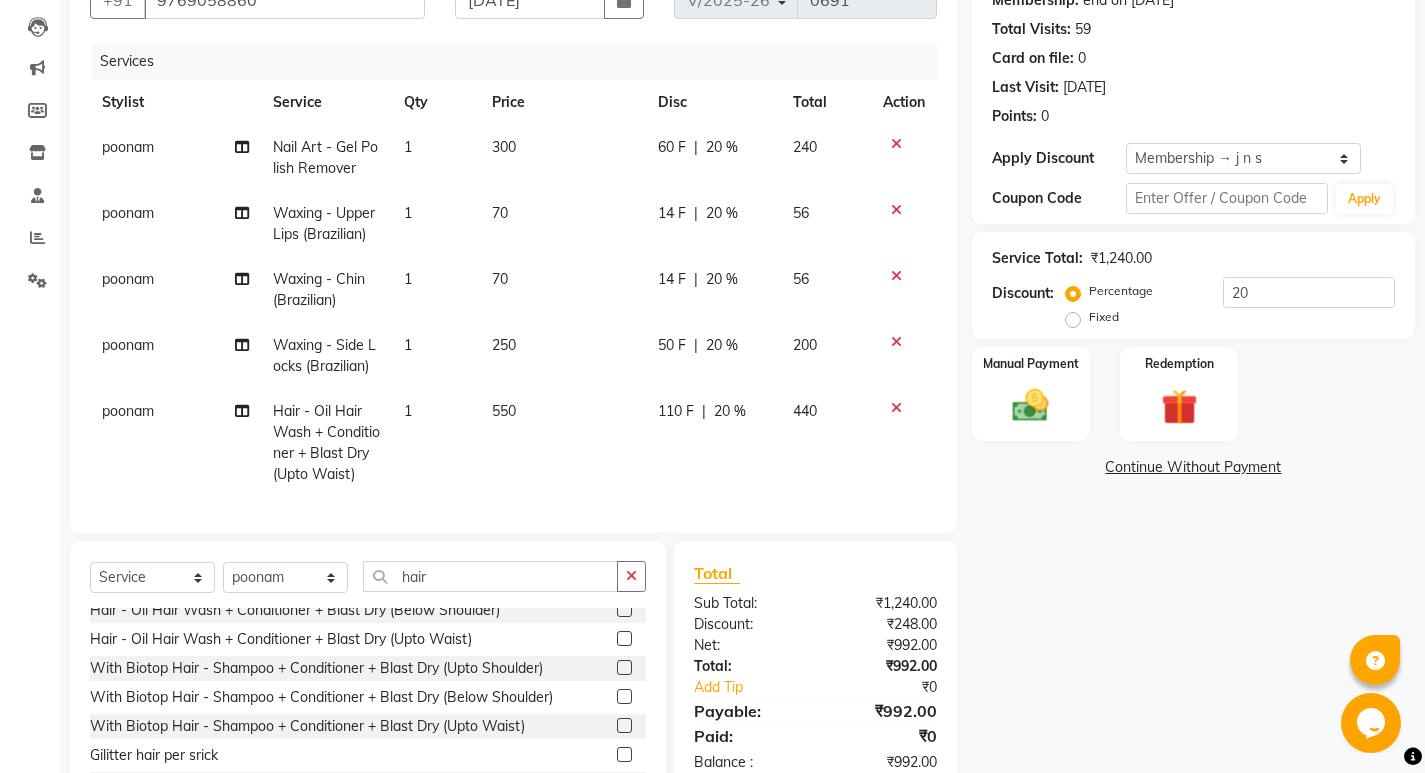 click 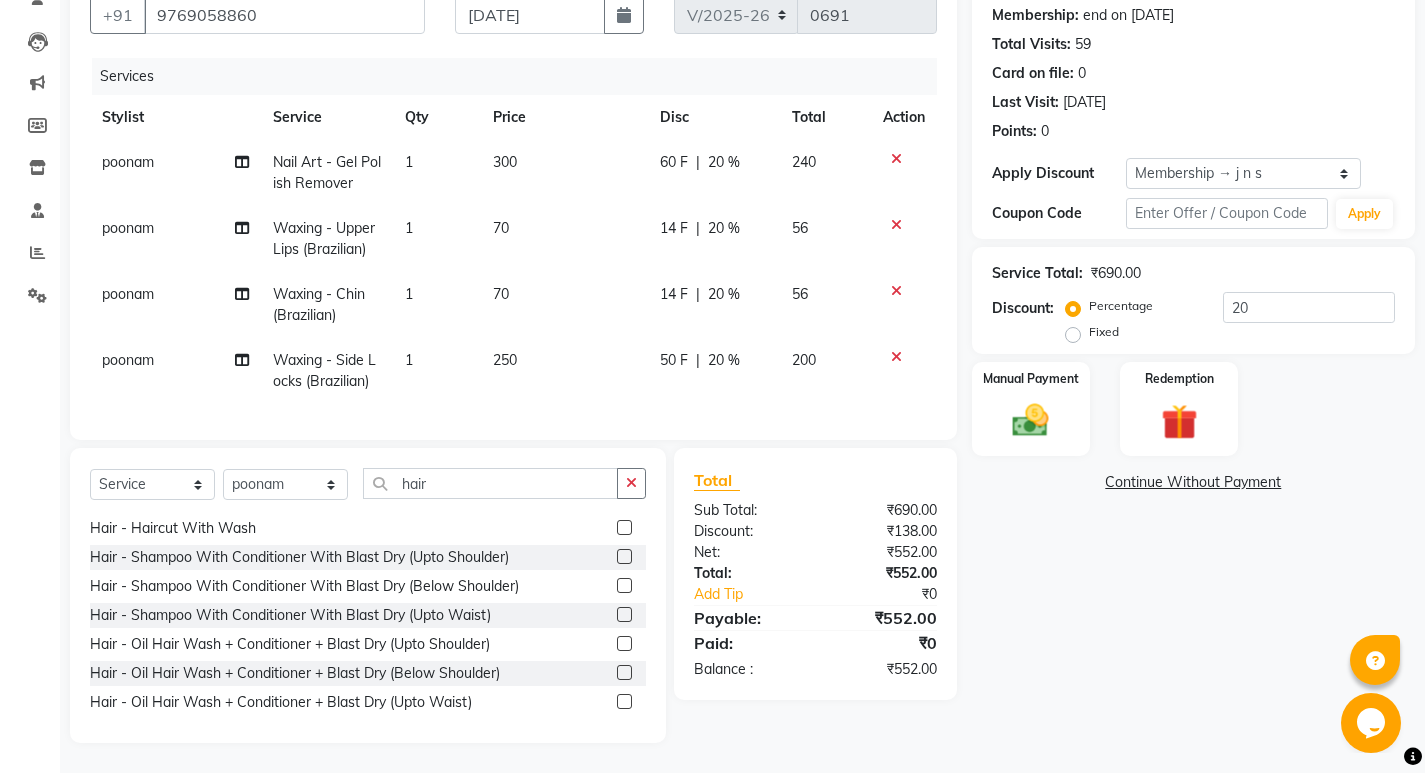 scroll, scrollTop: 100, scrollLeft: 0, axis: vertical 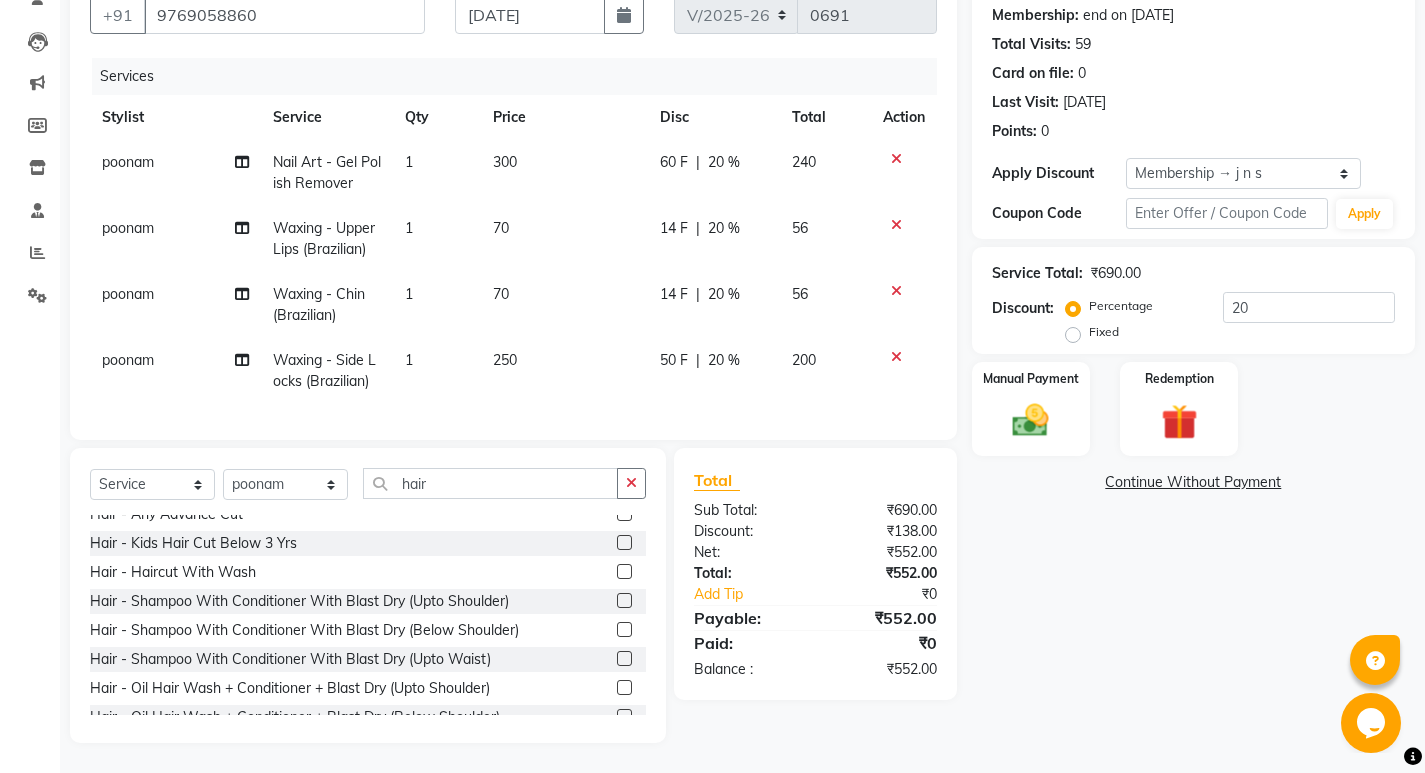 click 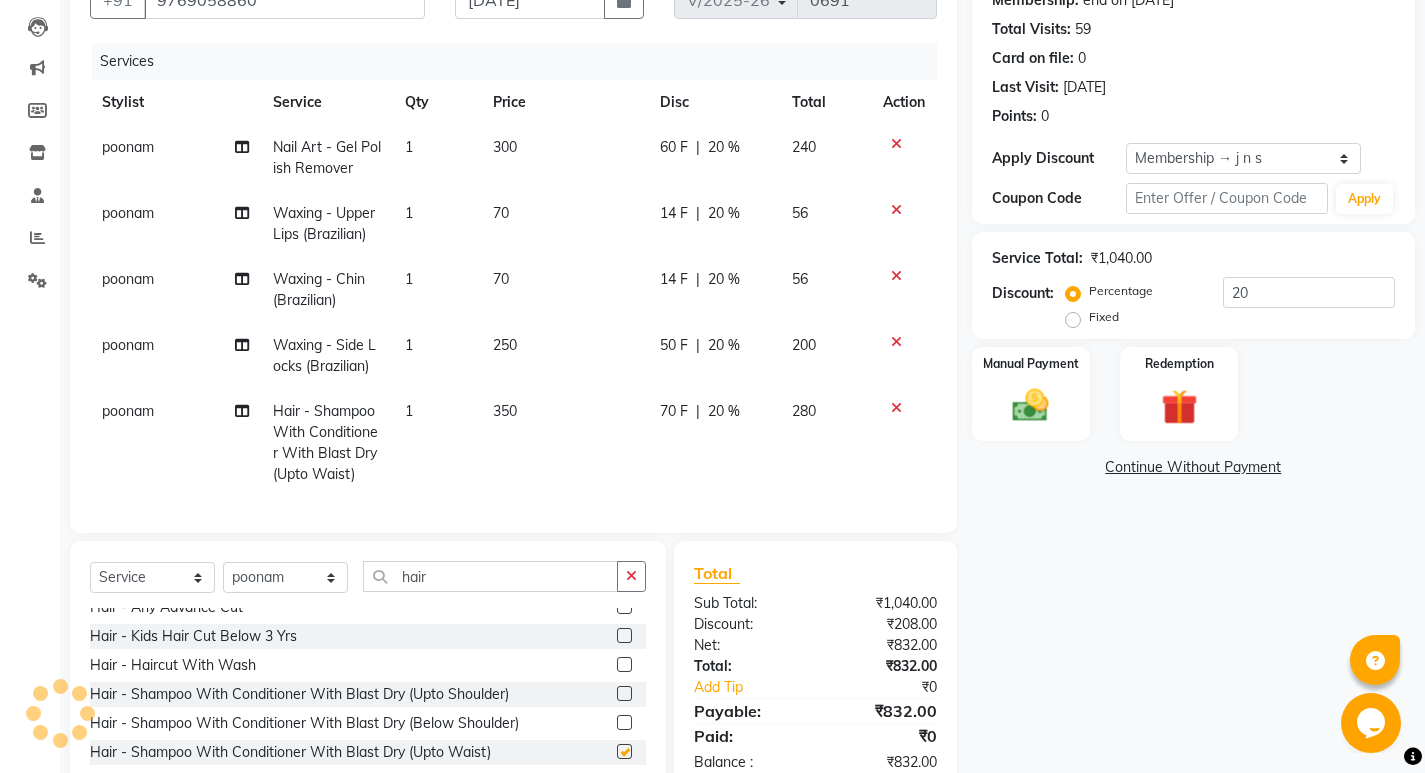 checkbox on "false" 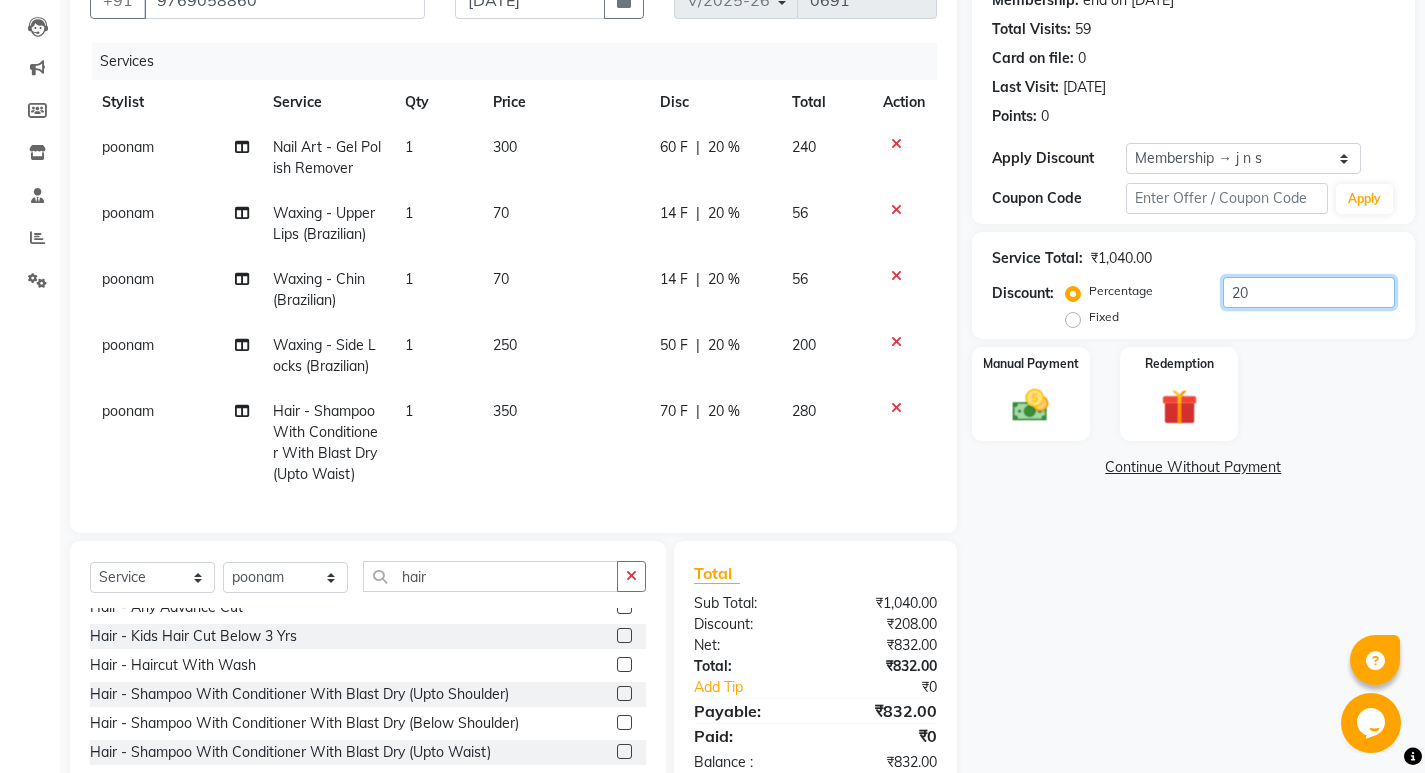click on "20" 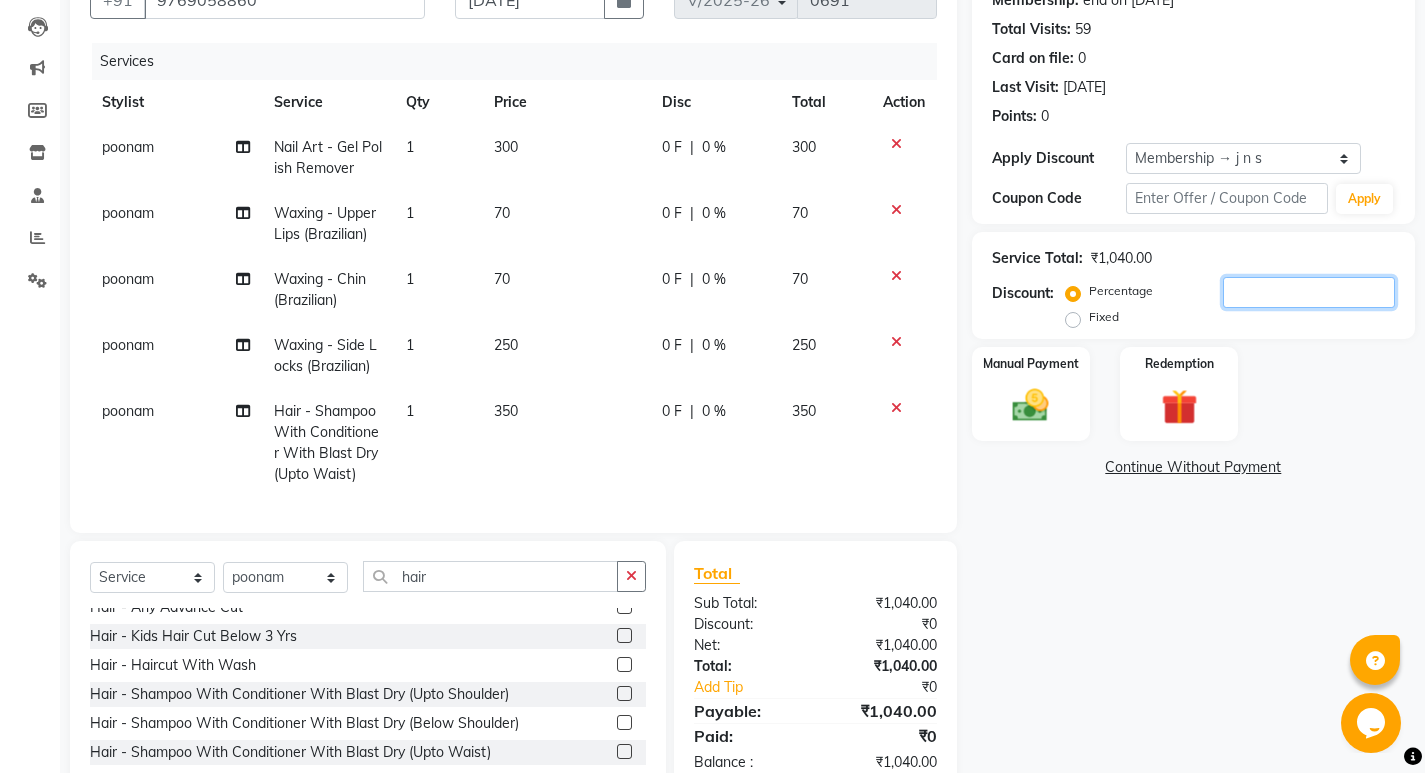 type 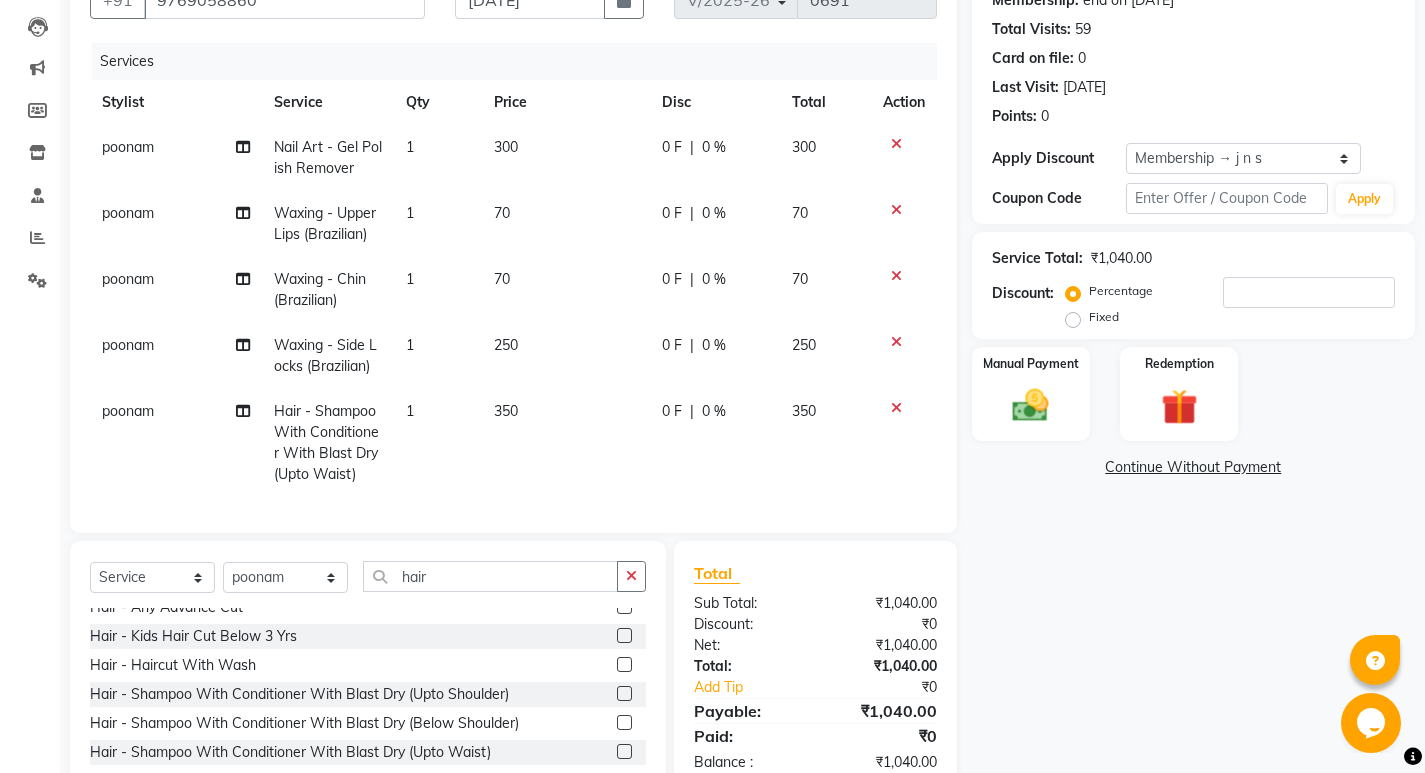click on "350" 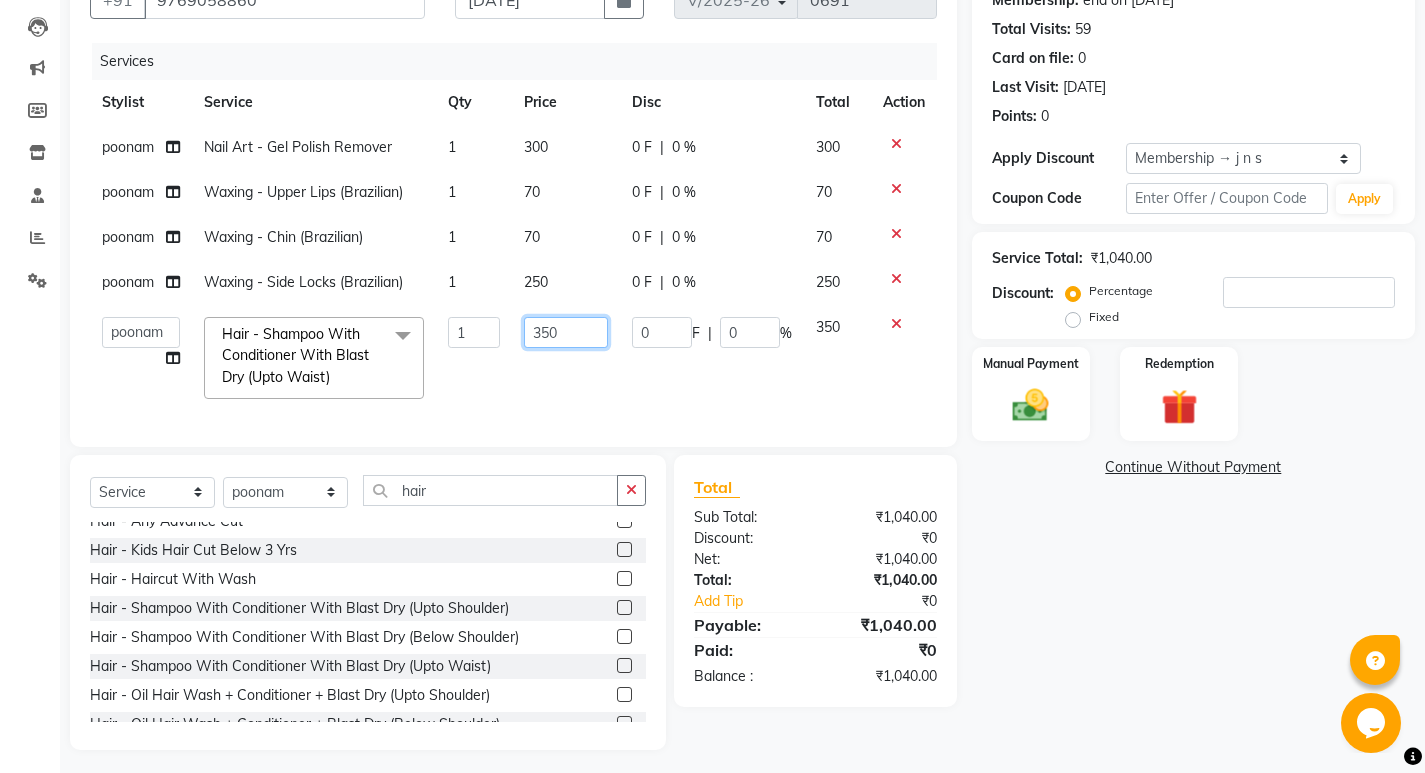 click on "350" 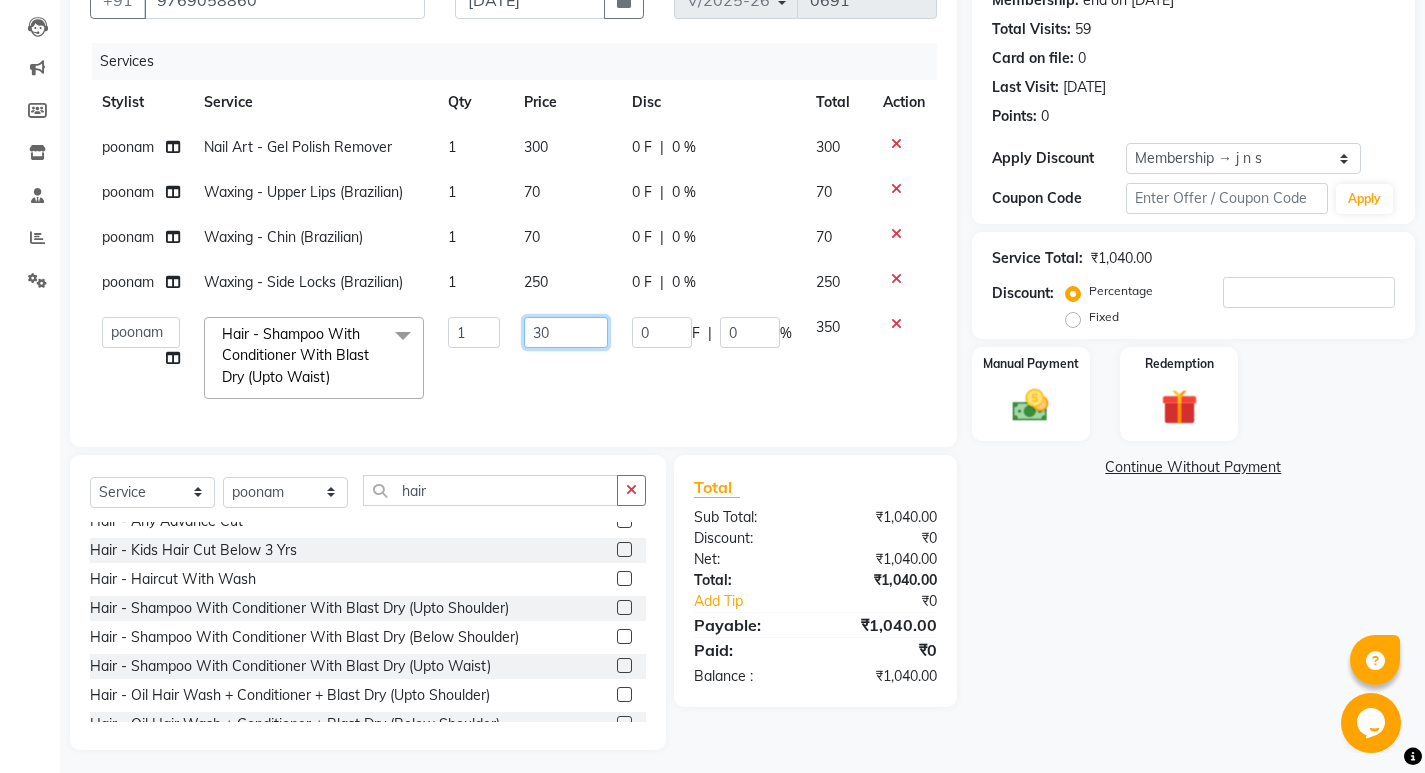 type on "300" 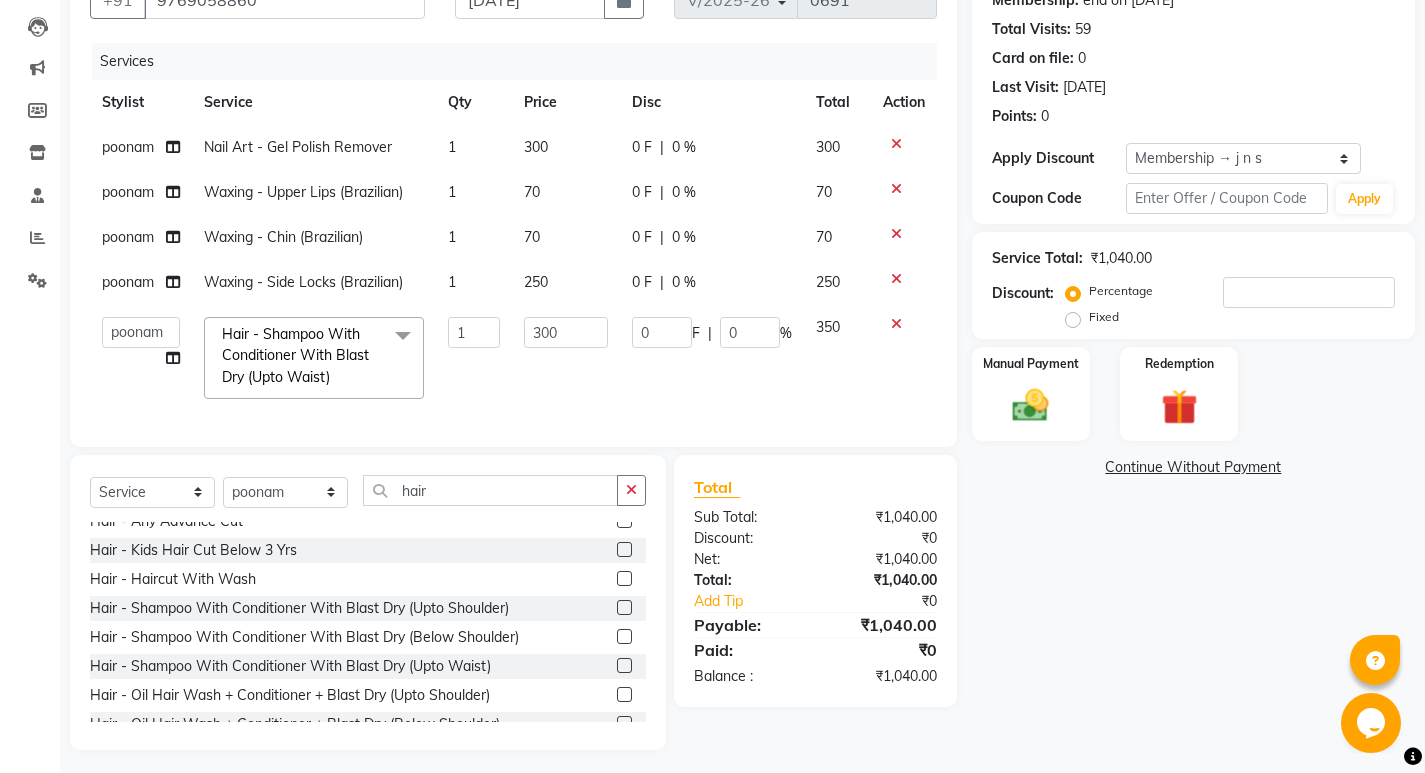 click on "poonam Nail Art - Gel Polish Remover 1 300 0 F | 0 % 300 poonam Waxing - Upper Lips (Brazilian) 1 70 0 F | 0 % 70 poonam Waxing - Chin ([GEOGRAPHIC_DATA]) 1 70 0 F | 0 % 70 poonam Waxing - Side Locks (Brazilian) 1 250 0 F | 0 % 250  Manager   [PERSON_NAME] Mam   No Preference 1   poonam   [PERSON_NAME]   Sheetal Mam   [PERSON_NAME]    [PERSON_NAME]  Hair - Shampoo With Conditioner With Blast Dry (Upto Waist)  x Hair - Fringes Hair - U Cut Hair - Straight Cut Hair - Any Advance Cut Hair - Kids Hair Cut Below 3 Yrs Hair - Haircut With Wash Hair - Shampoo With Conditioner With Blast Dry (Upto Shoulder) Hair - Shampoo With Conditioner With Blast Dry (Below Shoulder) Hair - Shampoo With Conditioner With Blast Dry (Upto Waist) Hair - Oil Hair Wash + Conditioner + Blast Dry (Upto Shoulder) Hair - Oil Hair Wash + Conditioner + Blast Dry (Below Shoulder) Hair - Oil Hair Wash + Conditioner + Blast Dry (Upto Waist)   With  Biotop     Hair - Shampoo + Conditioner + Blast Dry (Upto Shoulder) Gilitter hair per srick oil hairwash with biotop upto waist makeup" 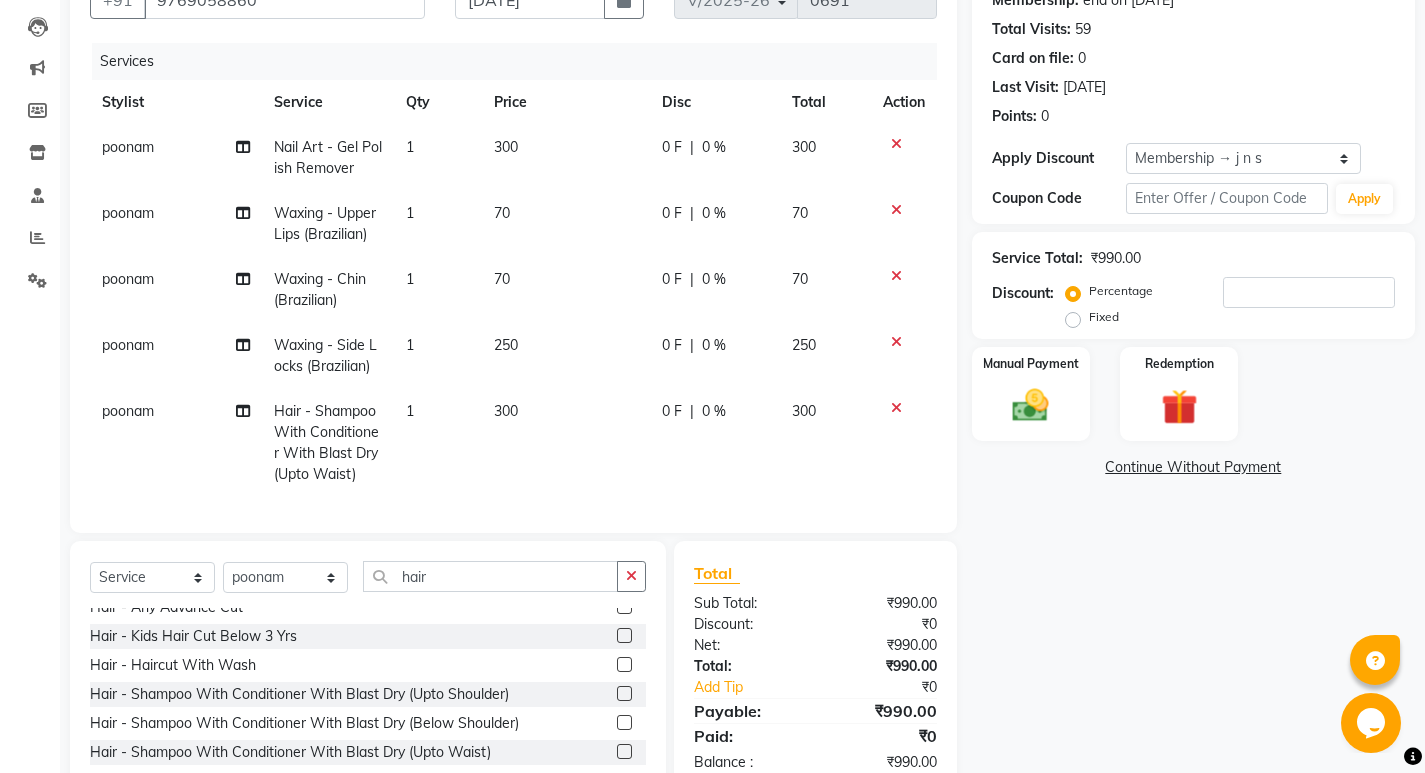 click 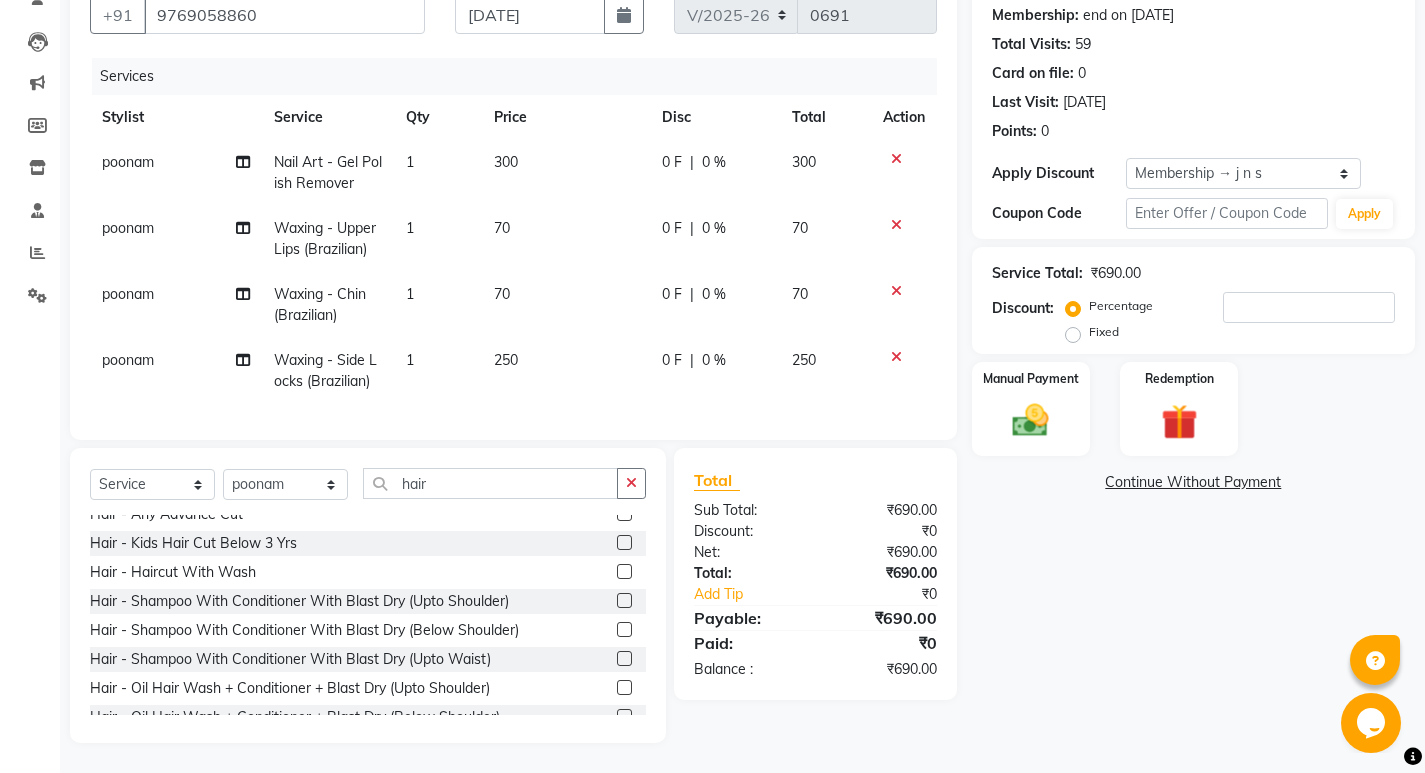 click 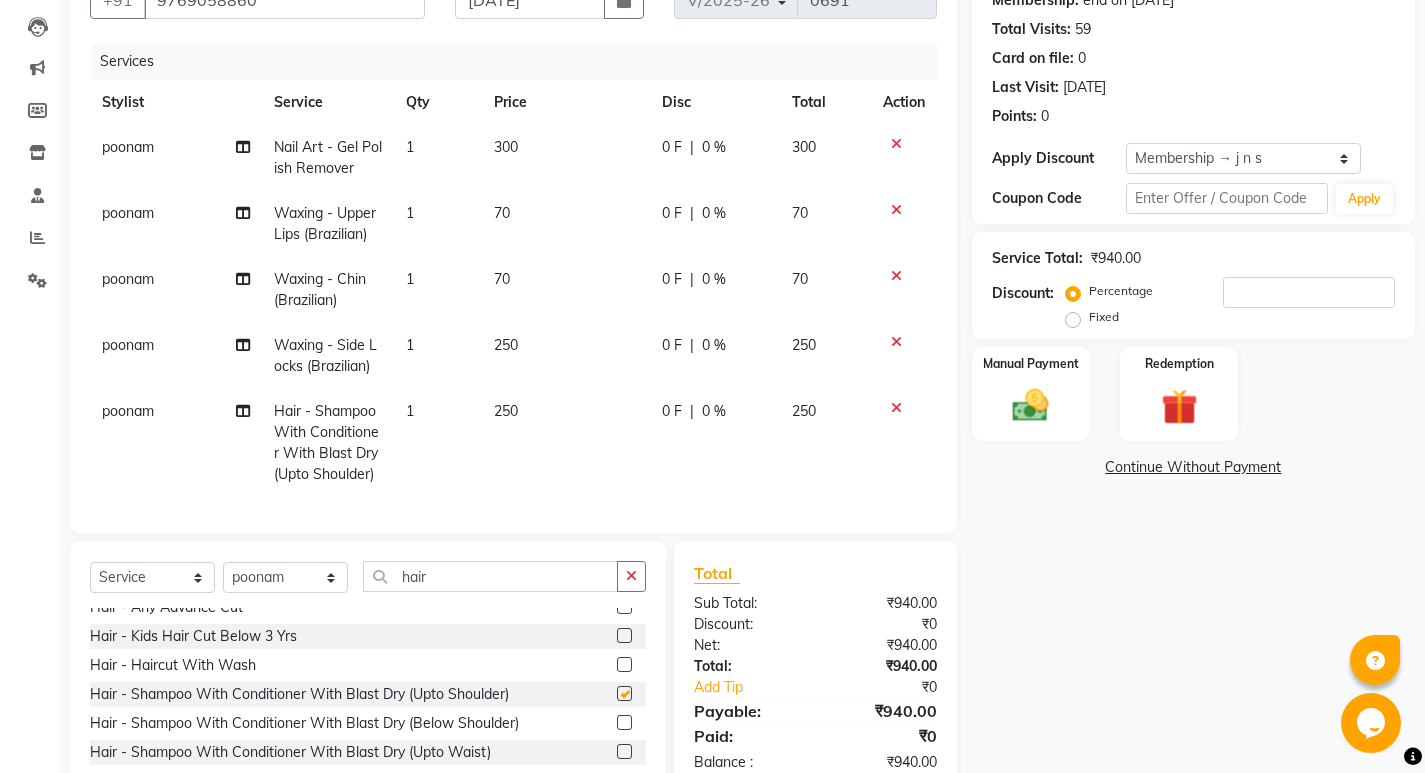 checkbox on "false" 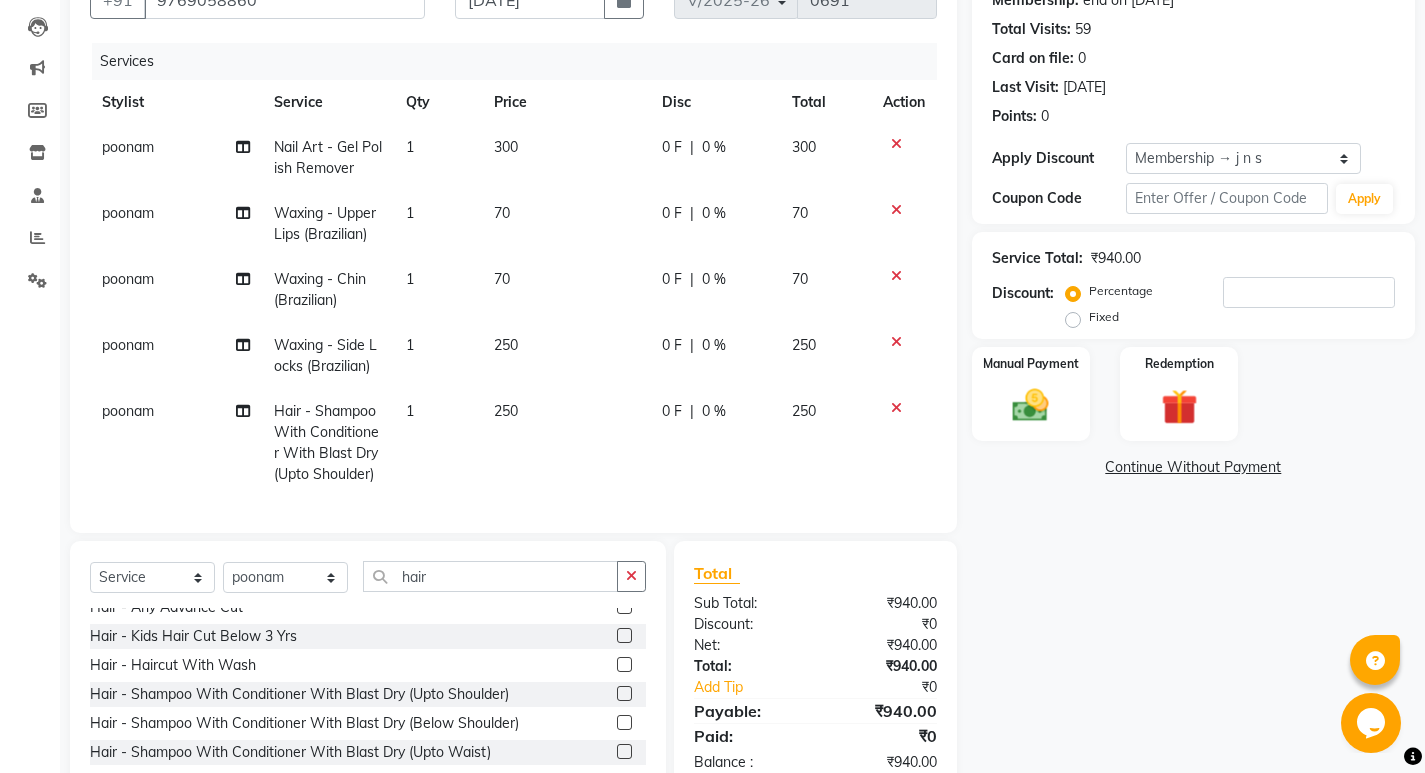 click 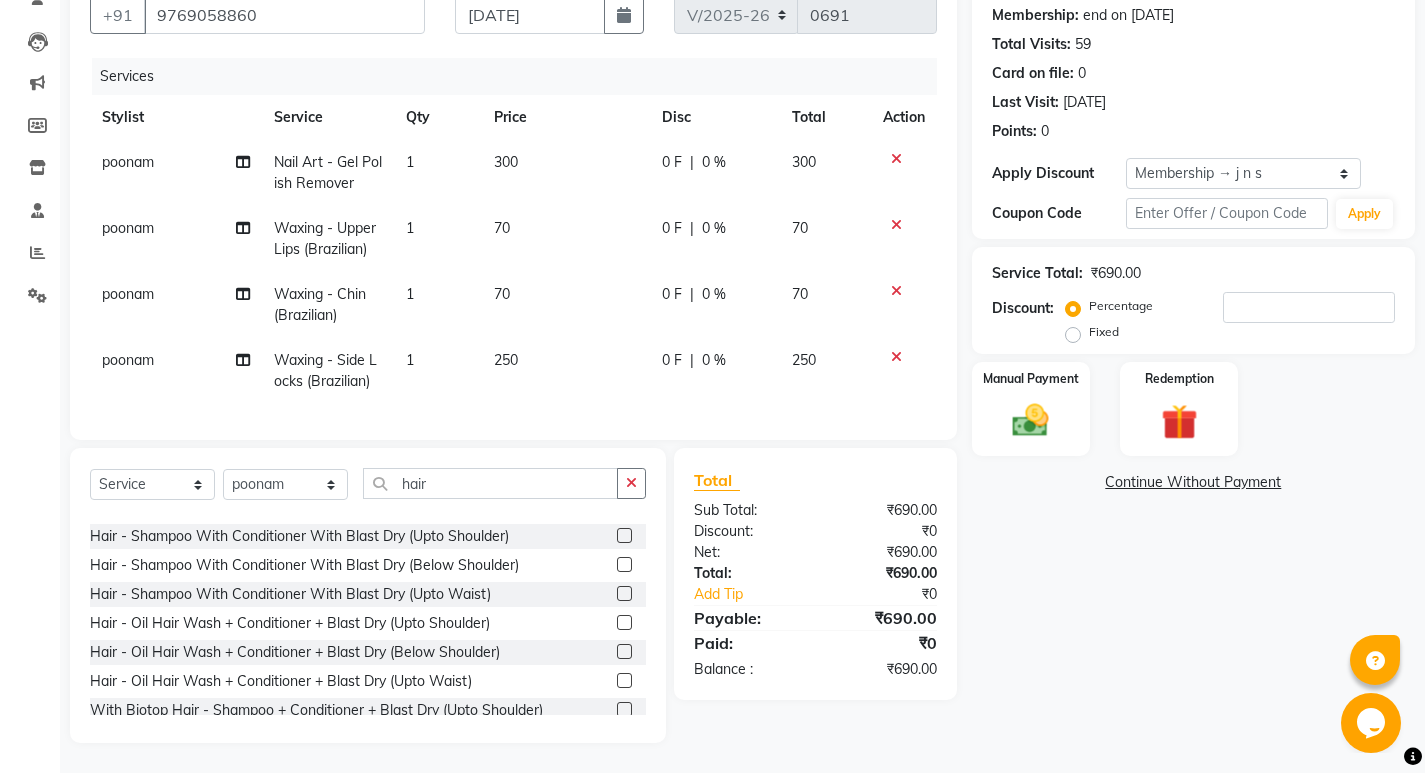 scroll, scrollTop: 200, scrollLeft: 0, axis: vertical 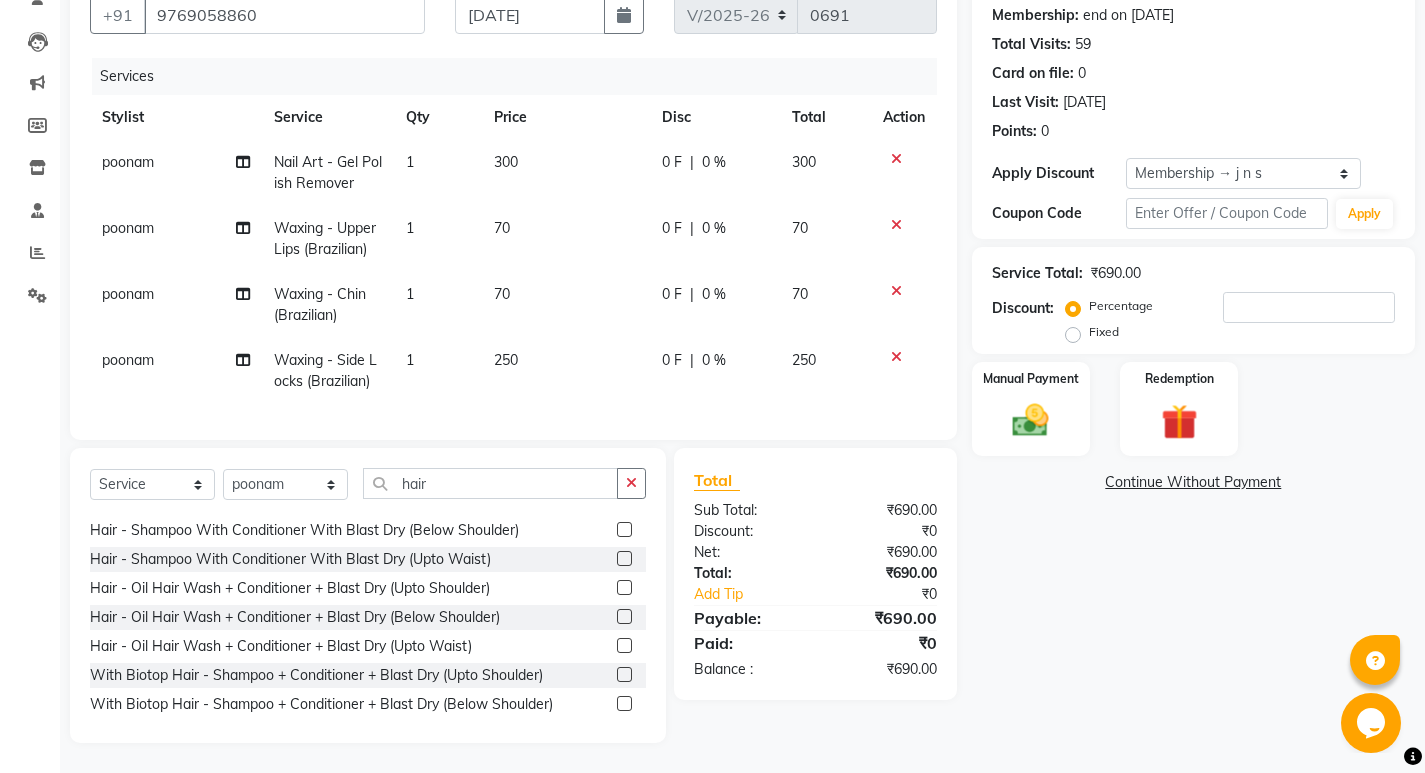 click 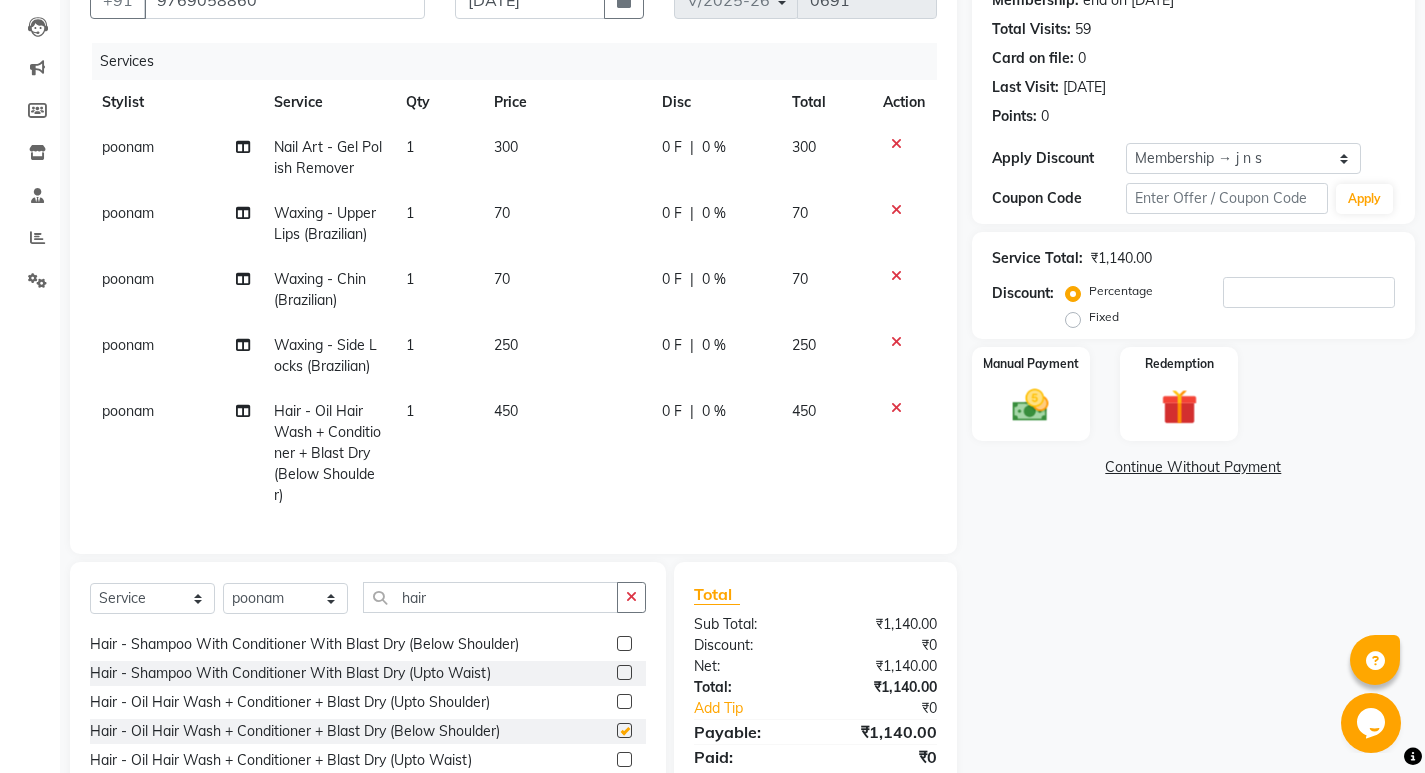 checkbox on "false" 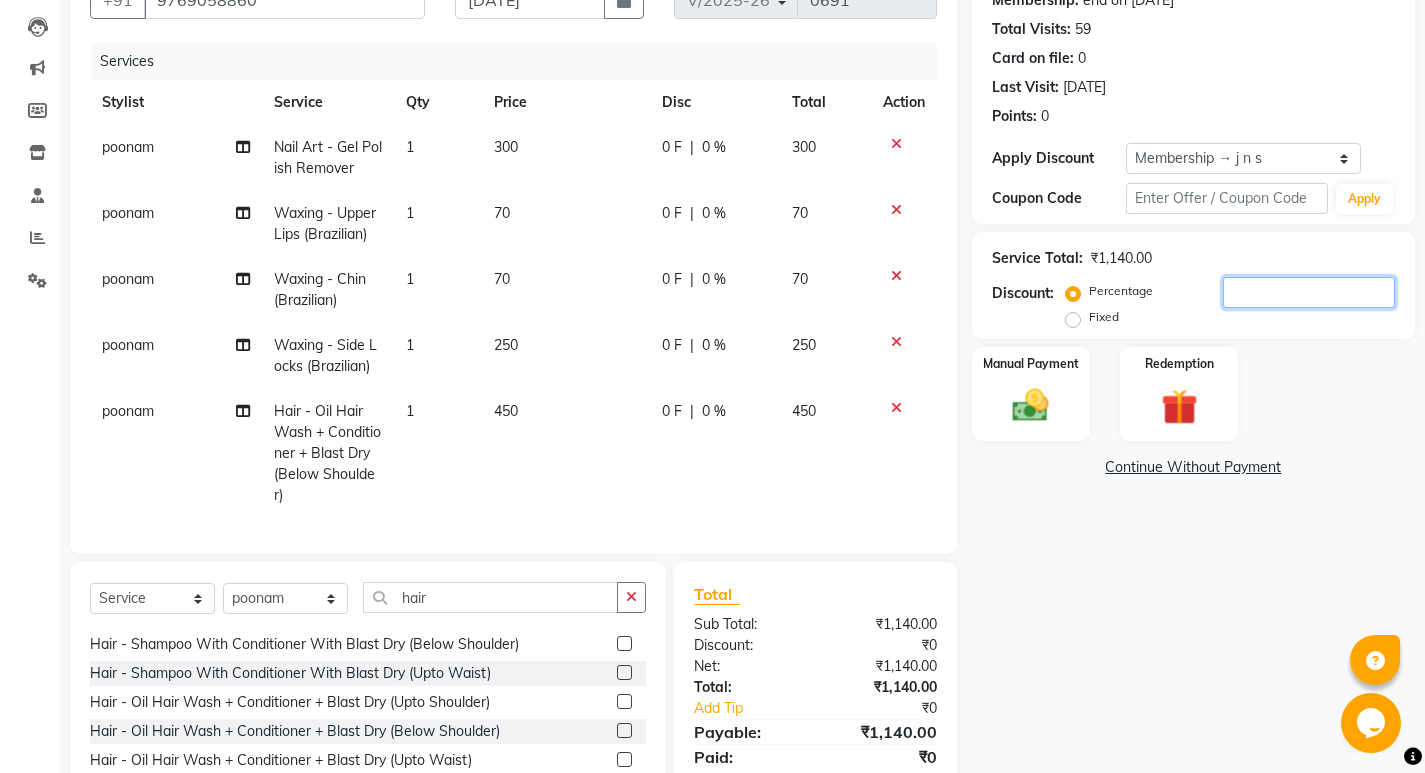click 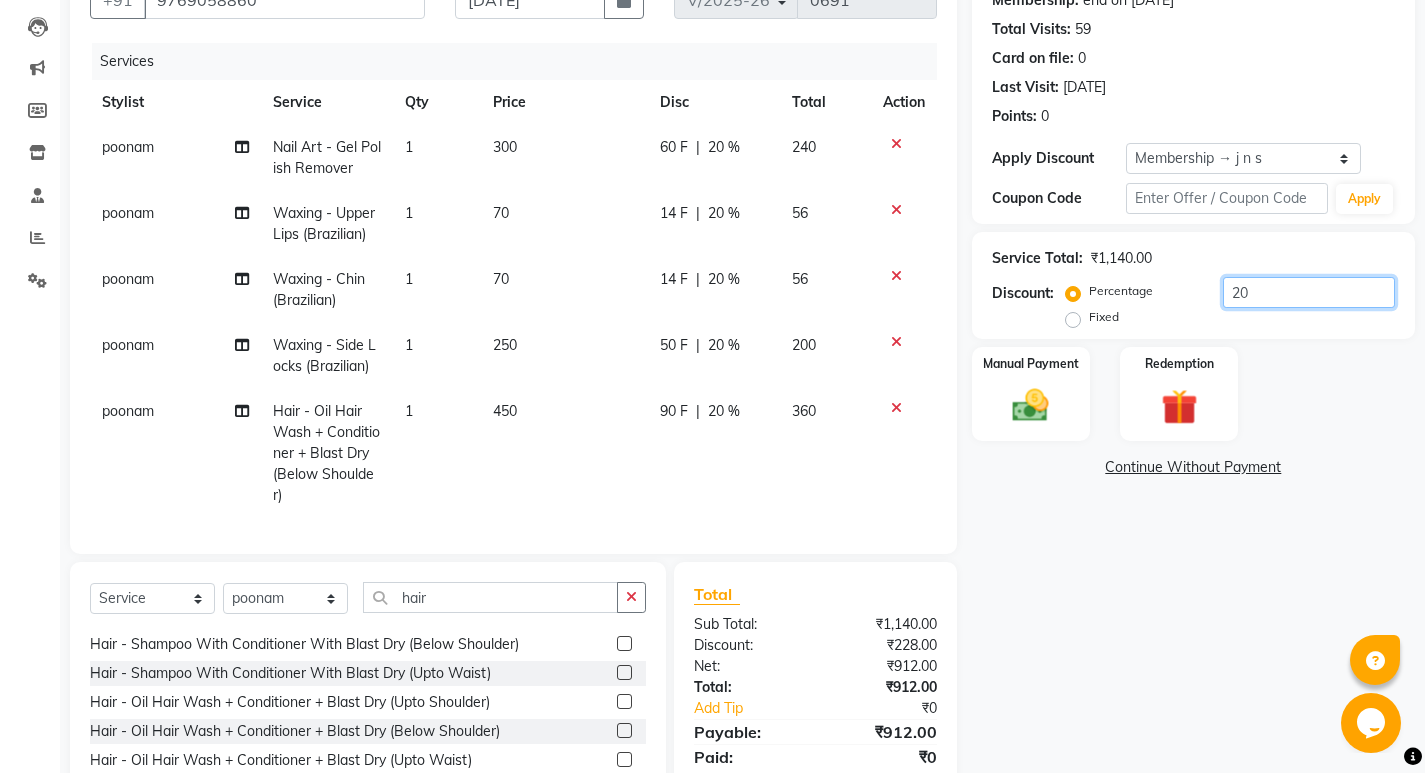 type on "20" 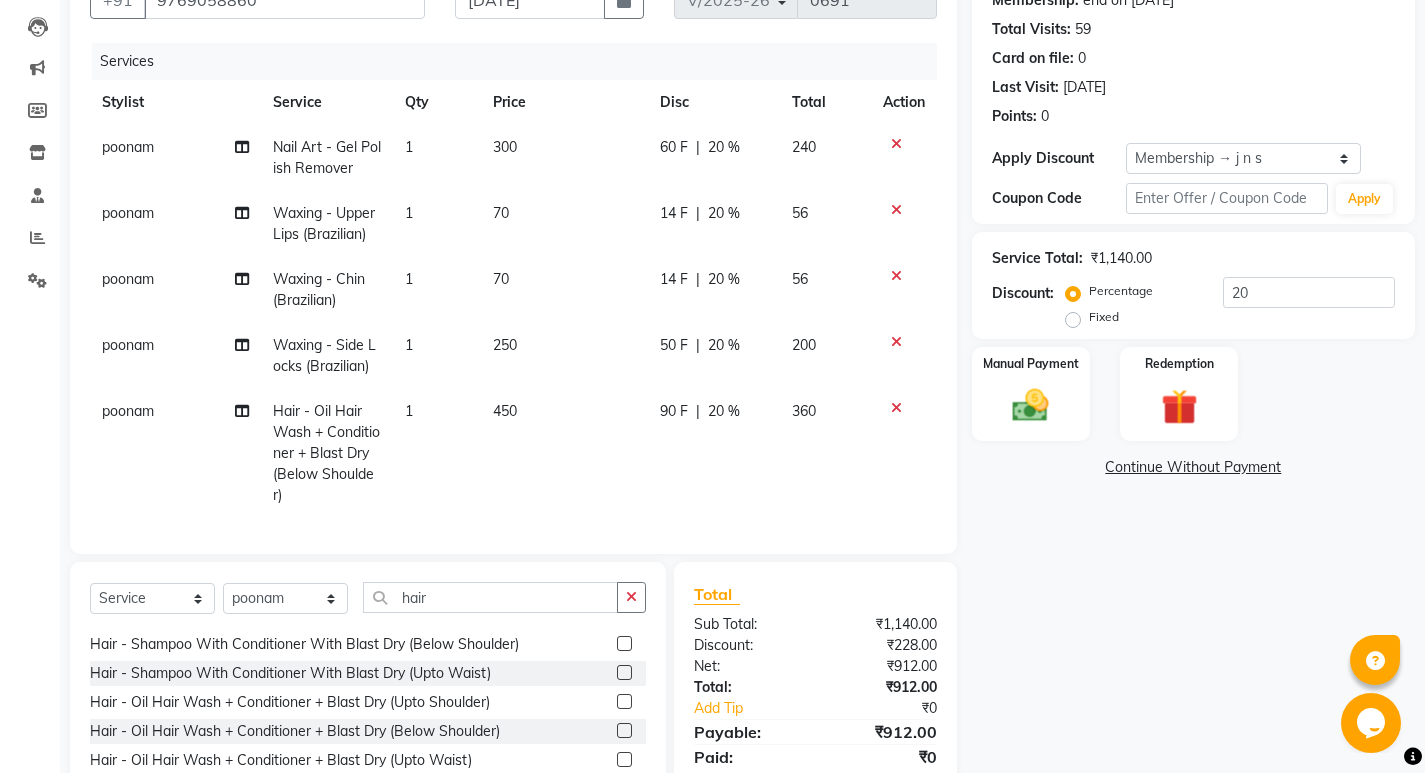 click on "450" 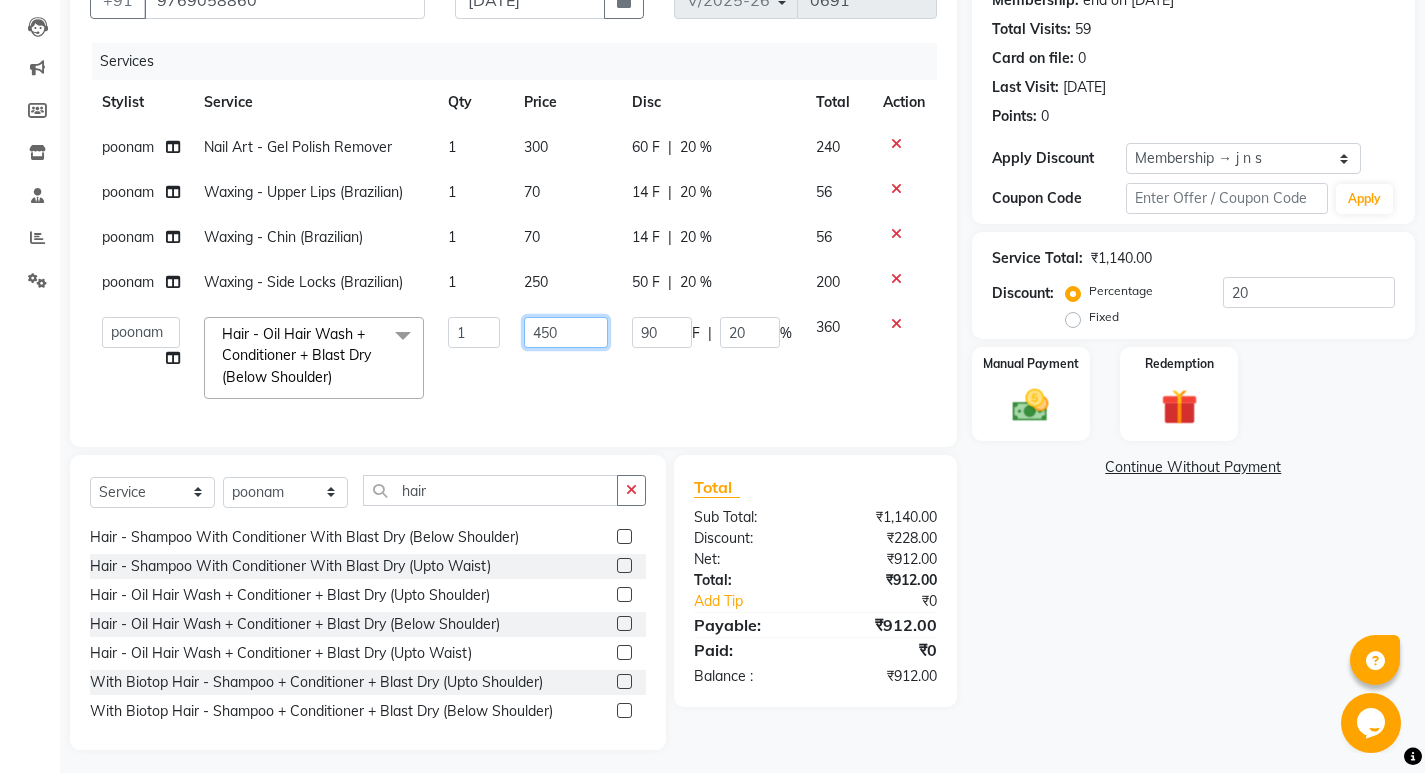 click on "450" 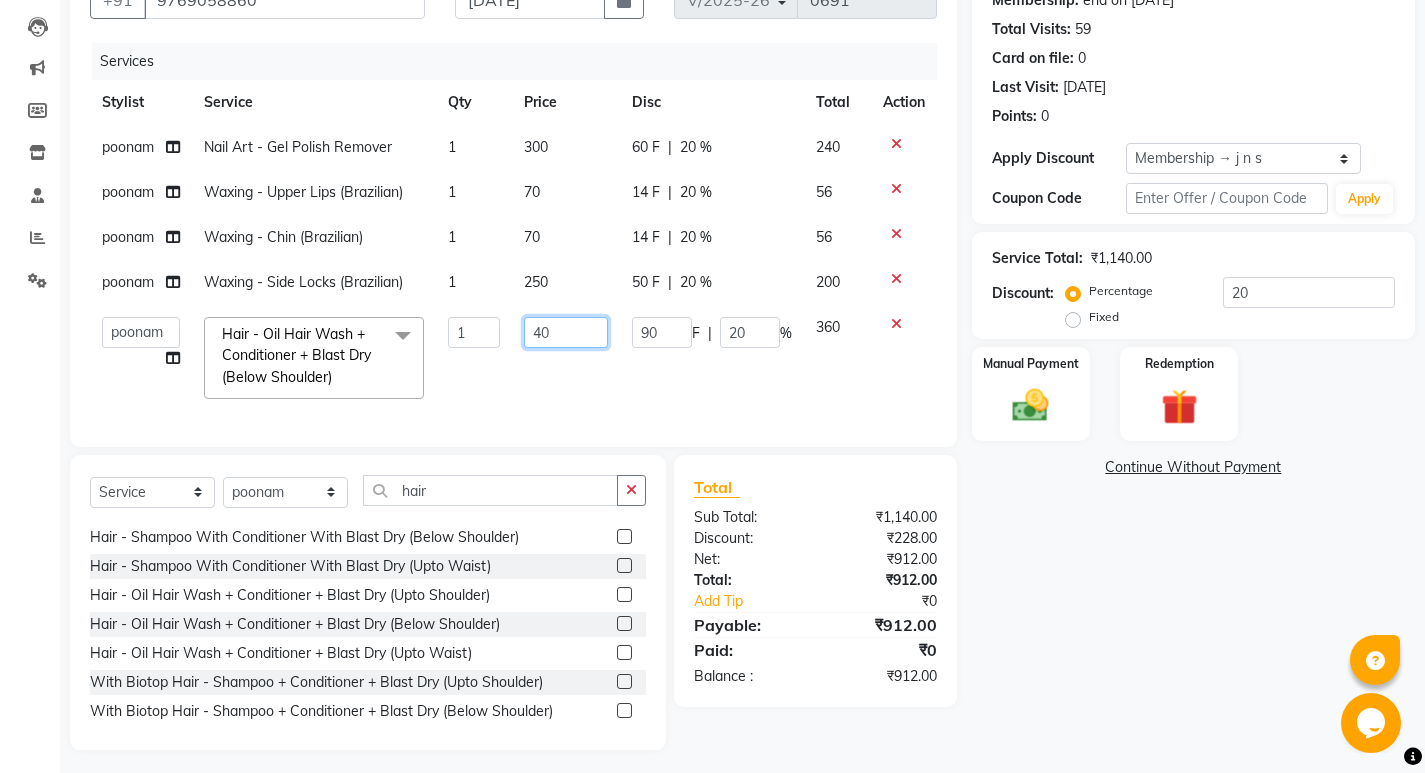 type on "400" 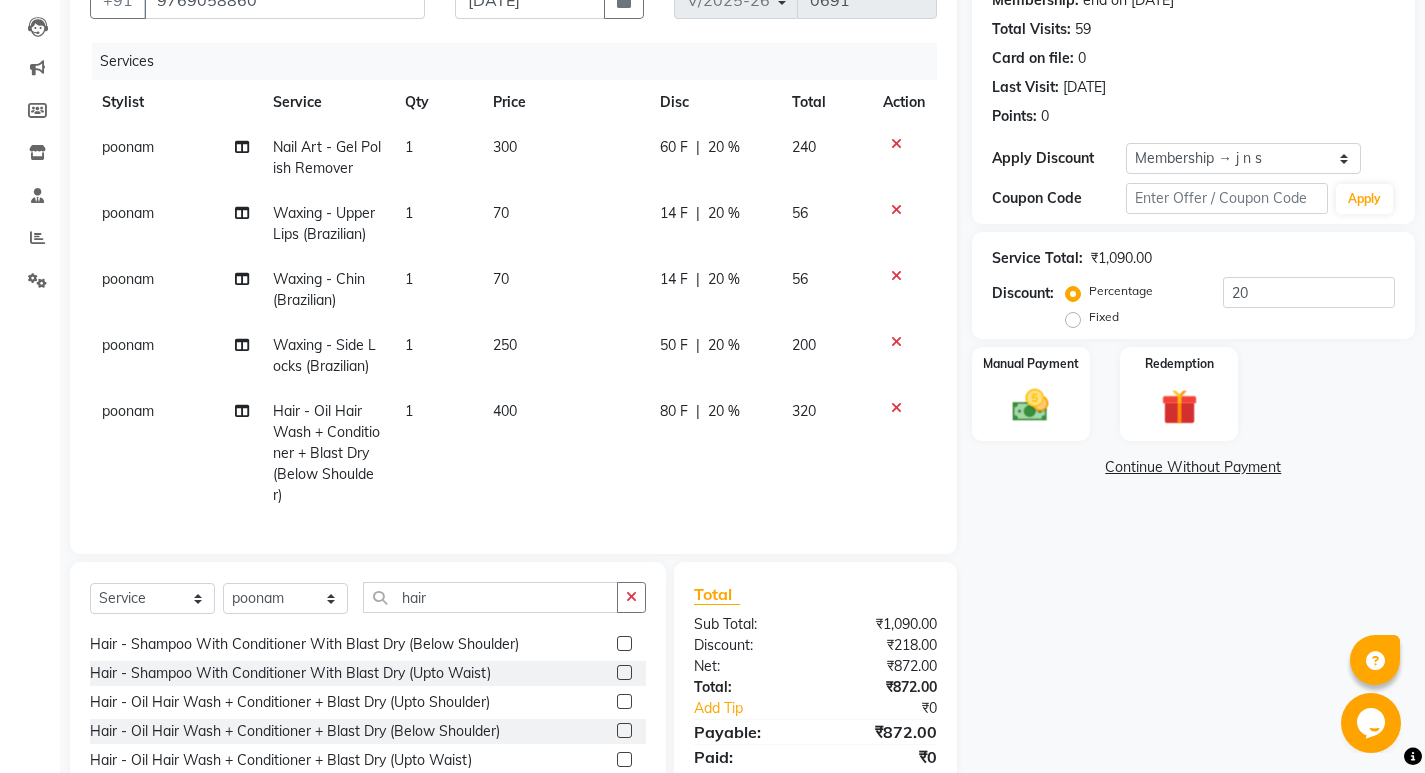 click on "Name: [PERSON_NAME] Membership: end on [DATE] Total Visits:  59 Card on file:  0 Last Visit:   [DATE] Points:   0  Apply Discount Select Membership → j n s Coupon Code Apply Service Total:  ₹1,090.00  Discount:  Percentage   Fixed  20 Manual Payment Redemption  Continue Without Payment" 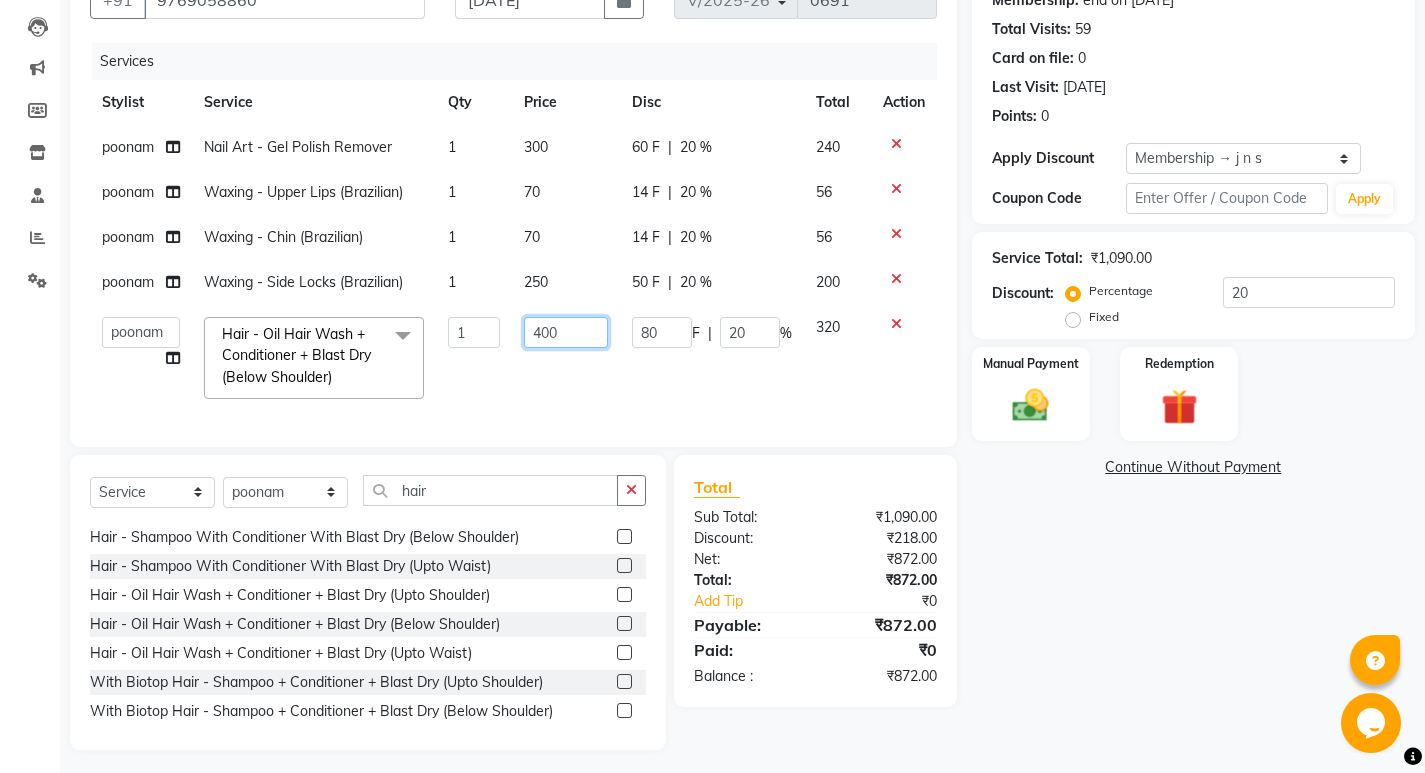 click on "400" 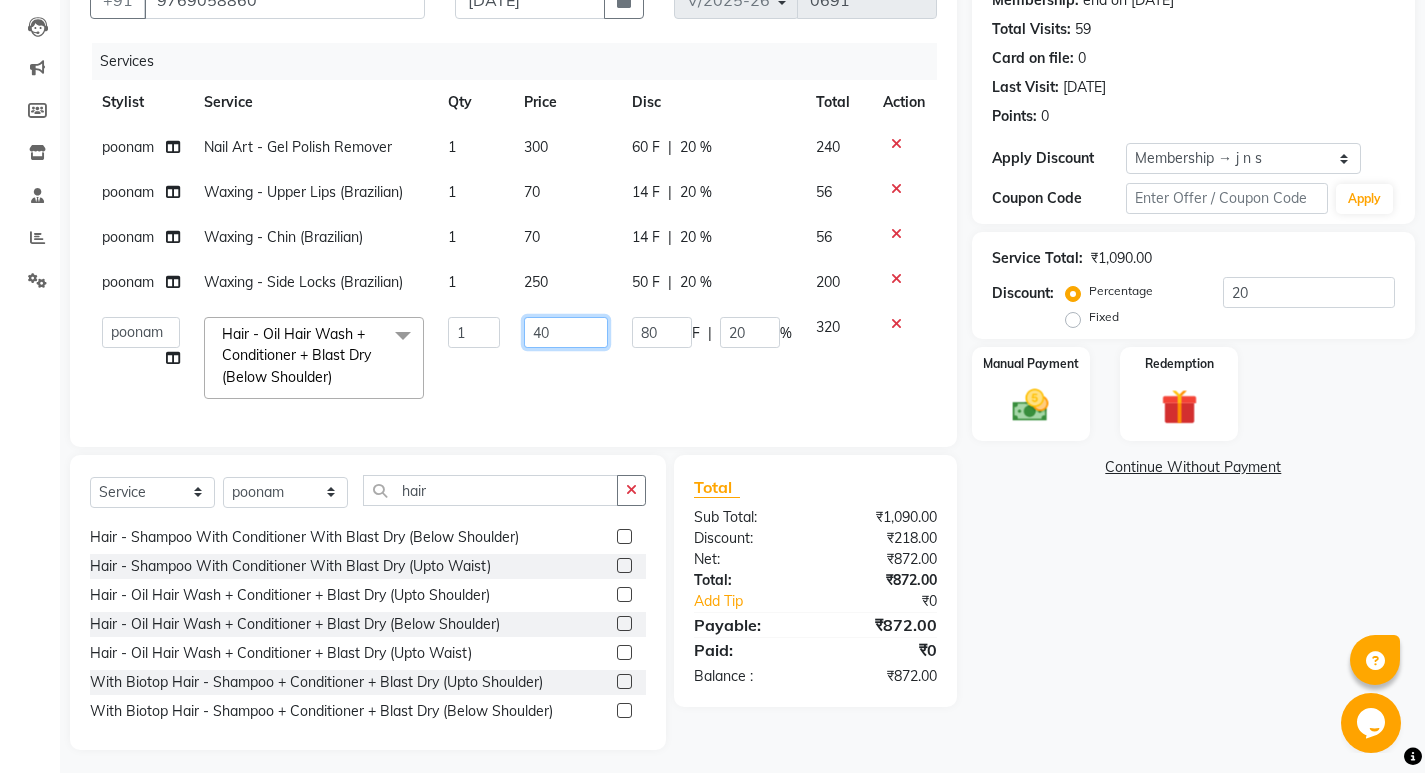 type on "4" 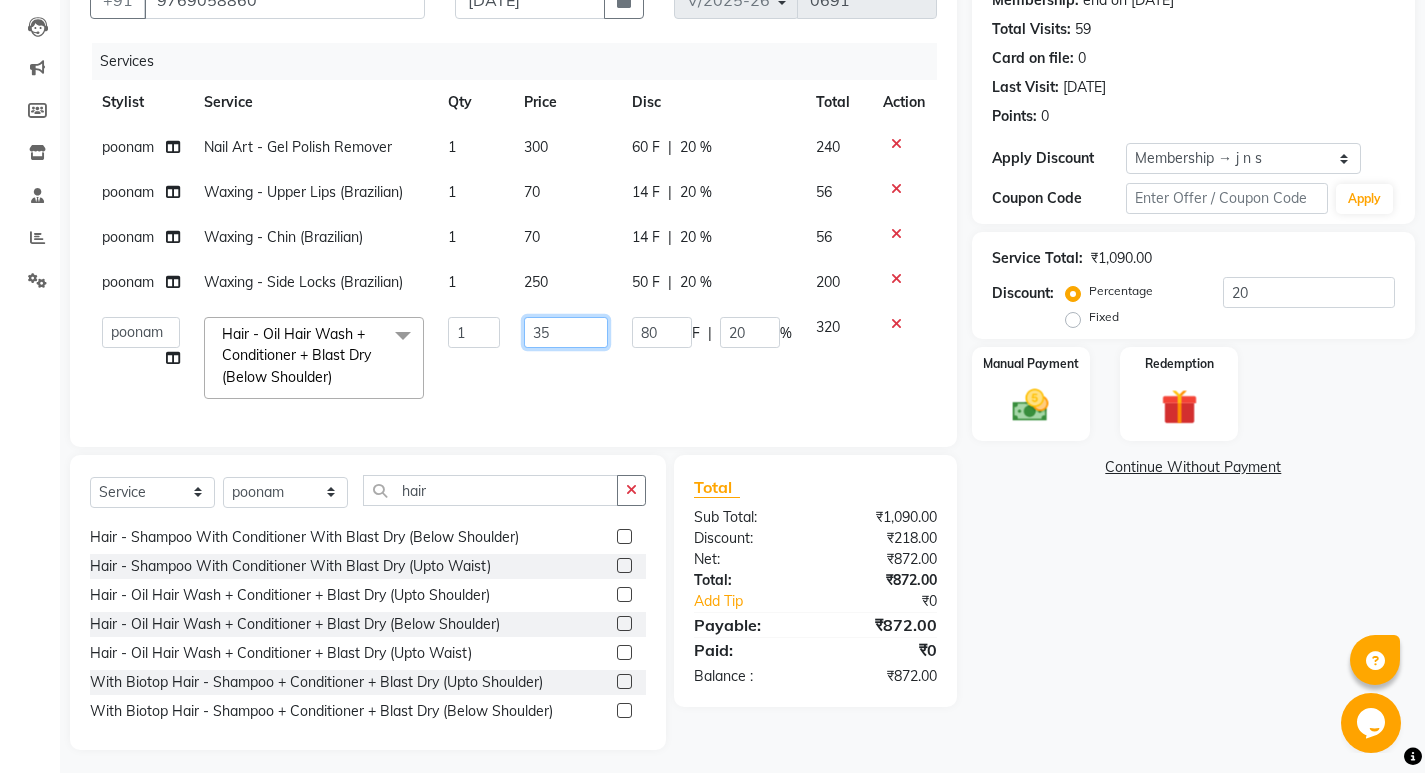 type on "350" 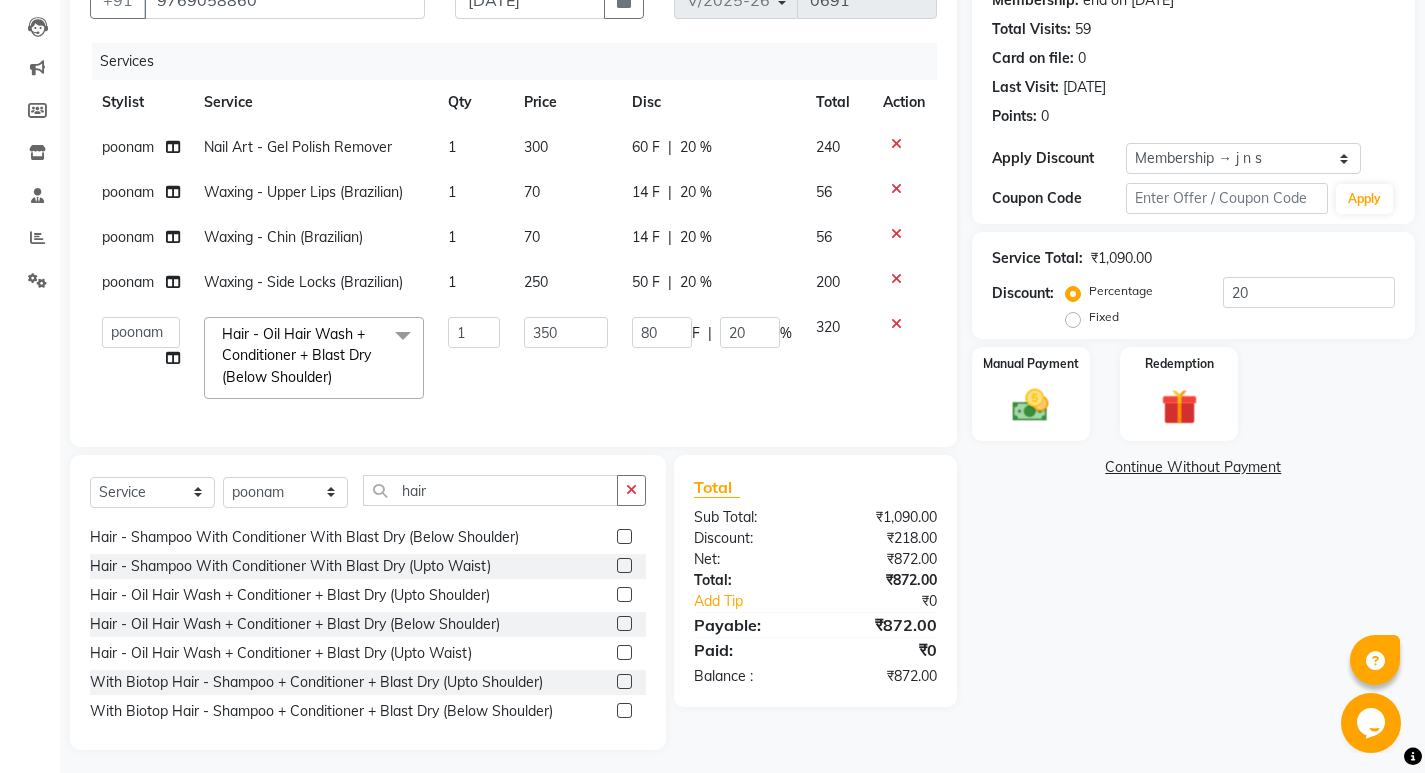 click on "poonam Nail Art - Gel Polish Remover 1 300 60 F | 20 % 240 poonam Waxing - Upper Lips (Brazilian) 1 70 14 F | 20 % 56 poonam Waxing - Chin (Brazilian) 1 70 14 F | 20 % 56 poonam Waxing - Side Locks (Brazilian) 1 250 50 F | 20 % 200  Manager   [PERSON_NAME] Mam   No Preference 1   poonam   [PERSON_NAME]   Sheetal Mam   [PERSON_NAME]    [PERSON_NAME]  Hair - Oil Hair Wash + Conditioner + Blast Dry (Below Shoulder)  x Hair - Fringes Hair - U Cut Hair - Straight Cut Hair - Any Advance Cut Hair - Kids Hair Cut Below 3 Yrs Hair - Haircut With Wash Hair - Shampoo With Conditioner With Blast Dry (Upto Shoulder) Hair - Shampoo With Conditioner With Blast Dry (Below Shoulder) Hair - Shampoo With Conditioner With Blast Dry (Upto Waist) Hair - Oil Hair Wash + Conditioner + Blast Dry (Upto Shoulder) Hair - Oil Hair Wash + Conditioner + Blast Dry (Below Shoulder) Hair - Oil Hair Wash + Conditioner + Blast Dry (Upto Waist)   With  Biotop     Hair - Shampoo + Conditioner + Blast Dry (Upto Shoulder) Gilitter hair per srick application makeup Mekup 1 350" 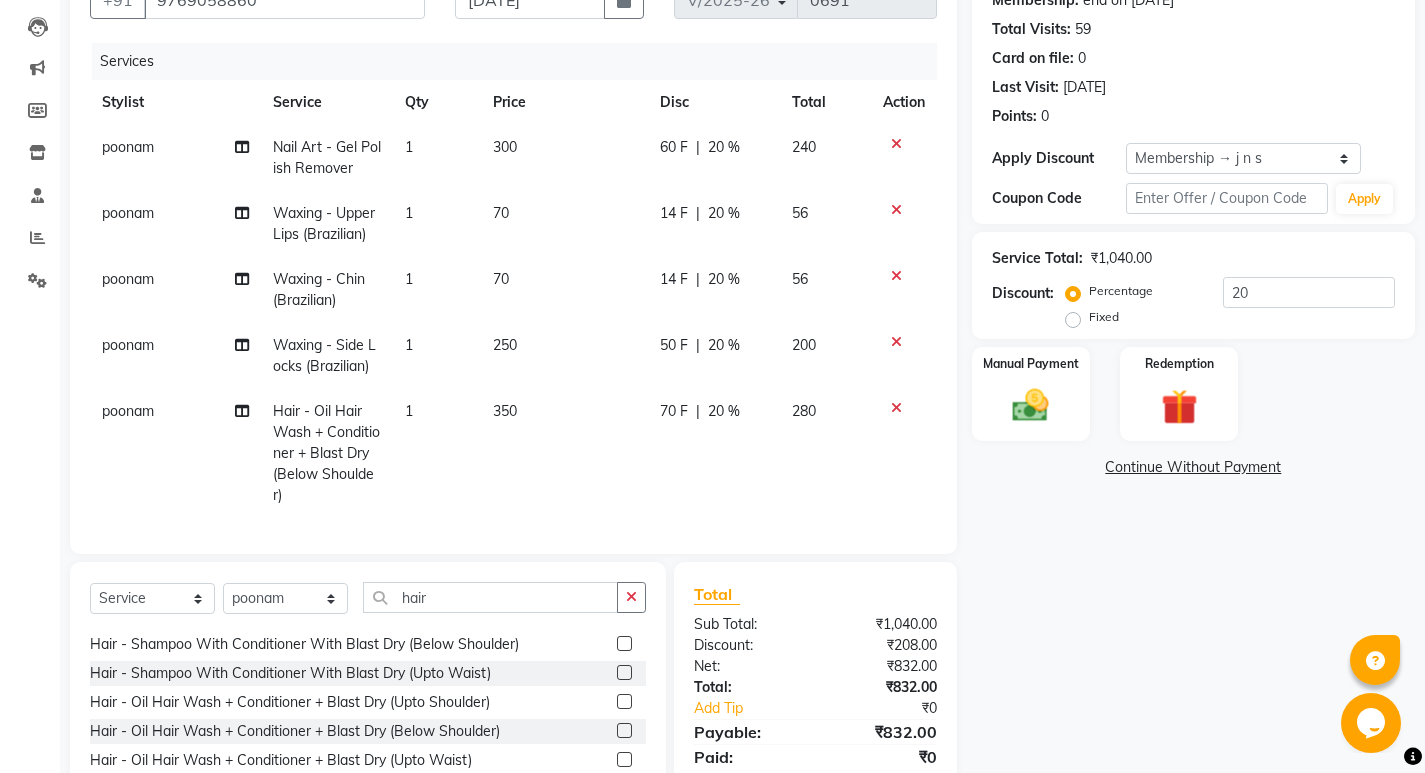 click on "350" 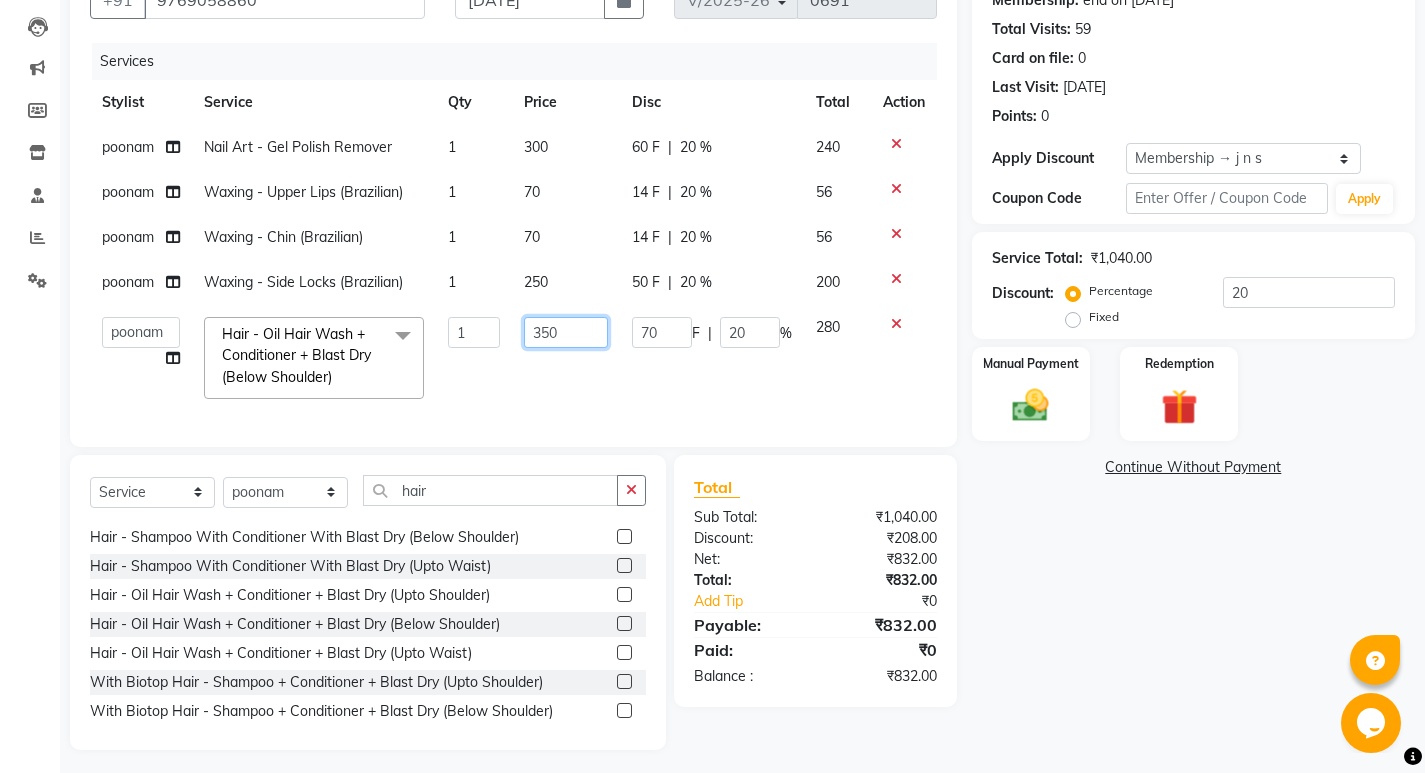 click on "350" 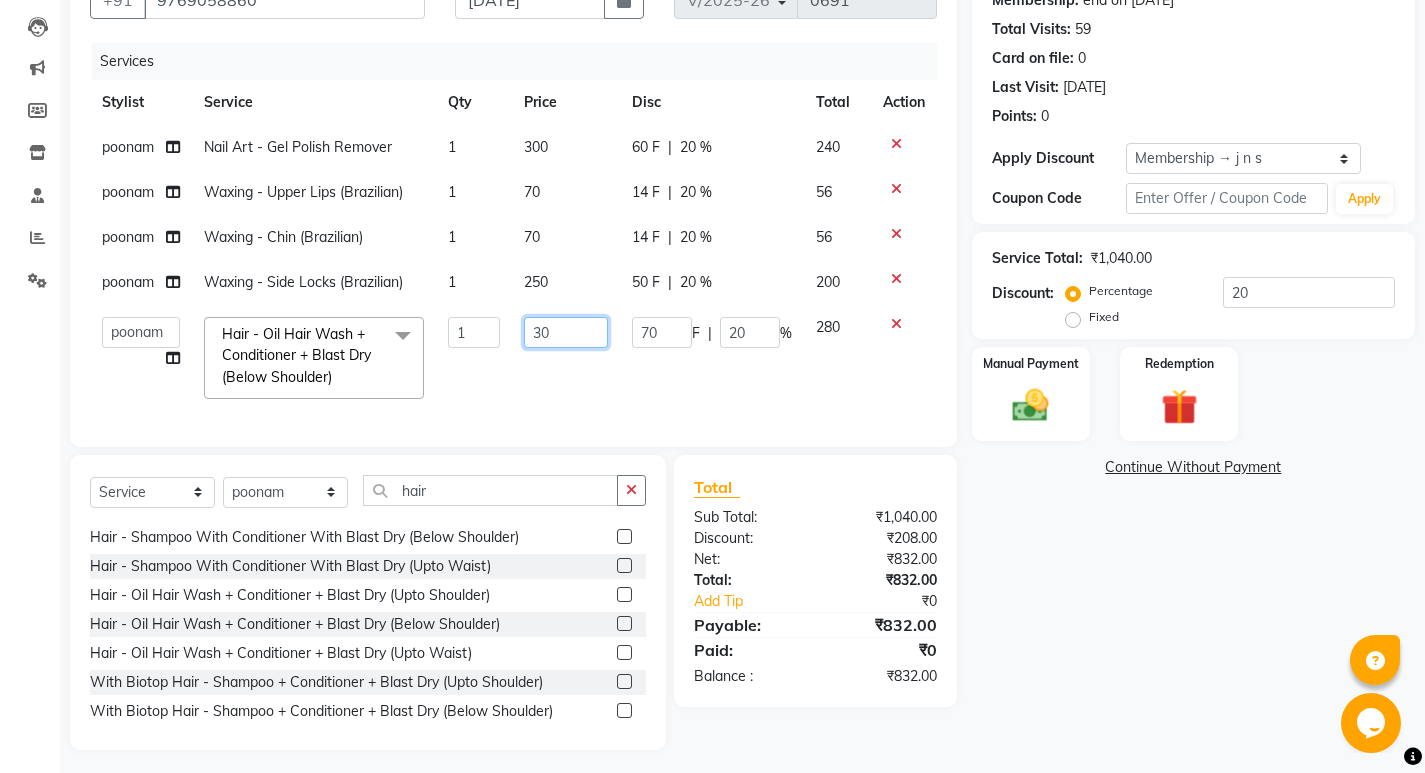 type on "300" 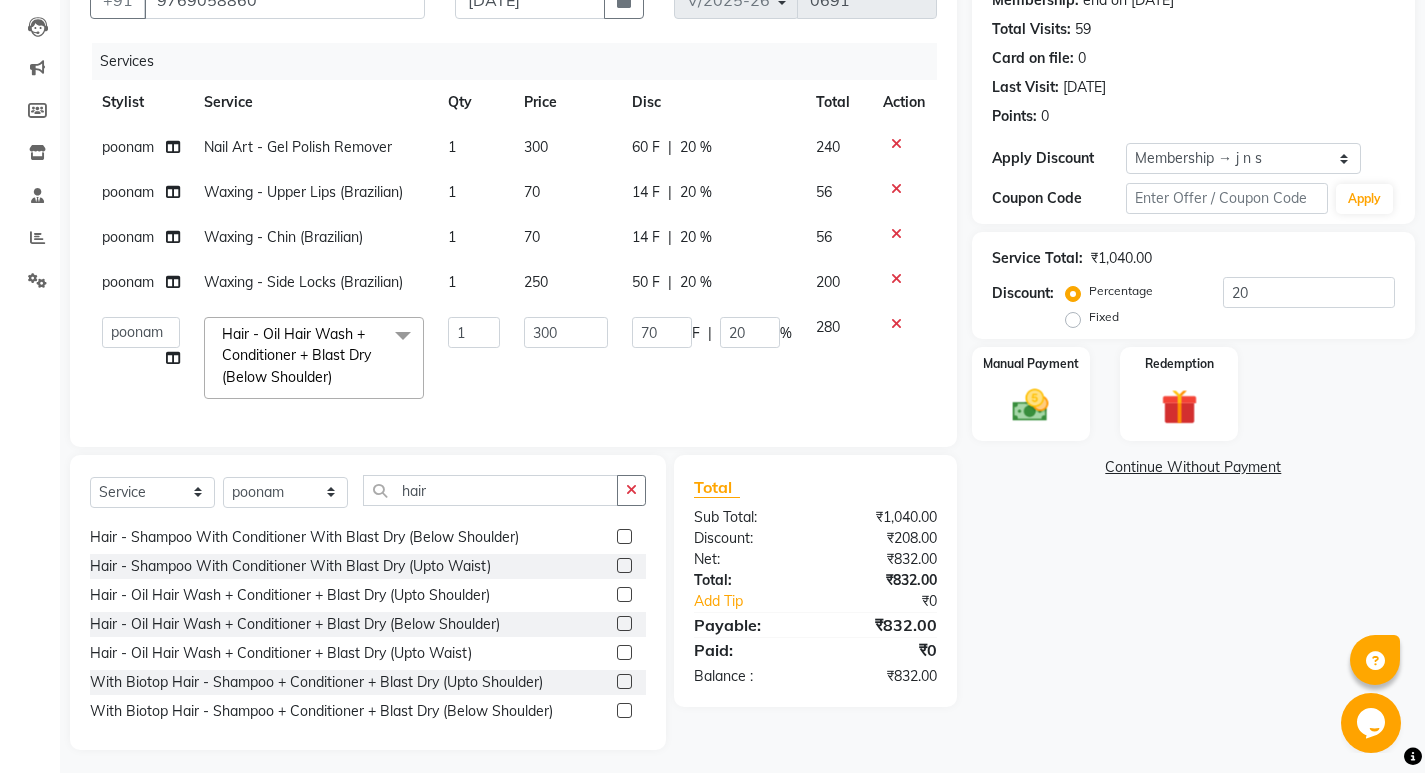 click on "poonam Nail Art - Gel Polish Remover 1 300 60 F | 20 % 240 poonam Waxing - Upper Lips (Brazilian) 1 70 14 F | 20 % 56 poonam Waxing - Chin (Brazilian) 1 70 14 F | 20 % 56 poonam Waxing - Side Locks (Brazilian) 1 250 50 F | 20 % 200  Manager   [PERSON_NAME] Mam   No Preference 1   poonam   [PERSON_NAME]   Sheetal Mam   [PERSON_NAME]    [PERSON_NAME]  Hair - Oil Hair Wash + Conditioner + Blast Dry (Below Shoulder)  x Hair - Fringes Hair - U Cut Hair - Straight Cut Hair - Any Advance Cut Hair - Kids Hair Cut Below 3 Yrs Hair - Haircut With Wash Hair - Shampoo With Conditioner With Blast Dry (Upto Shoulder) Hair - Shampoo With Conditioner With Blast Dry (Below Shoulder) Hair - Shampoo With Conditioner With Blast Dry (Upto Waist) Hair - Oil Hair Wash + Conditioner + Blast Dry (Upto Shoulder) Hair - Oil Hair Wash + Conditioner + Blast Dry (Below Shoulder) Hair - Oil Hair Wash + Conditioner + Blast Dry (Upto Waist)   With  Biotop     Hair - Shampoo + Conditioner + Blast Dry (Upto Shoulder) Gilitter hair per srick application makeup Mekup 1 300" 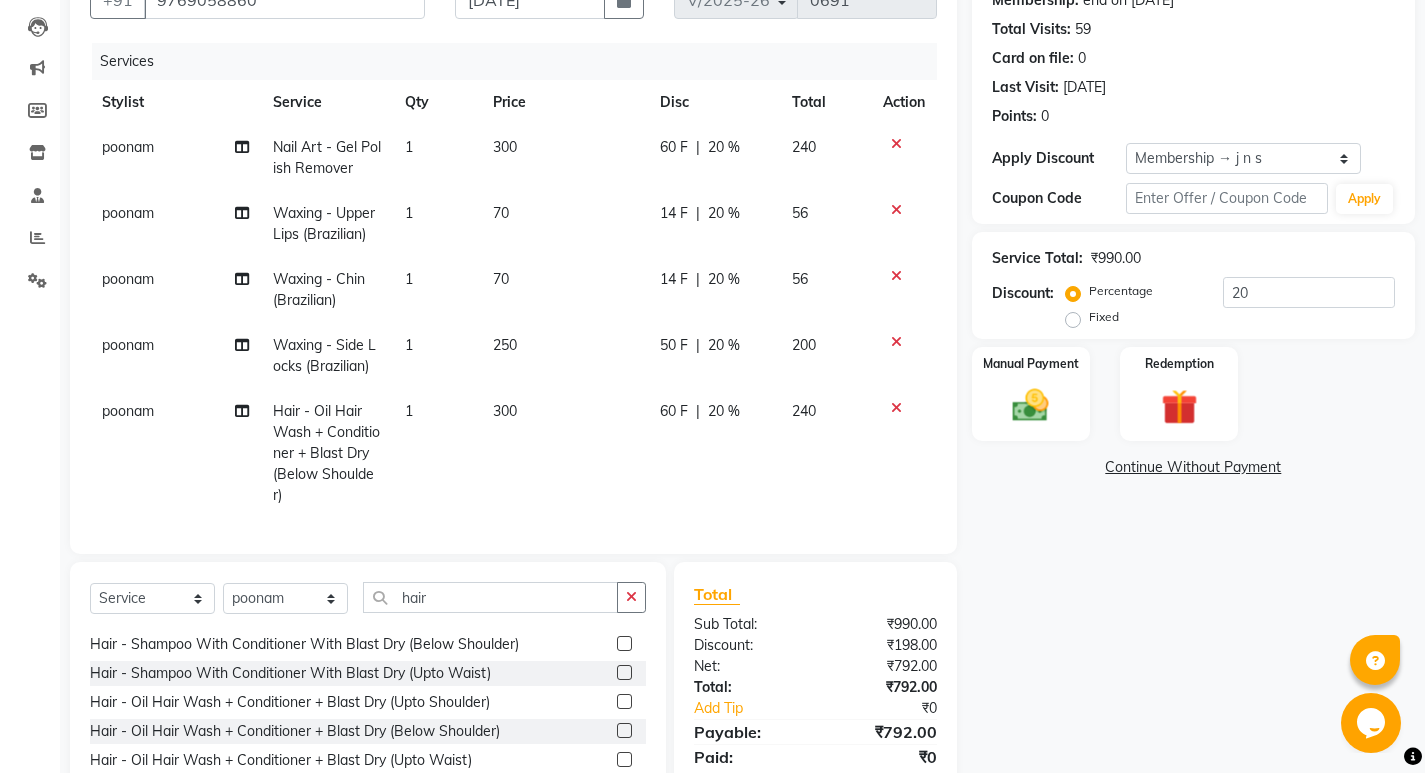 click 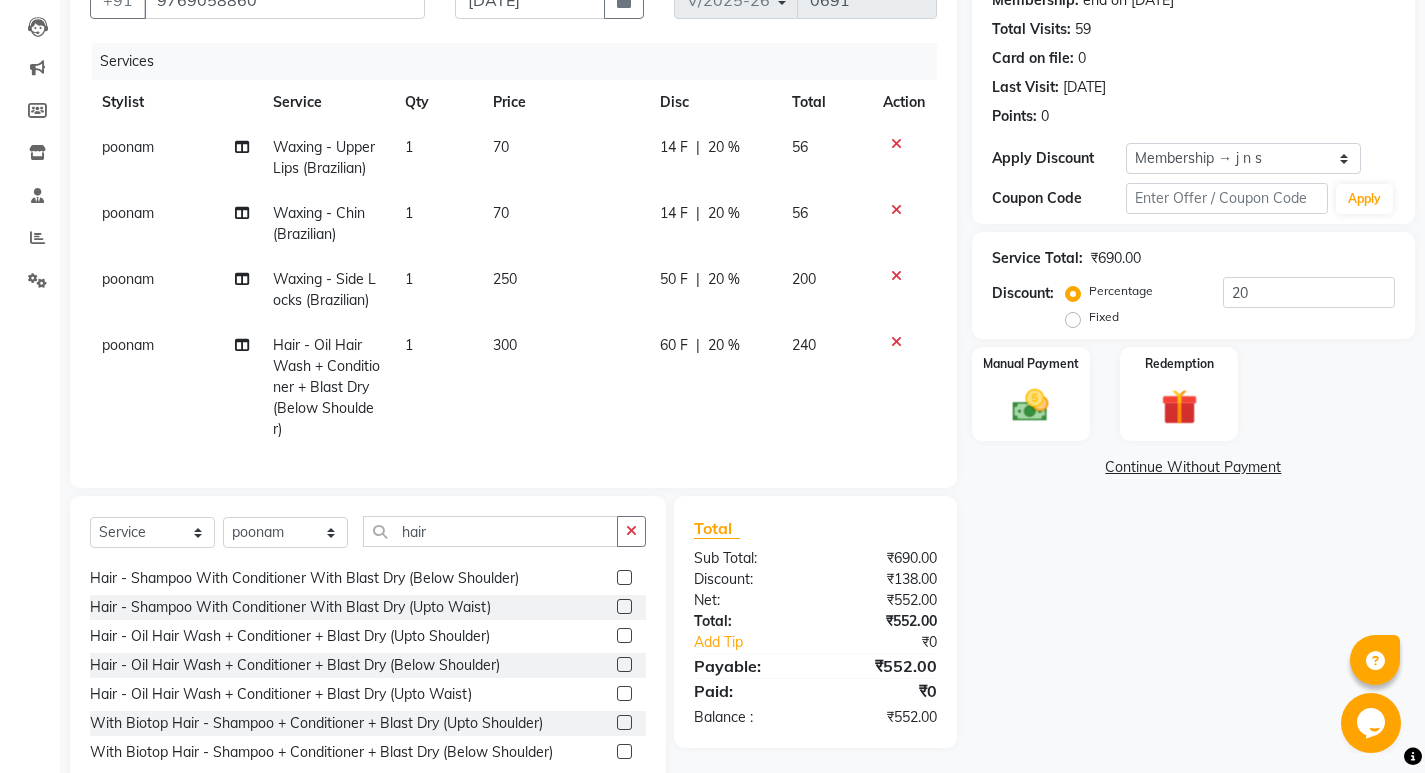 click 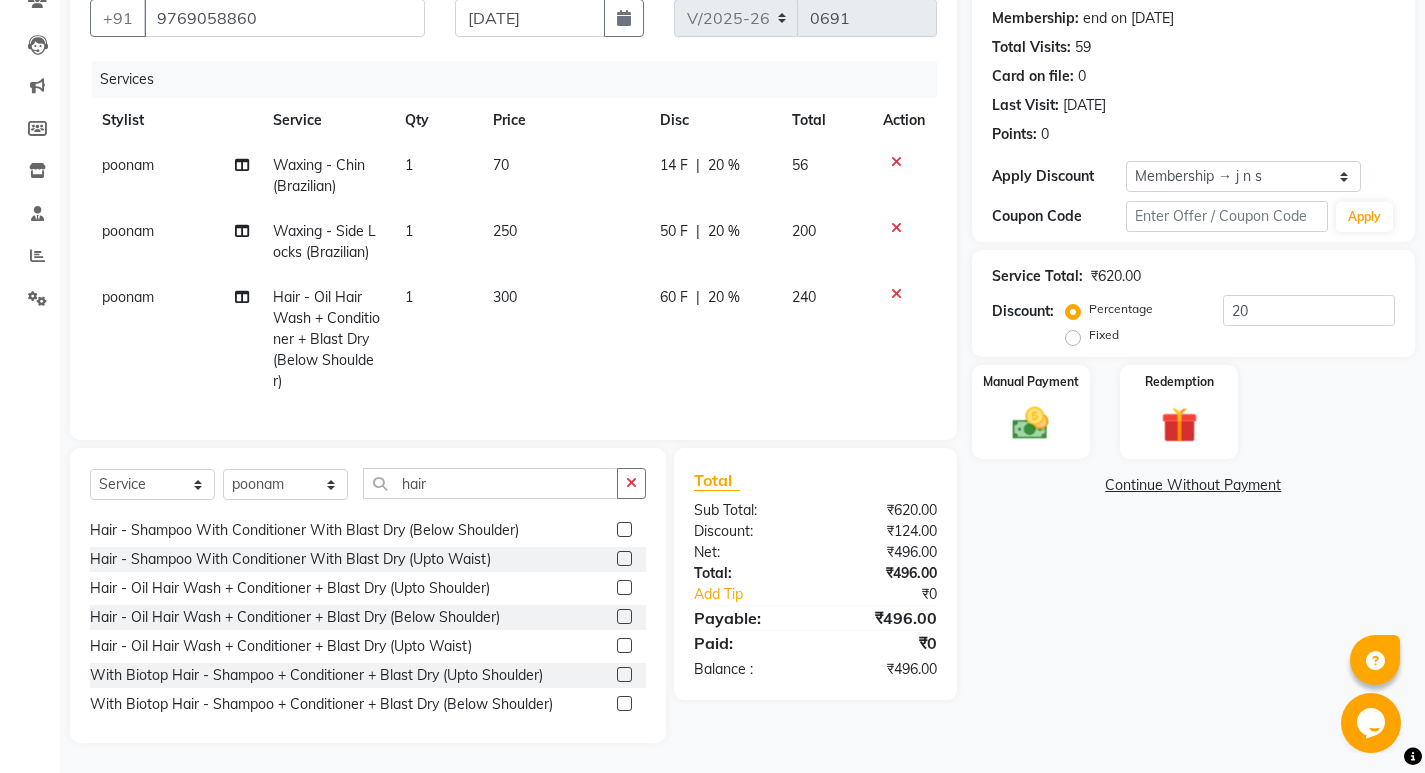 click 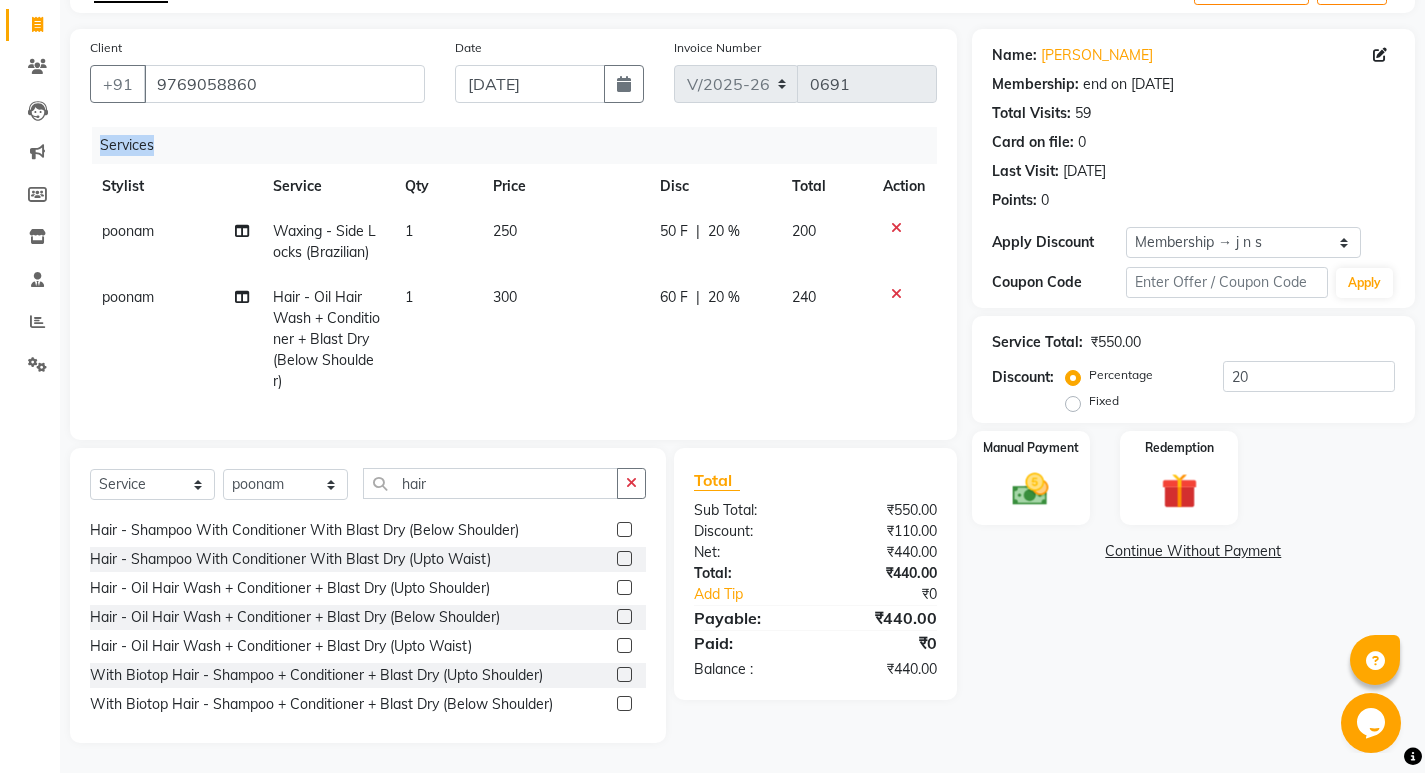 click on "Services" 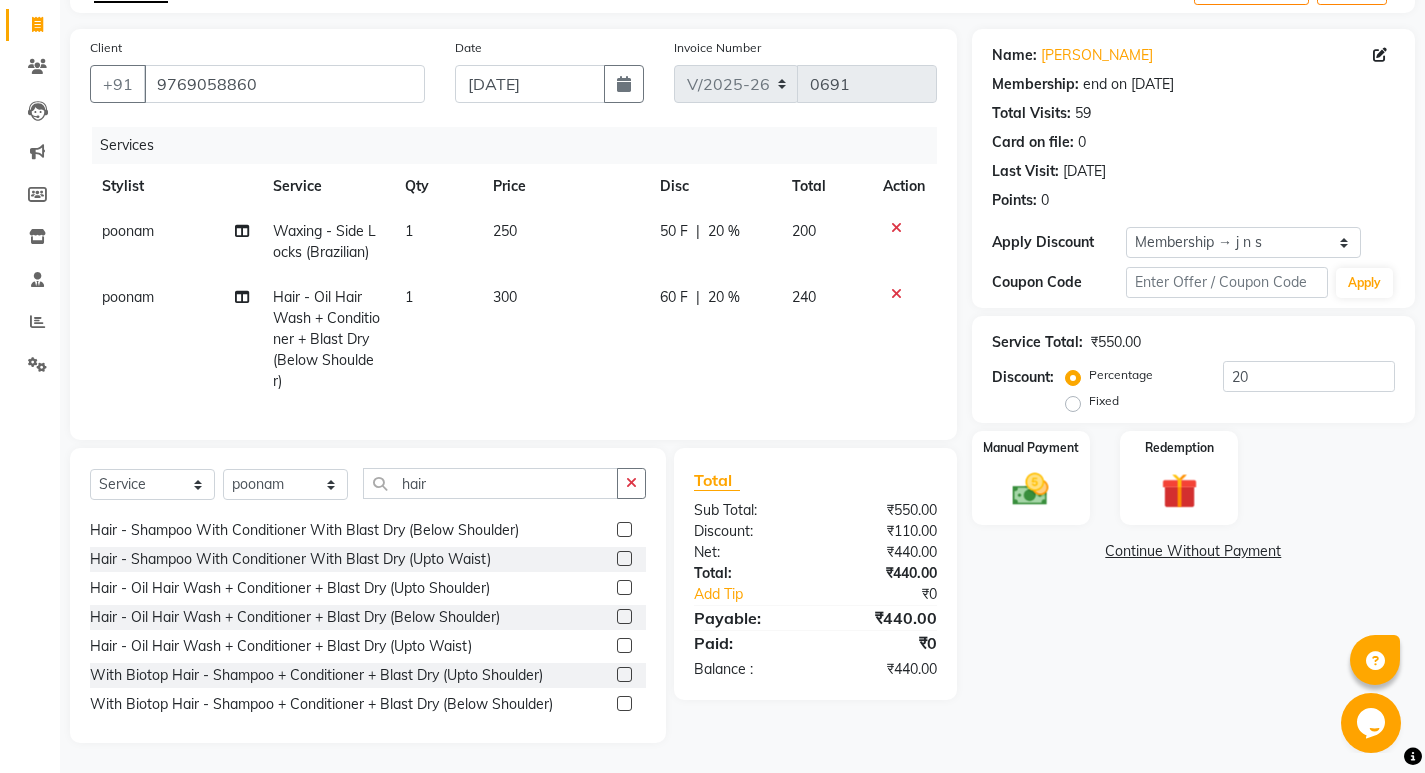 click 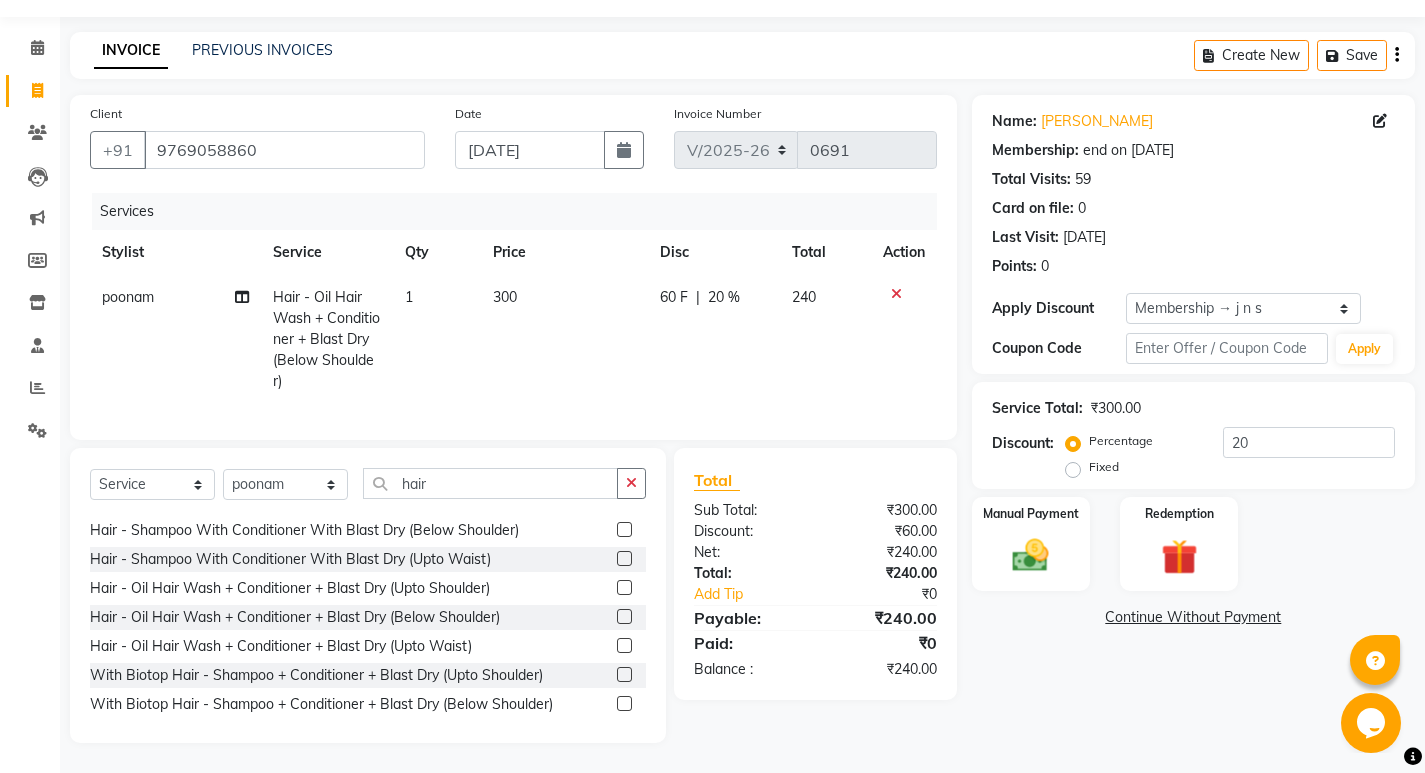 click 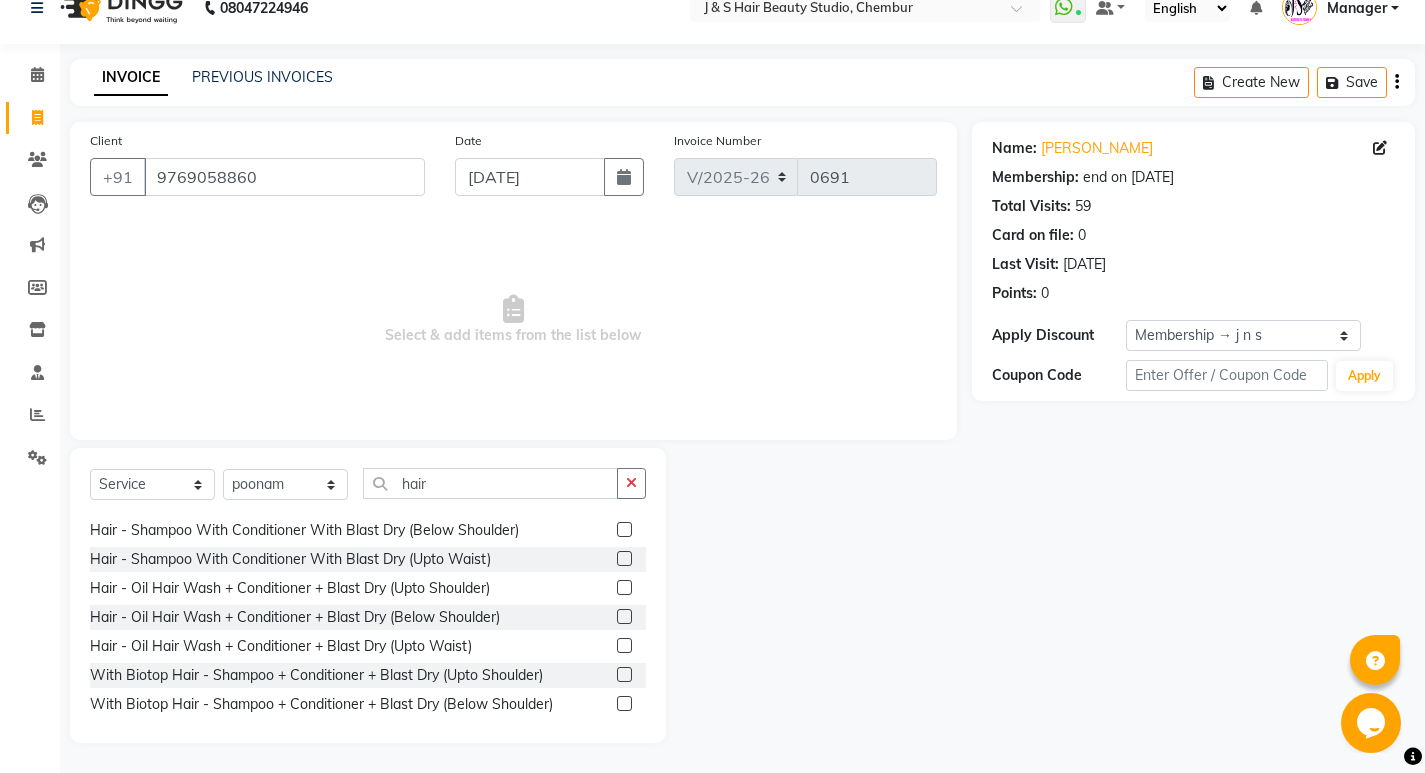 scroll, scrollTop: 28, scrollLeft: 0, axis: vertical 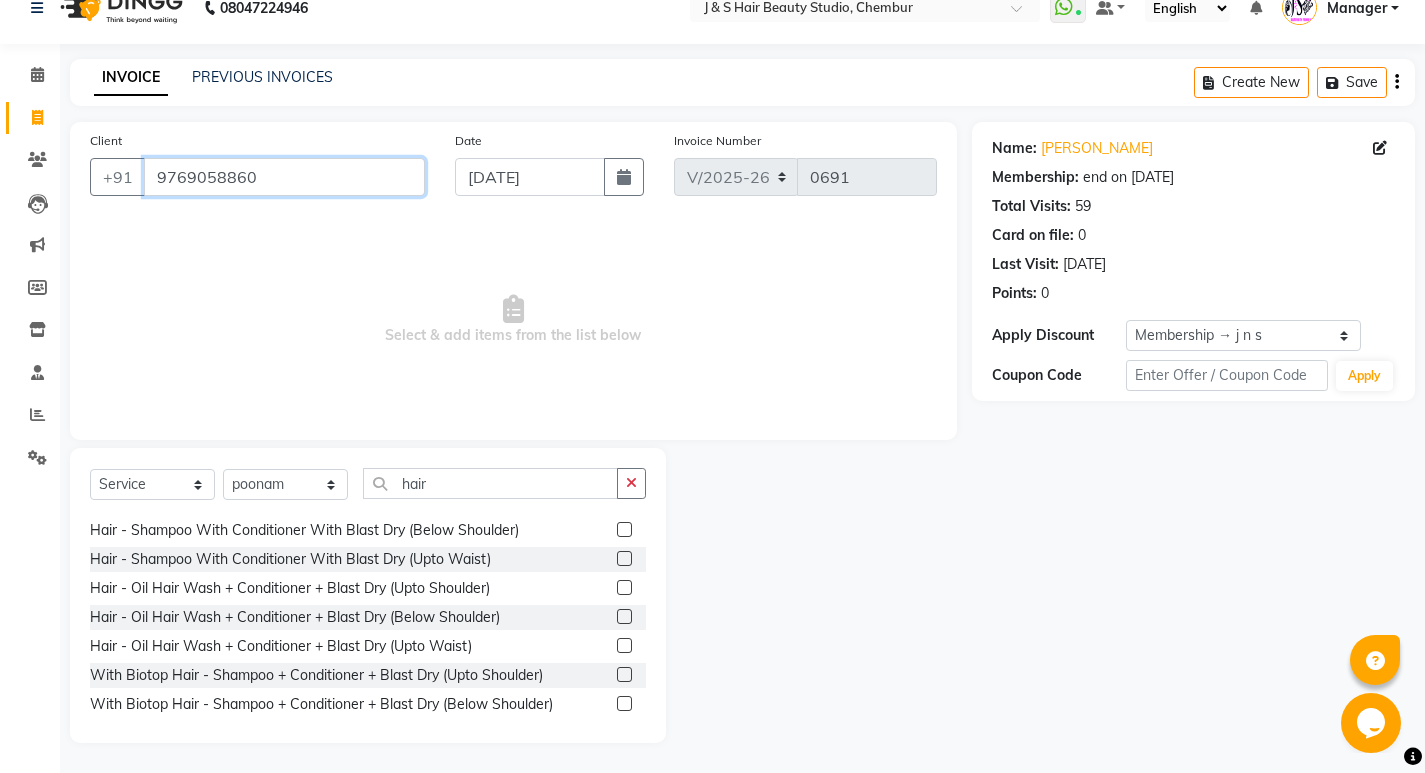 click on "9769058860" at bounding box center (284, 177) 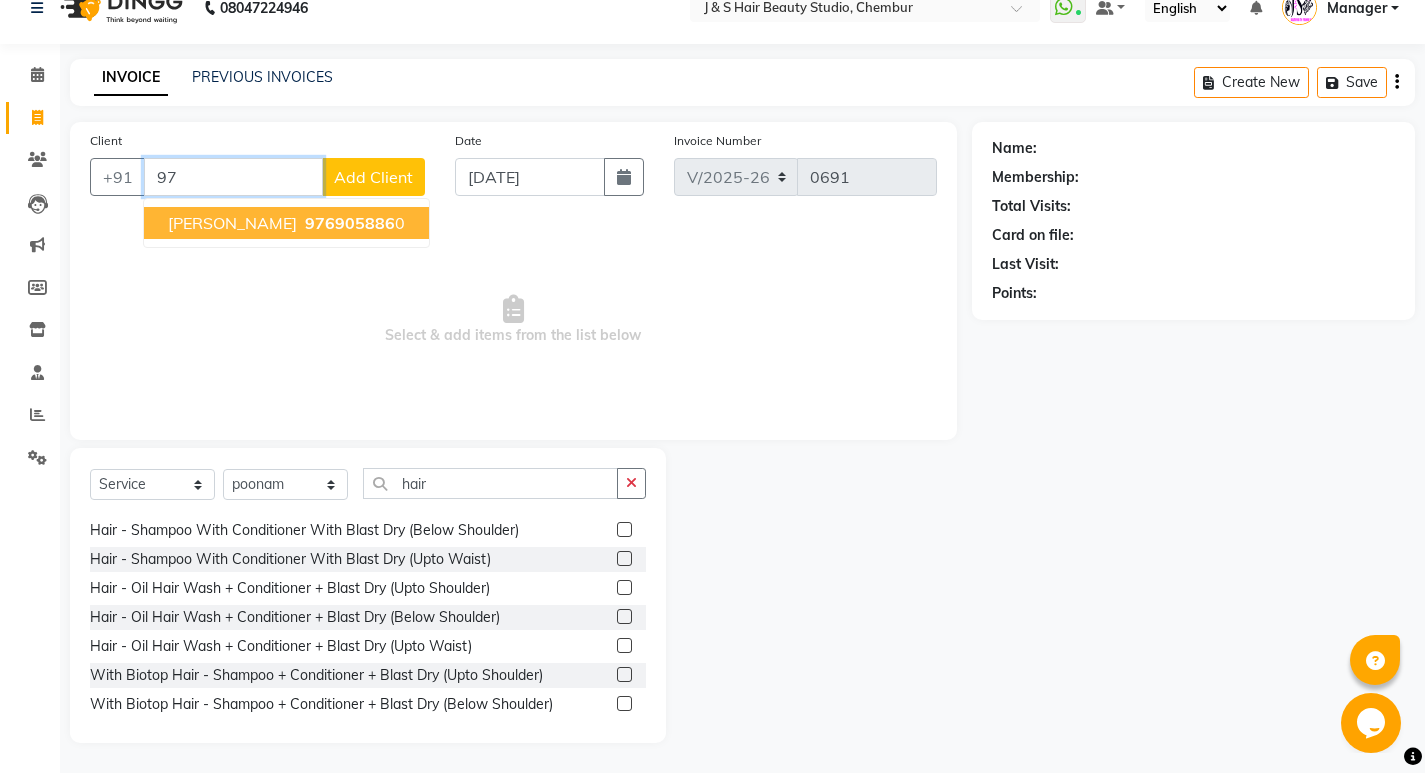 type on "9" 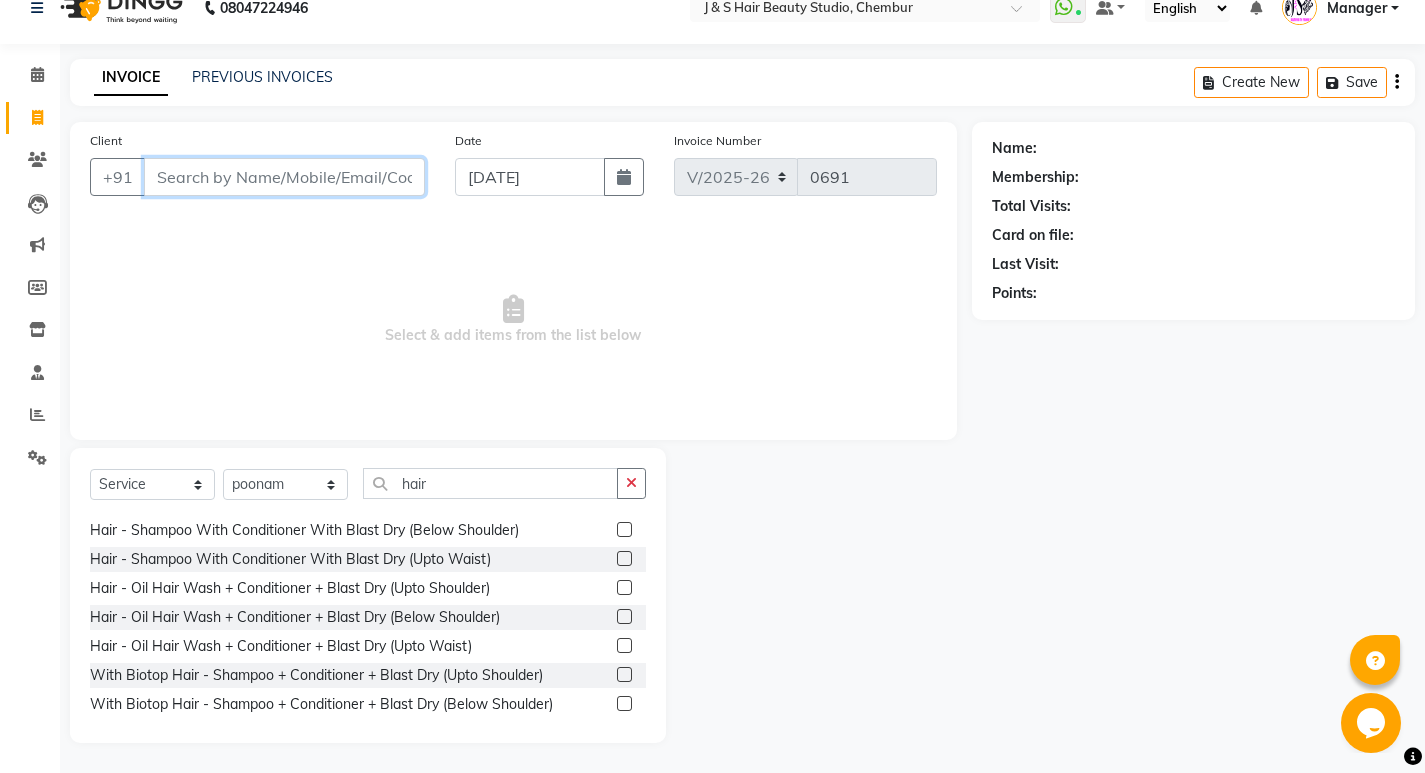type 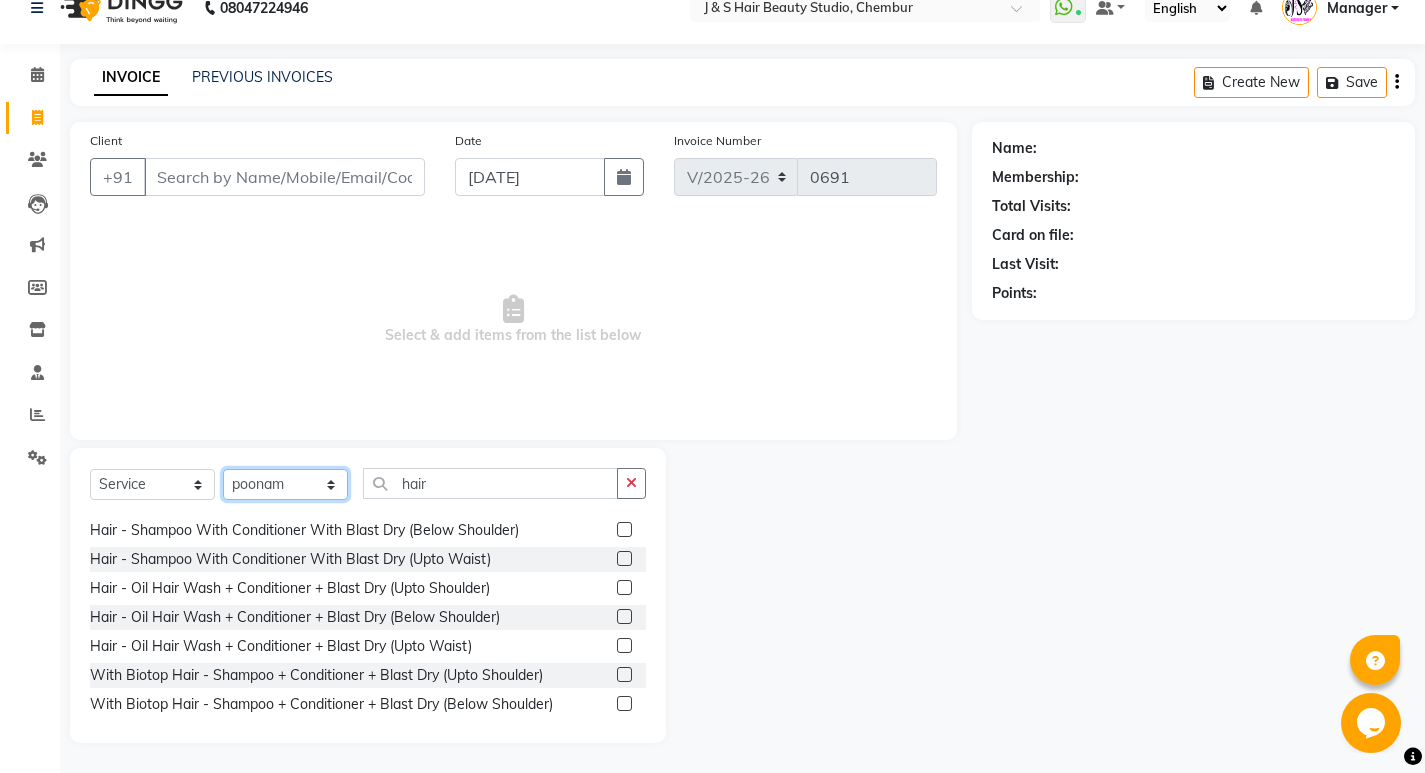 click on "Select Stylist Manager [PERSON_NAME] No Preference 1 poonam [PERSON_NAME] Sheetal Mam [PERSON_NAME]  [PERSON_NAME]" 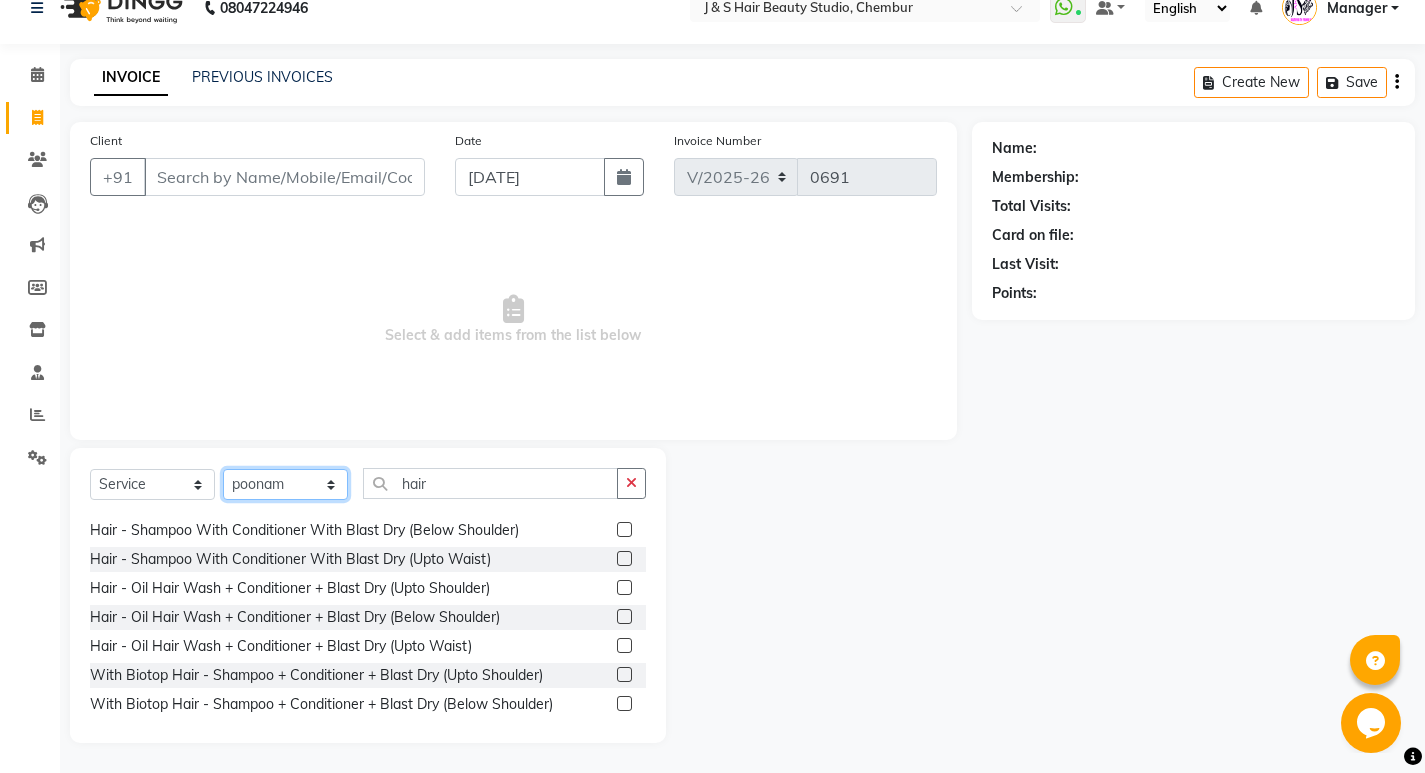 select on "4182" 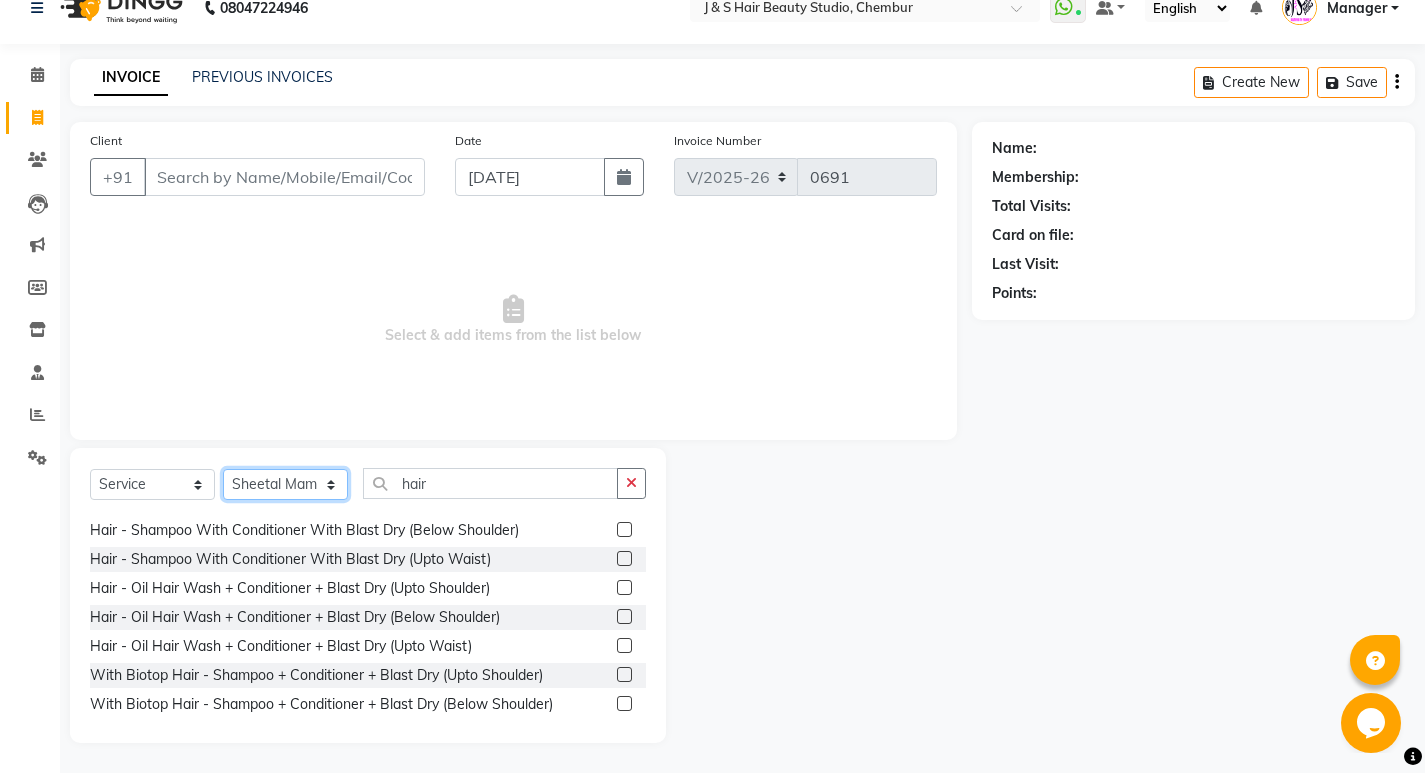 click on "Select Stylist Manager [PERSON_NAME] No Preference 1 poonam [PERSON_NAME] Sheetal Mam [PERSON_NAME]  [PERSON_NAME]" 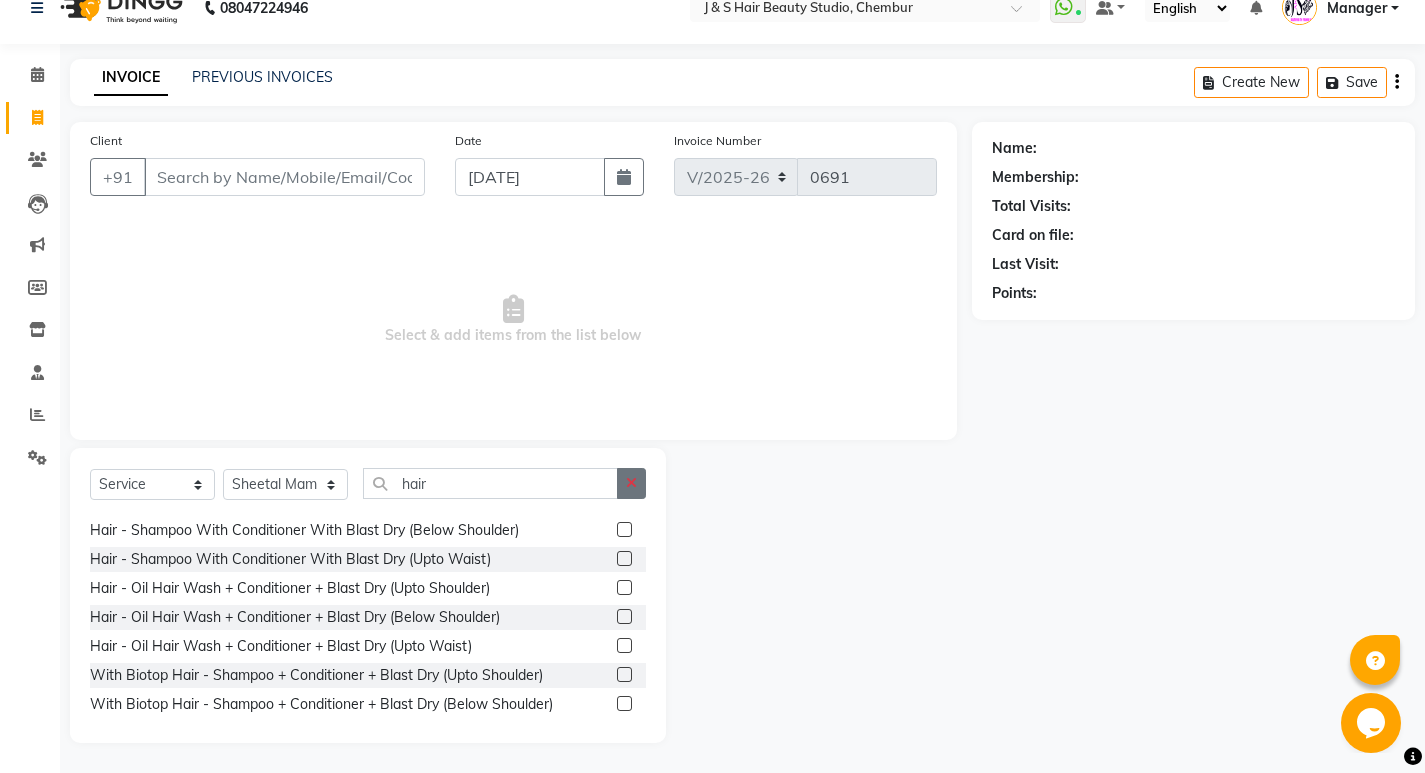 click 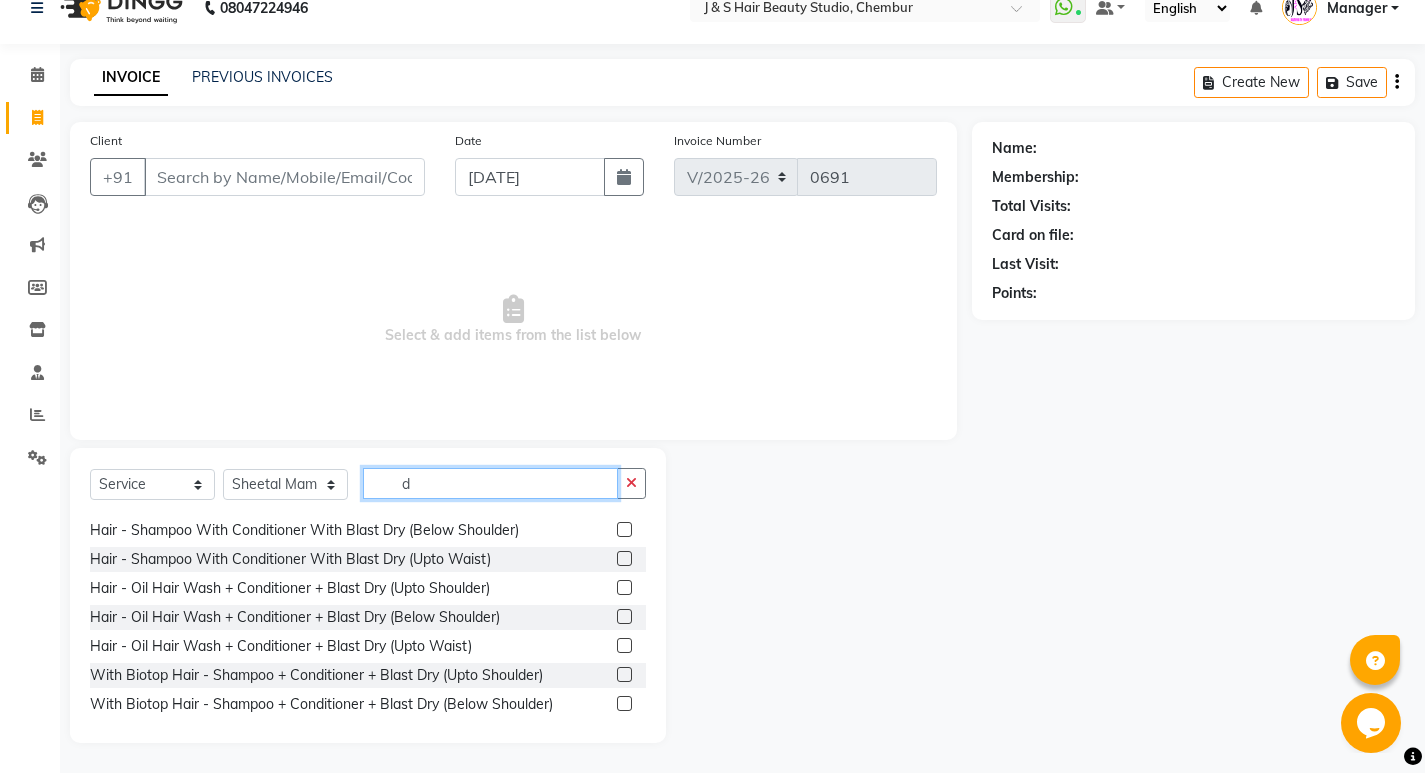 scroll, scrollTop: 84, scrollLeft: 0, axis: vertical 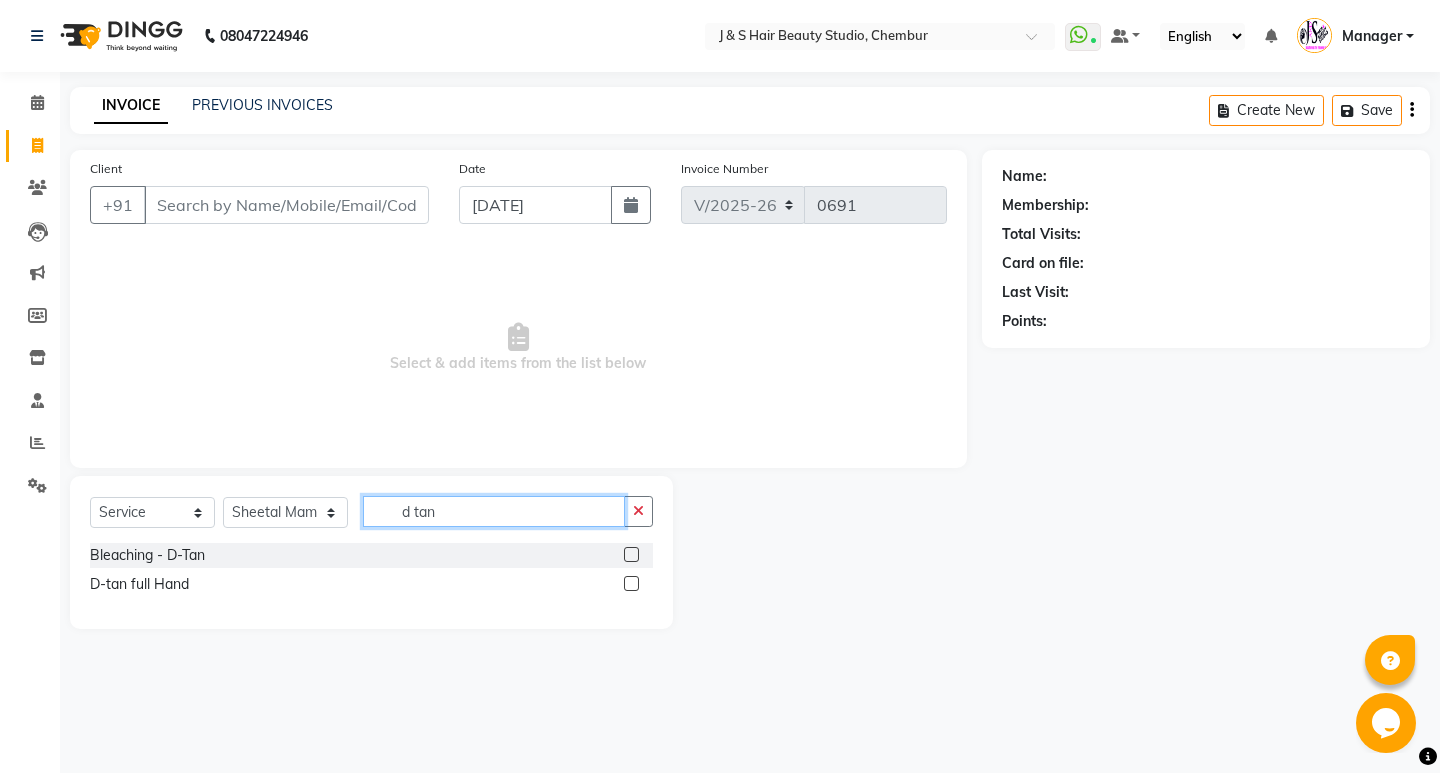 type on "d tan" 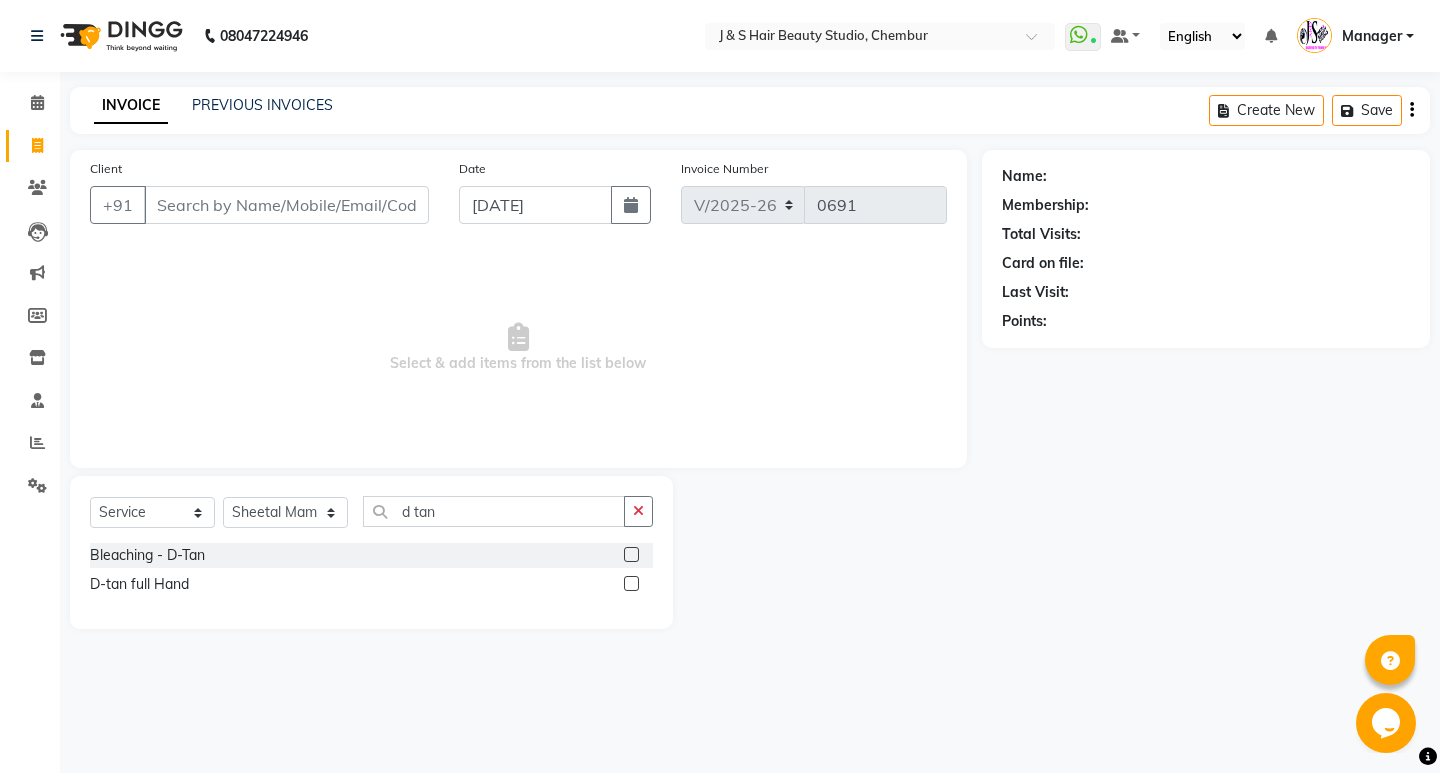 click 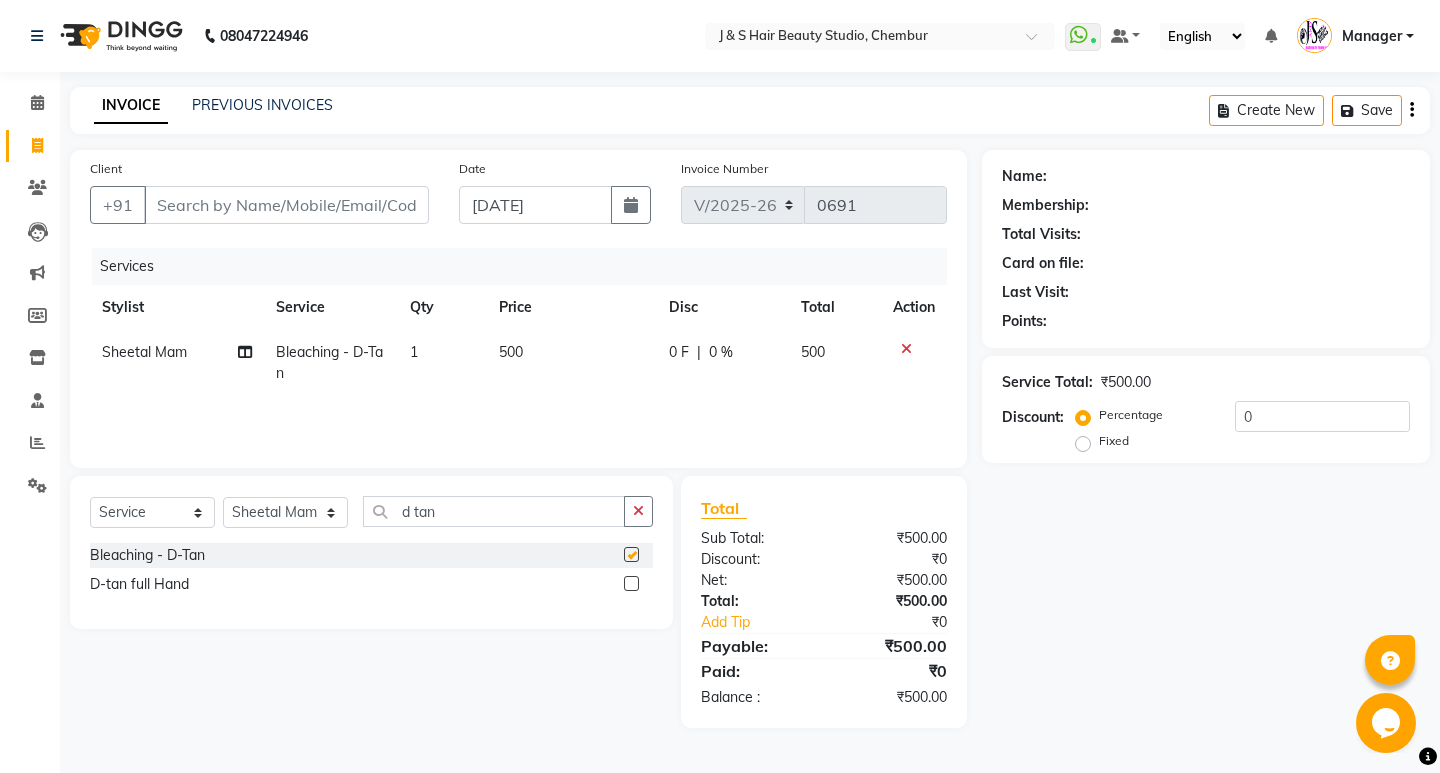 checkbox on "false" 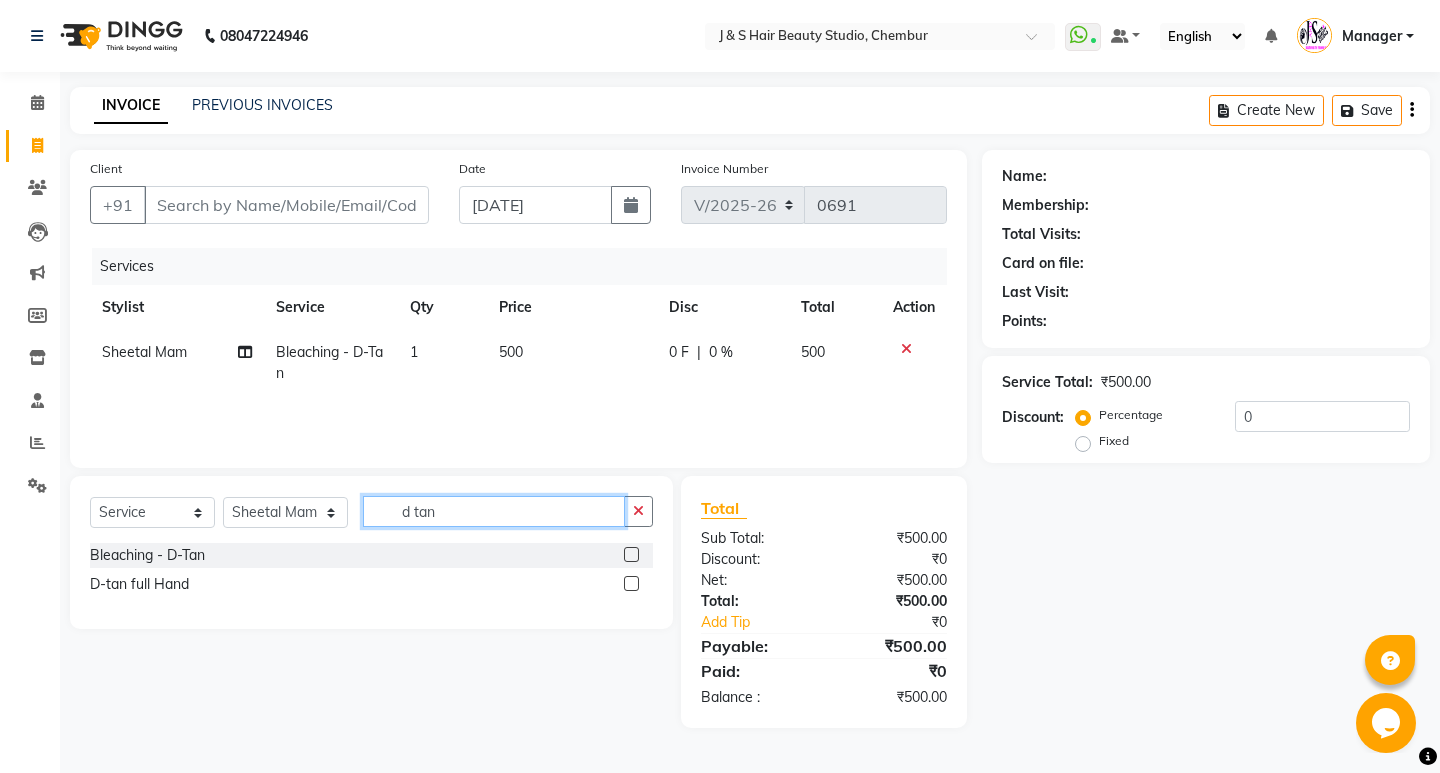 click on "d tan" 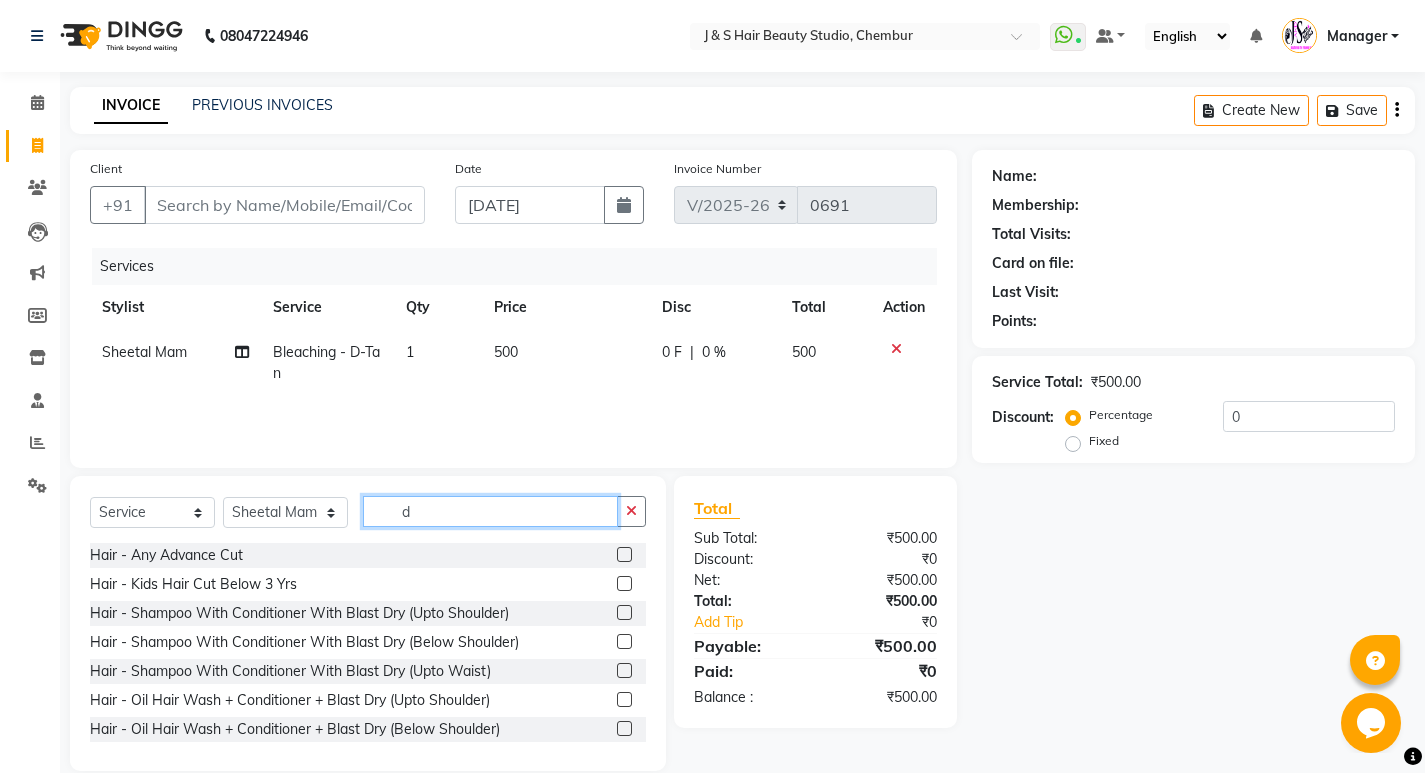 type on "d" 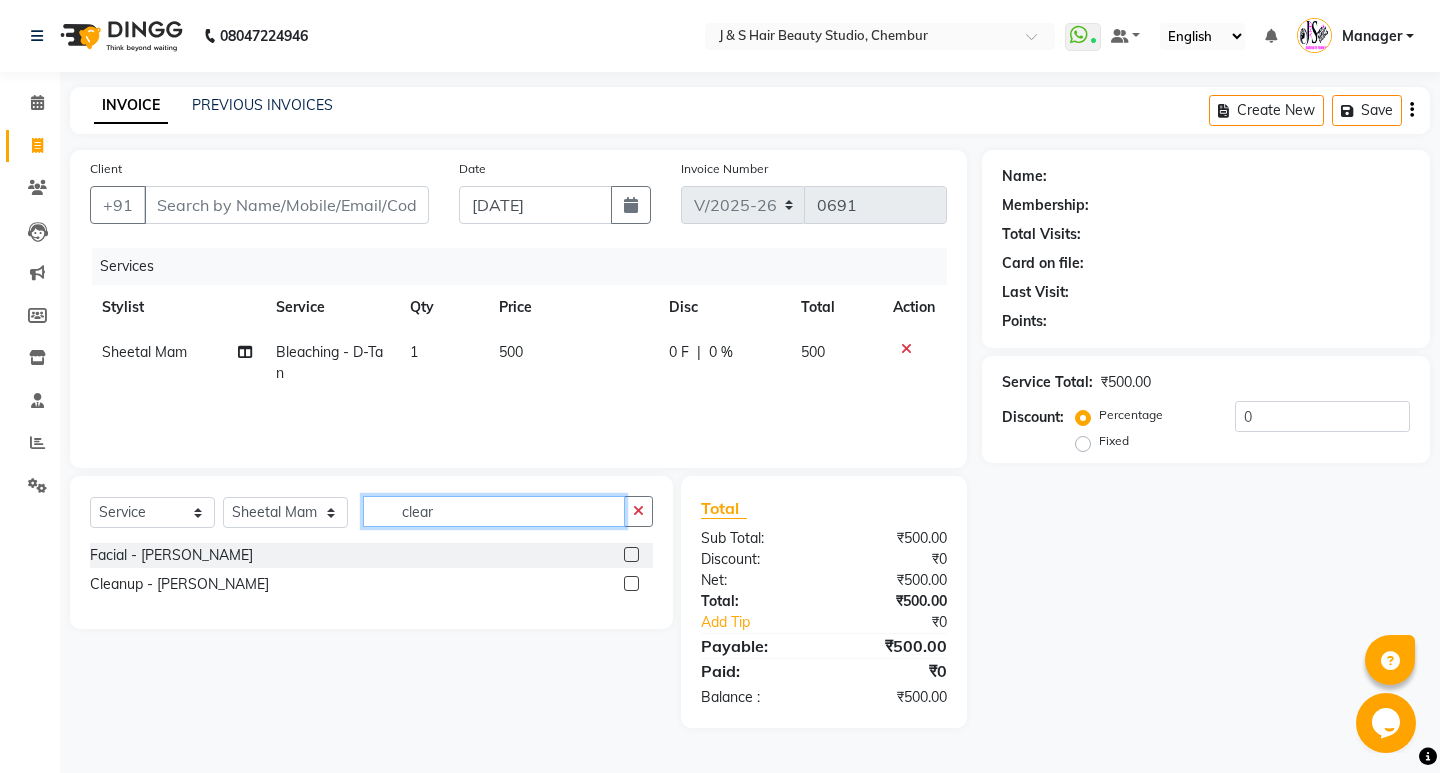 type on "clear" 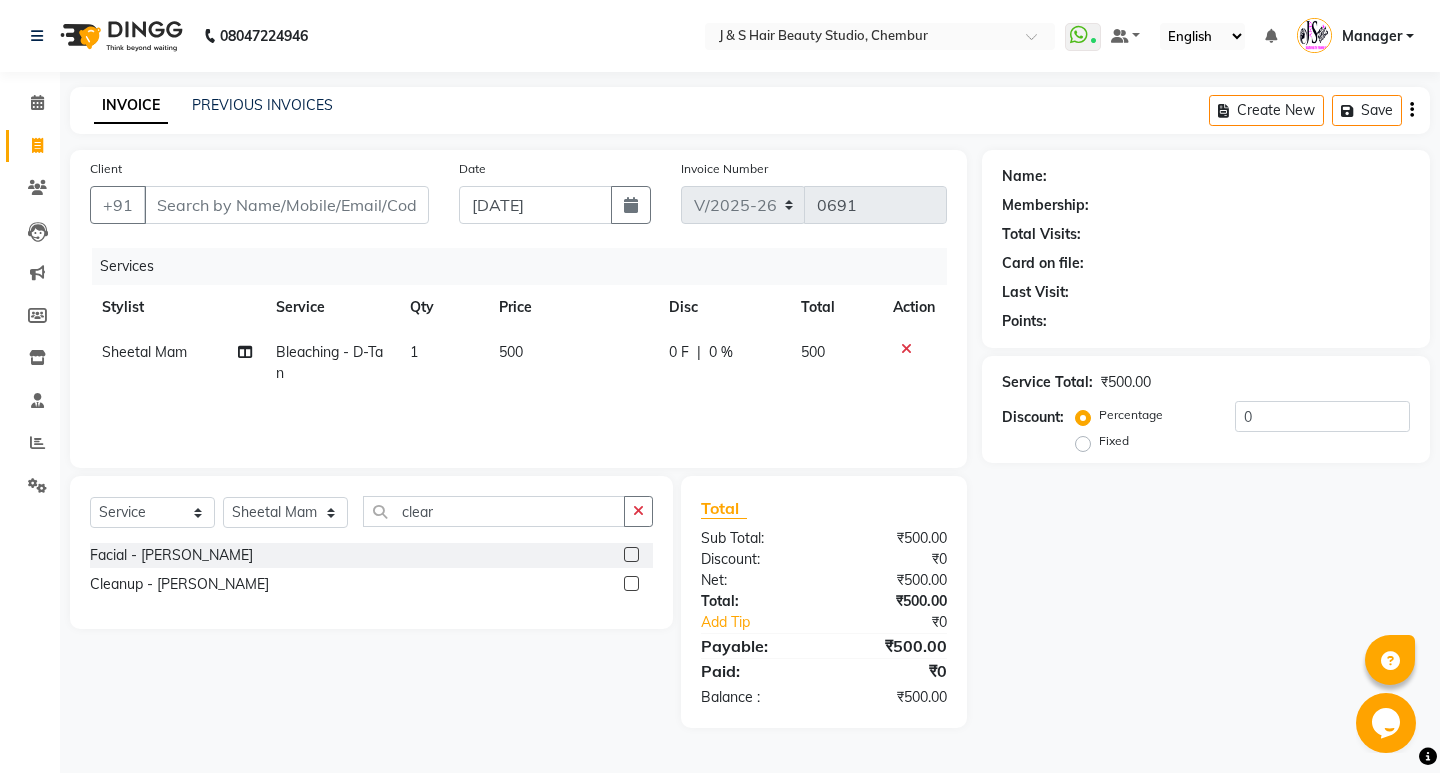 click 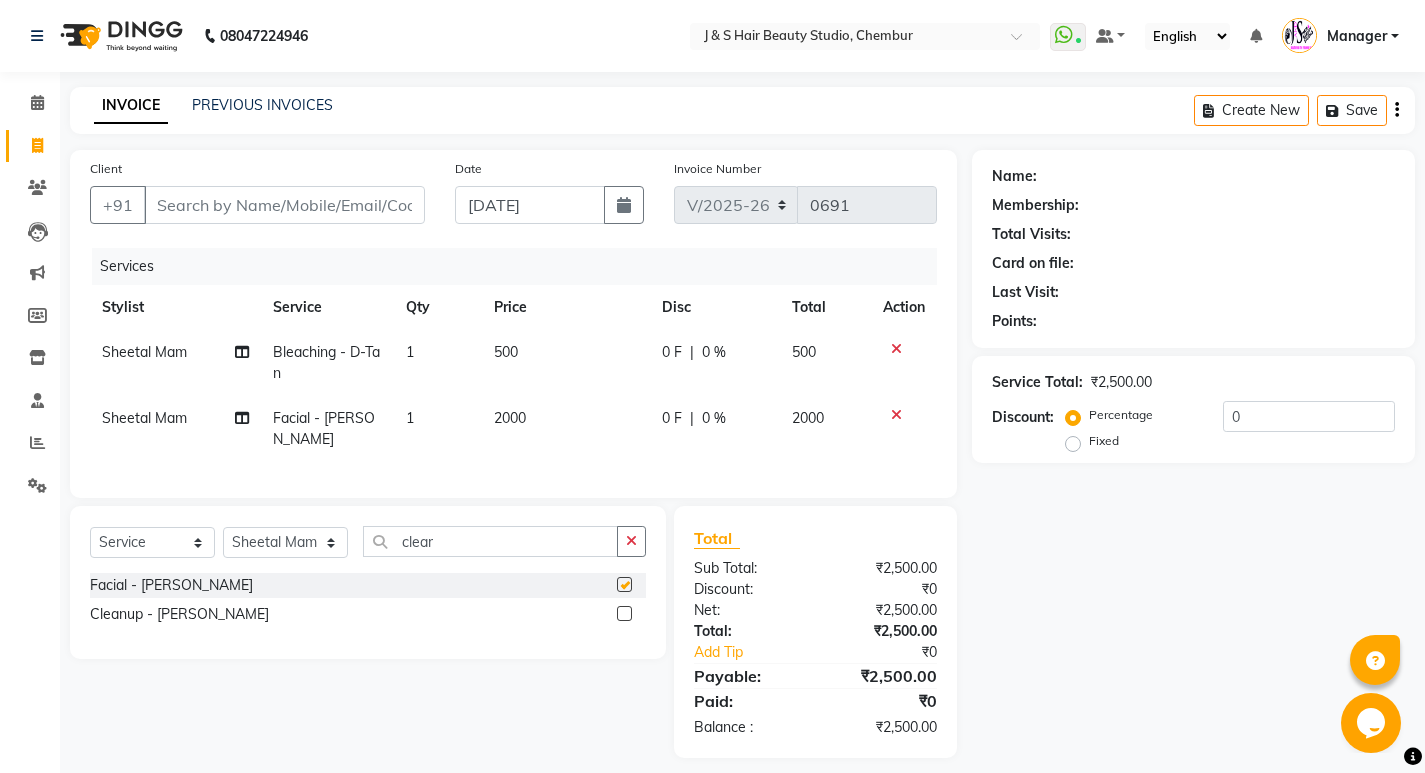 checkbox on "false" 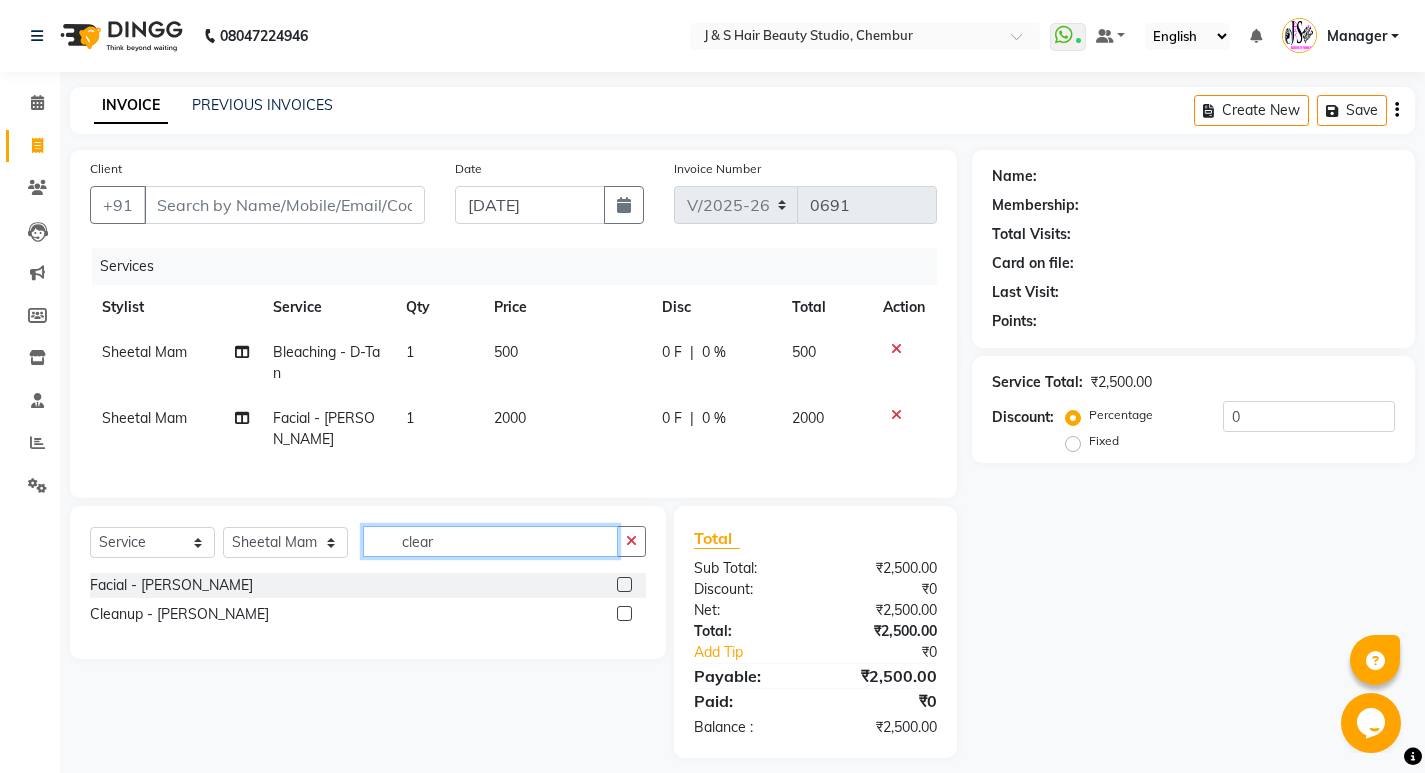 click on "clear" 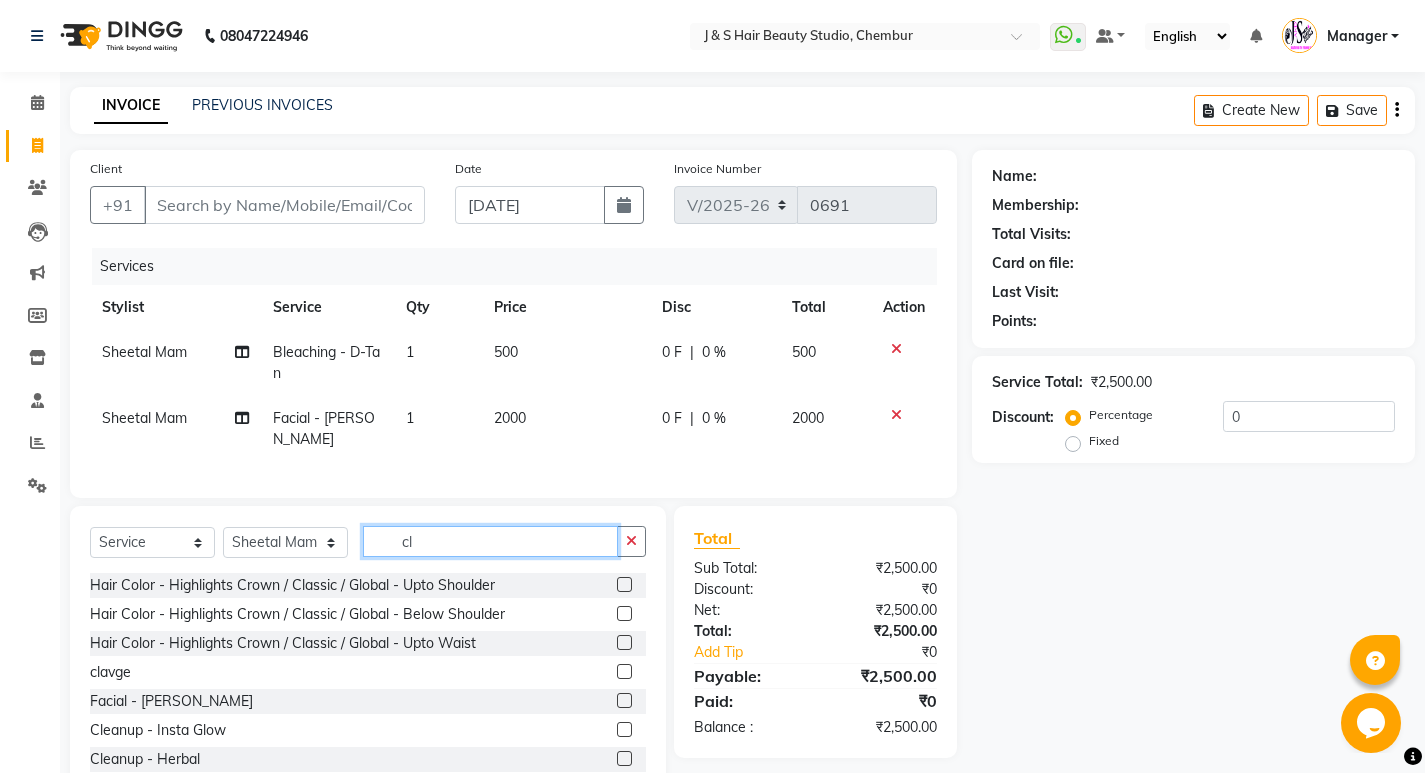 type on "c" 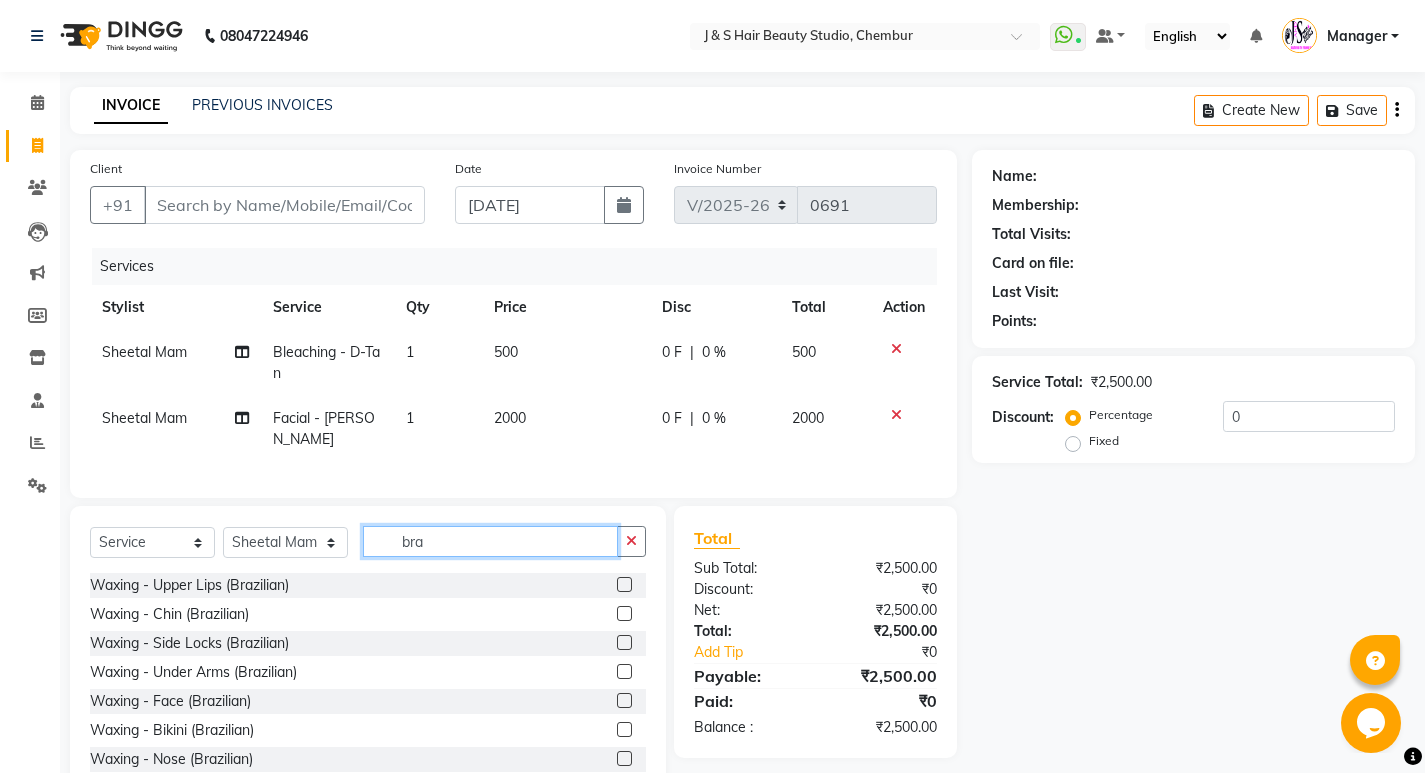 type on "bra" 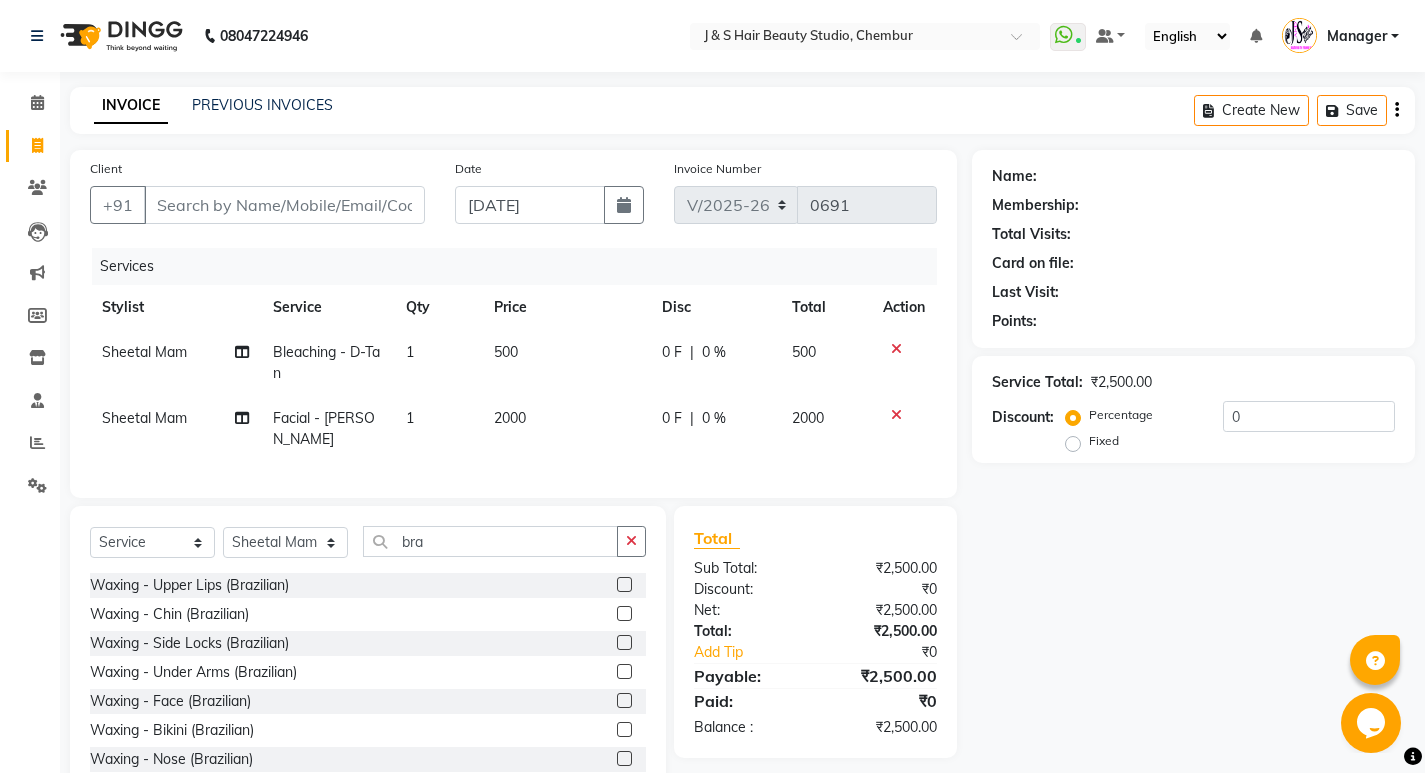 click 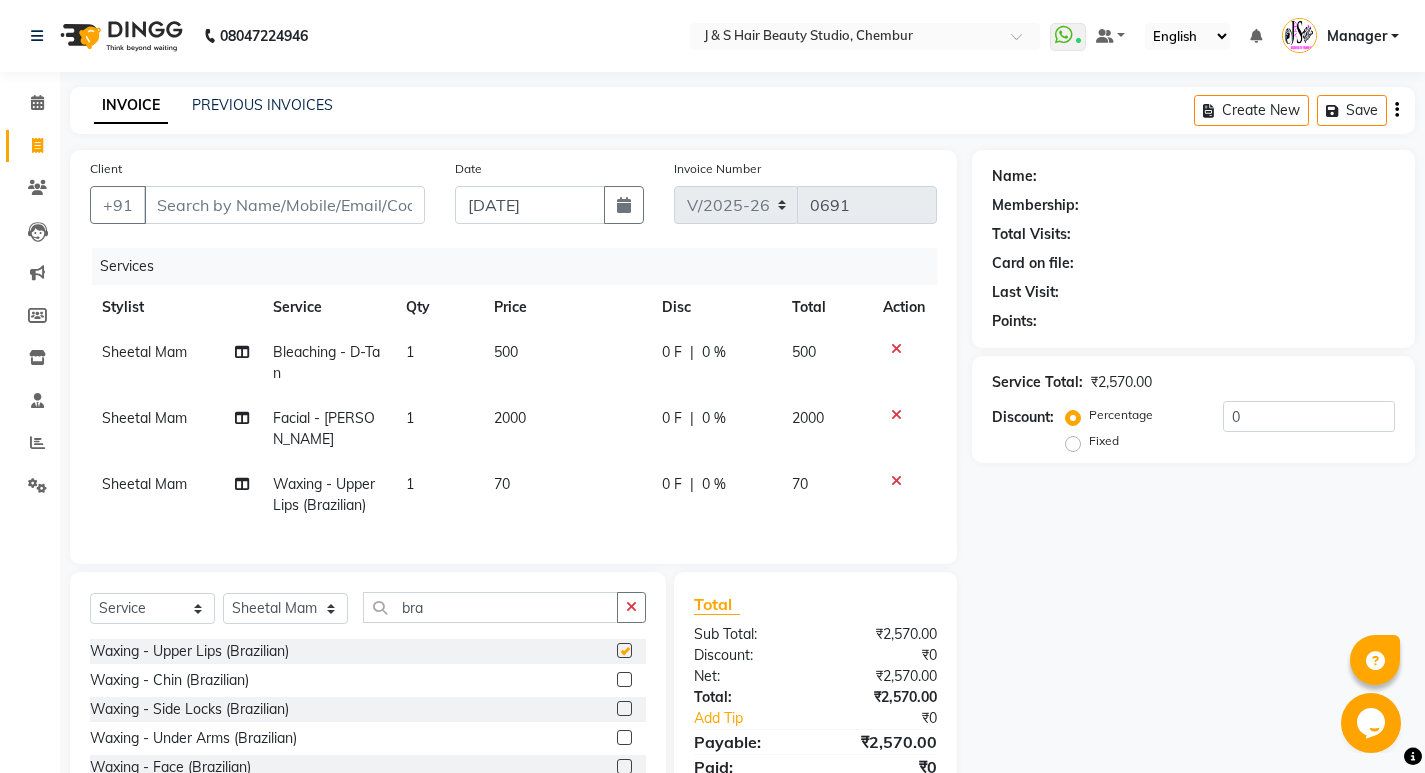 checkbox on "false" 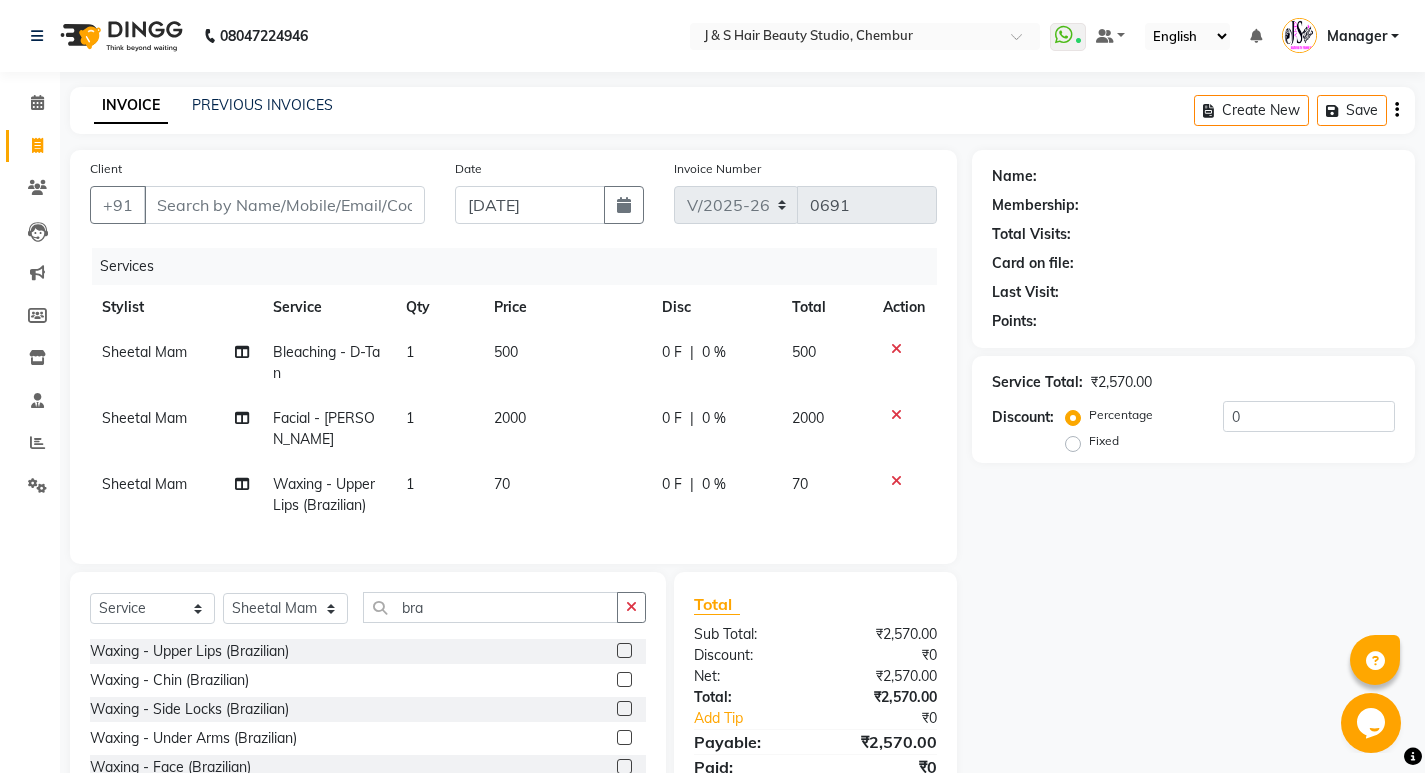 scroll, scrollTop: 100, scrollLeft: 0, axis: vertical 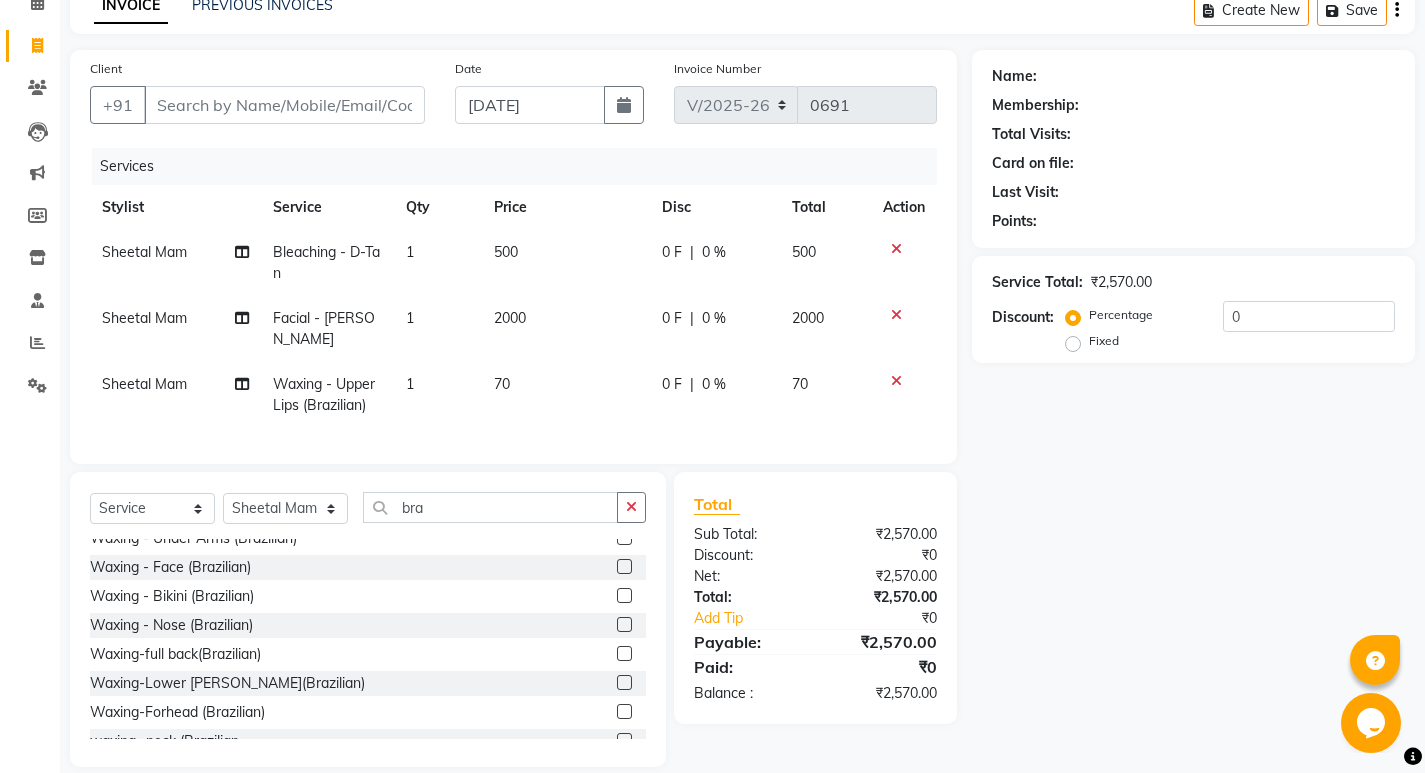 click 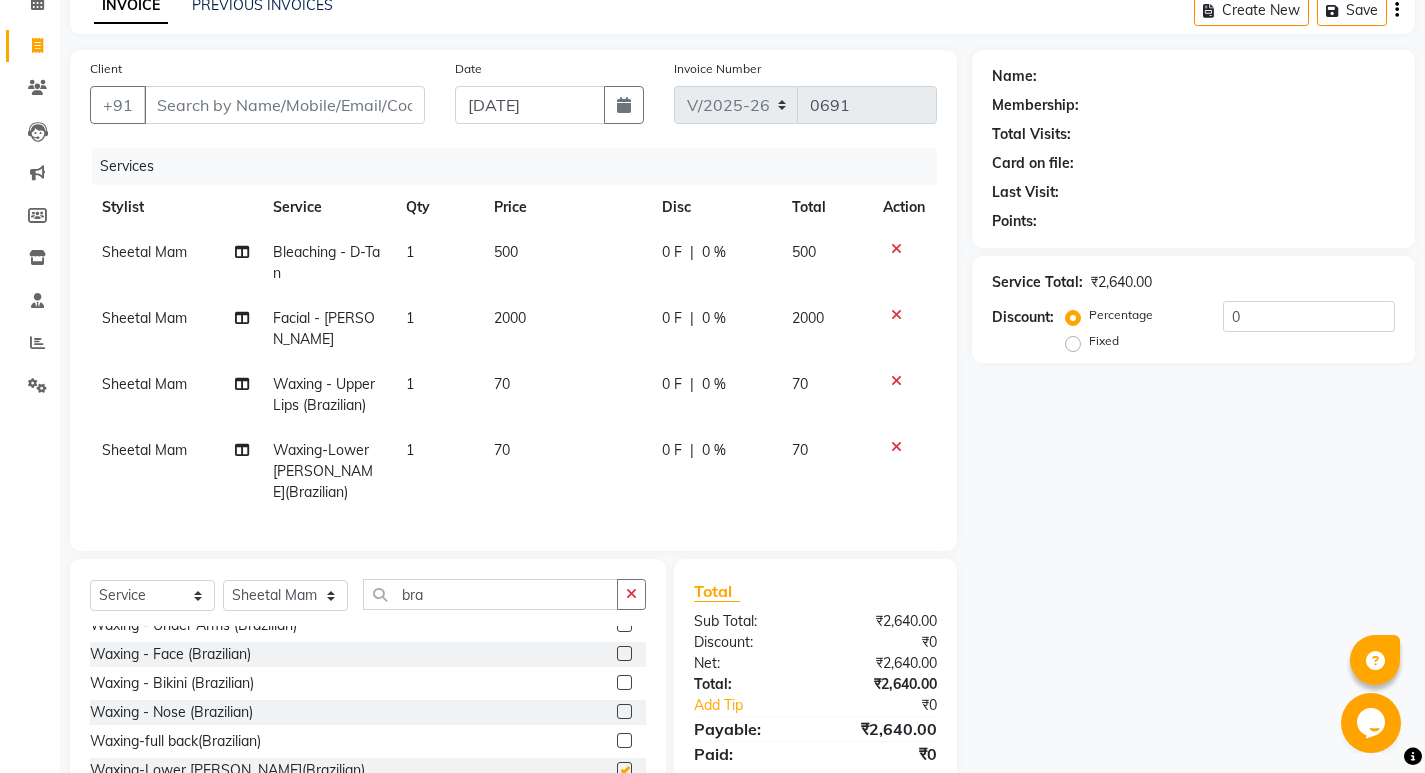 checkbox on "false" 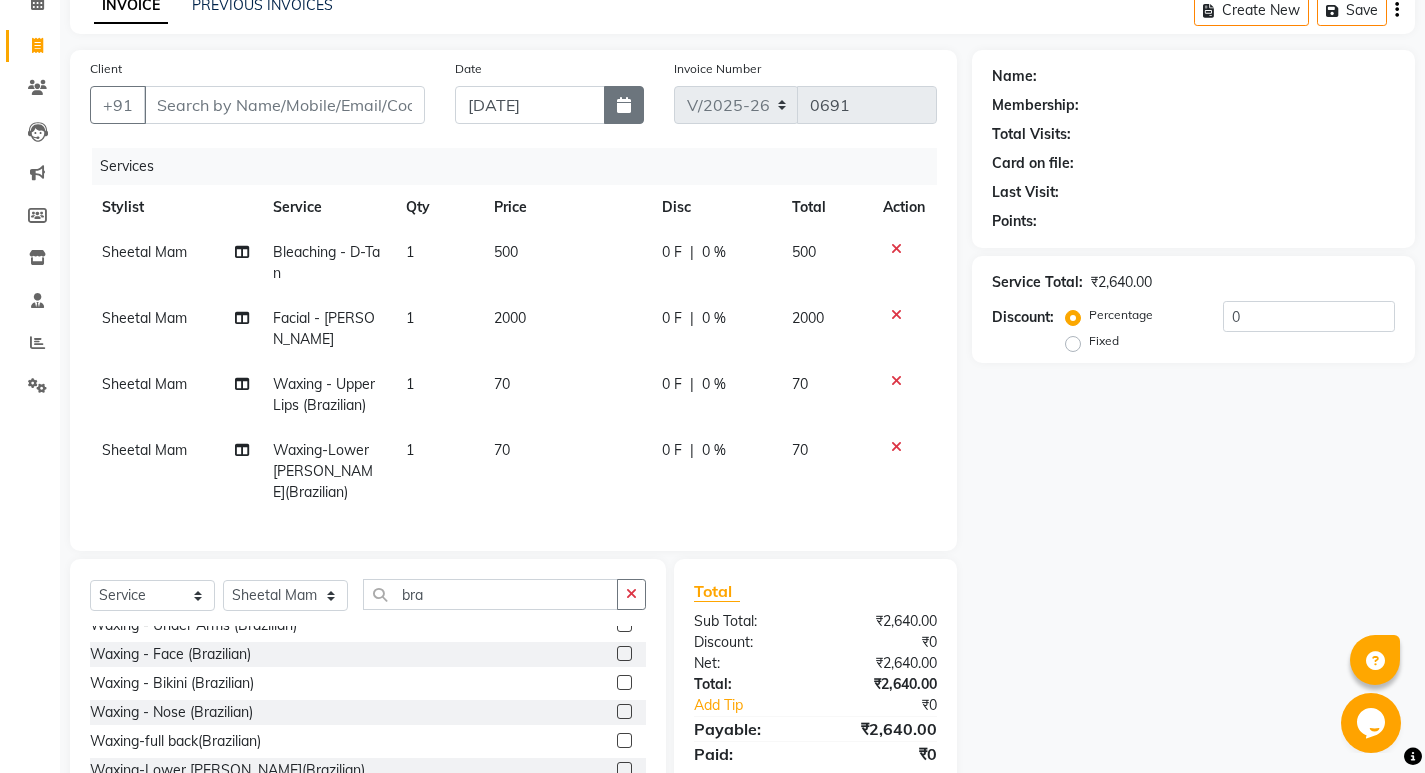 click 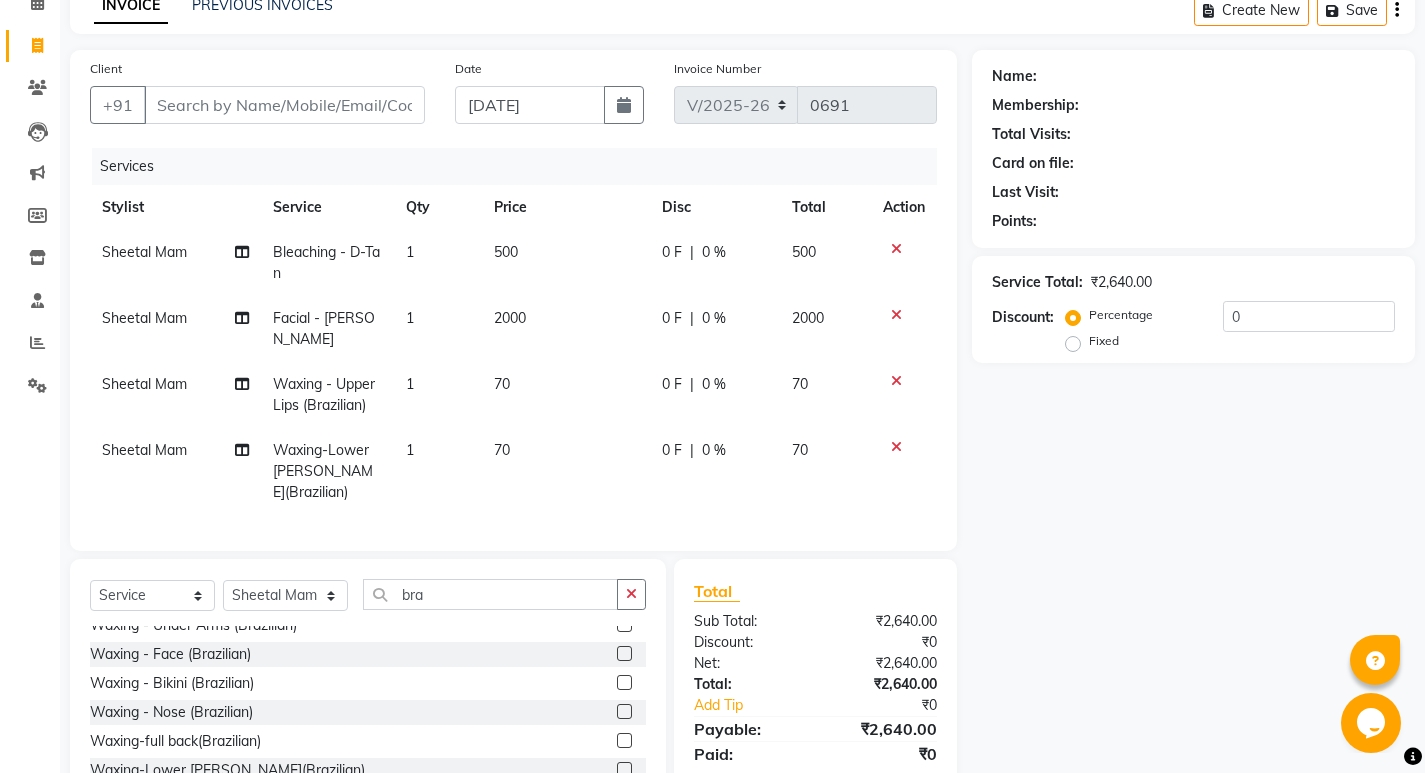 select on "7" 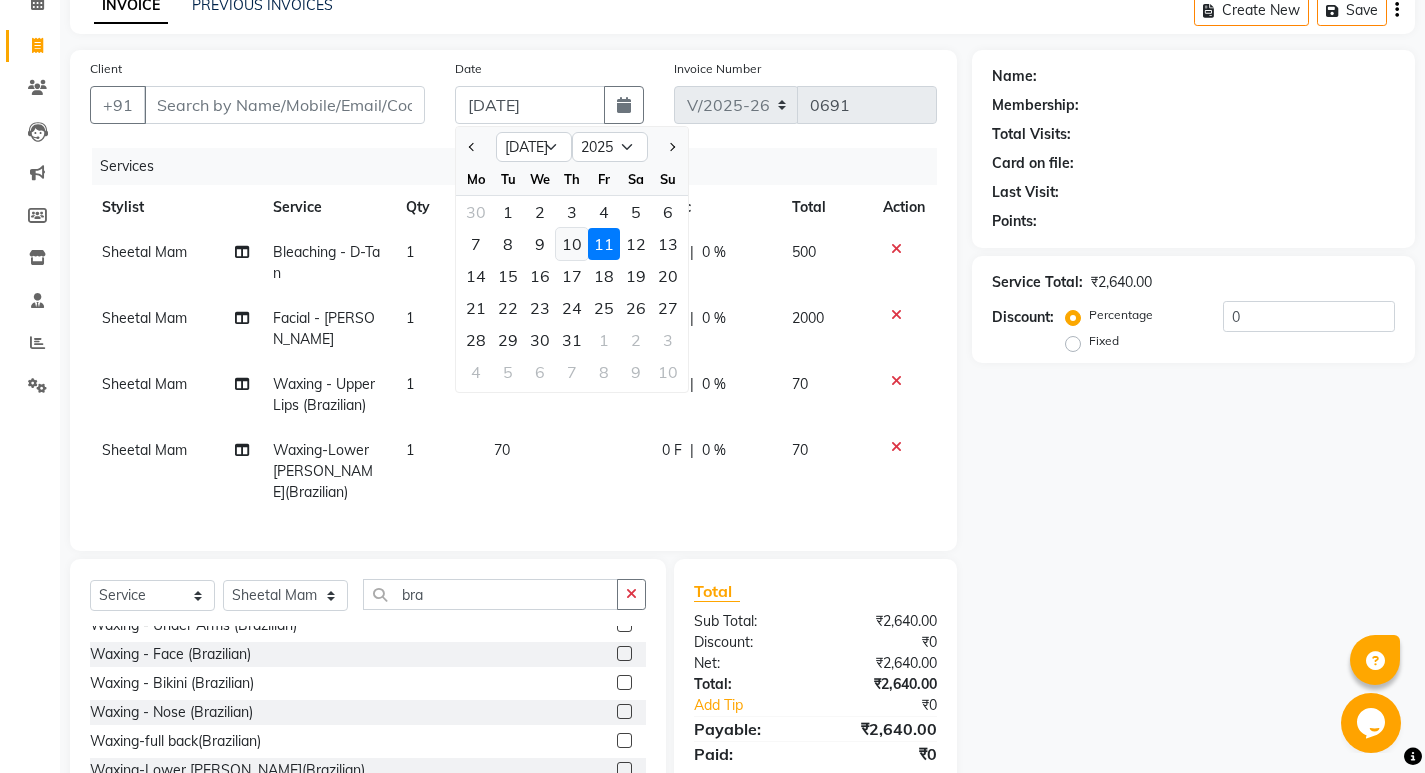 click on "10" 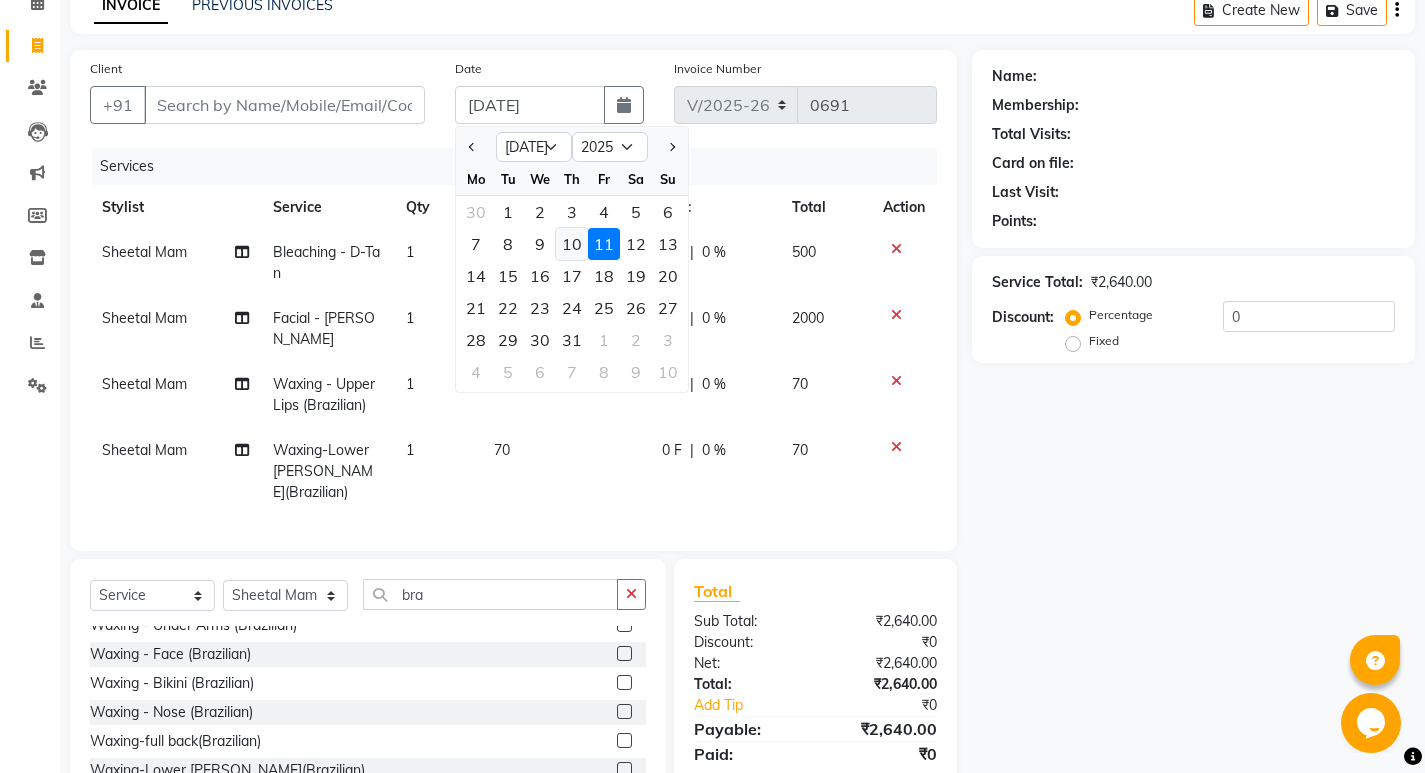 type on "[DATE]" 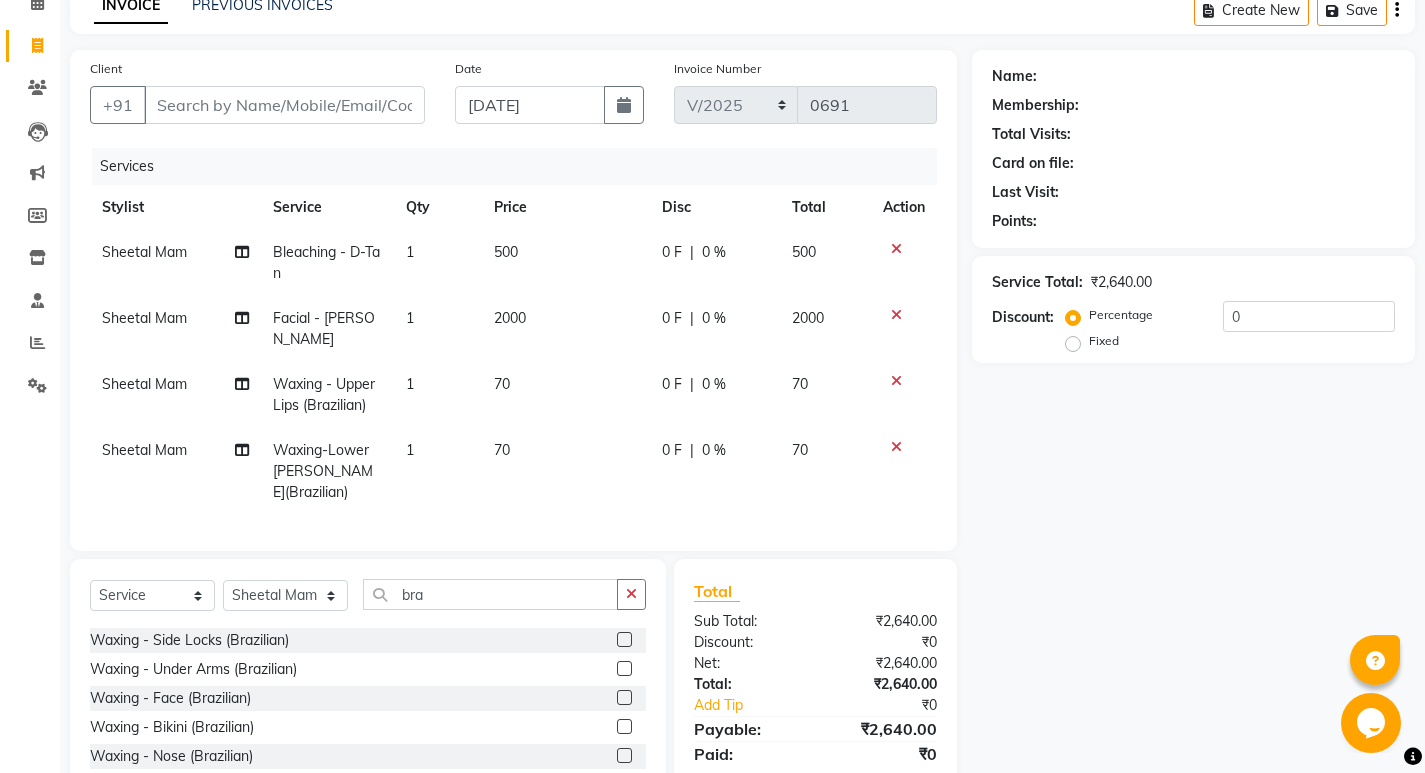 scroll, scrollTop: 148, scrollLeft: 0, axis: vertical 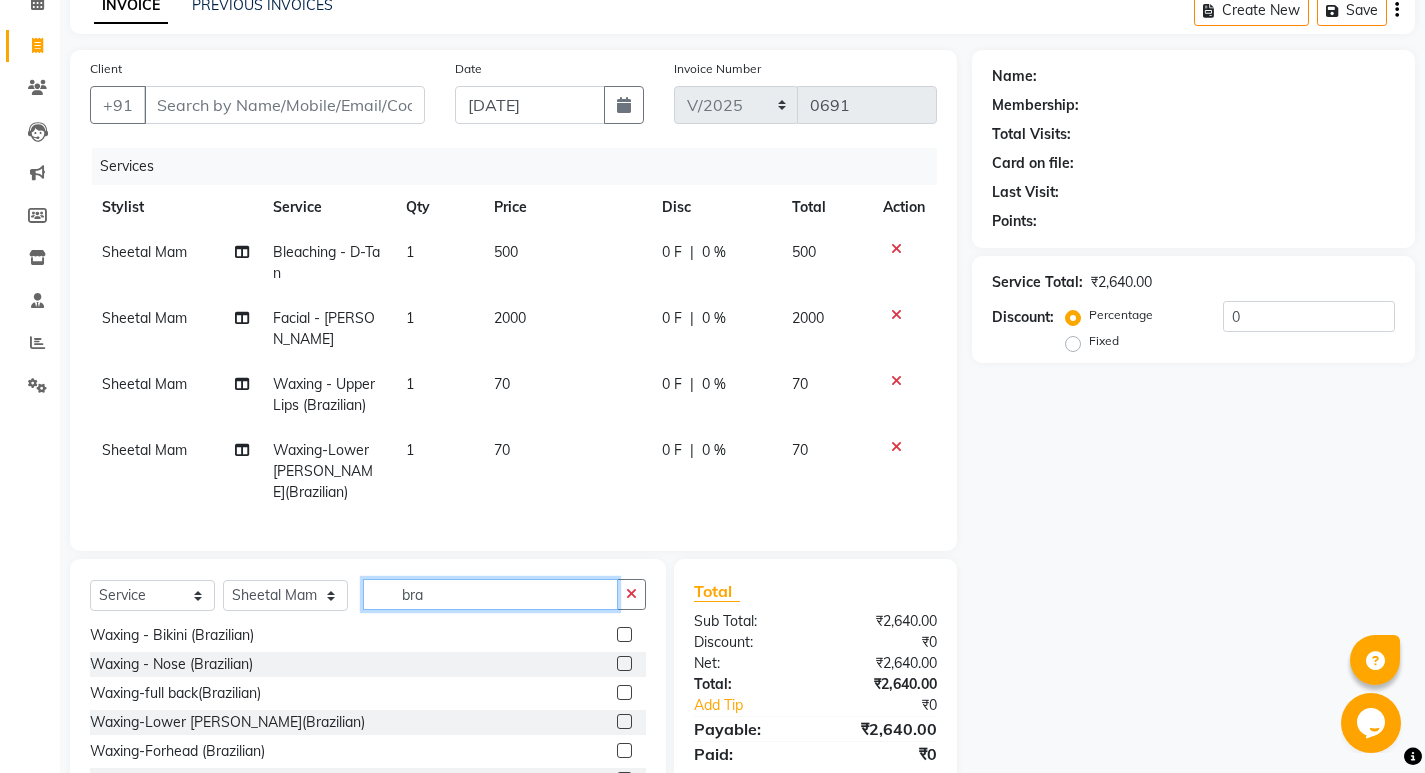 click on "bra" 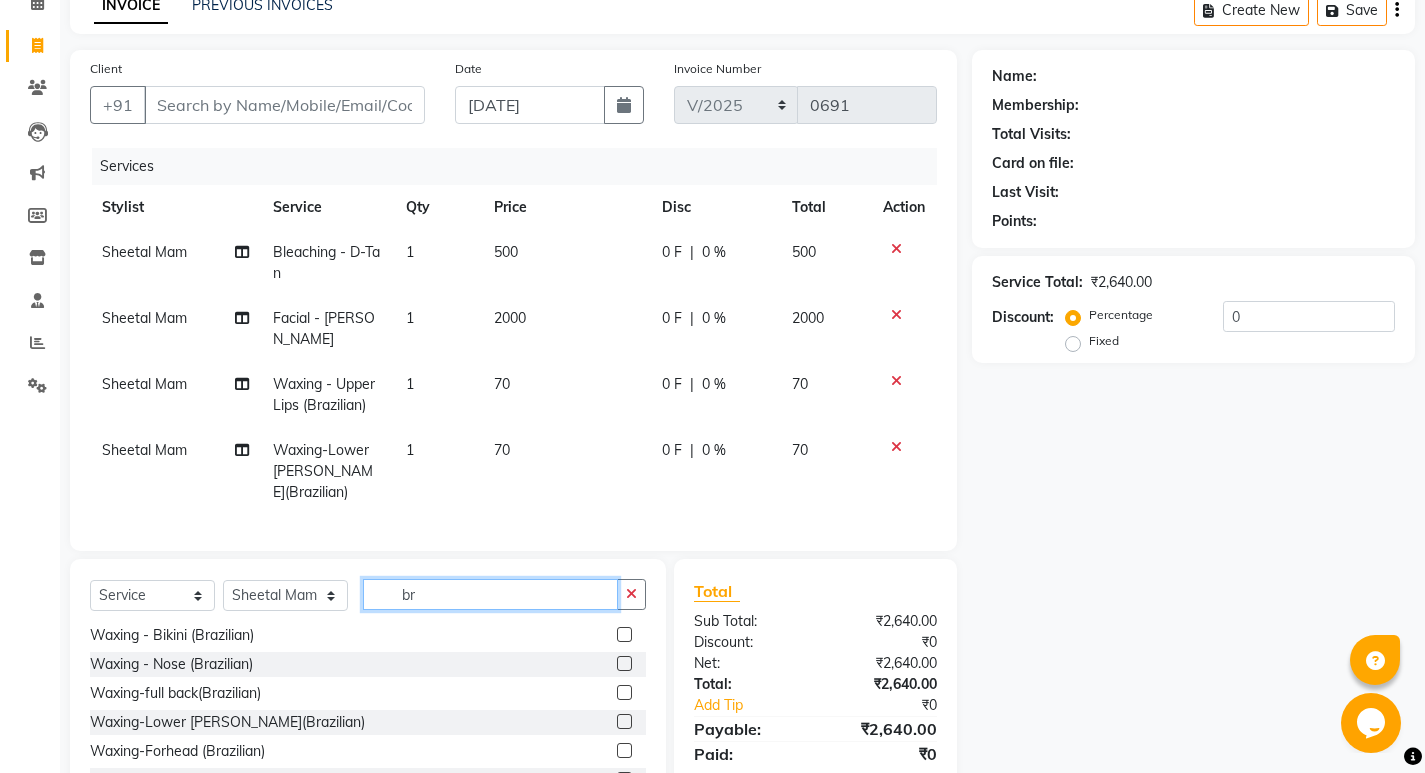 type on "b" 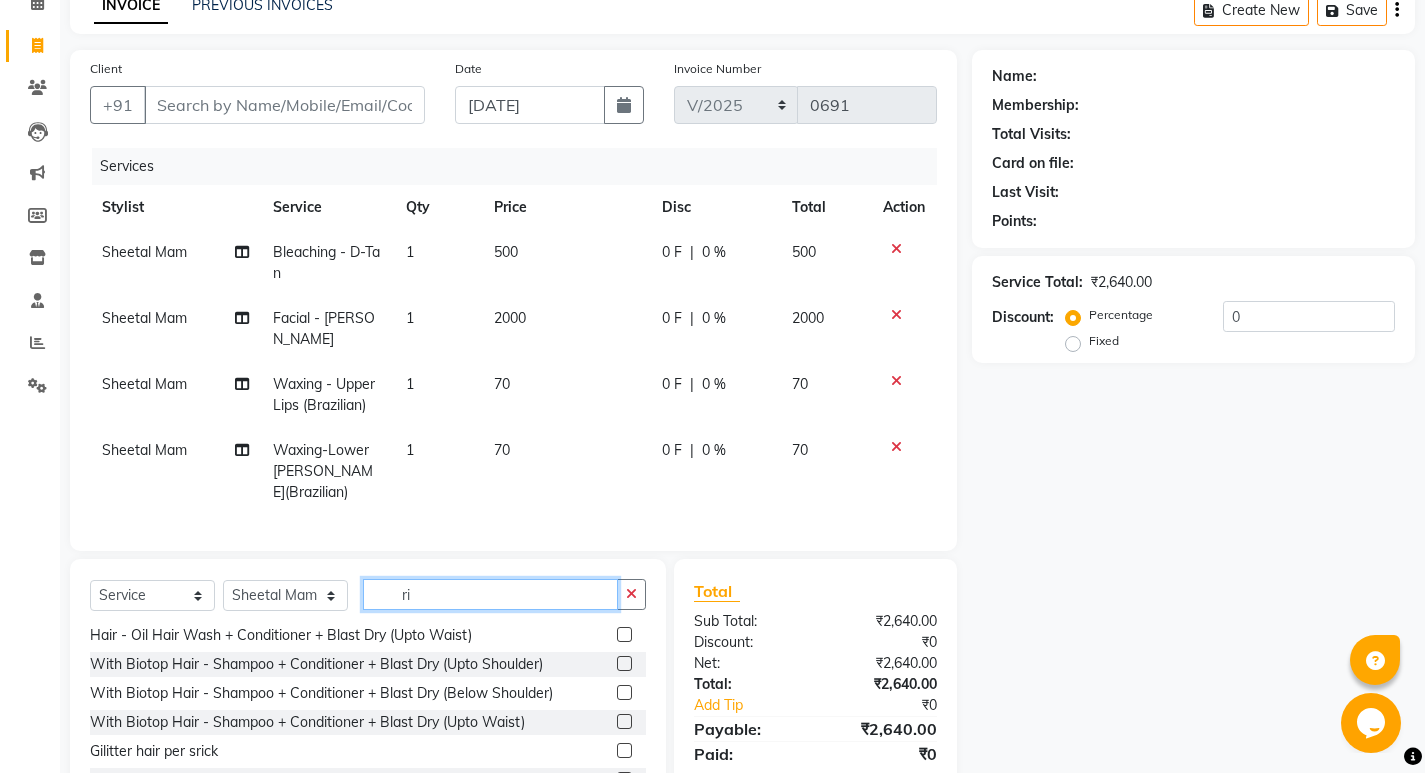 scroll, scrollTop: 0, scrollLeft: 0, axis: both 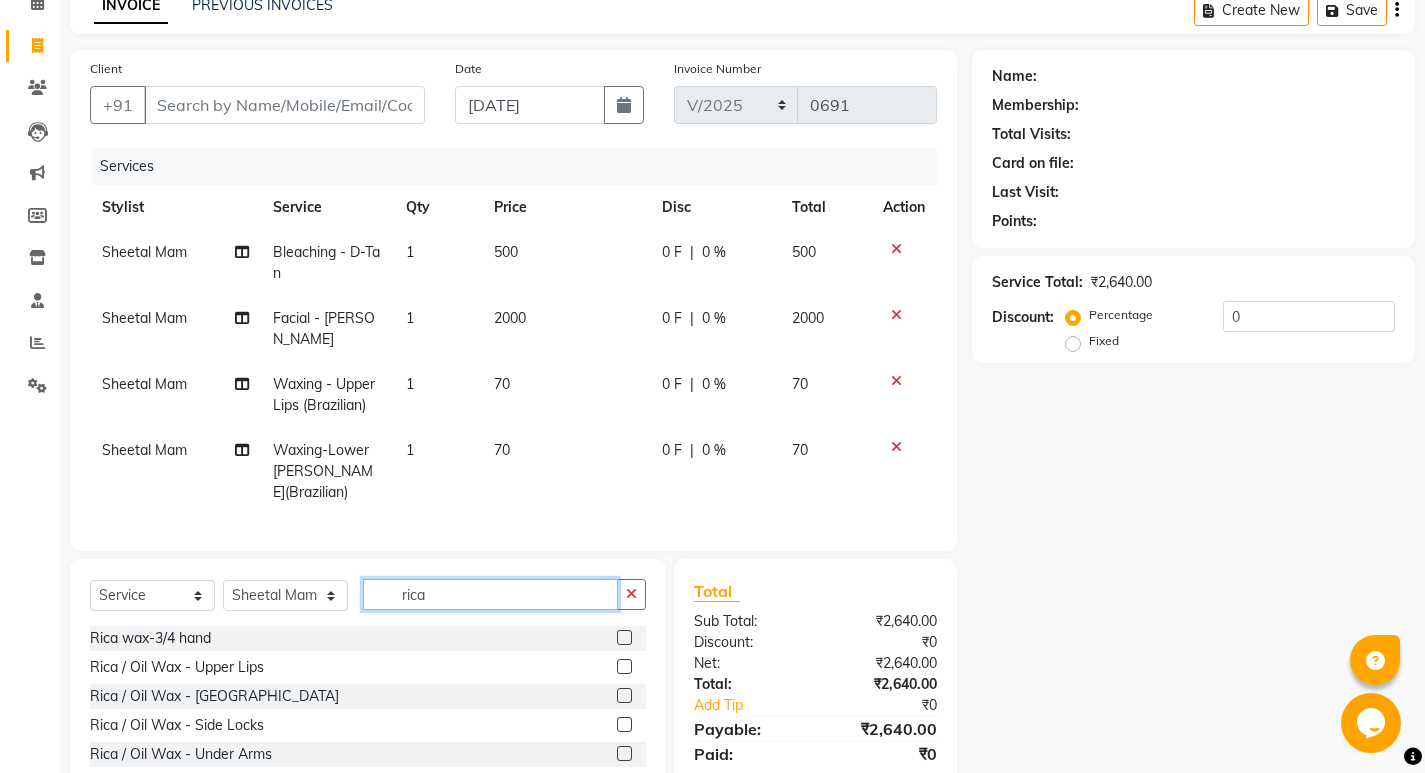 type on "rica" 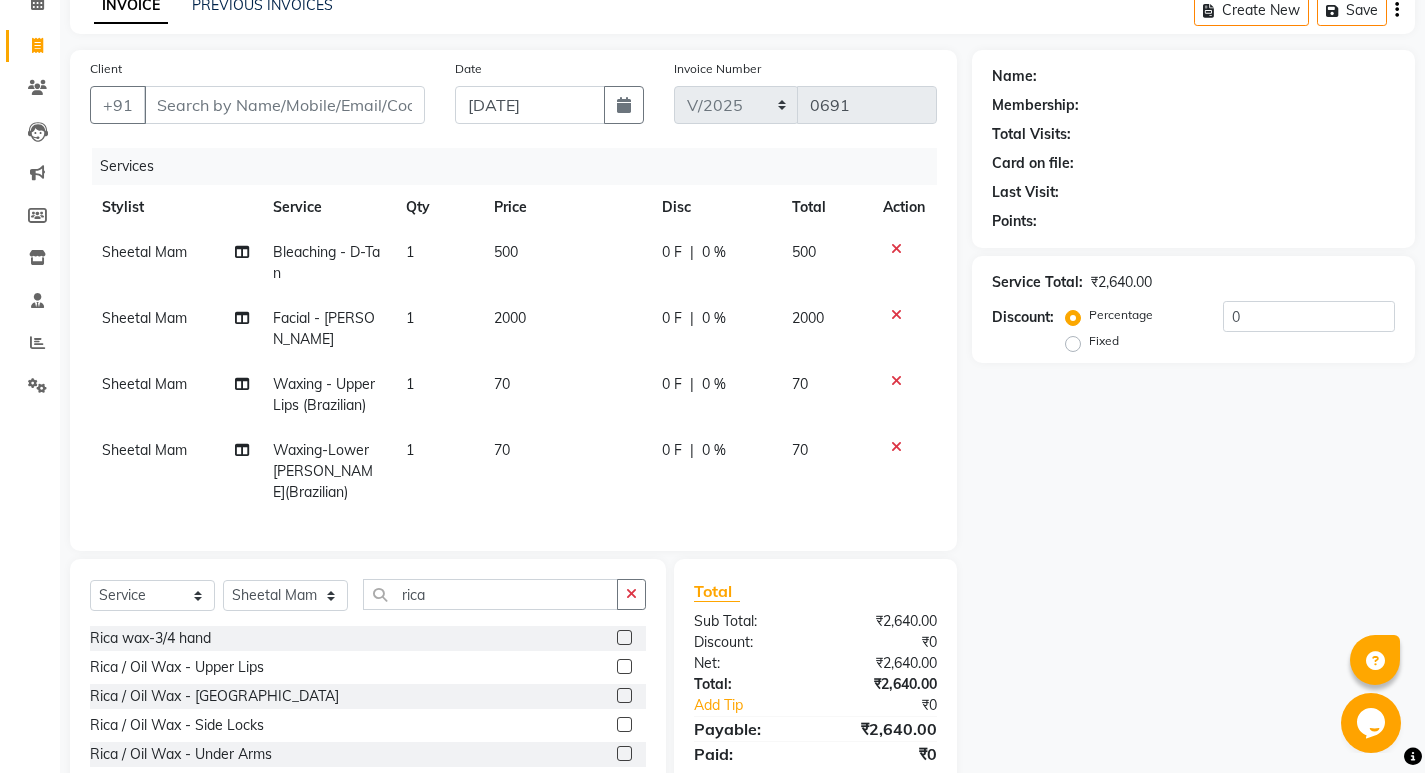 click 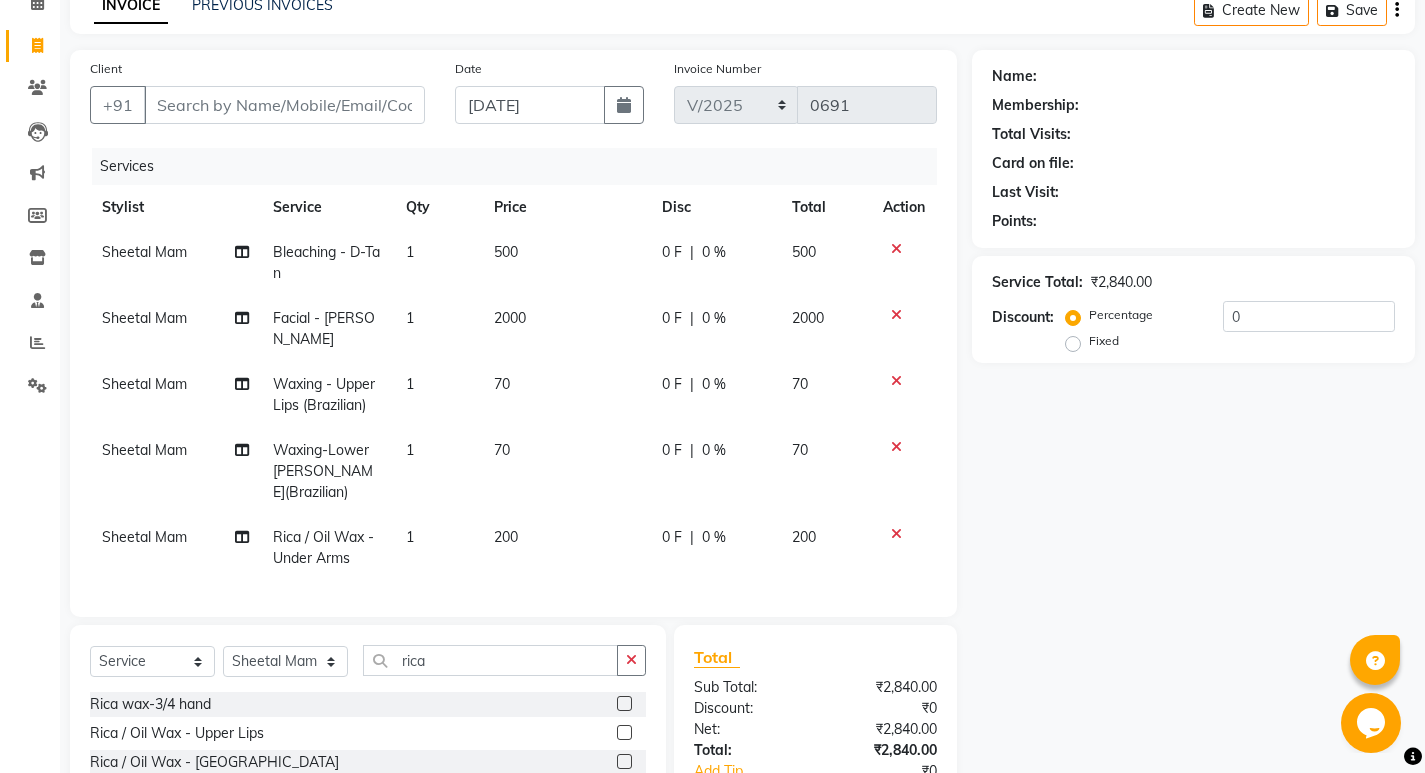 checkbox on "false" 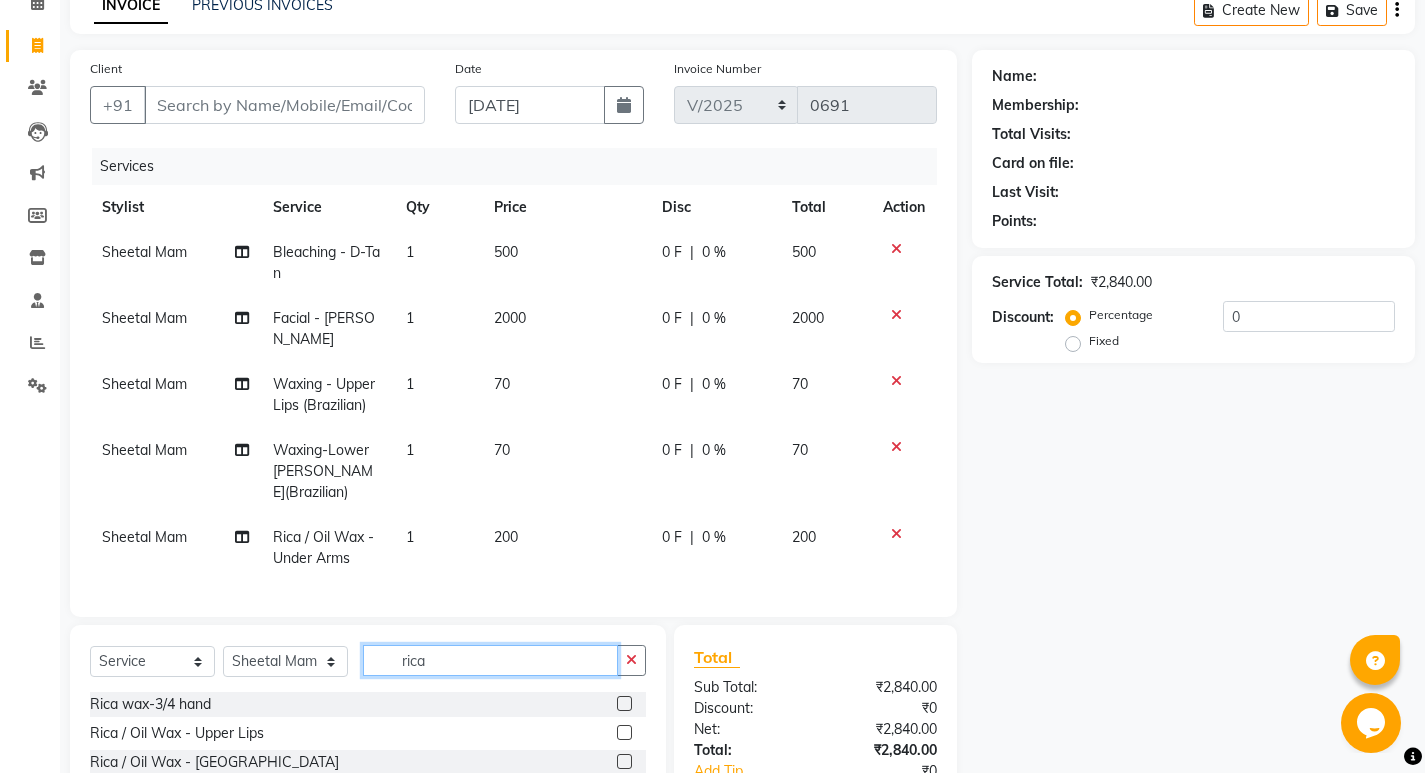 click on "rica" 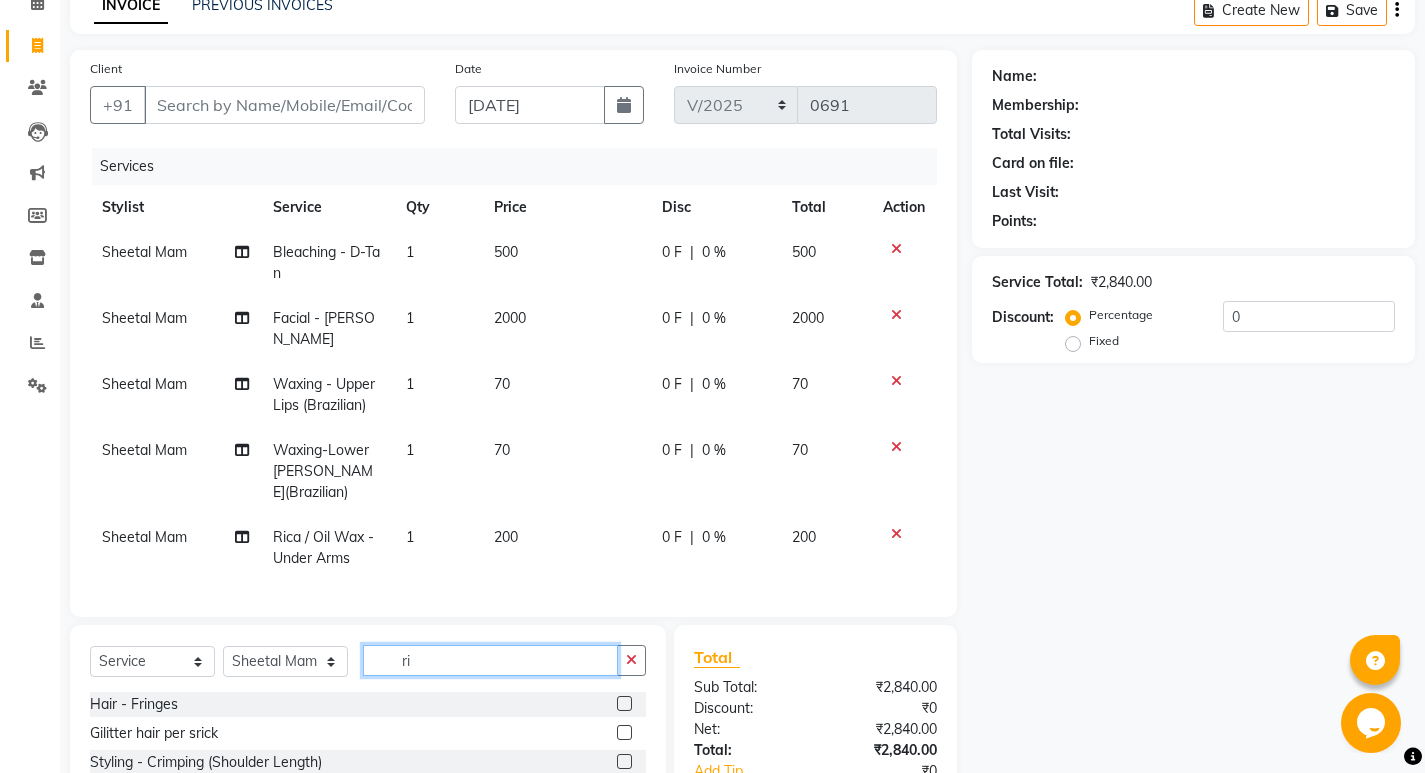 type on "r" 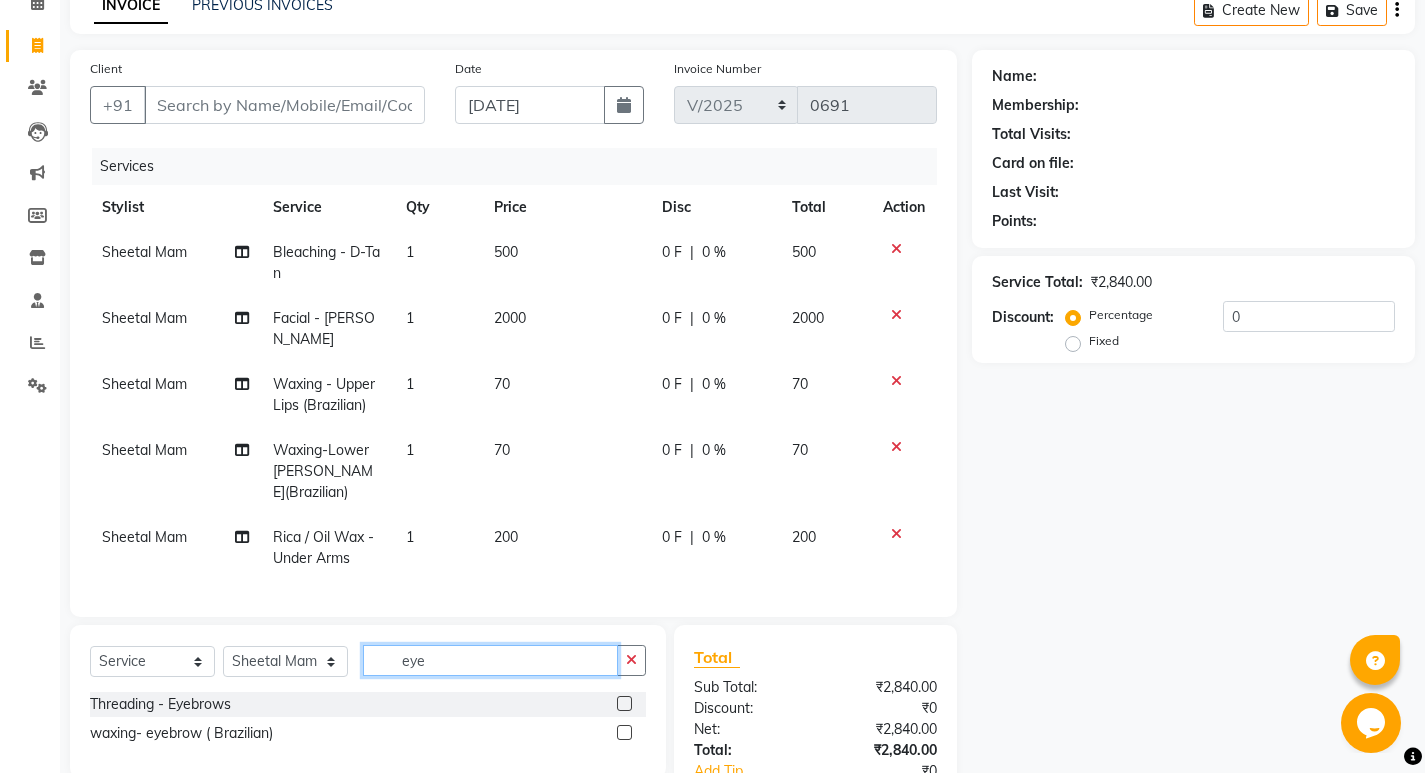type on "eye" 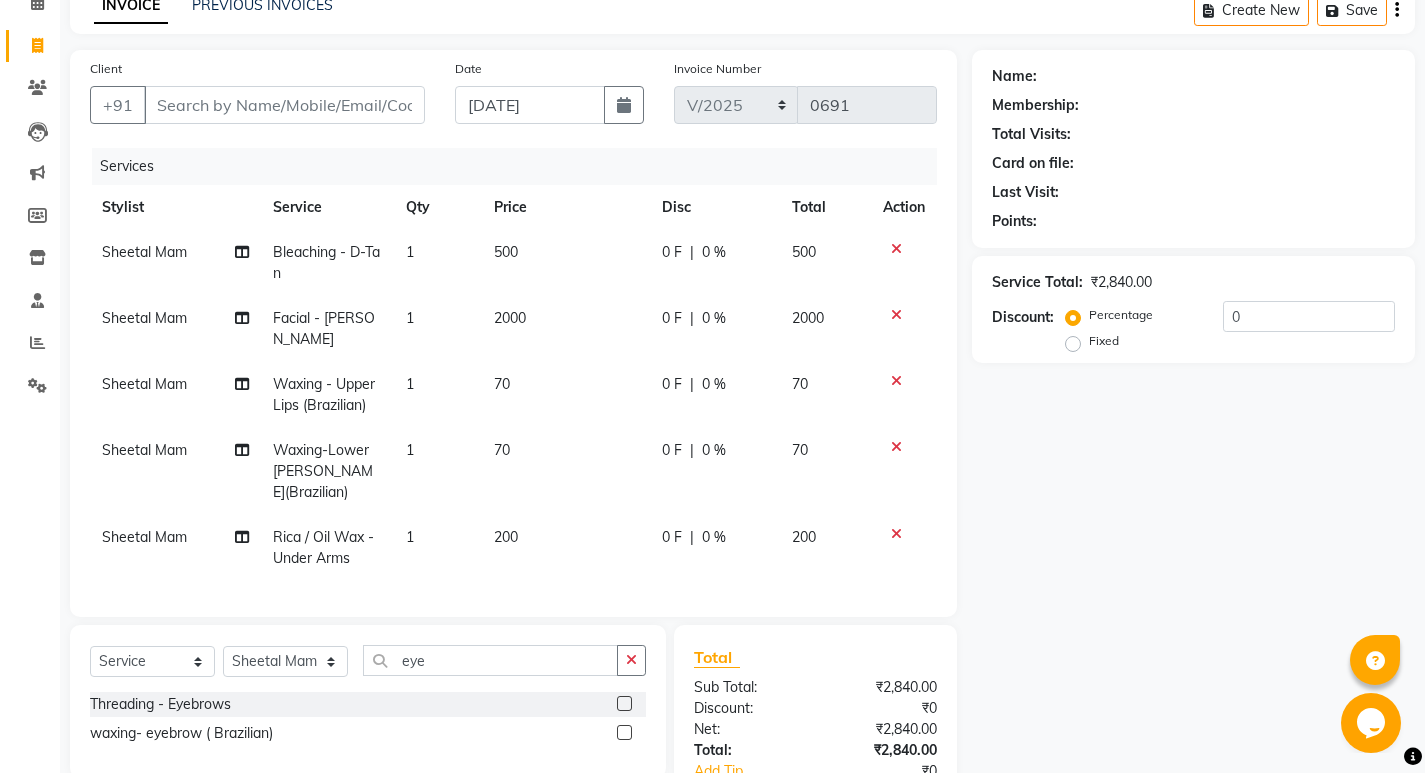 click 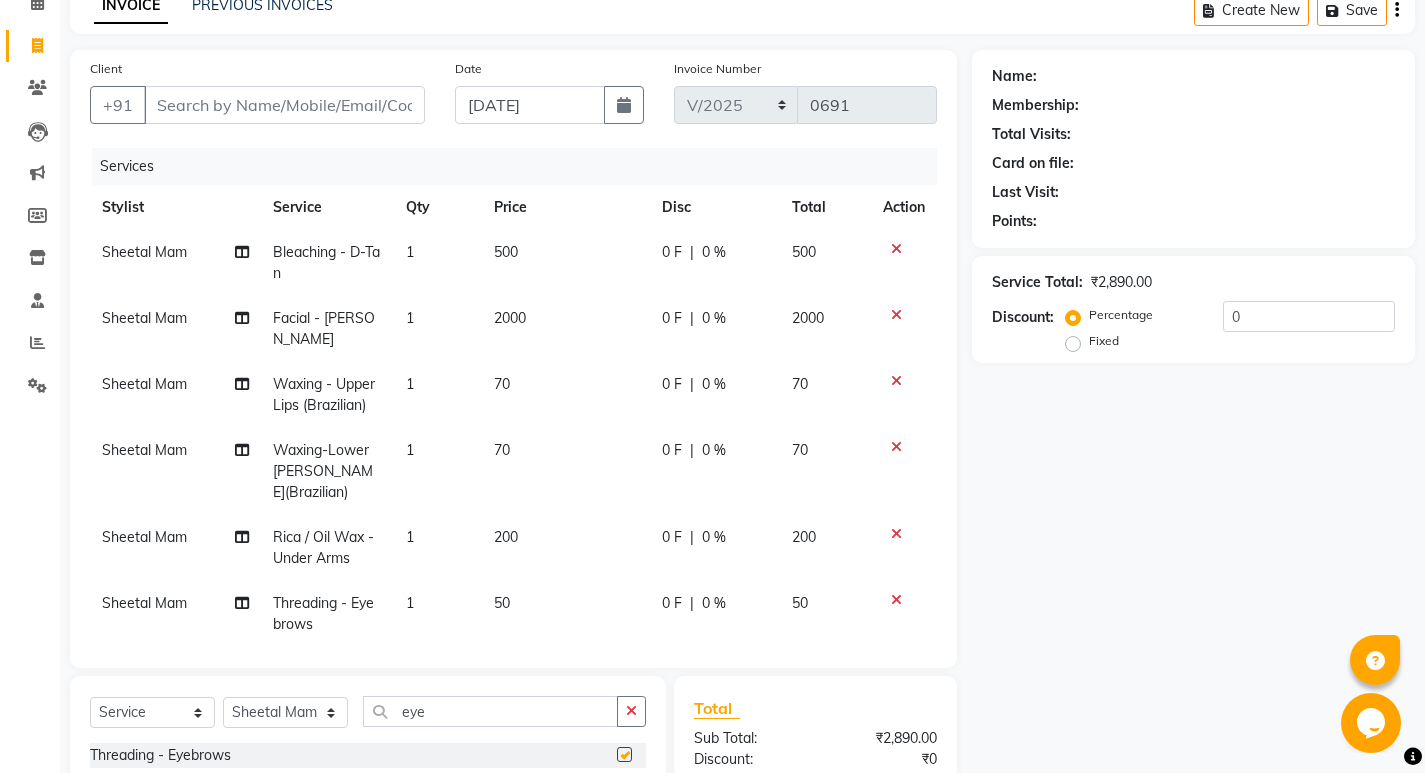 checkbox on "false" 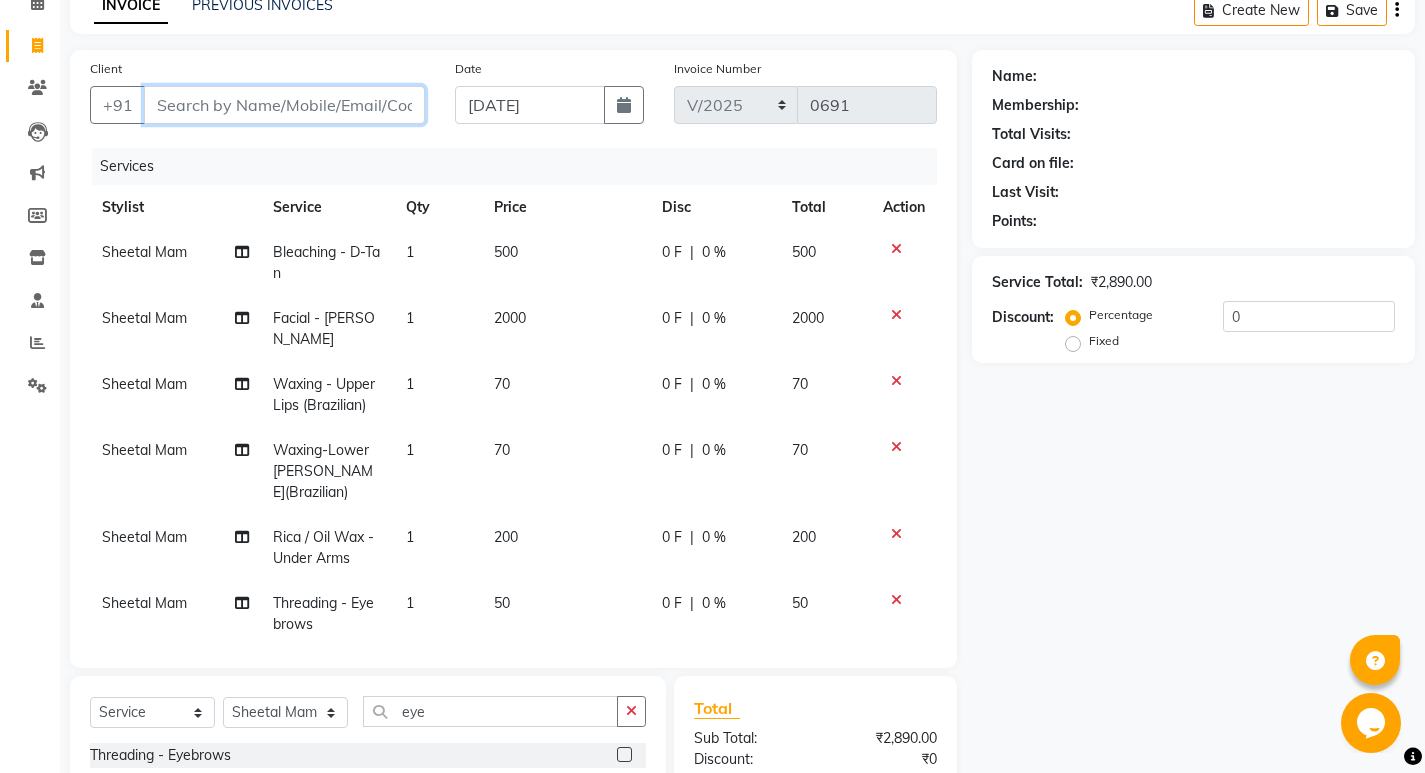 click on "Client" at bounding box center (284, 105) 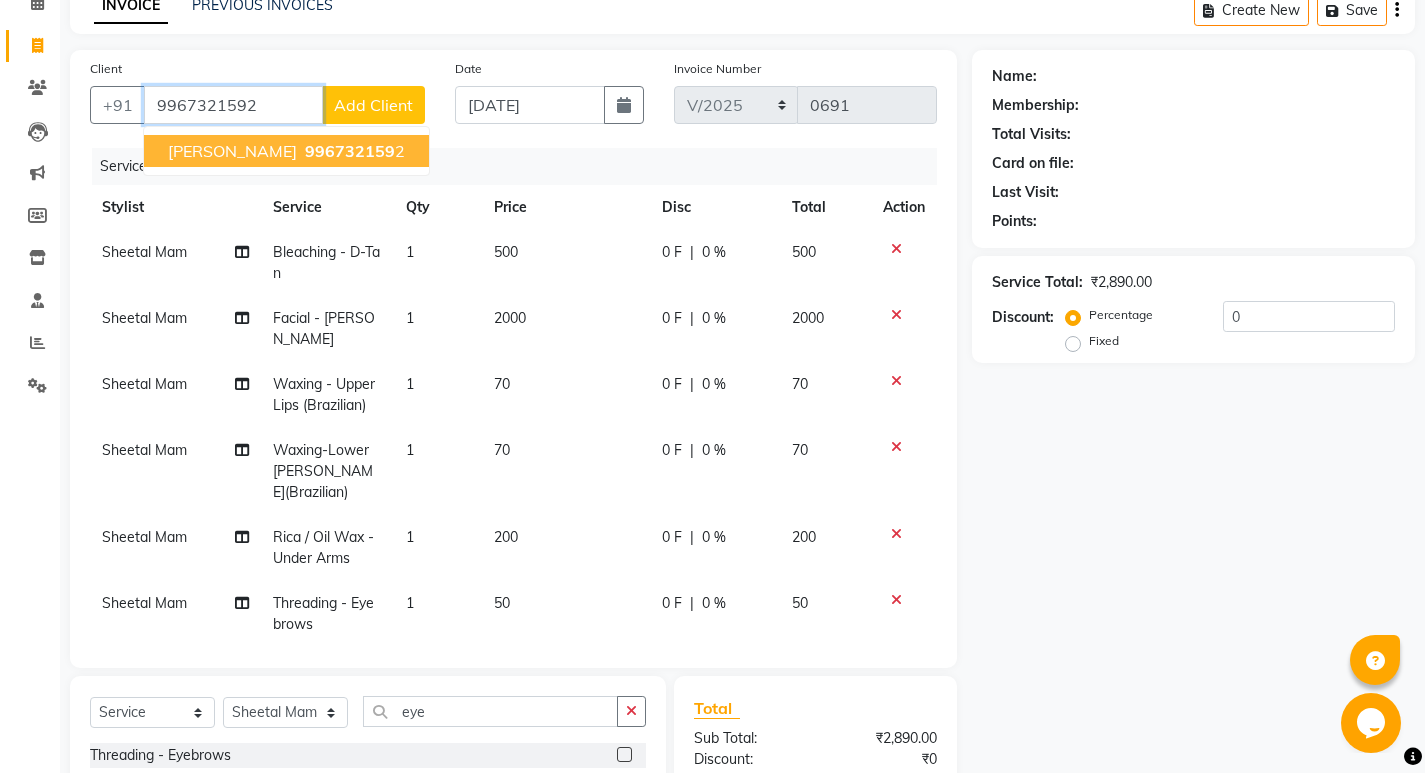 type on "9967321592" 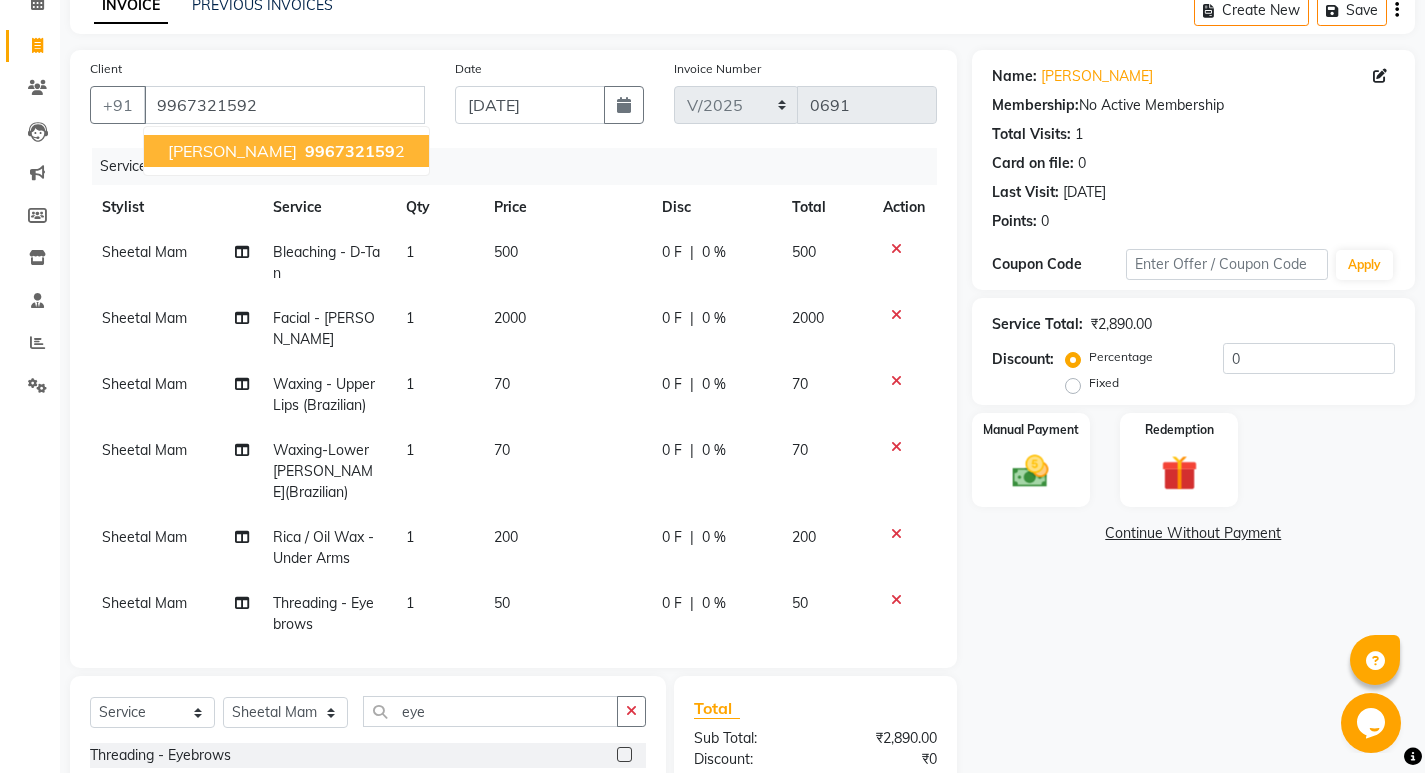 click on "996732159" at bounding box center [350, 151] 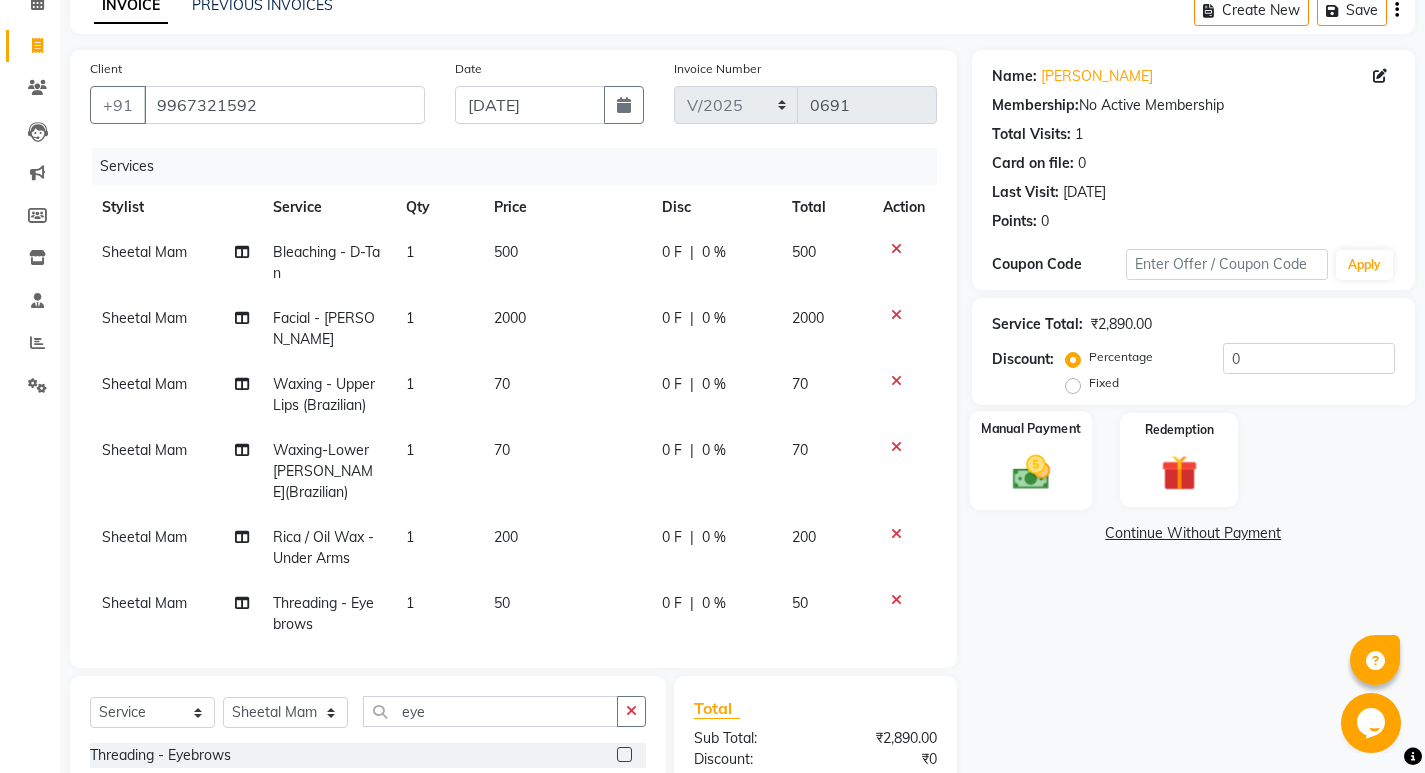 click 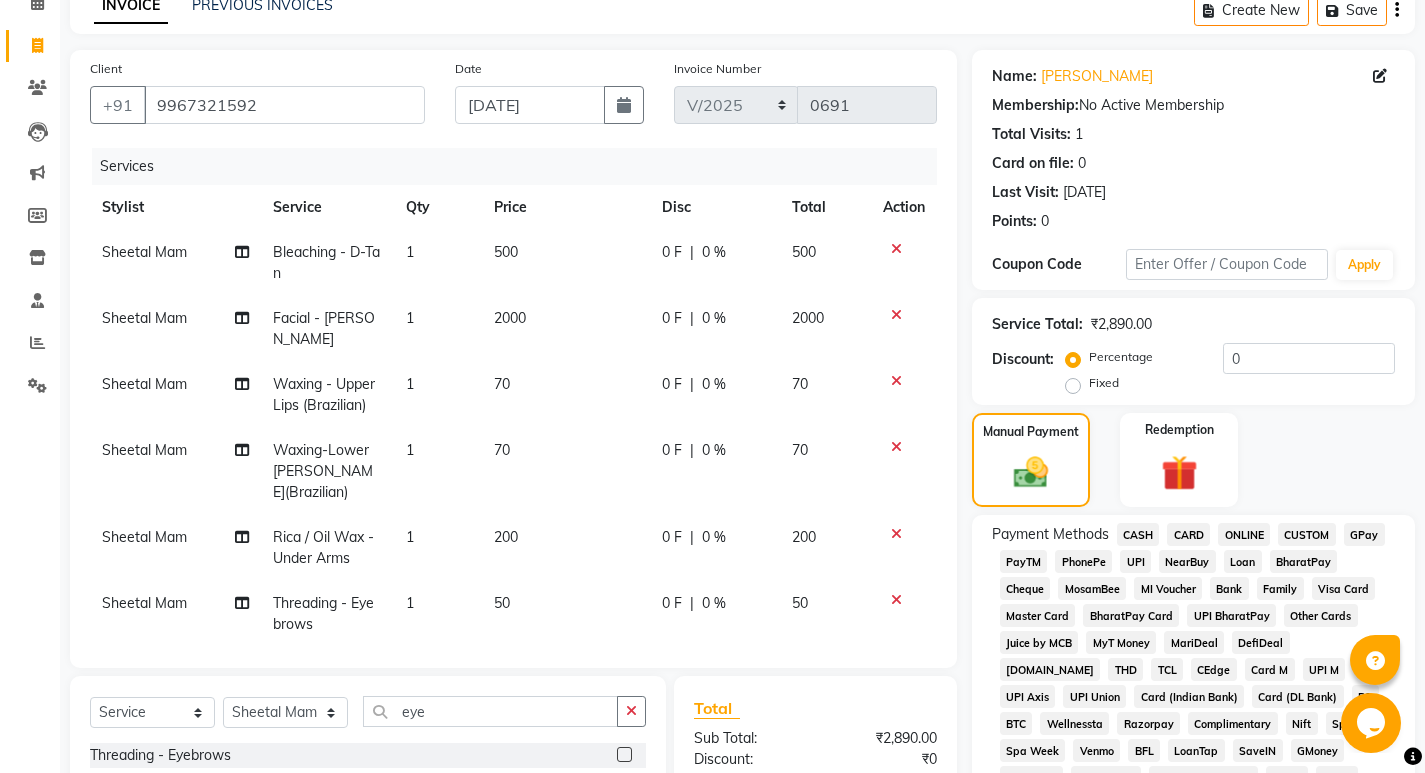 click on "GPay" 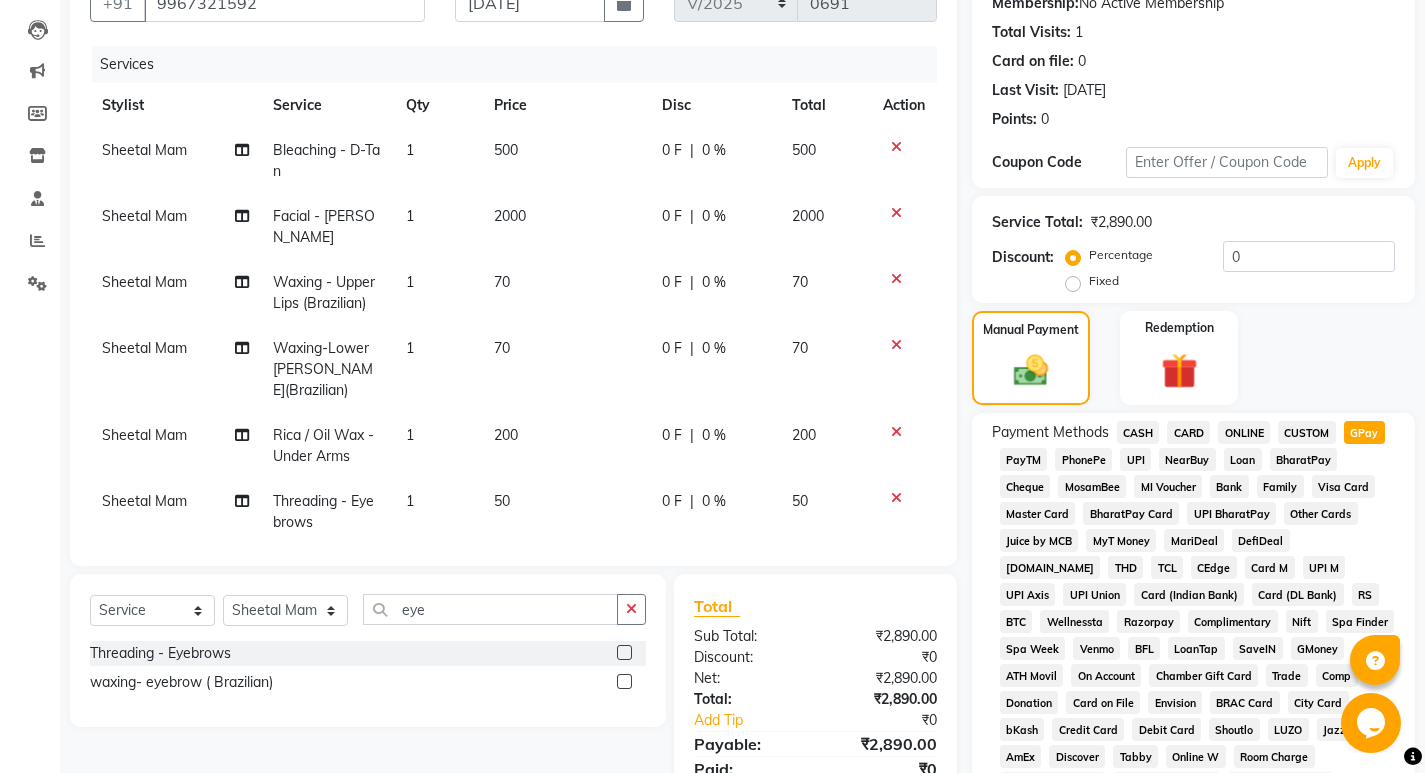 scroll, scrollTop: 700, scrollLeft: 0, axis: vertical 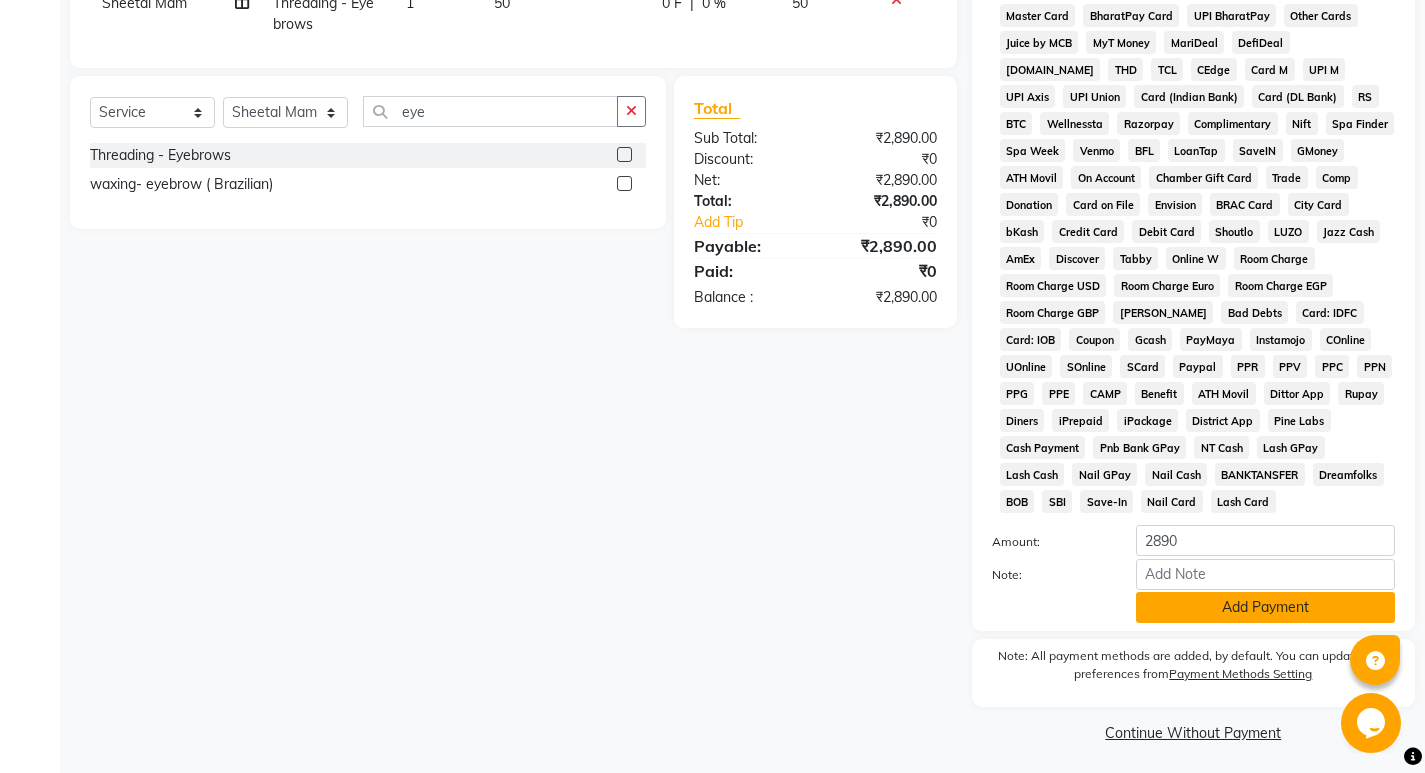 click on "Add Payment" 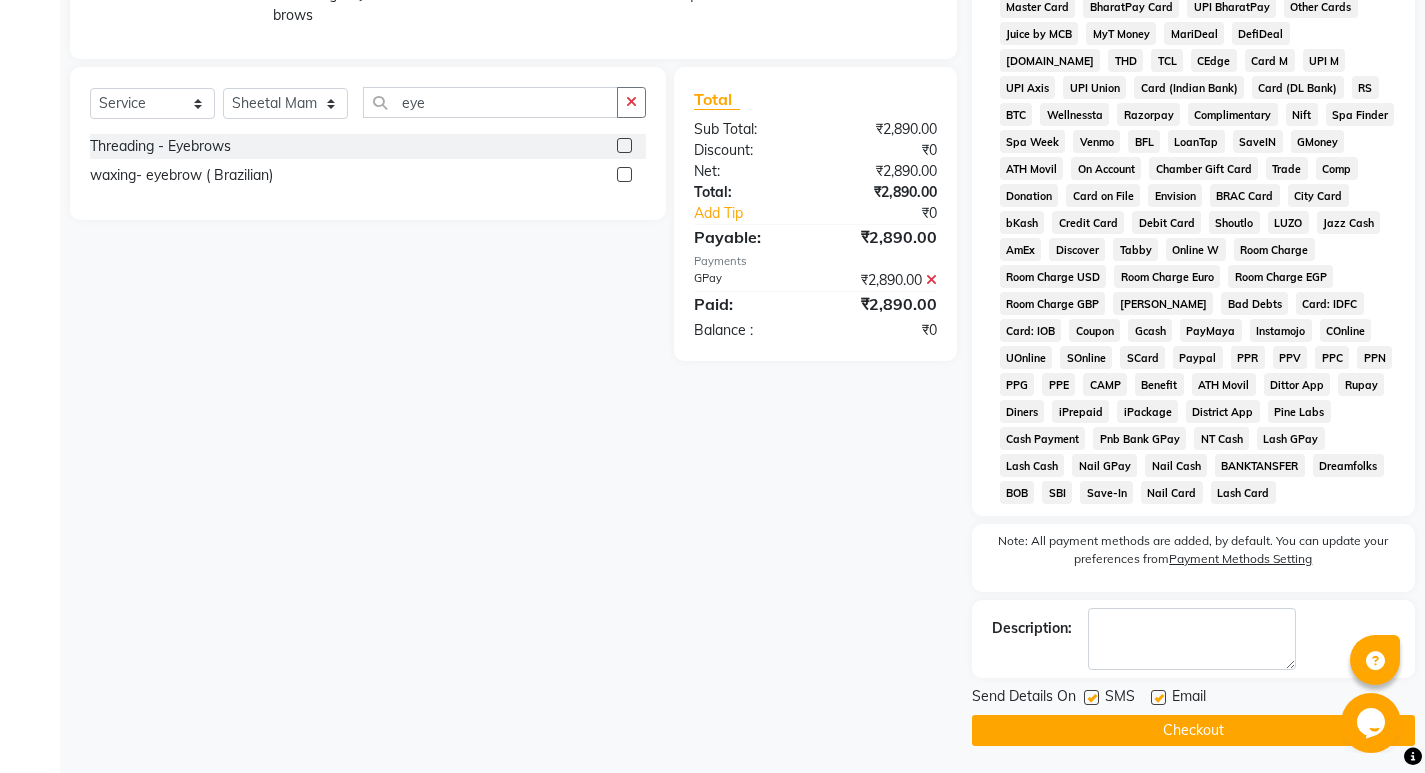 scroll, scrollTop: 712, scrollLeft: 0, axis: vertical 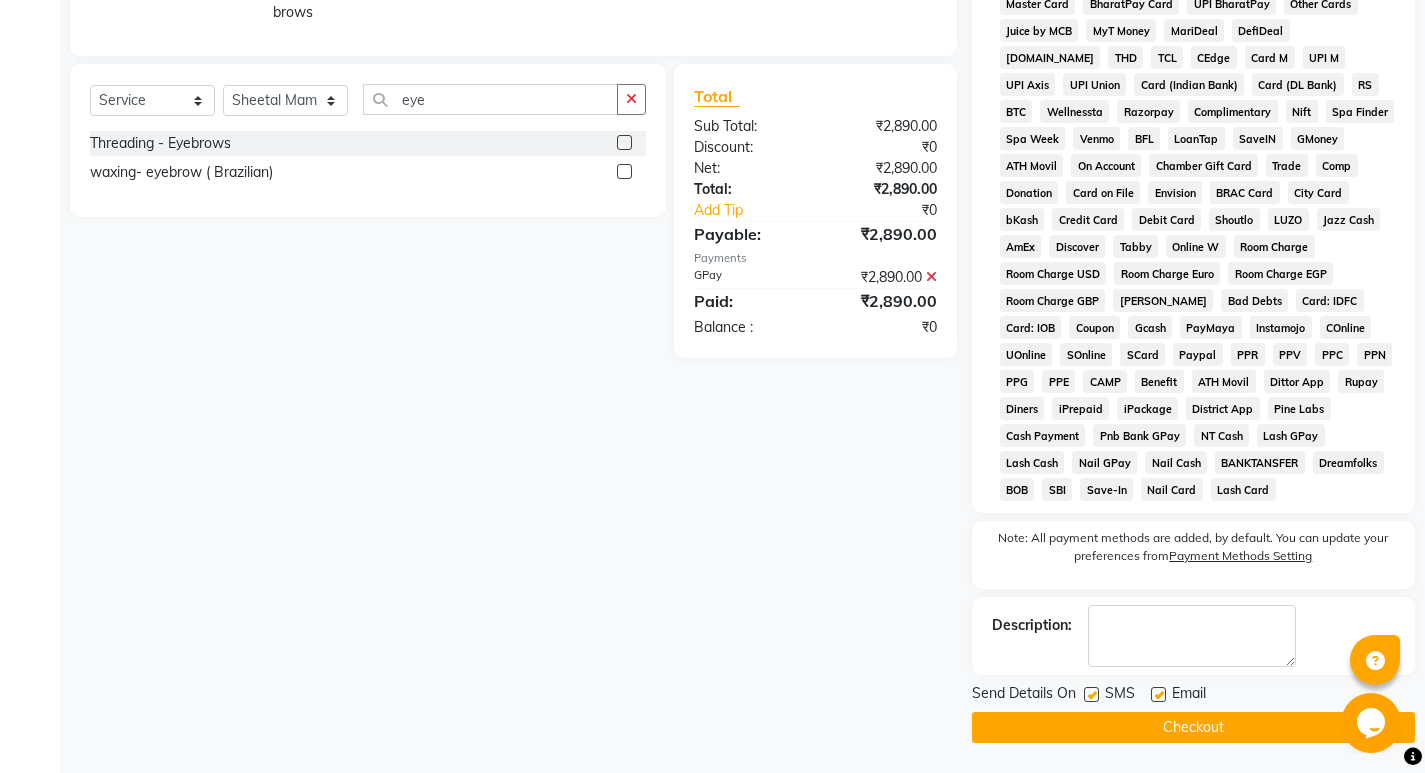 click on "Checkout" 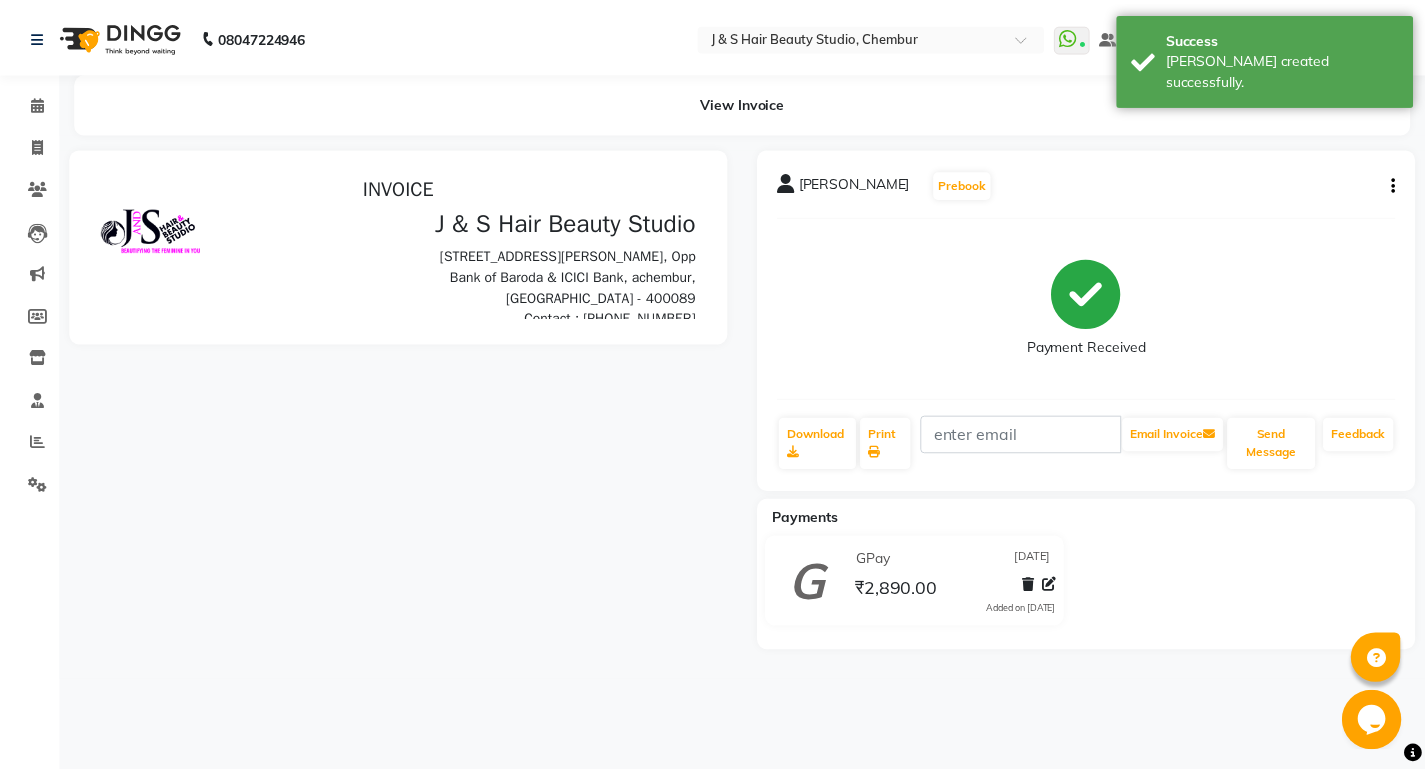 scroll, scrollTop: 0, scrollLeft: 0, axis: both 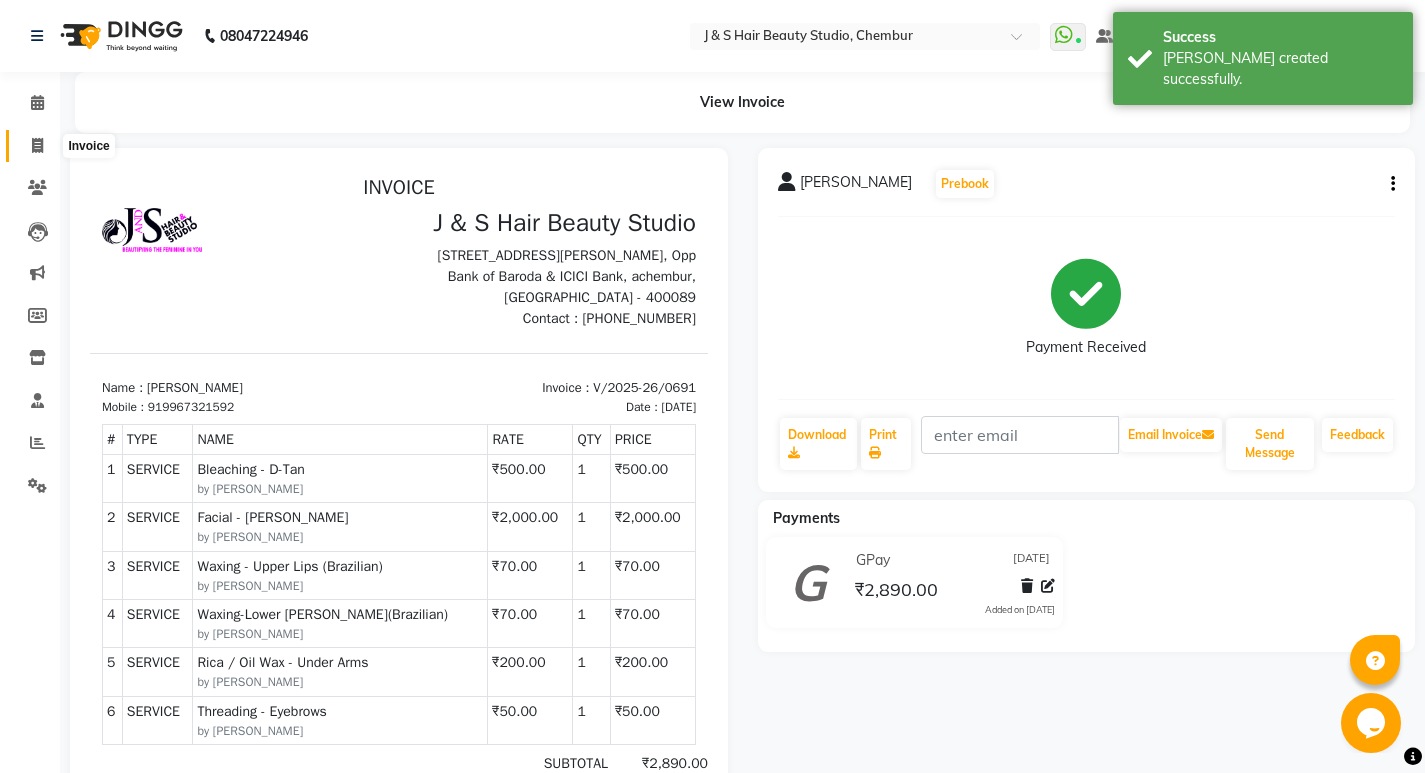 click 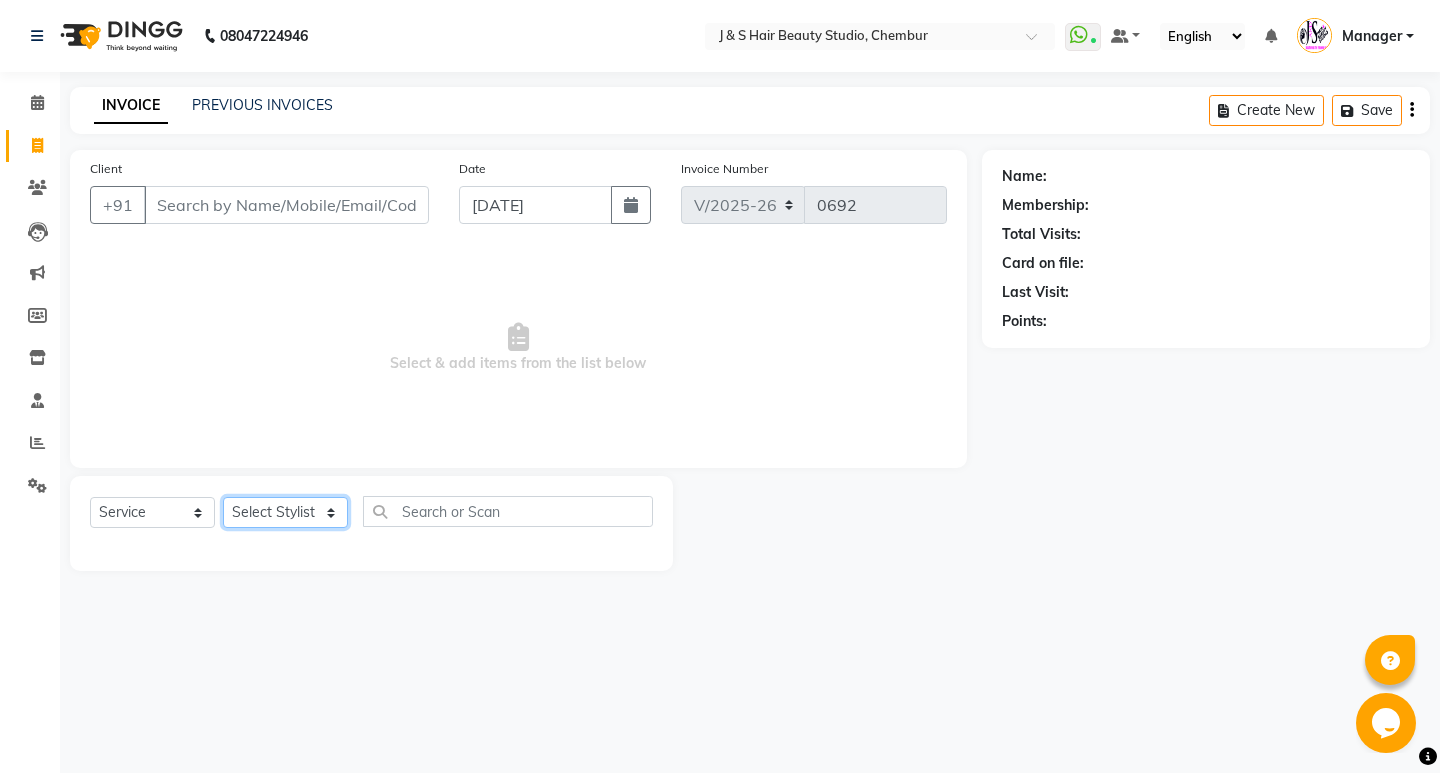 click on "Select Stylist Manager [PERSON_NAME] No Preference 1 poonam [PERSON_NAME] Sheetal Mam [PERSON_NAME]  [PERSON_NAME]" 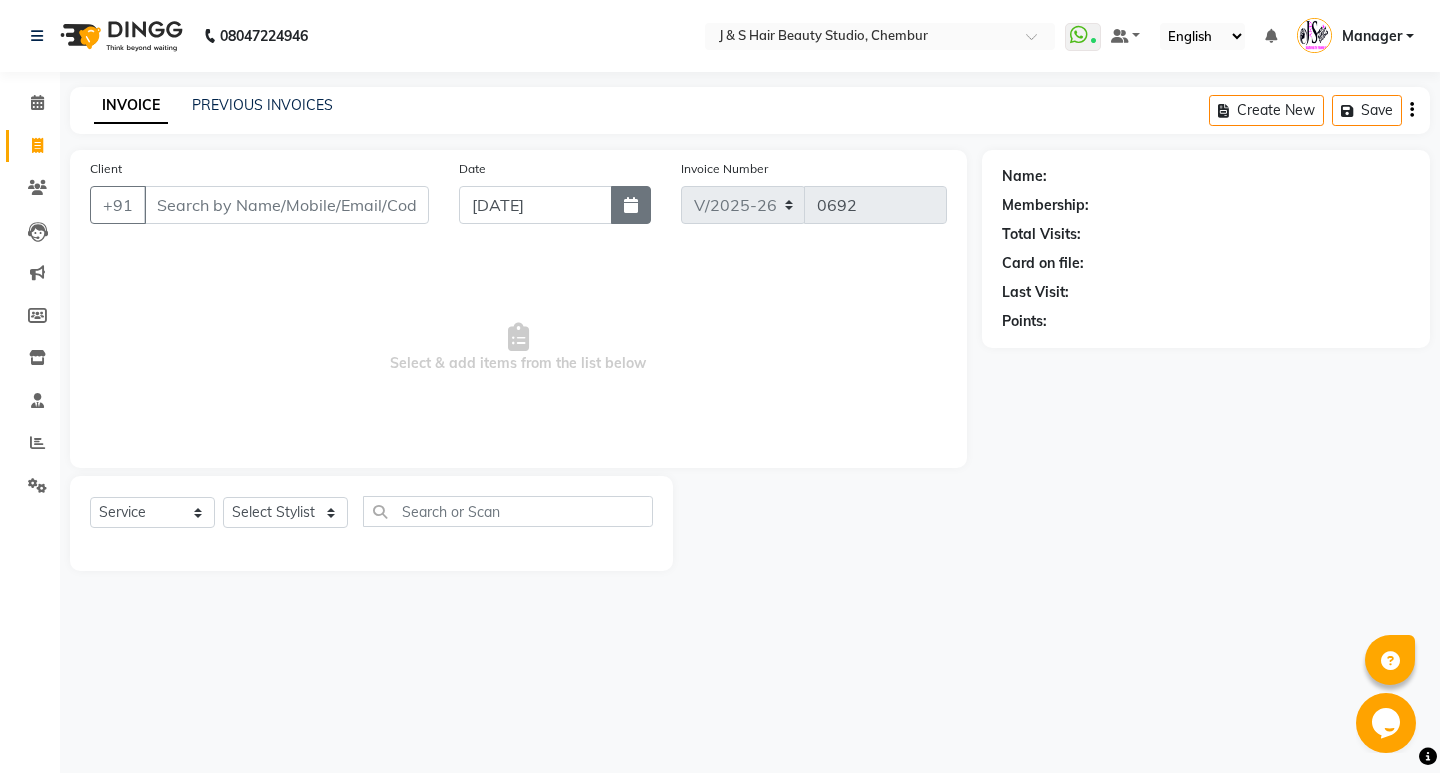 click 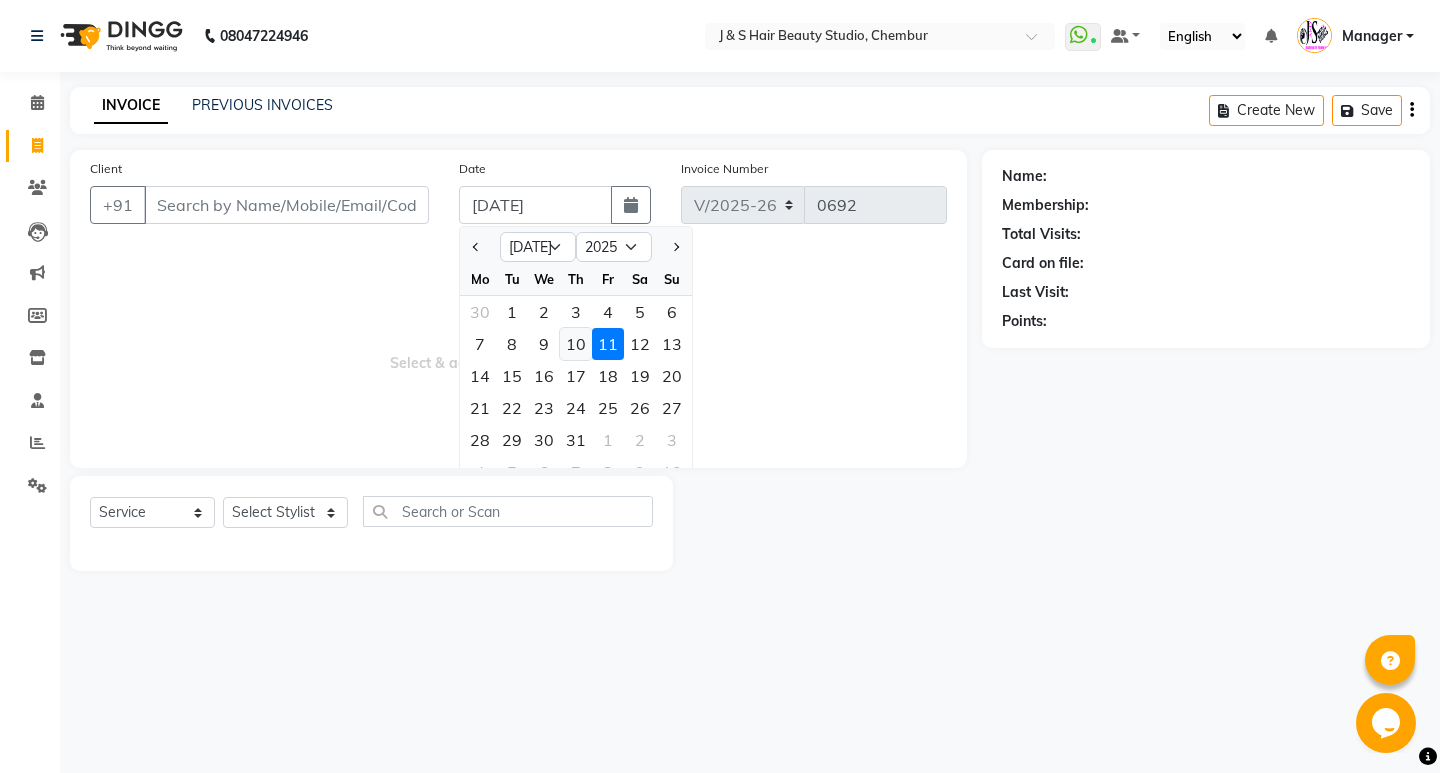 click on "10" 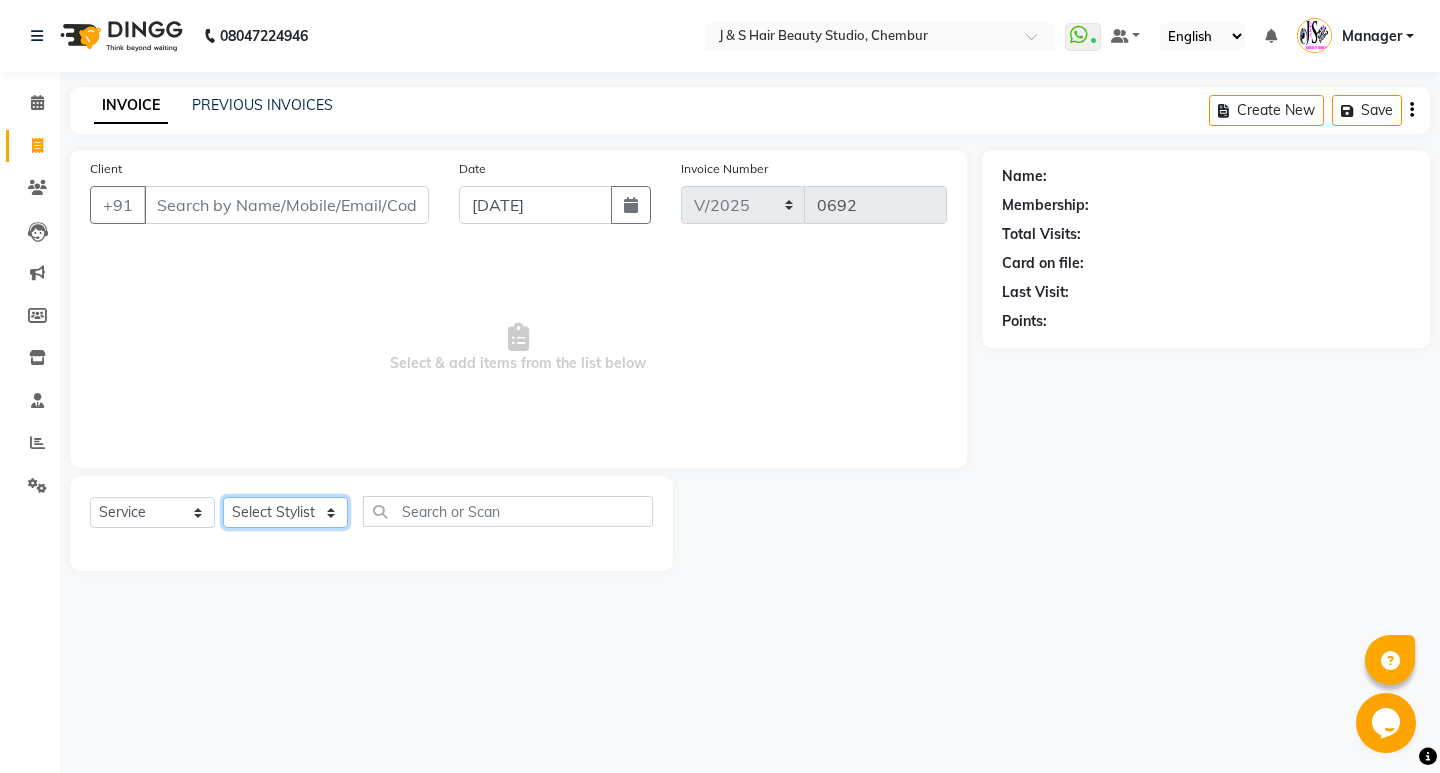 click on "Select Stylist Manager [PERSON_NAME] No Preference 1 poonam [PERSON_NAME] Sheetal Mam [PERSON_NAME]  [PERSON_NAME]" 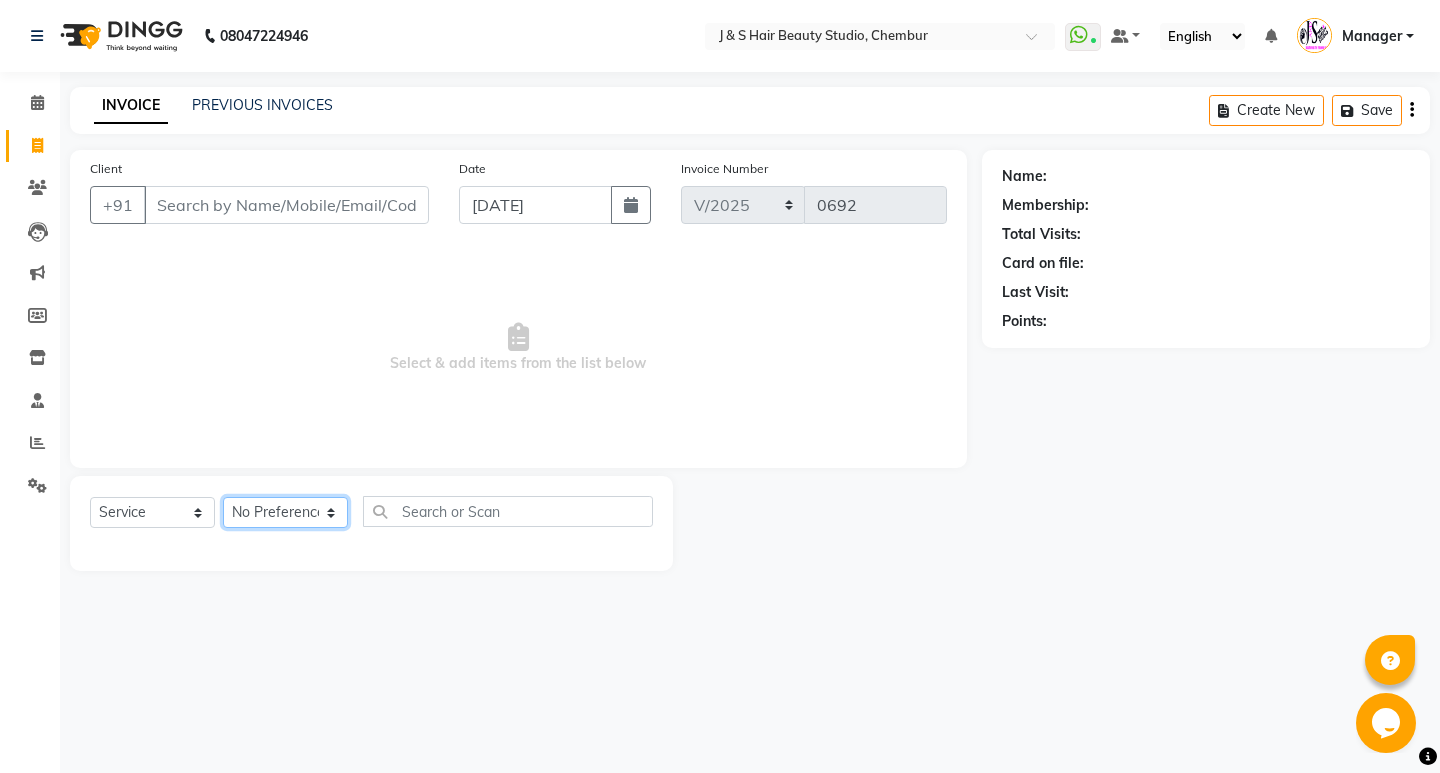 click on "Select Stylist Manager [PERSON_NAME] No Preference 1 poonam [PERSON_NAME] Sheetal Mam [PERSON_NAME]  [PERSON_NAME]" 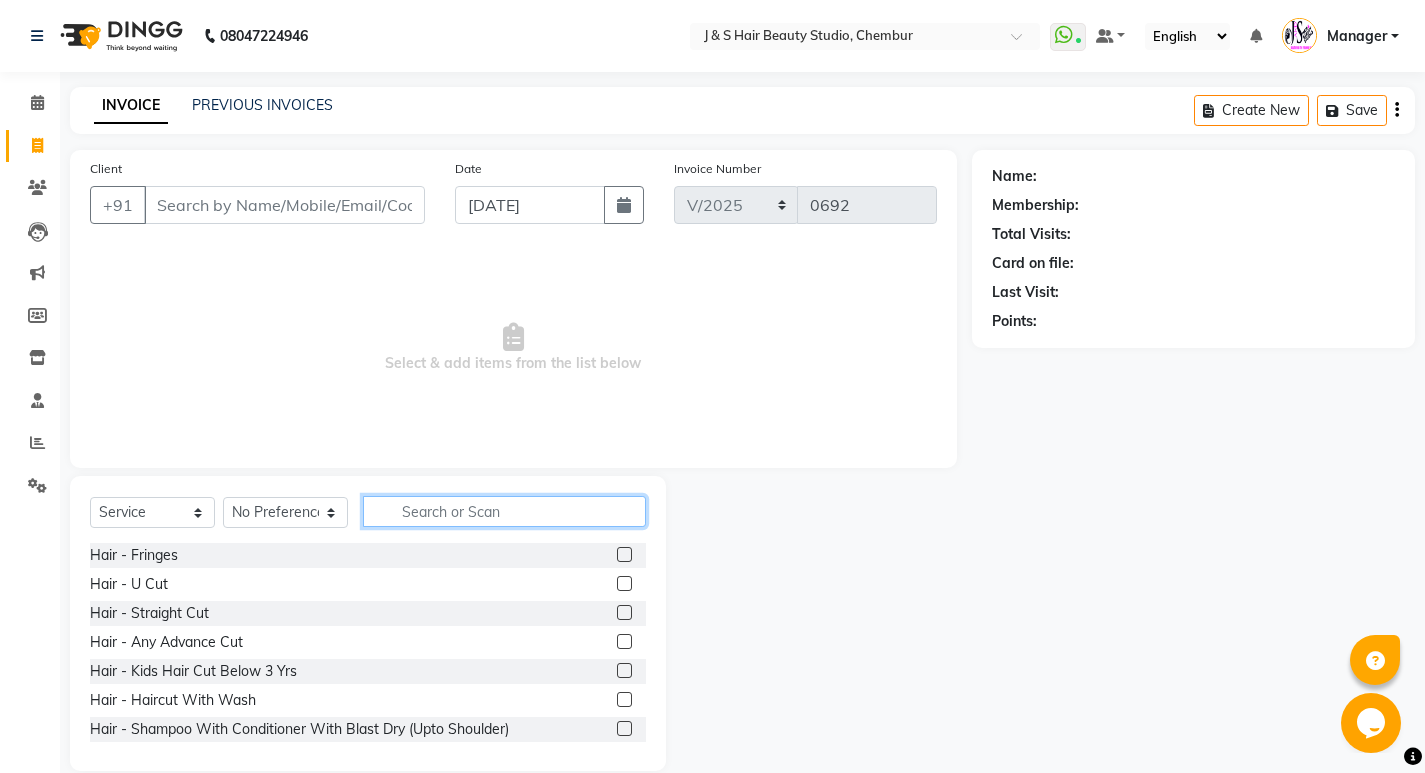 click 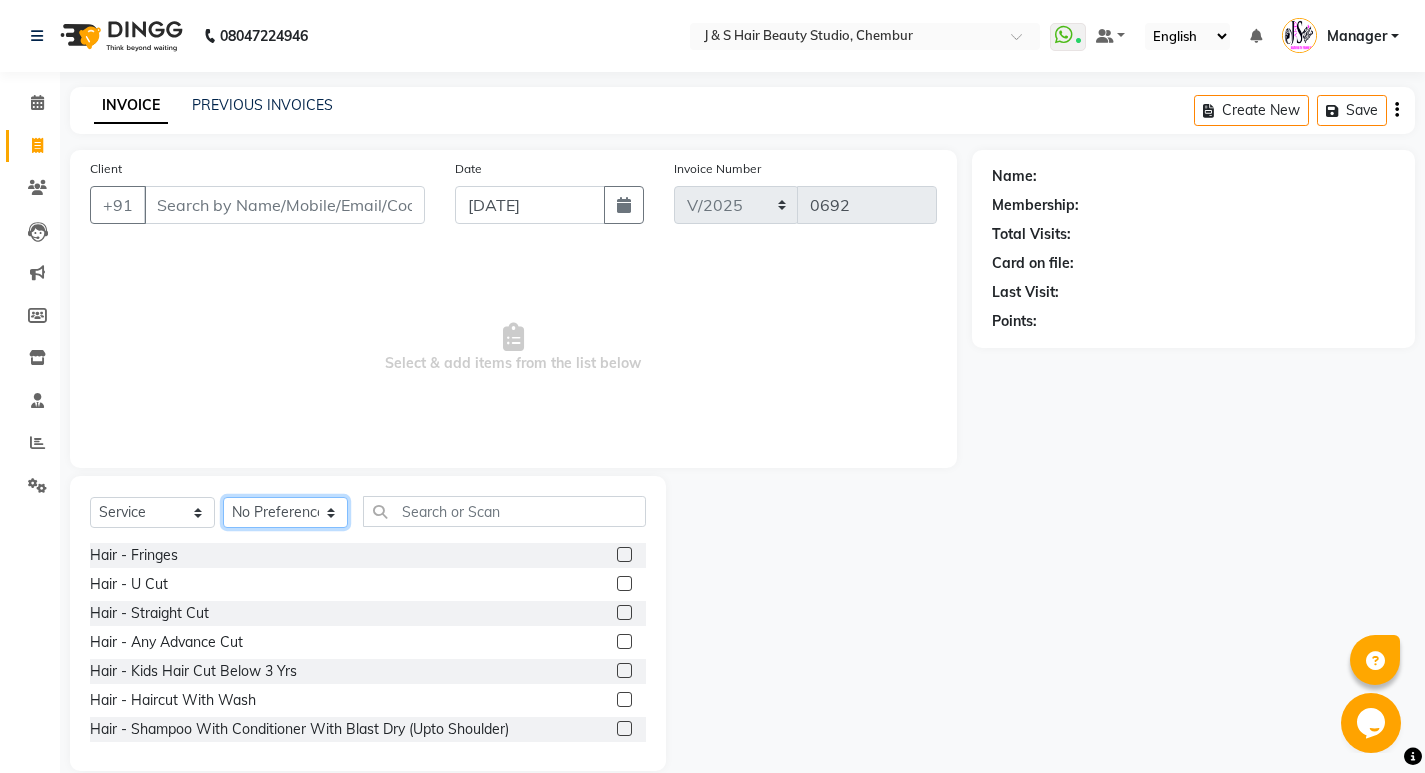 click on "Select Stylist Manager [PERSON_NAME] No Preference 1 poonam [PERSON_NAME] Sheetal Mam [PERSON_NAME]  [PERSON_NAME]" 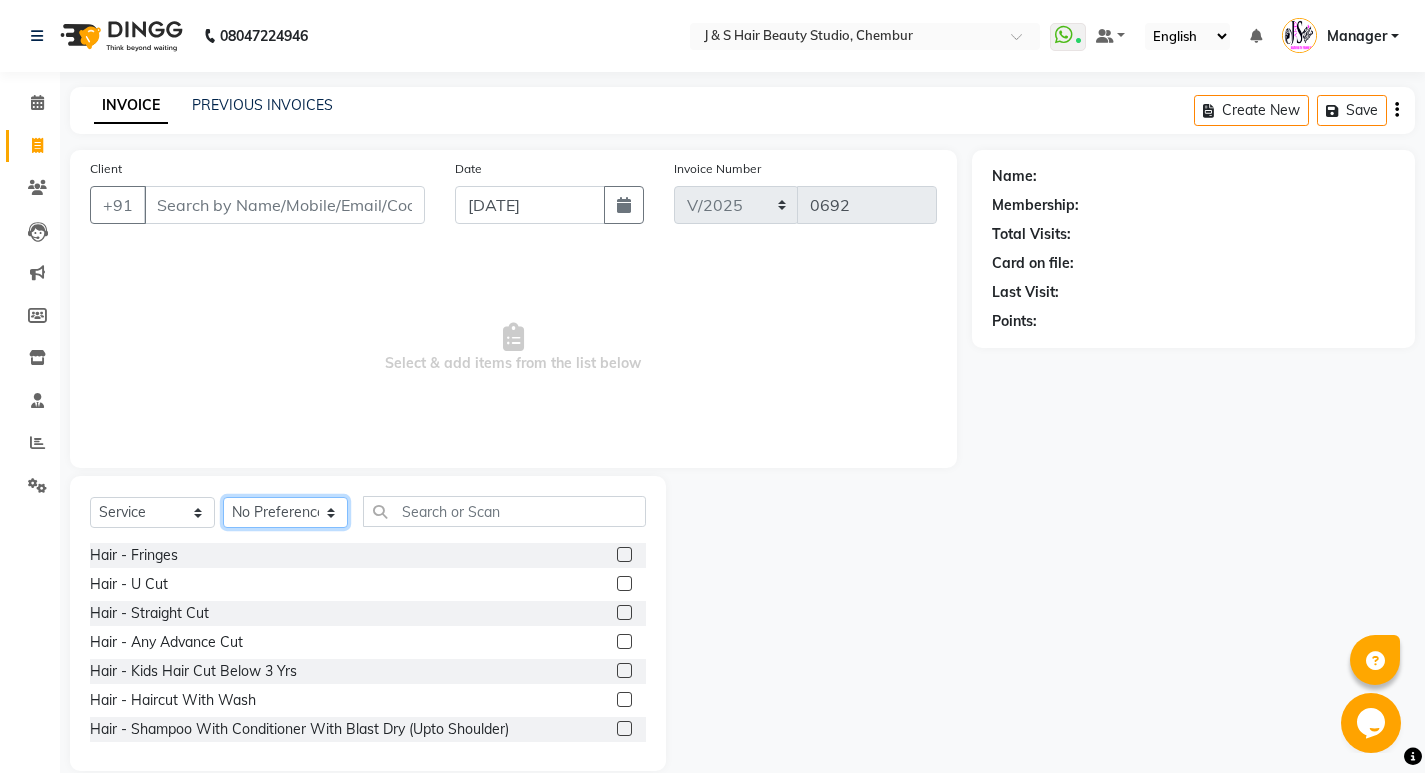 select on "4269" 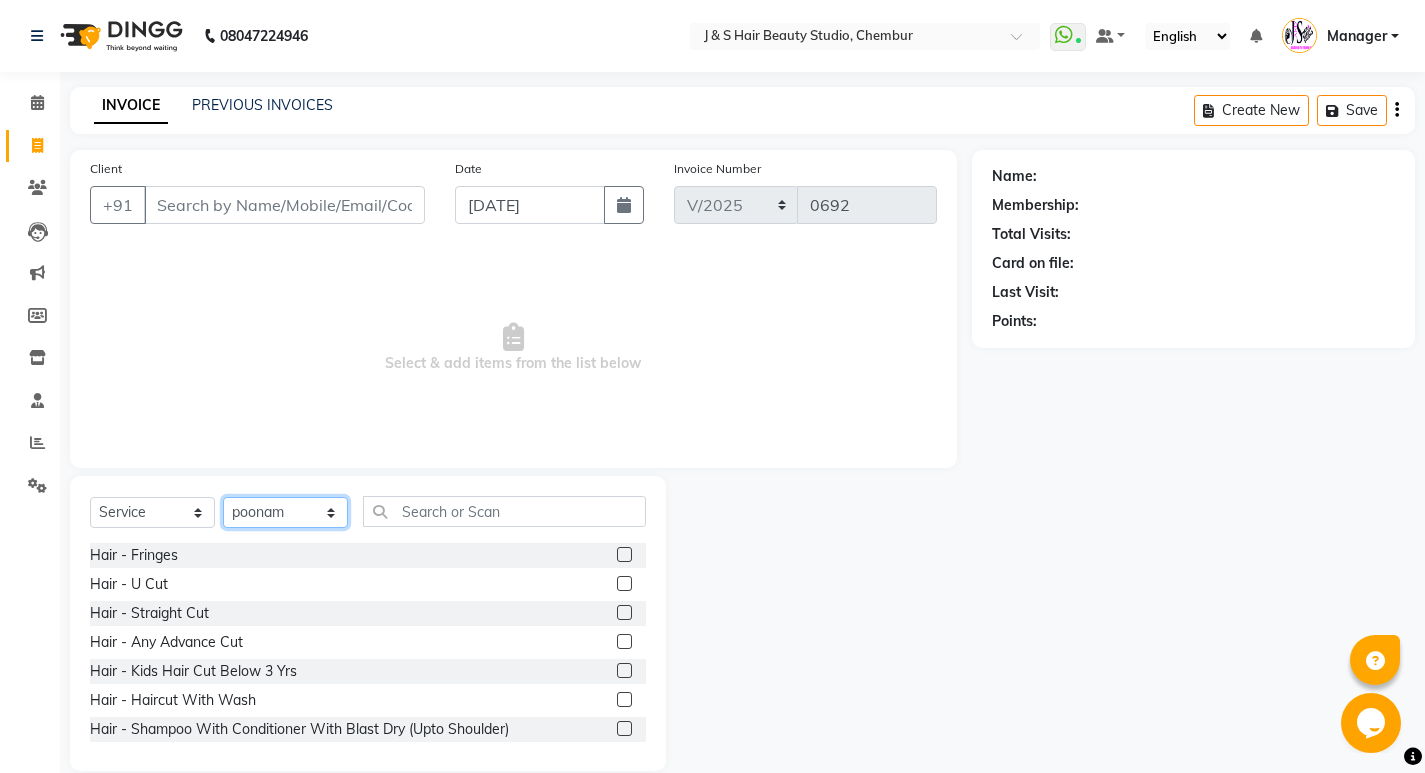 click on "Select Stylist Manager [PERSON_NAME] No Preference 1 poonam [PERSON_NAME] Sheetal Mam [PERSON_NAME]  [PERSON_NAME]" 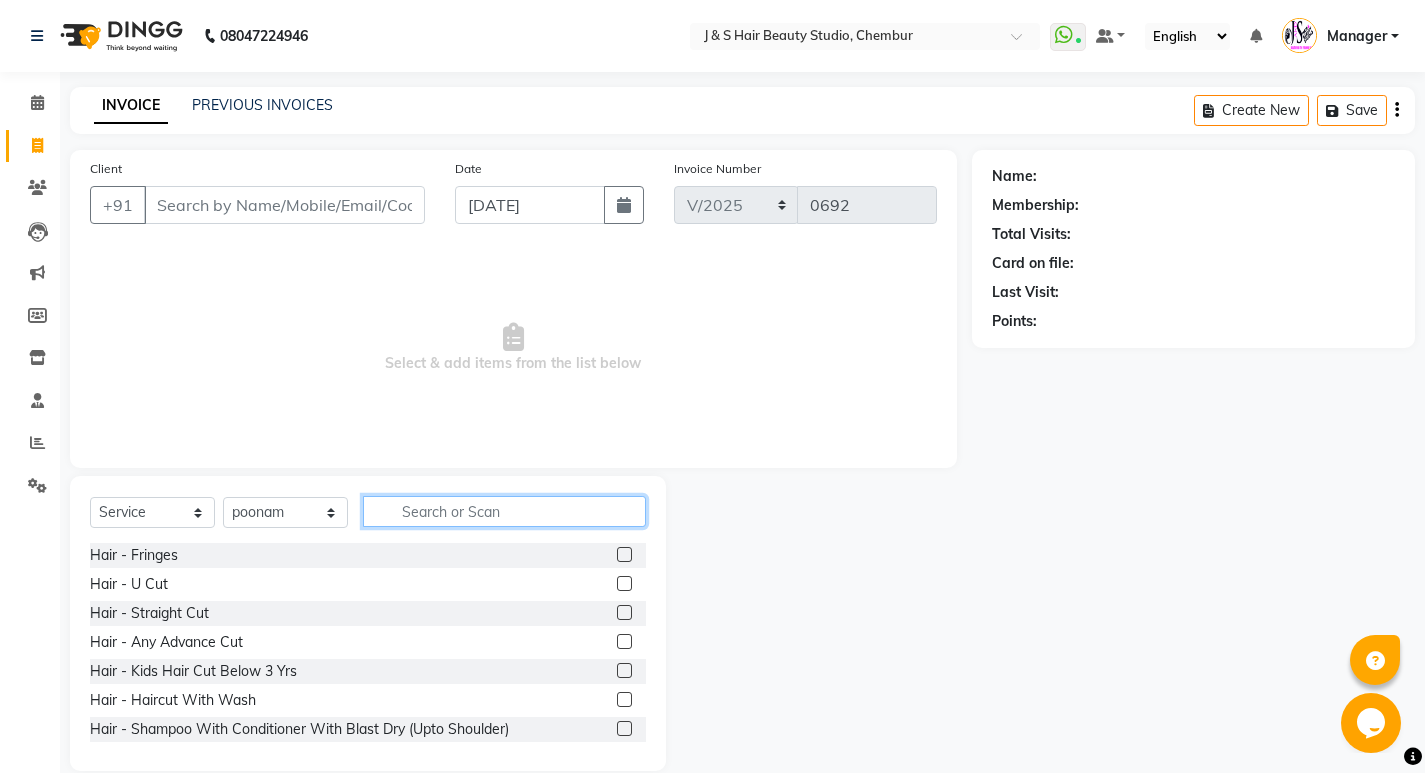 click 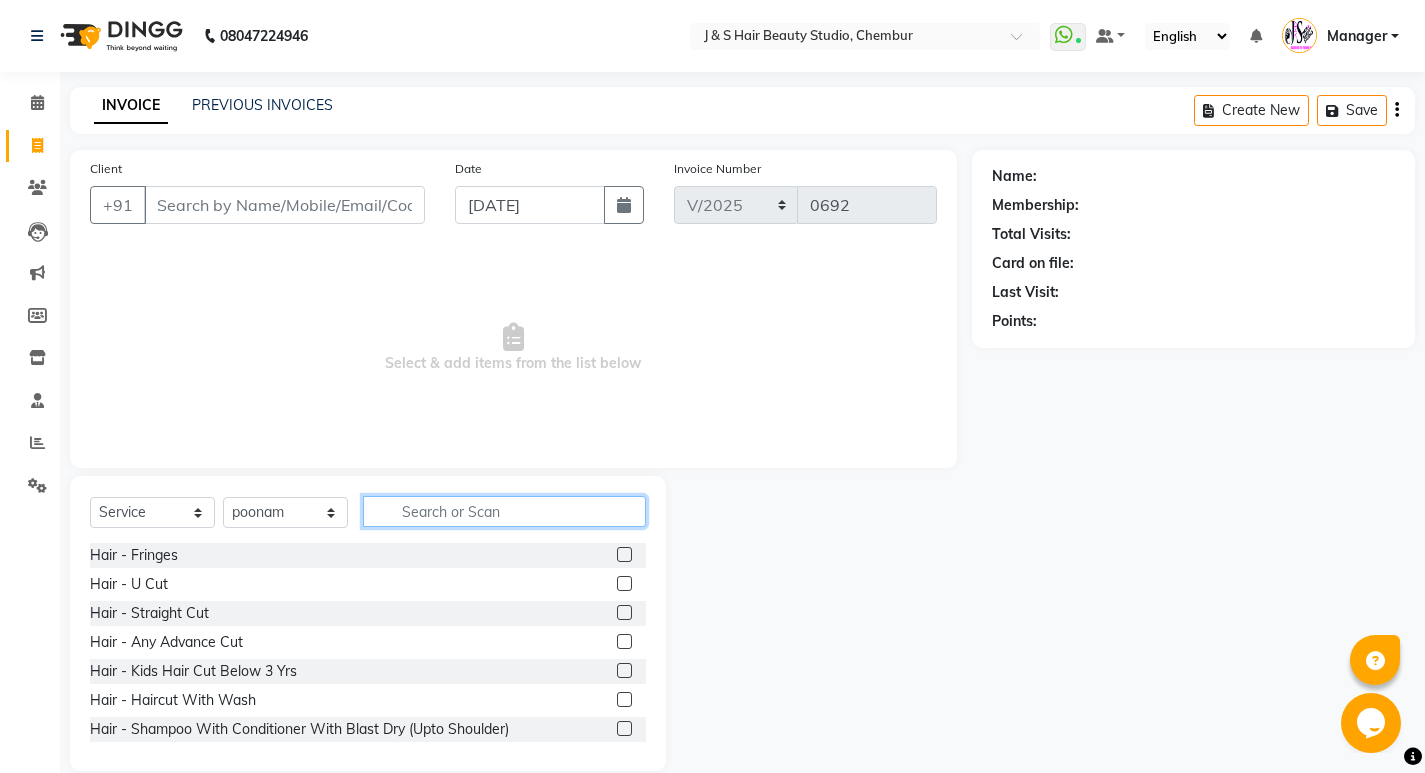 scroll, scrollTop: 100, scrollLeft: 0, axis: vertical 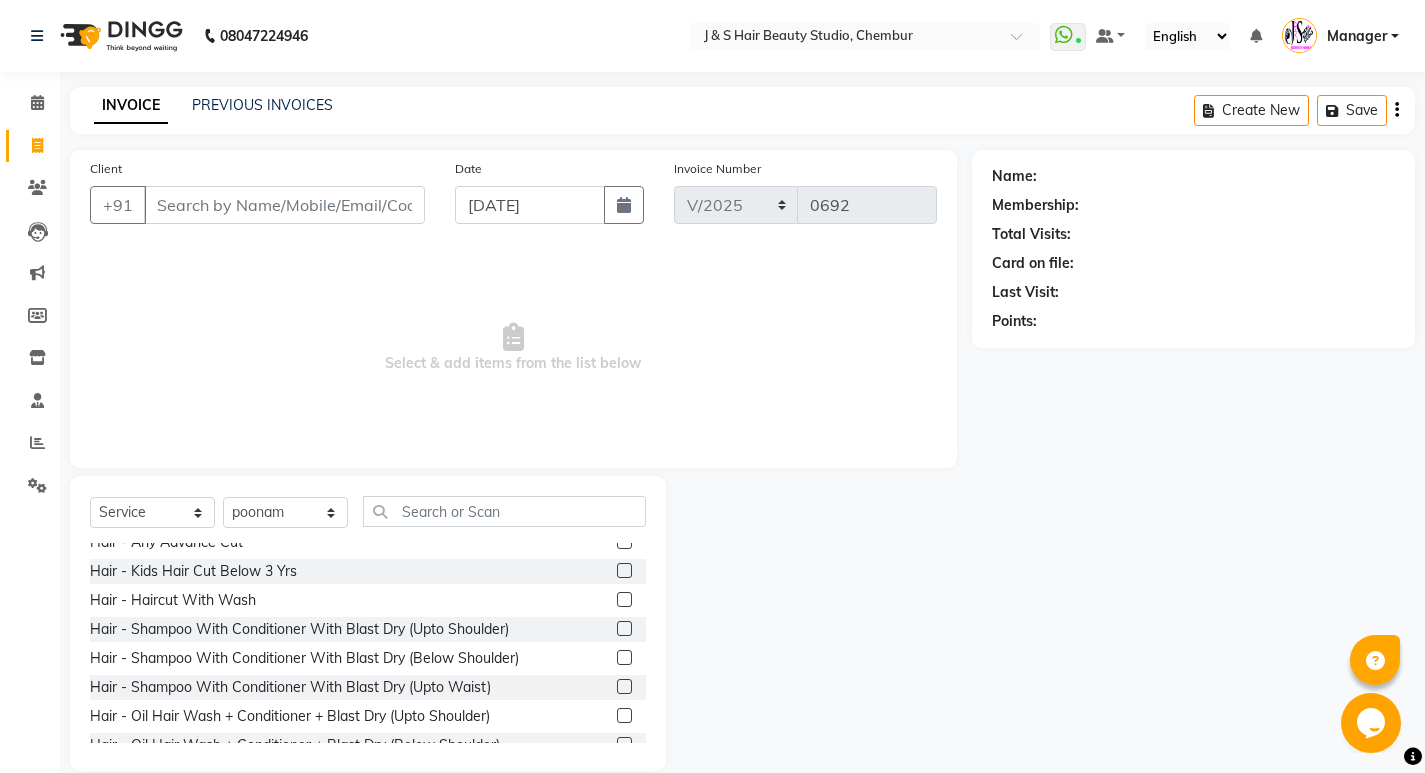 click 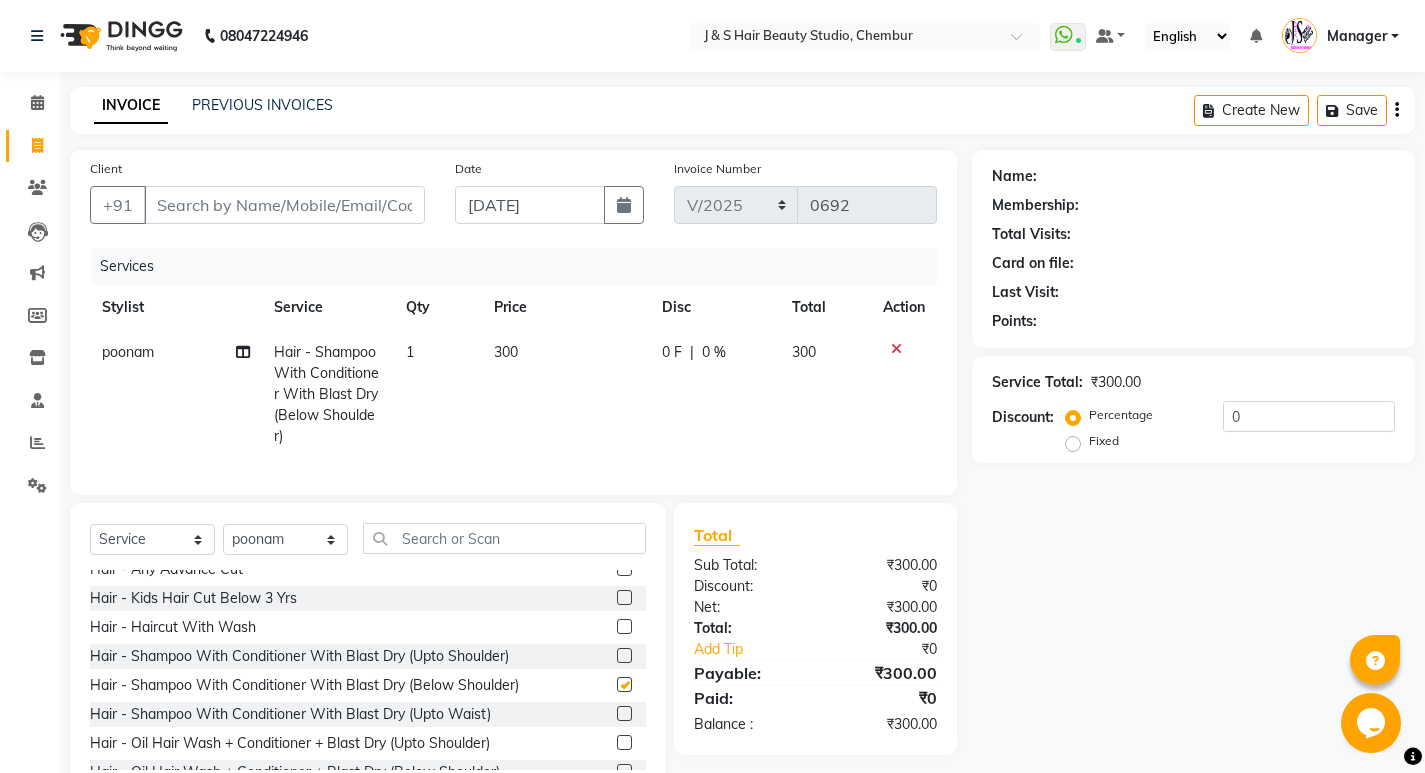 checkbox on "false" 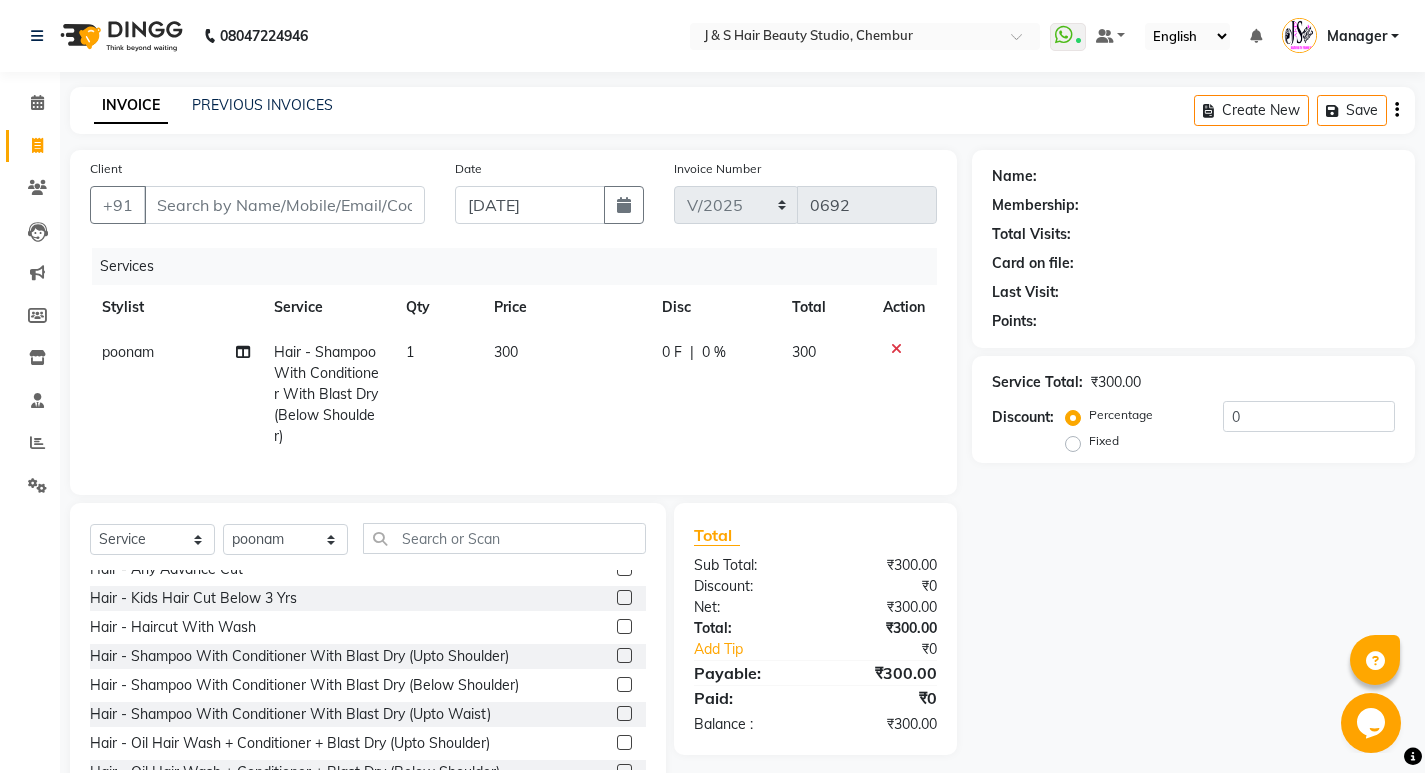 click 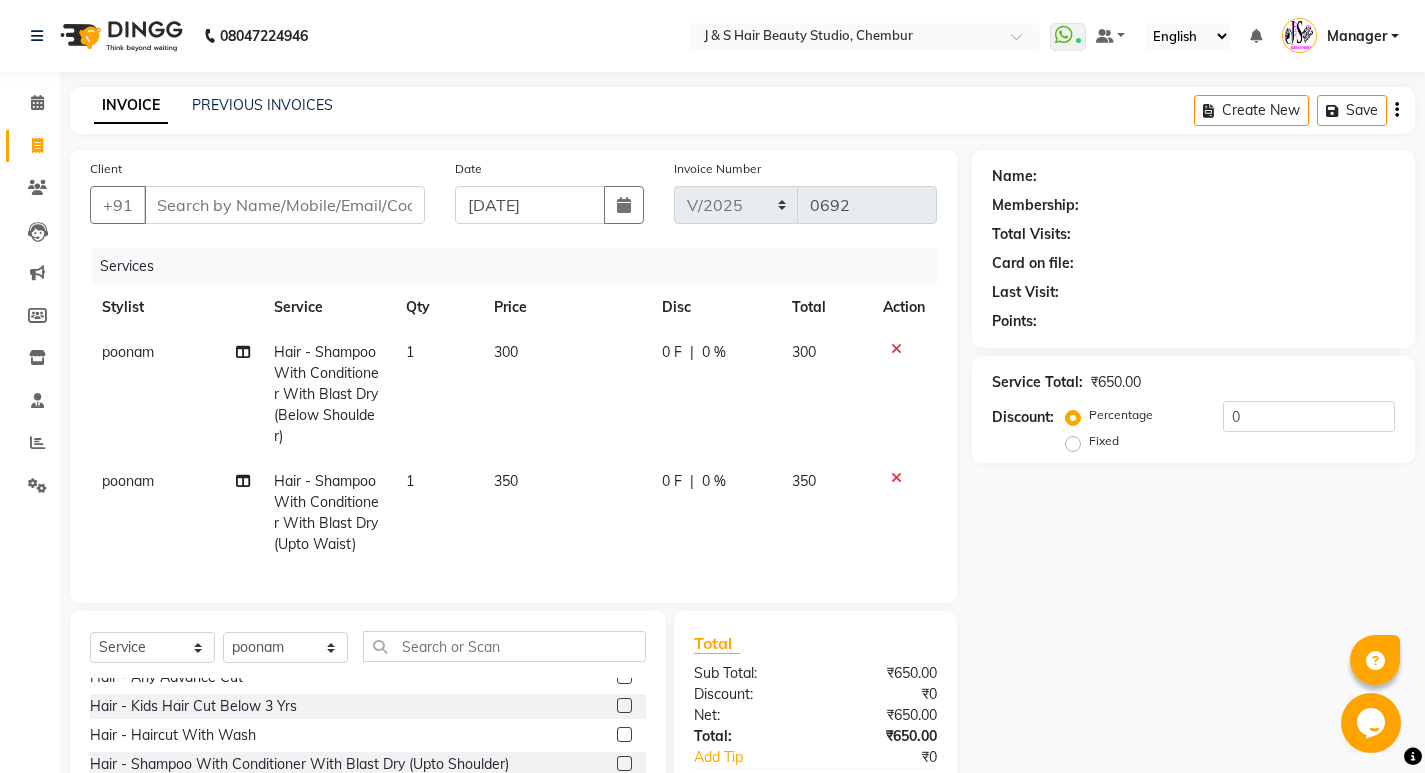 checkbox on "false" 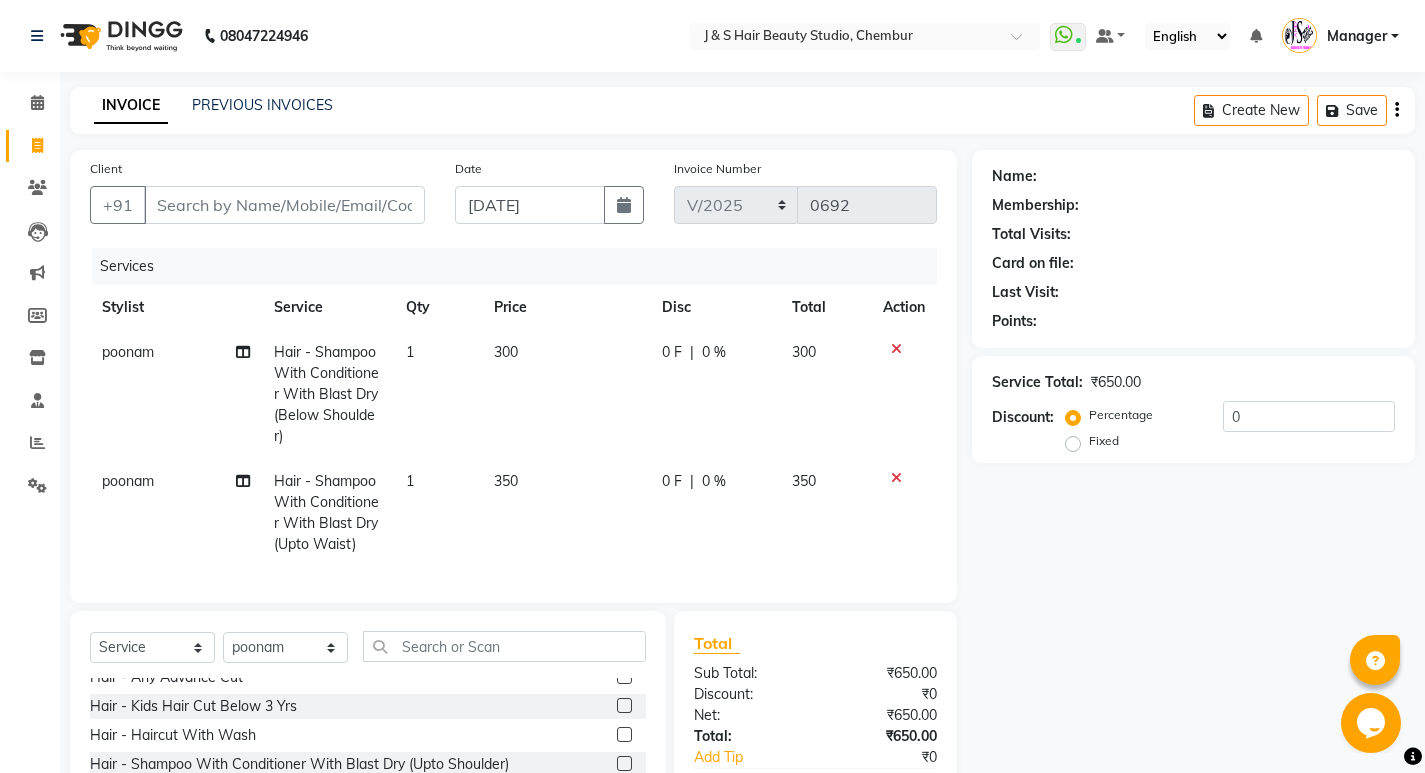 click 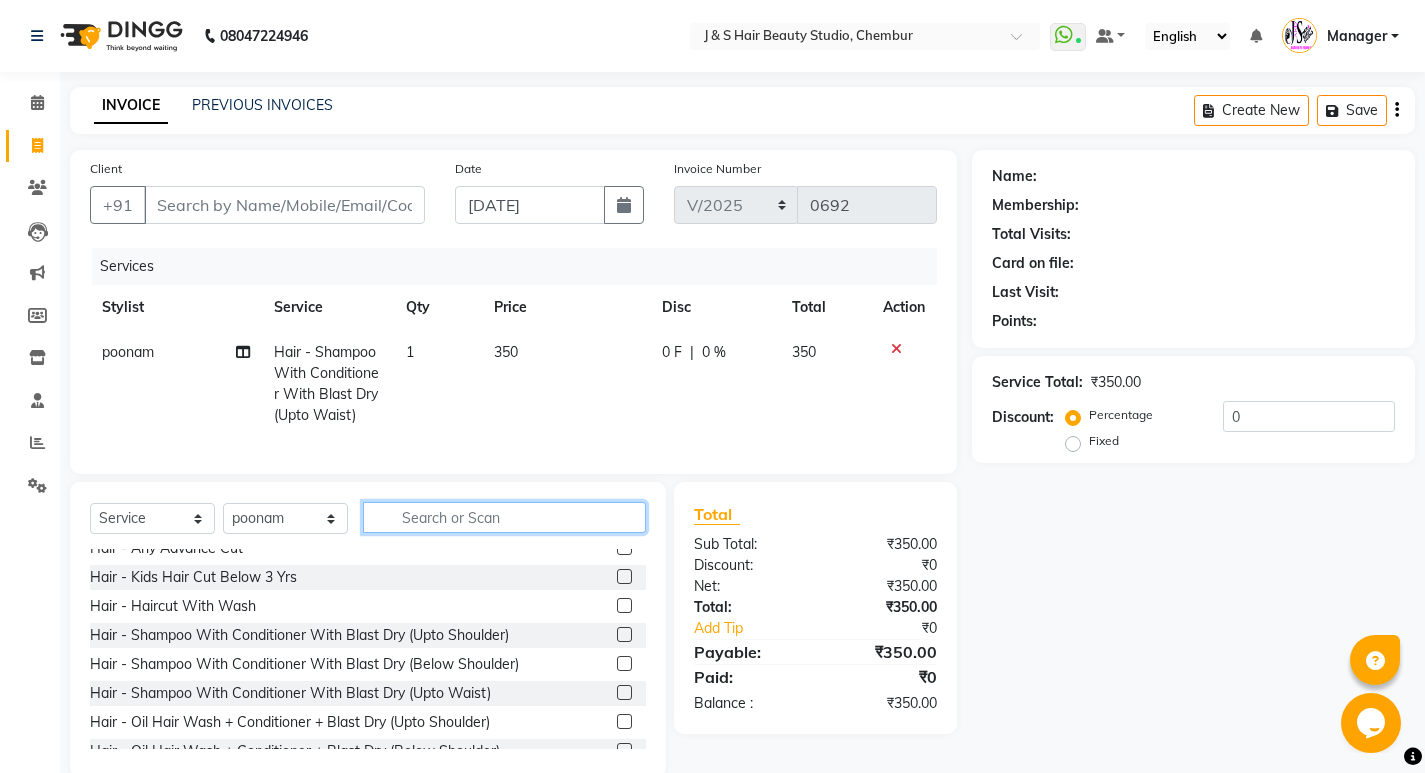 click 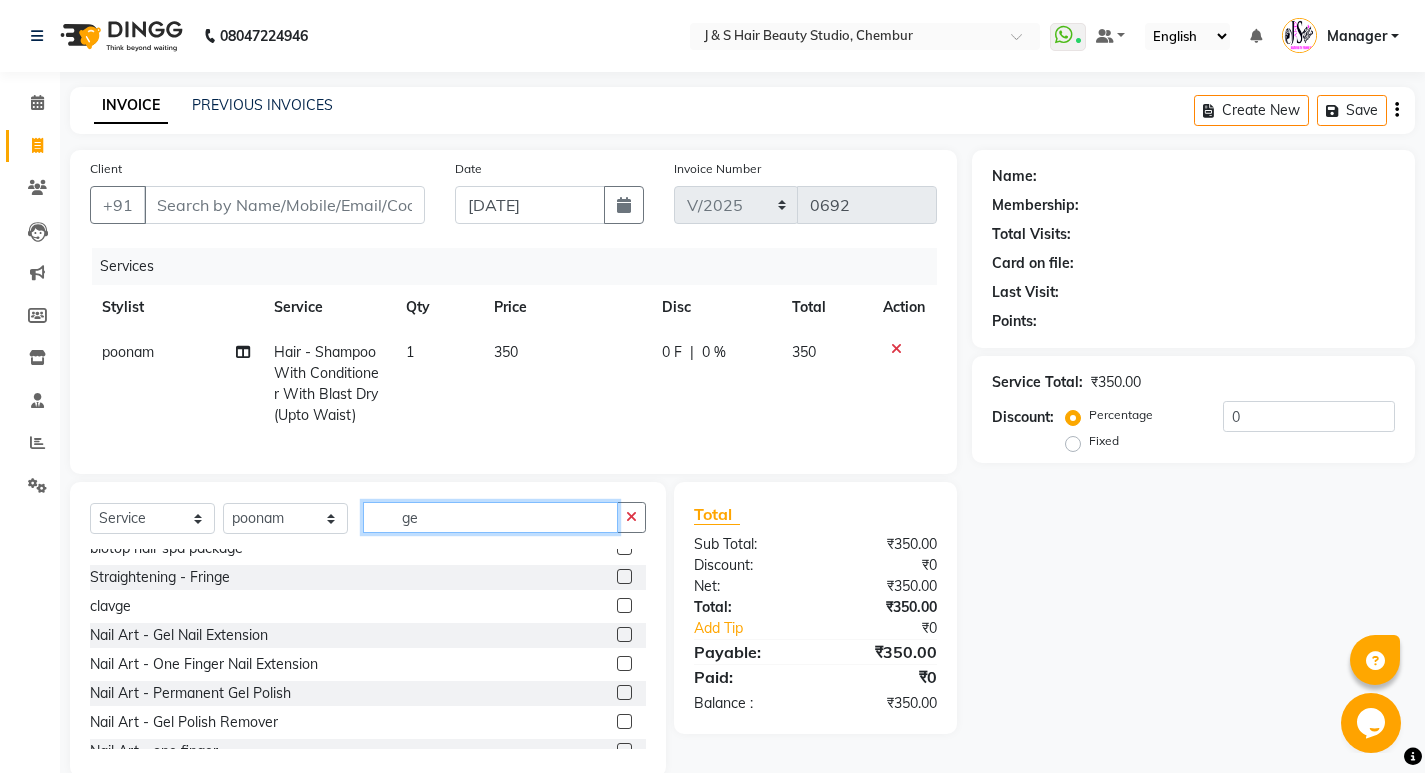 scroll, scrollTop: 0, scrollLeft: 0, axis: both 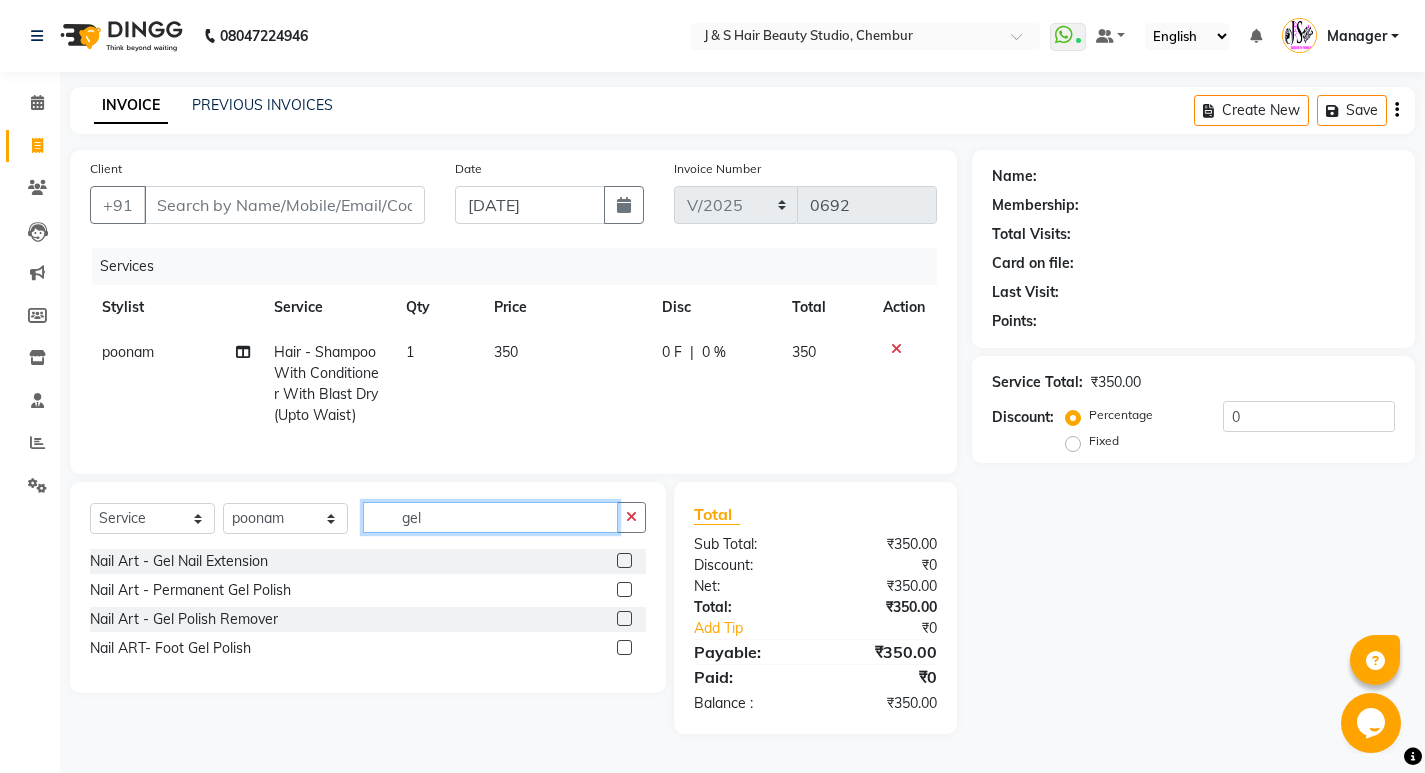 type on "gel" 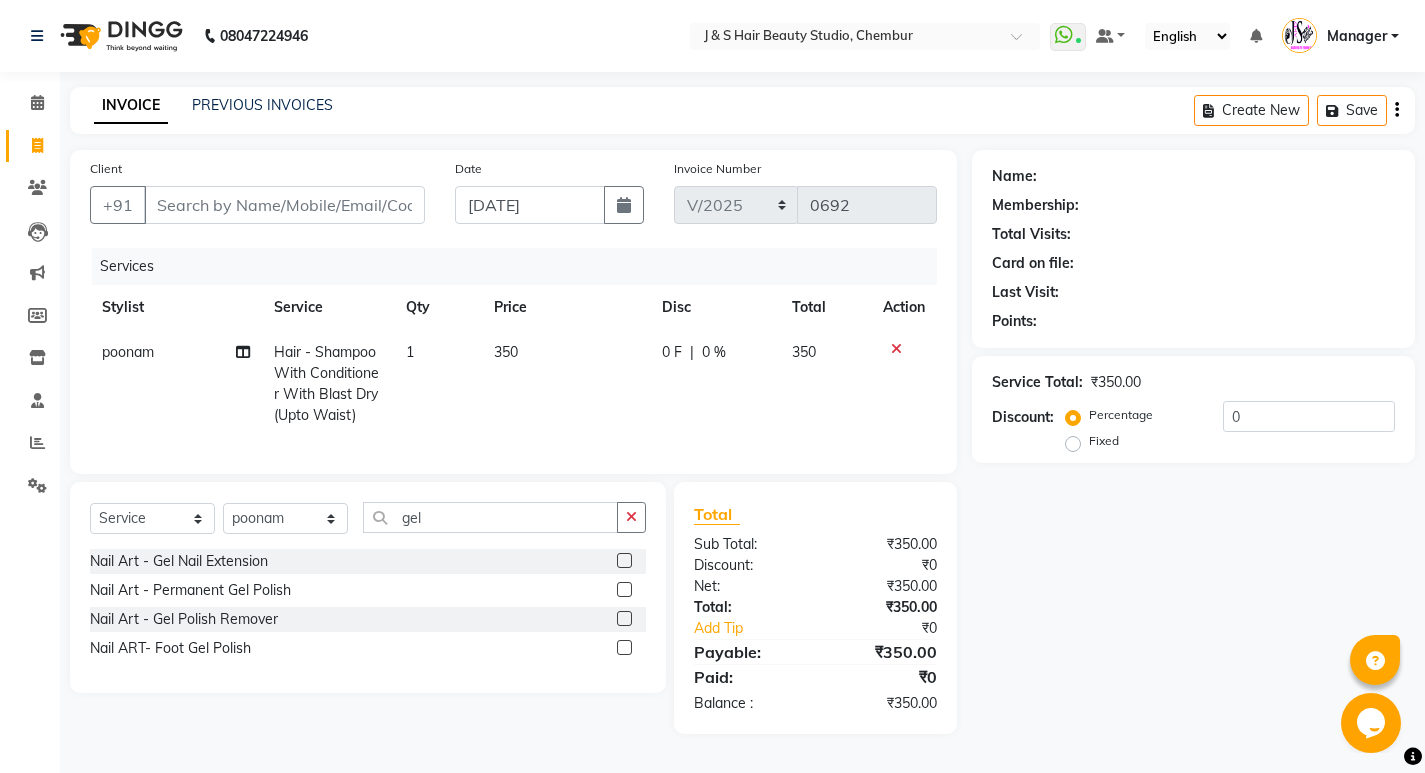 click 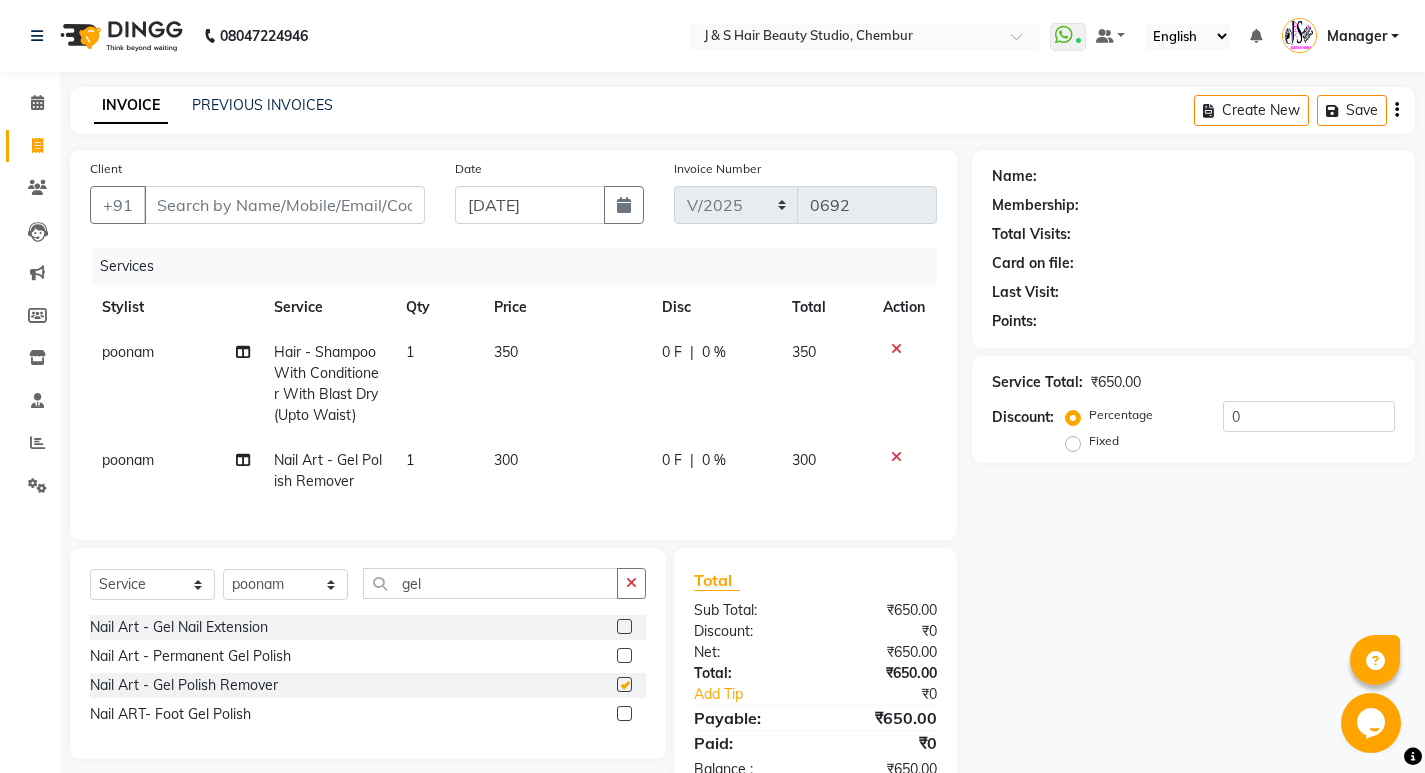 checkbox on "false" 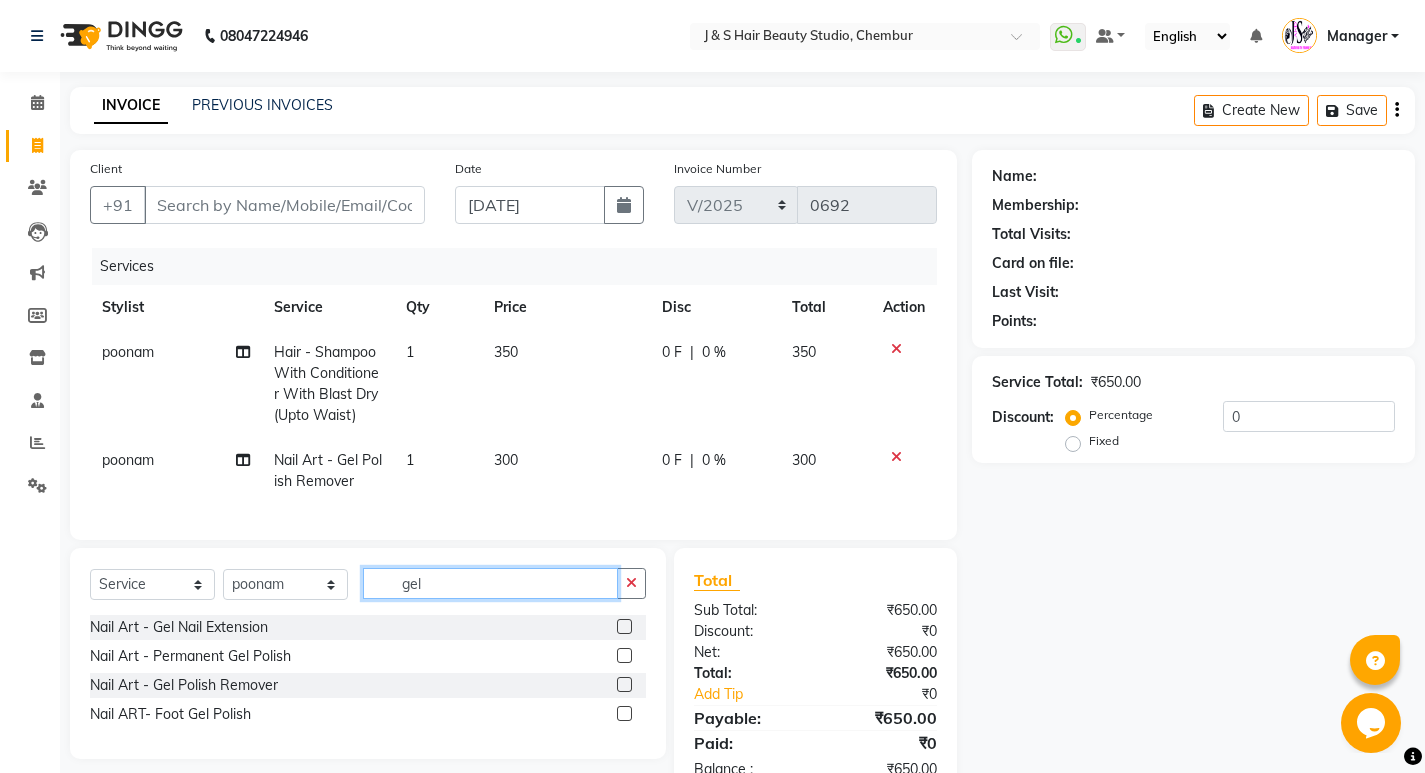 click on "gel" 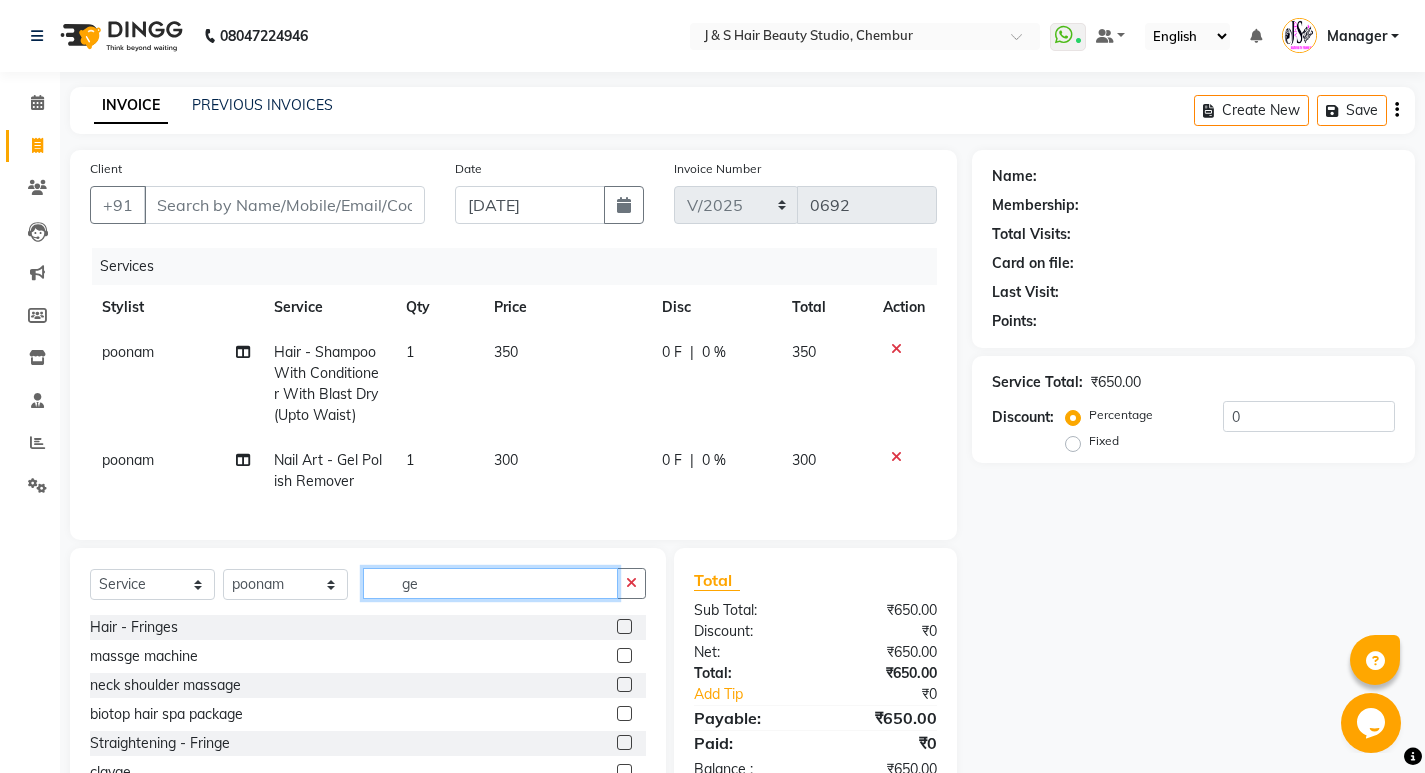 type on "g" 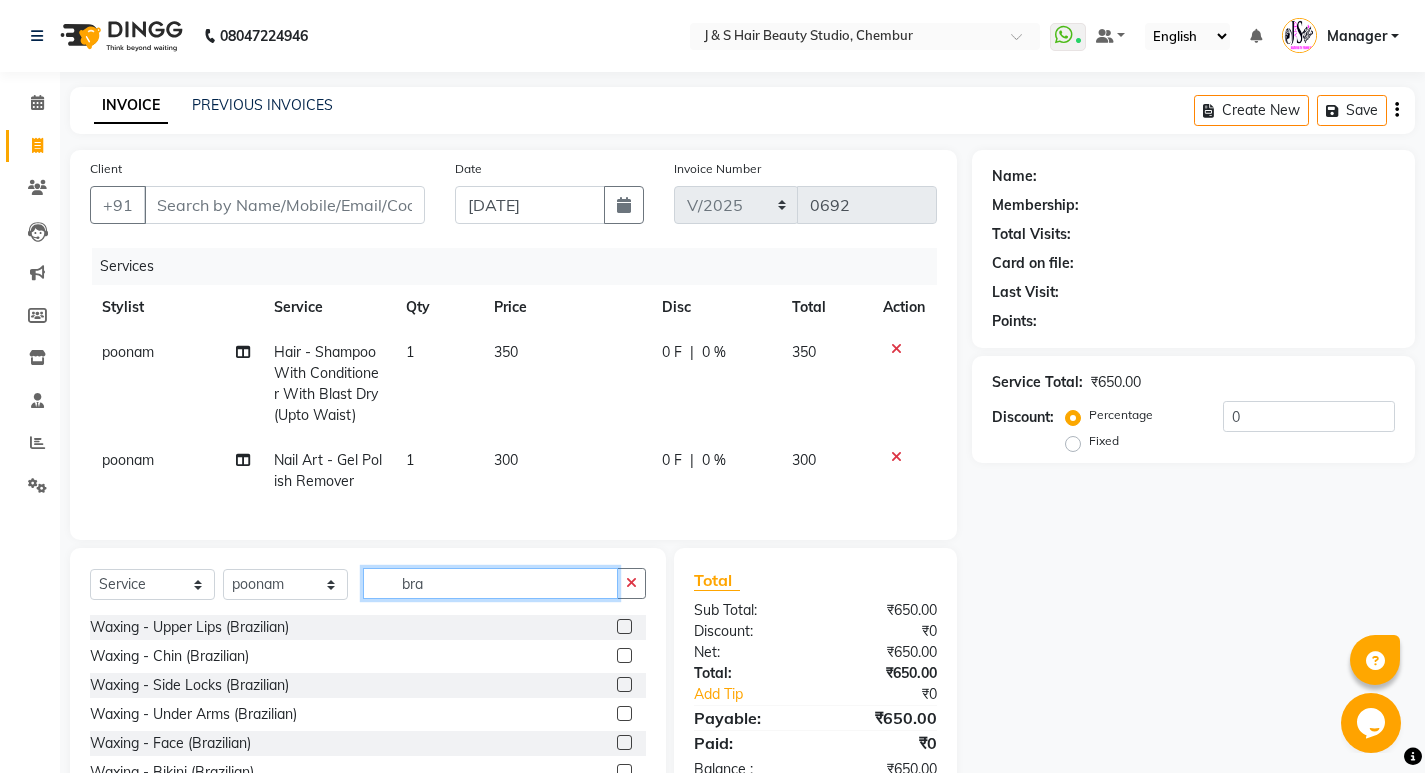 type on "bra" 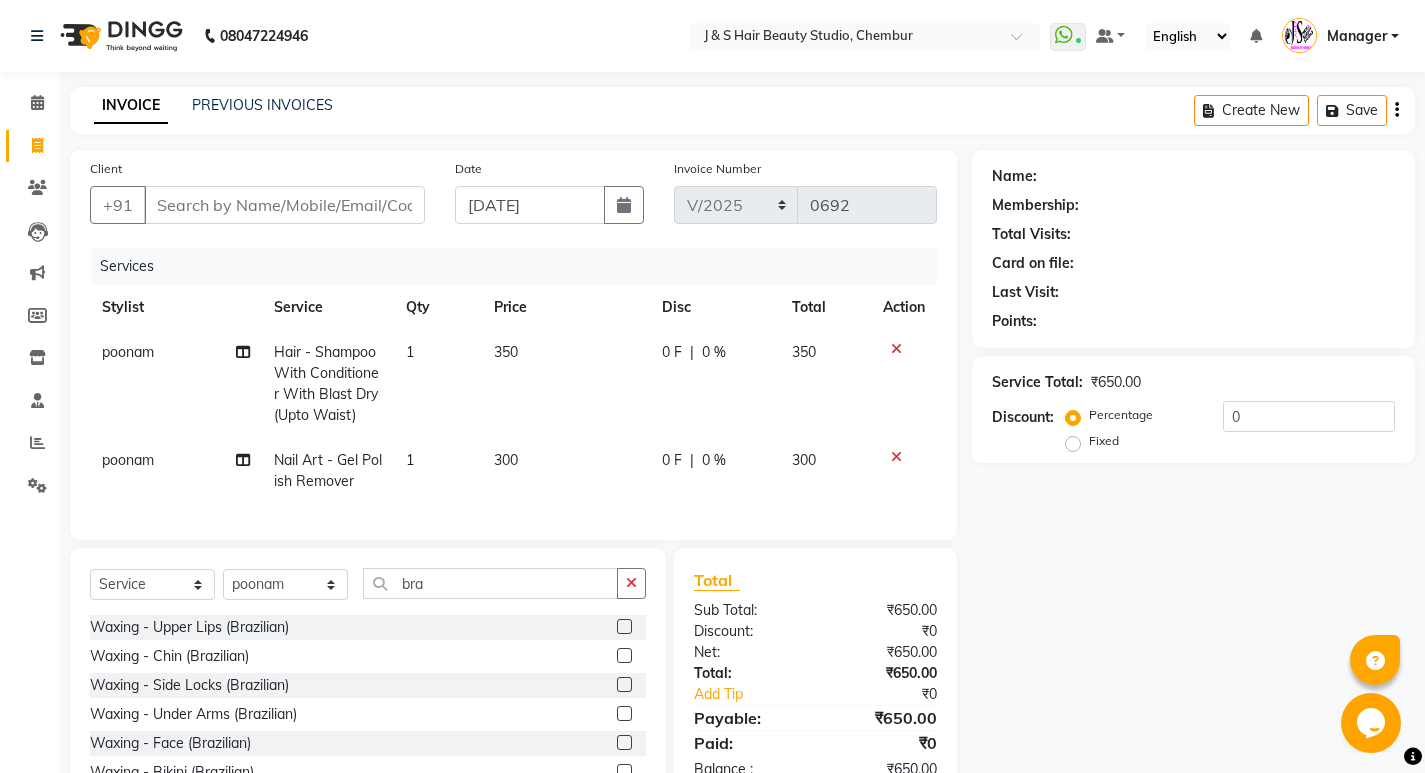 click 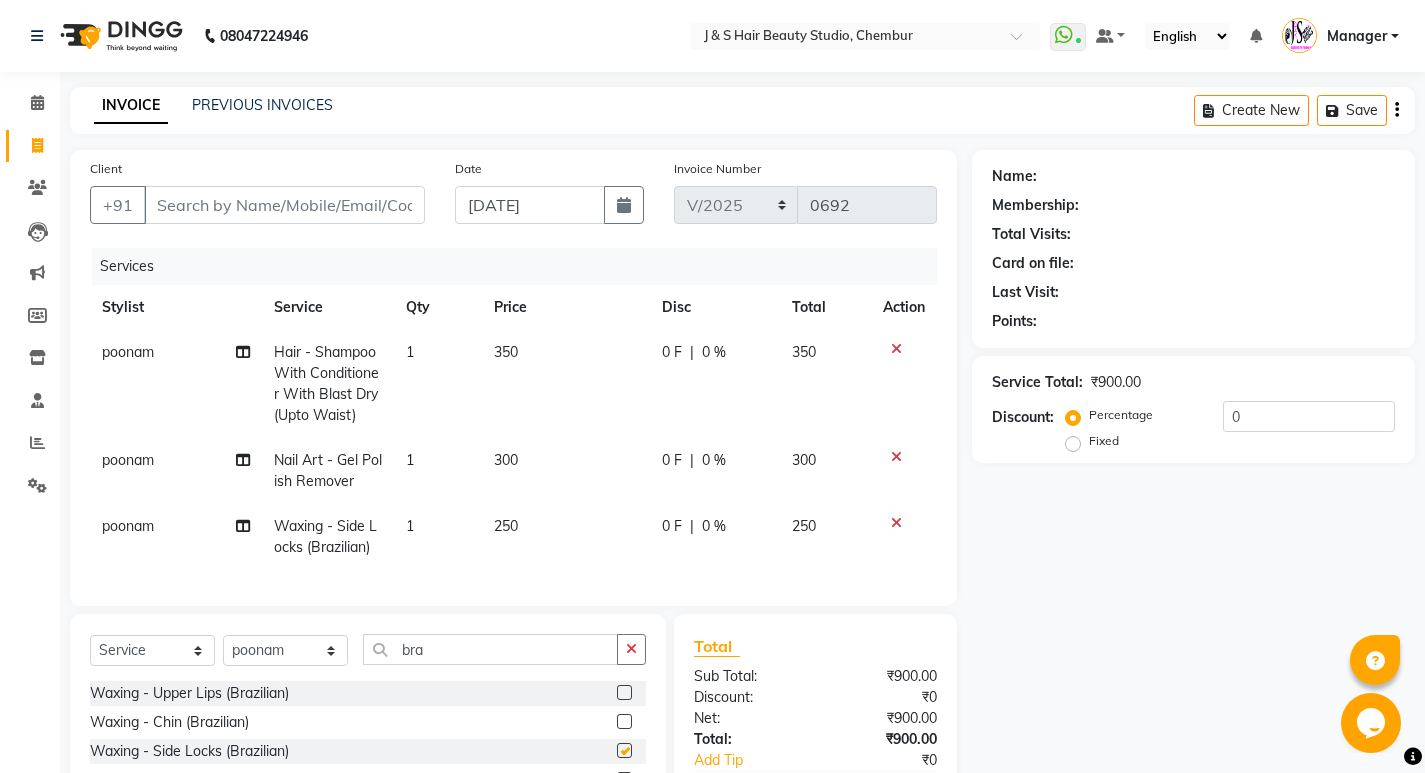 checkbox on "false" 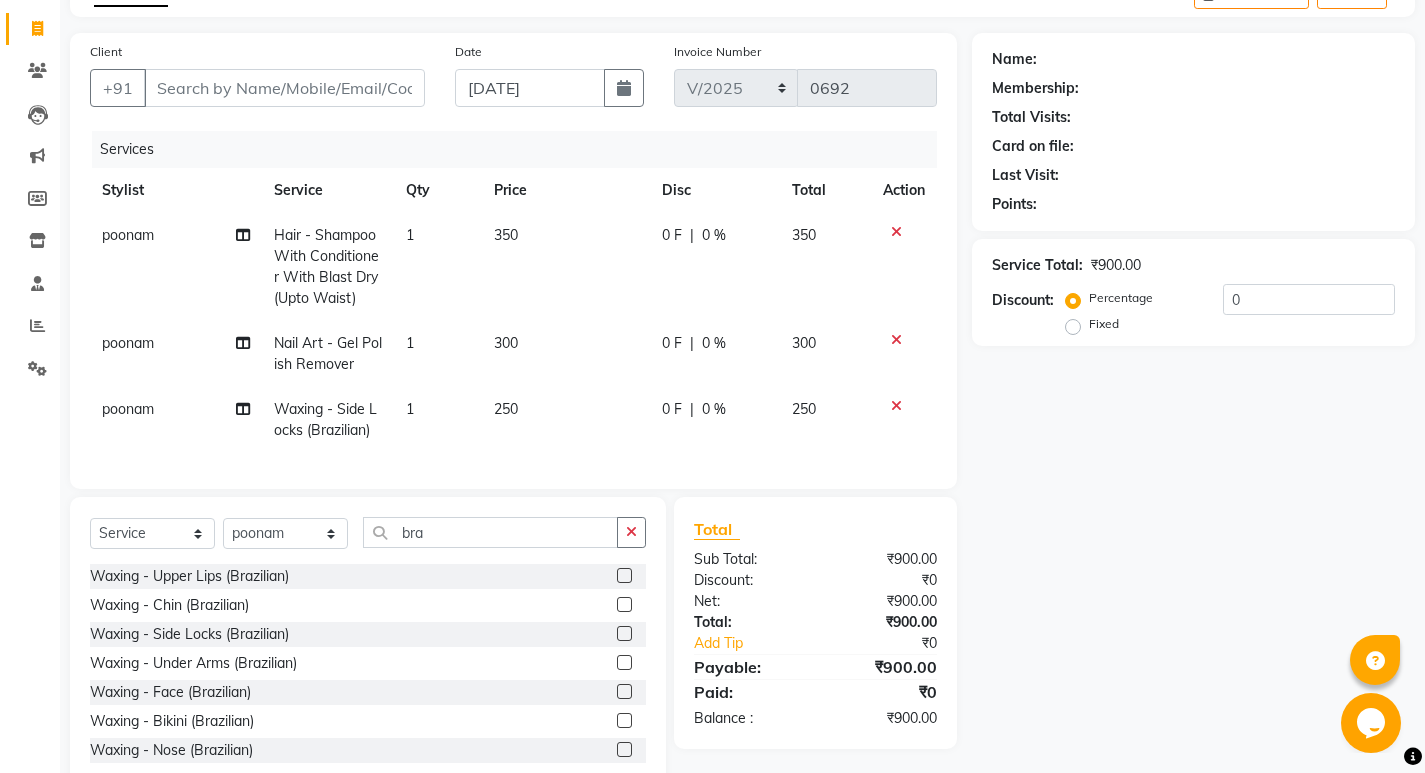 scroll, scrollTop: 181, scrollLeft: 0, axis: vertical 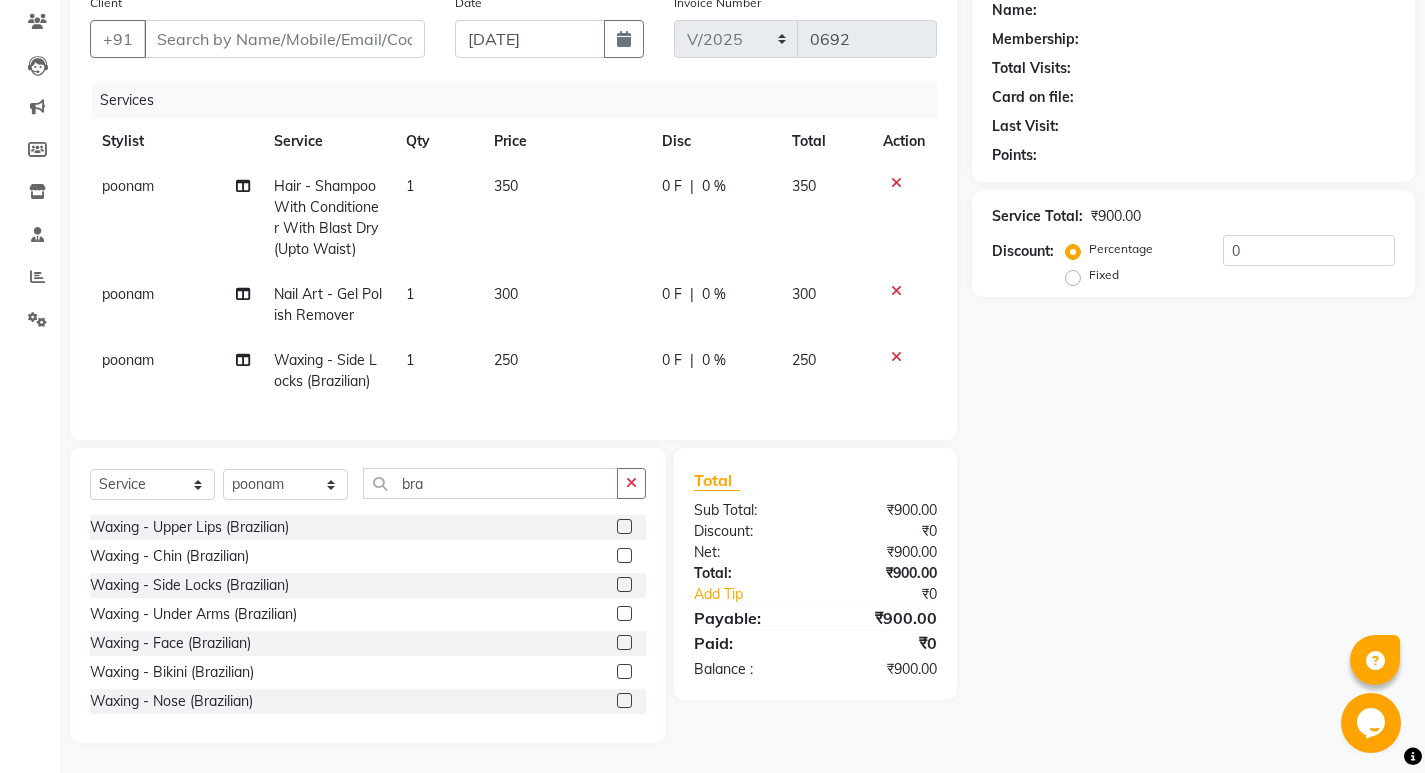 click 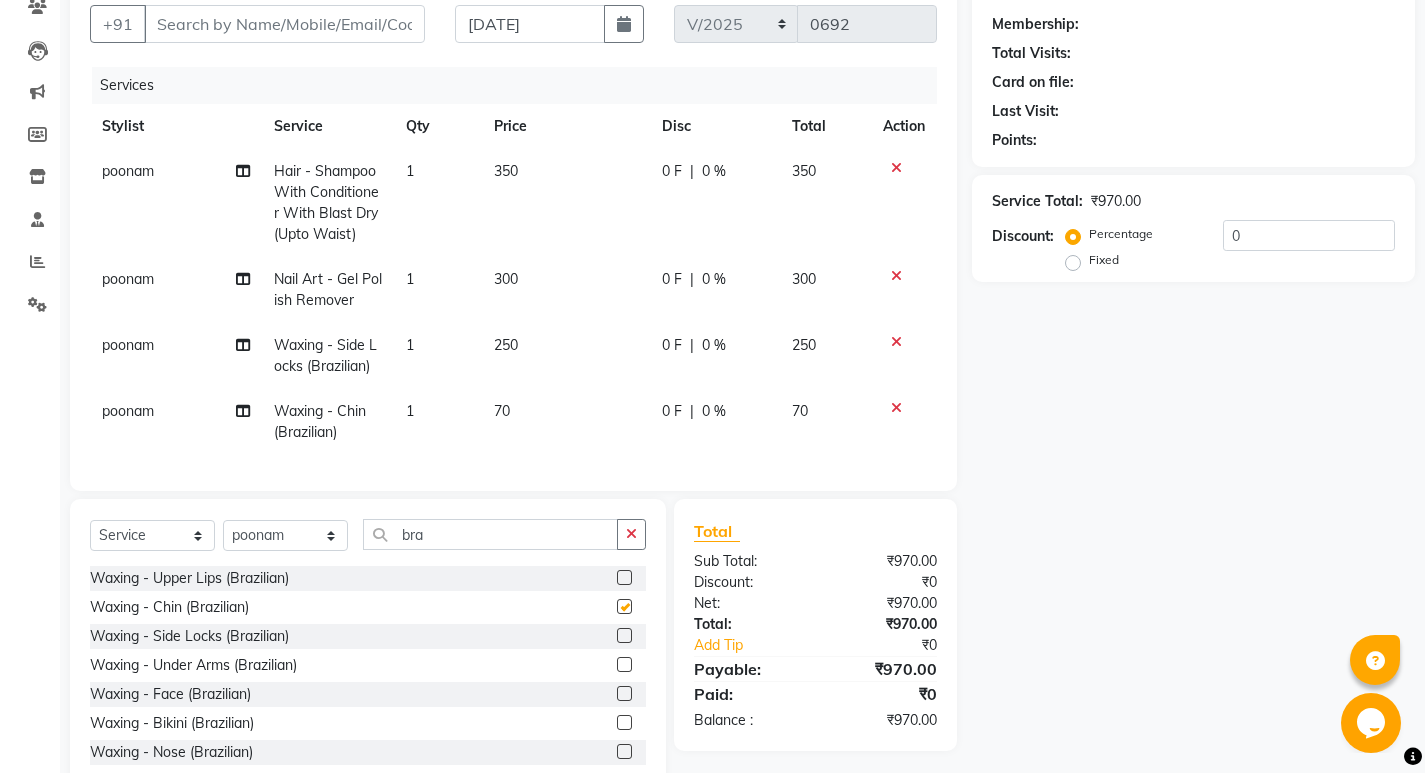 checkbox on "false" 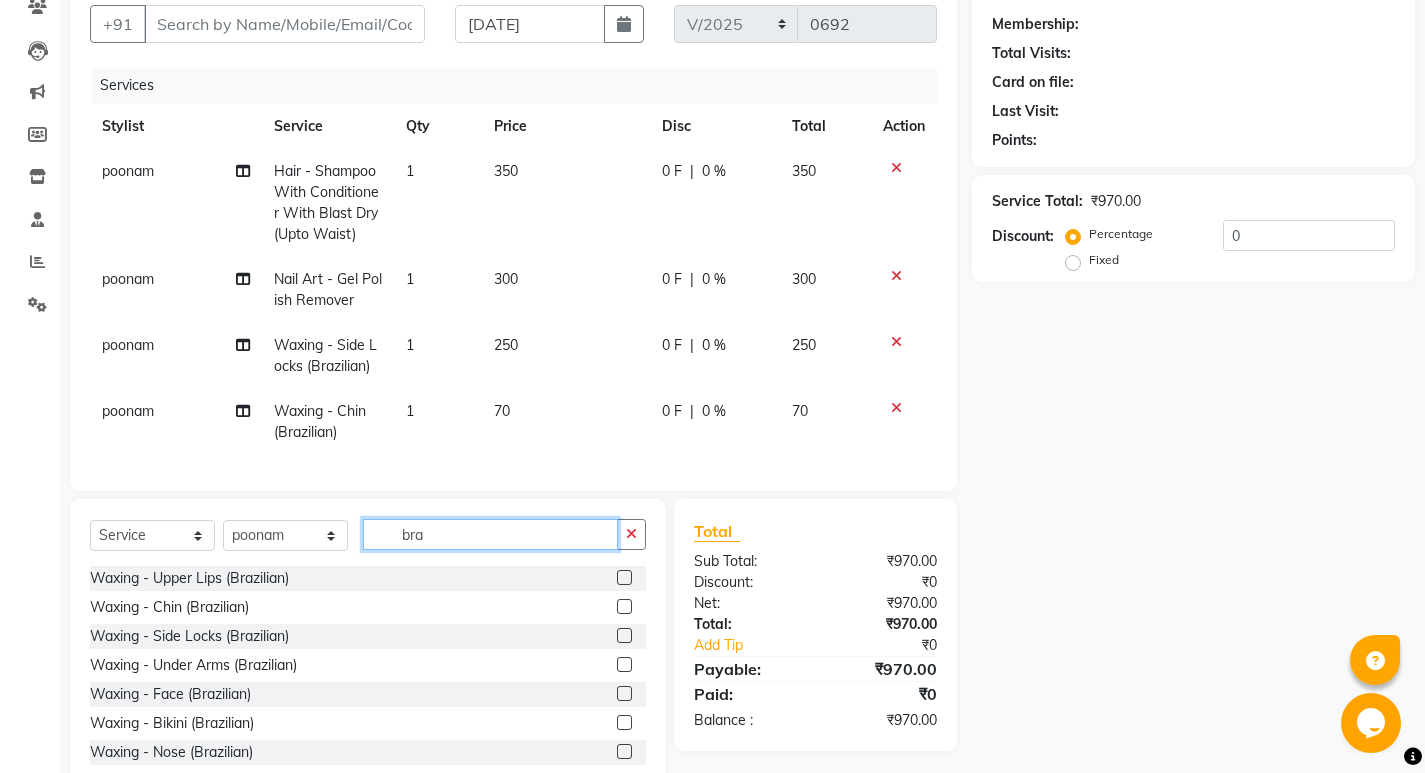click on "bra" 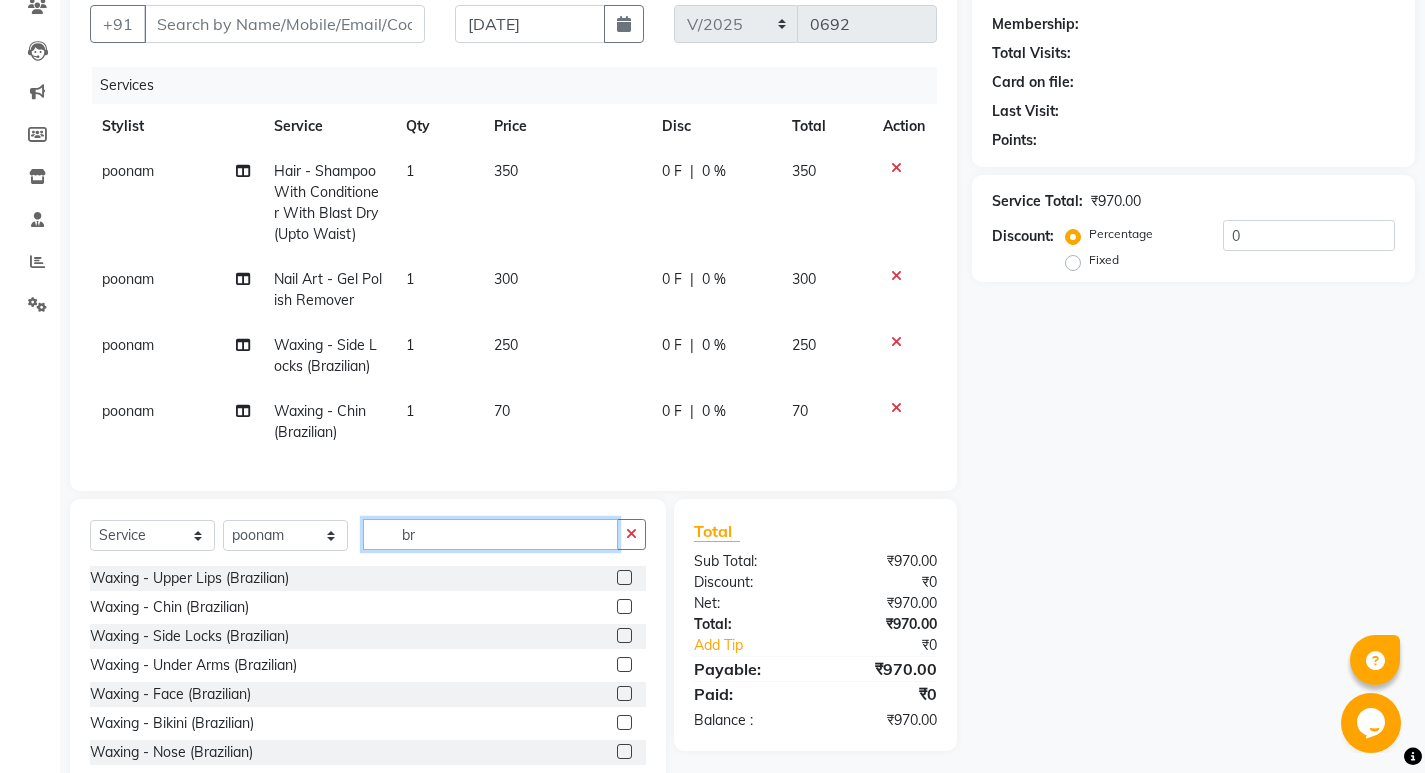 type on "b" 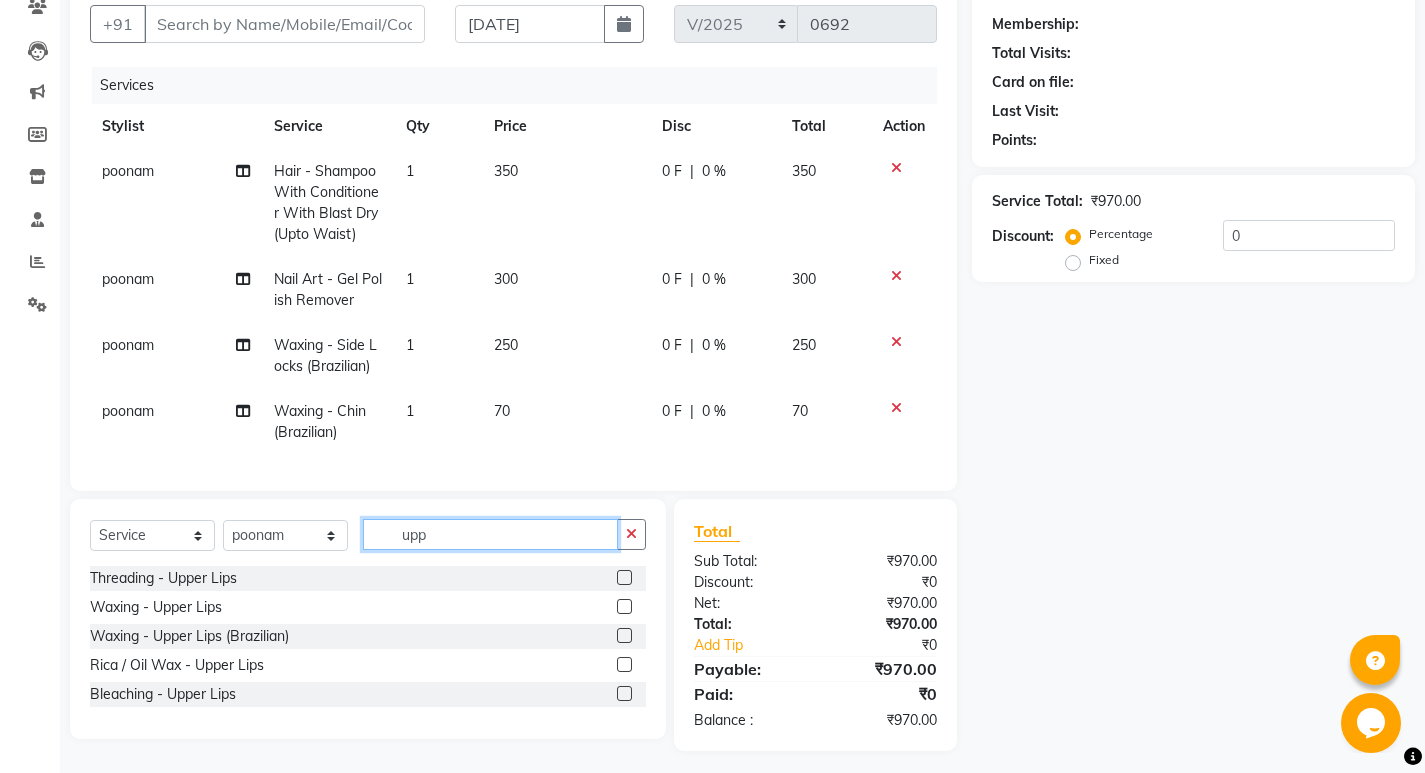 type on "upp" 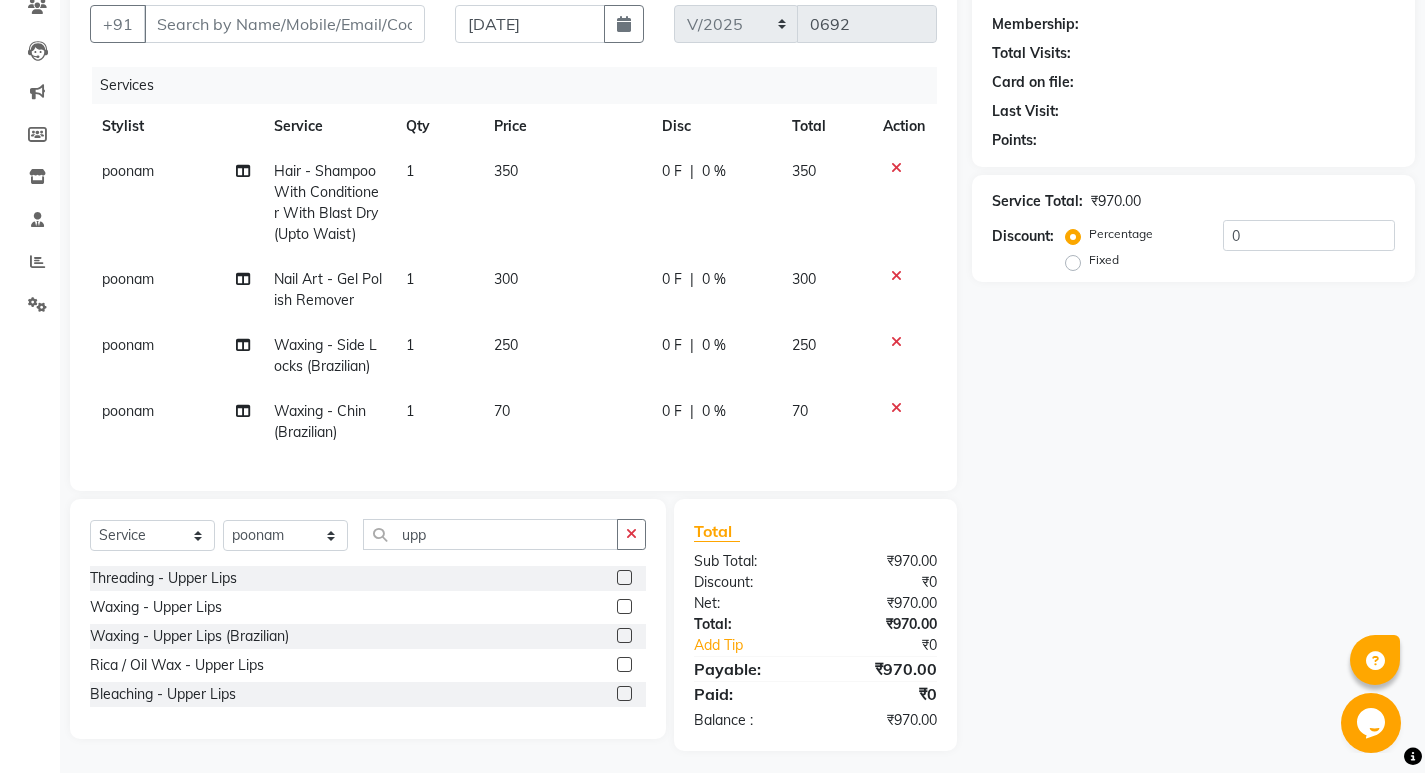 click 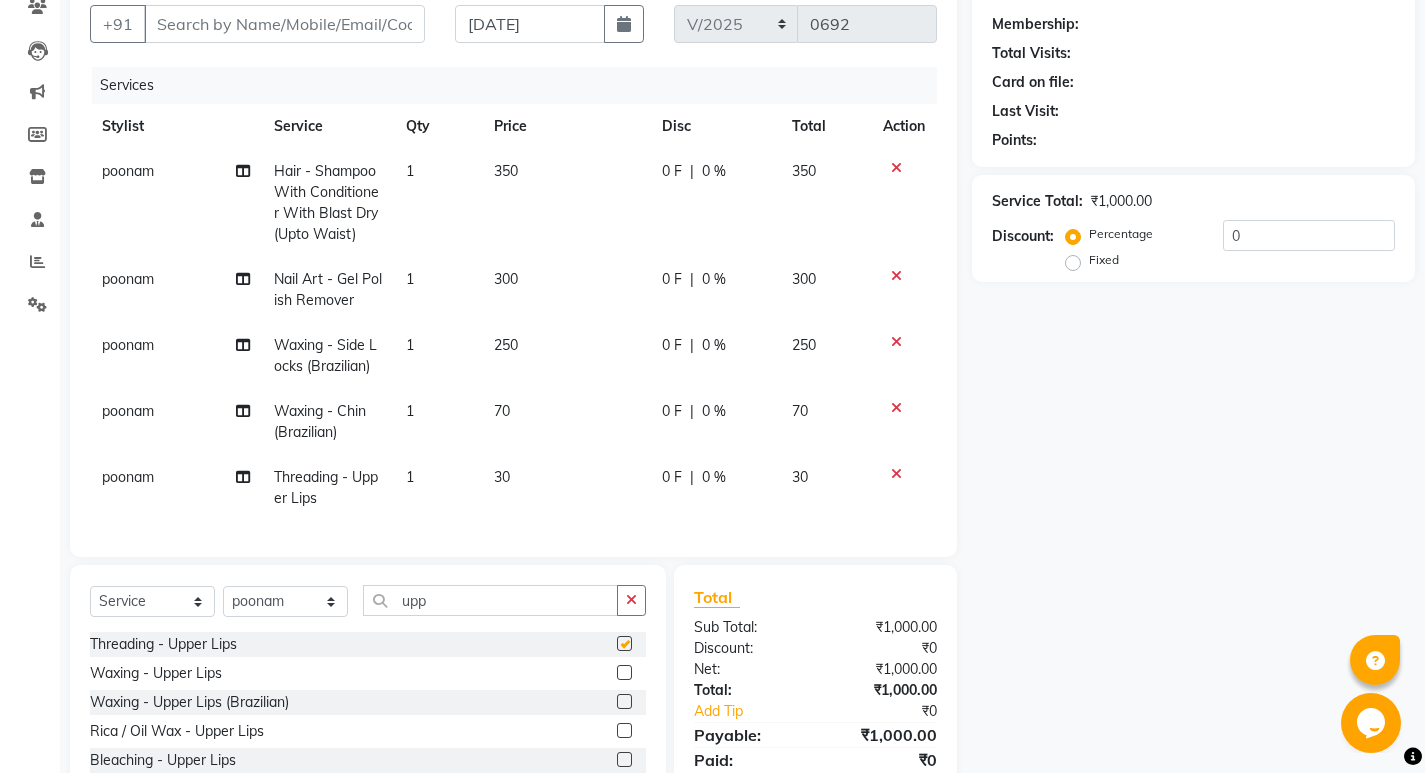 checkbox on "false" 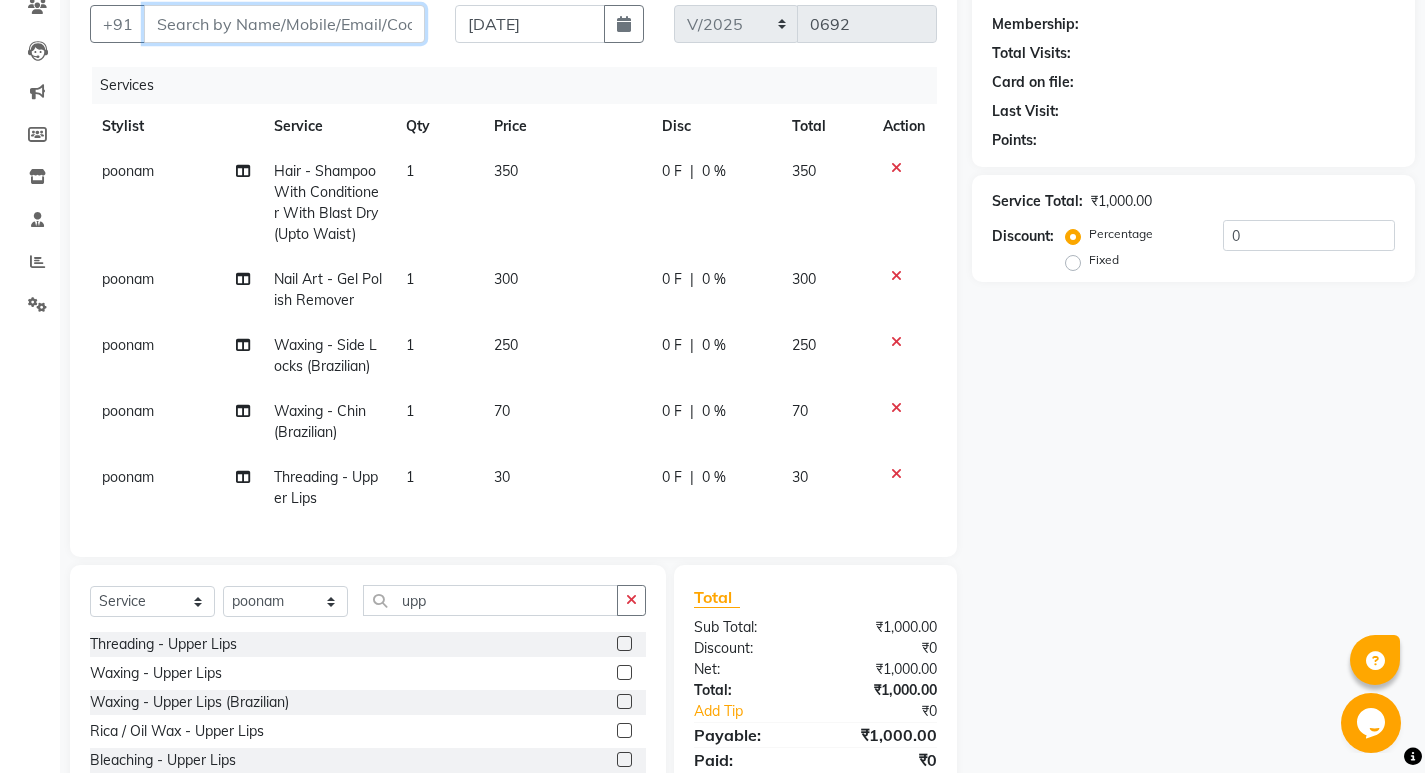 click on "Client" at bounding box center (284, 24) 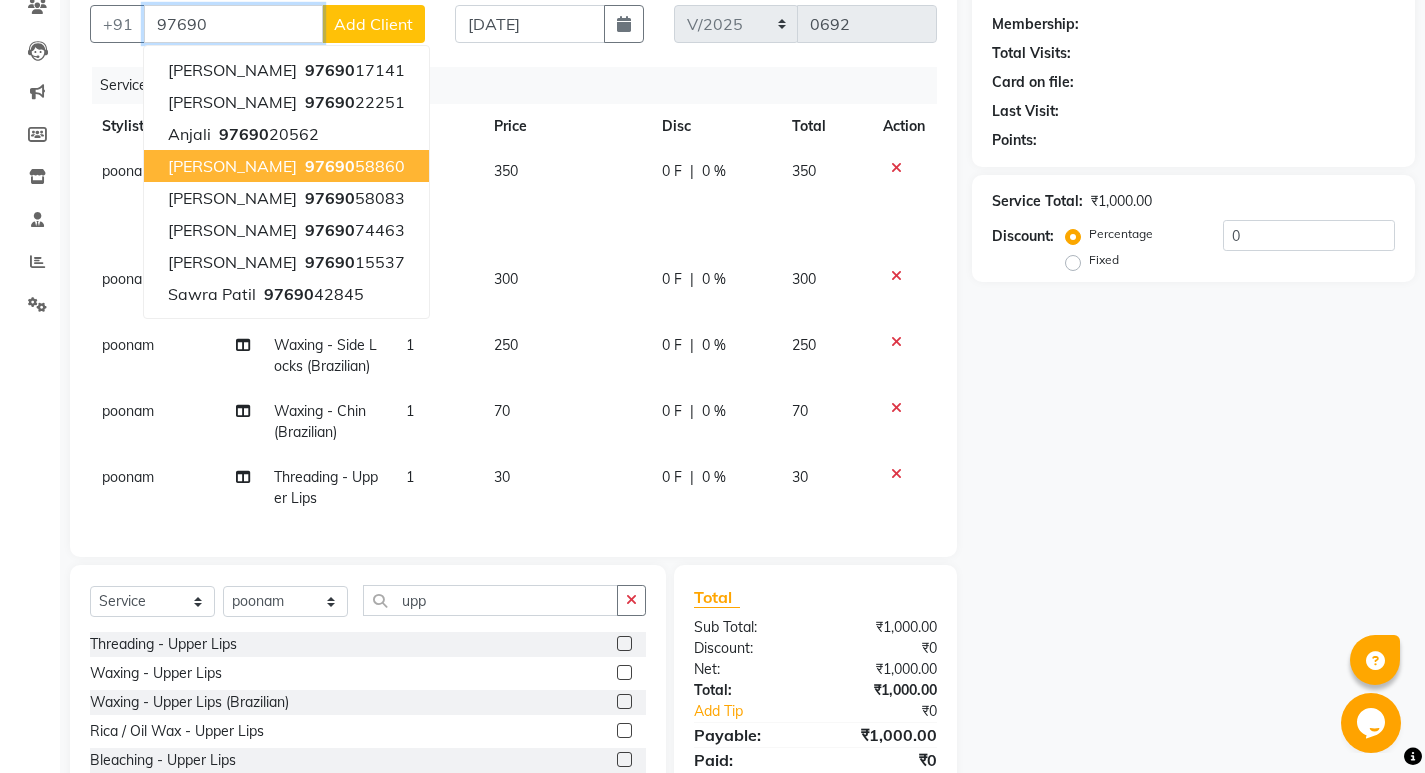 click on "[PERSON_NAME]   97690 58860" at bounding box center [286, 166] 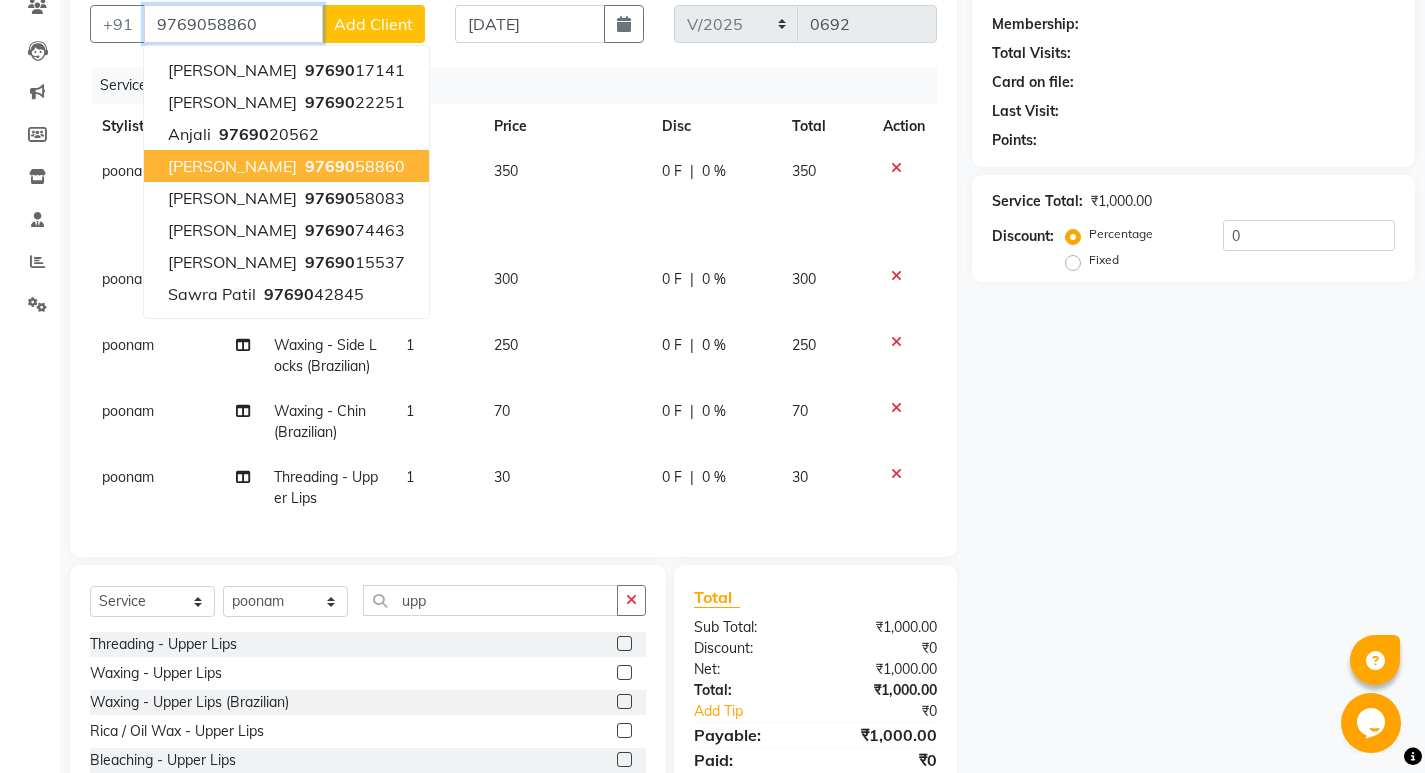 type on "9769058860" 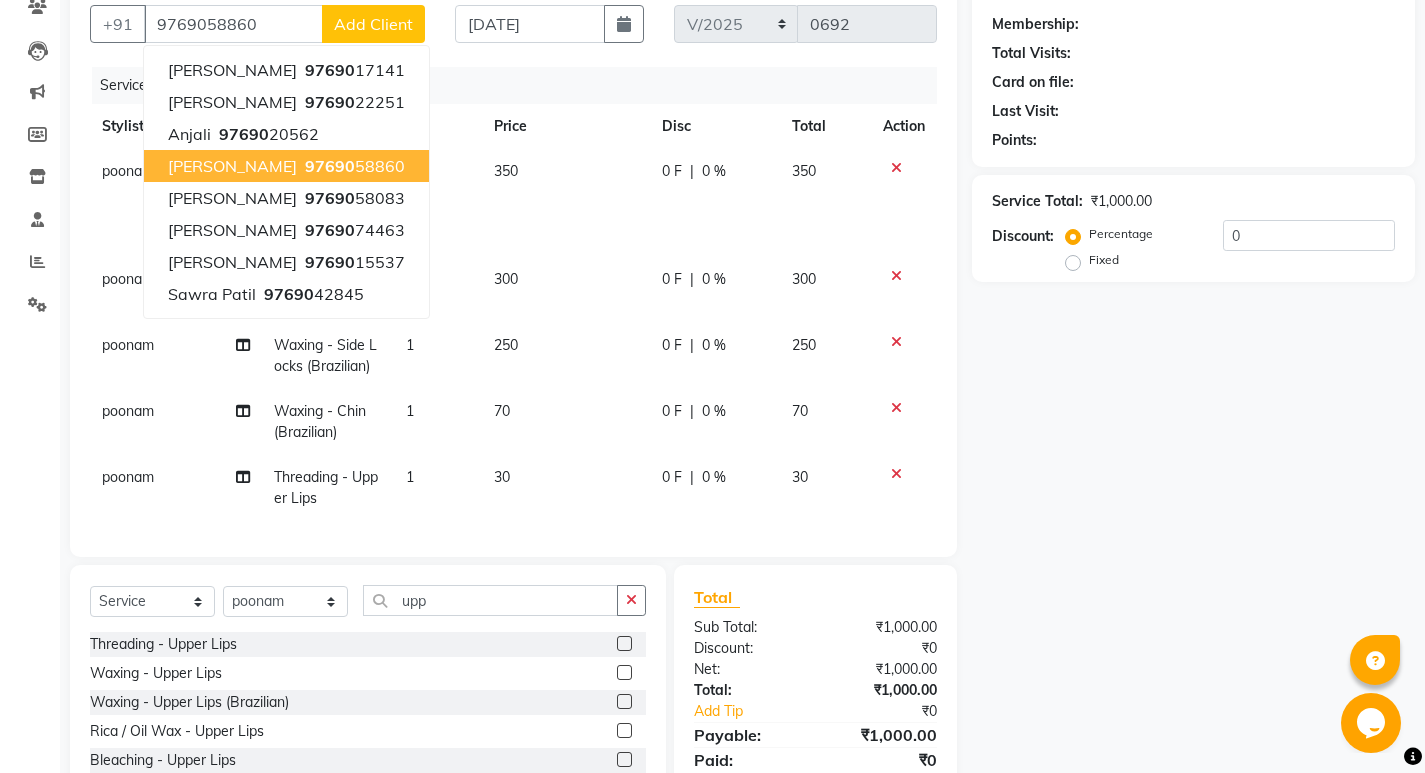 select on "1: Object" 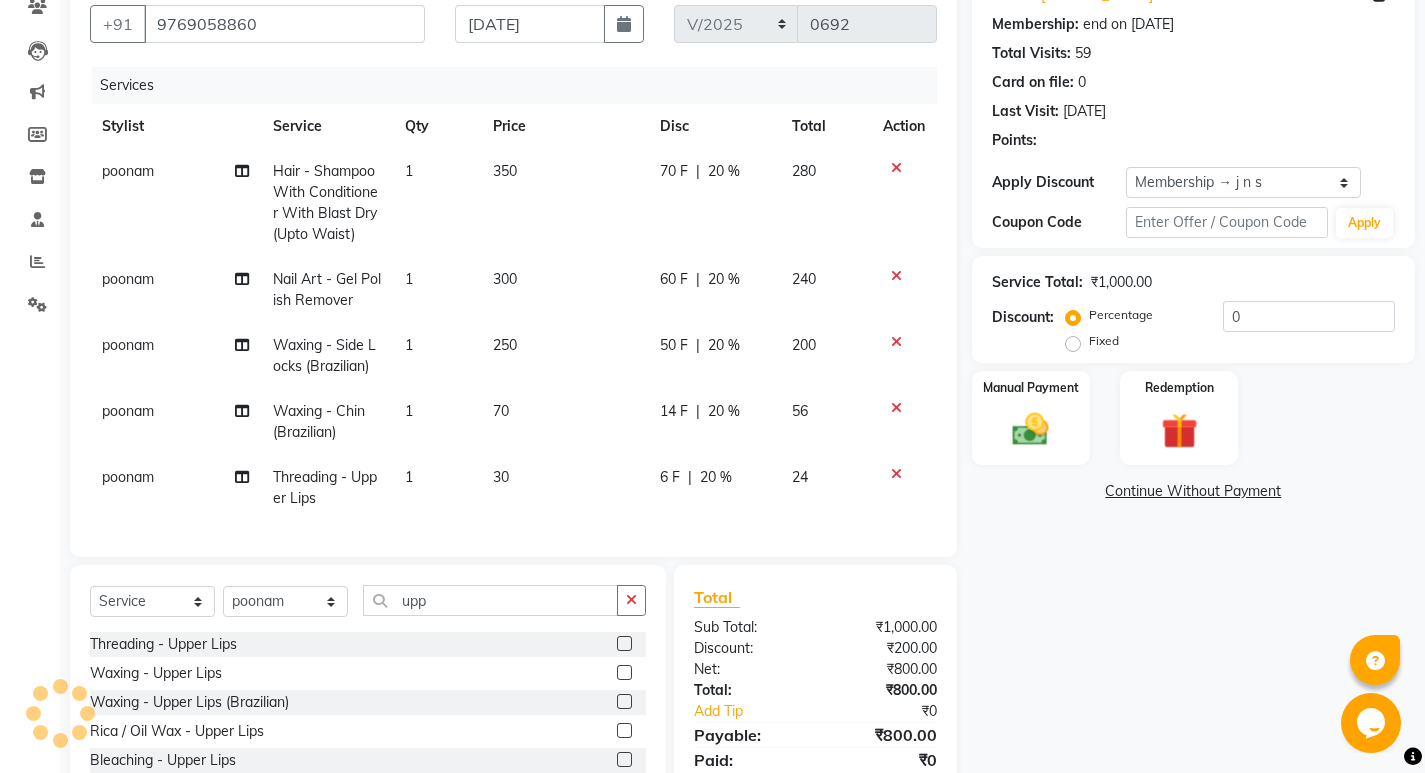 type on "20" 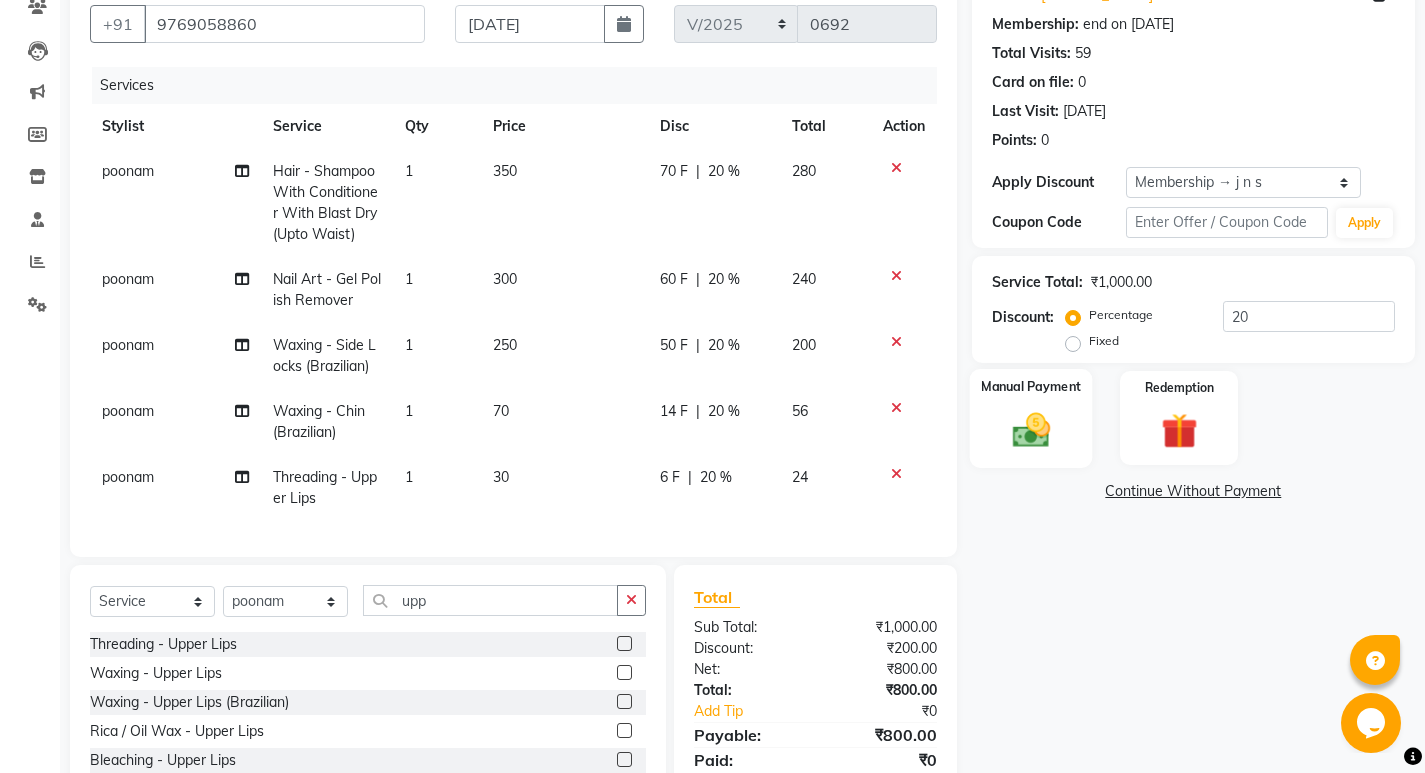 click 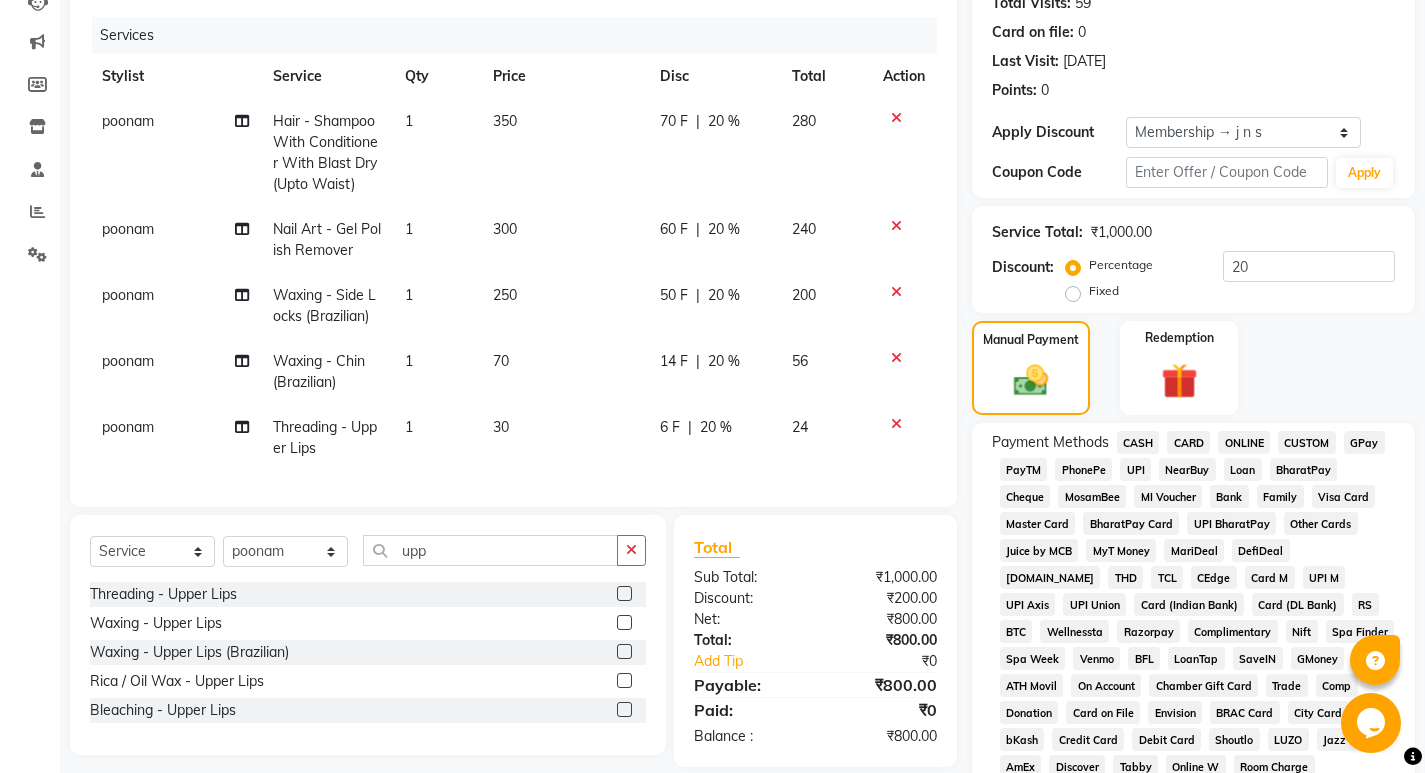 scroll, scrollTop: 381, scrollLeft: 0, axis: vertical 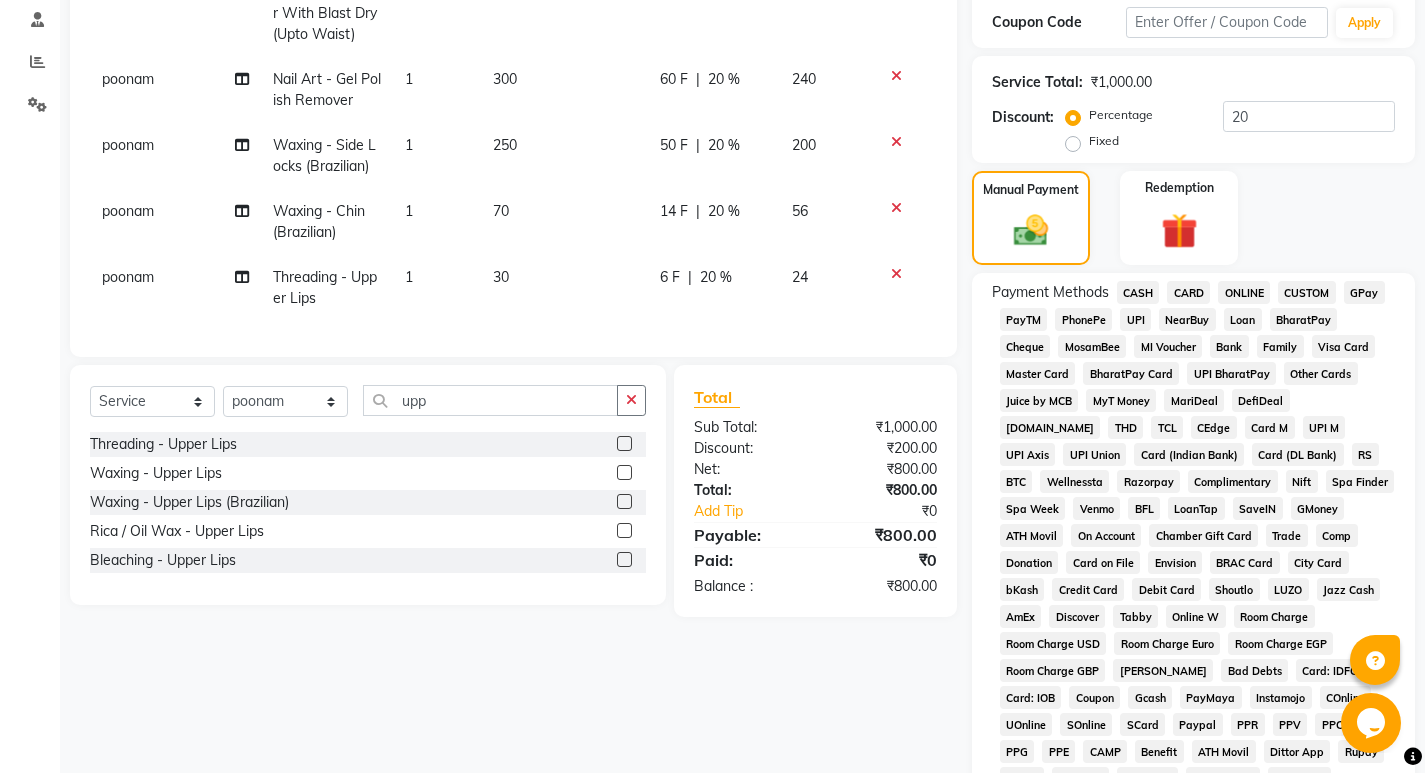 click on "CASH" 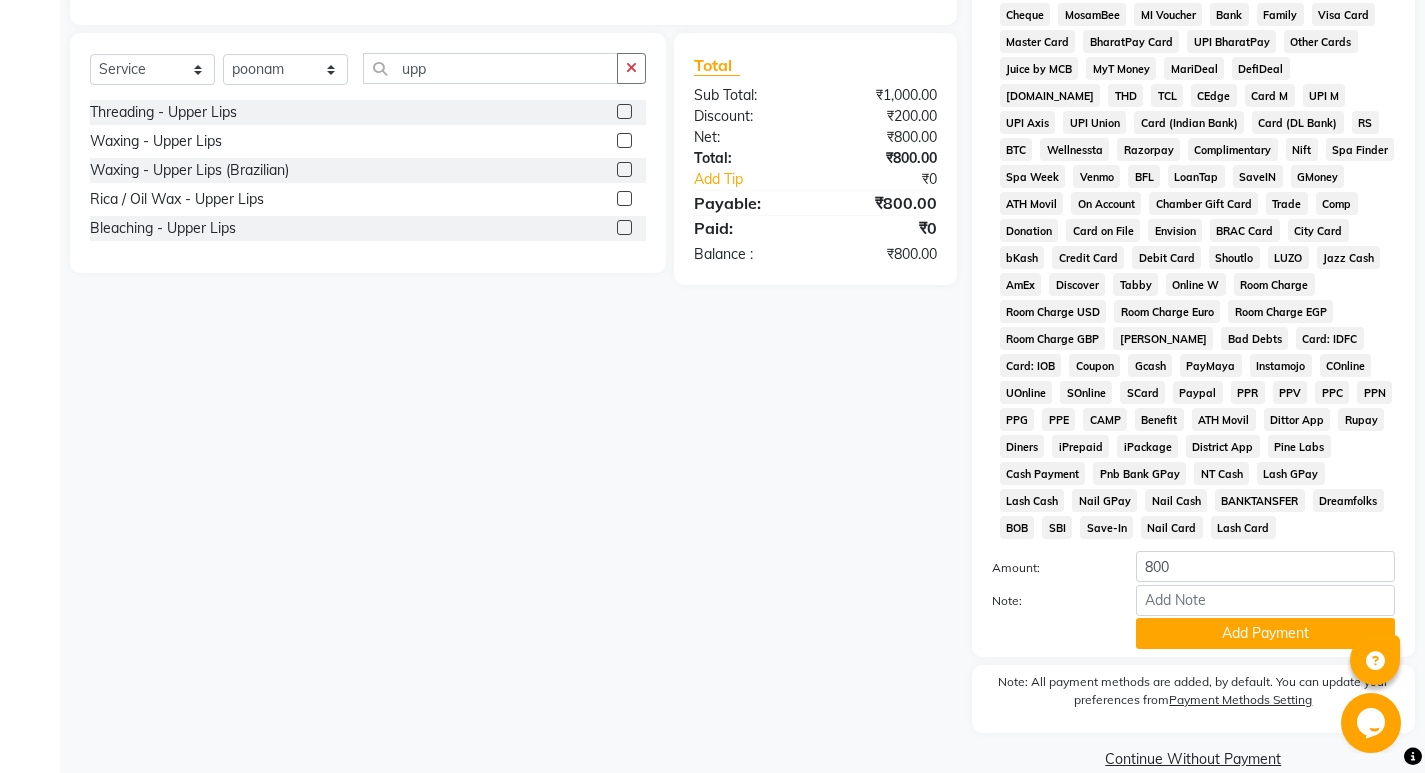 scroll, scrollTop: 744, scrollLeft: 0, axis: vertical 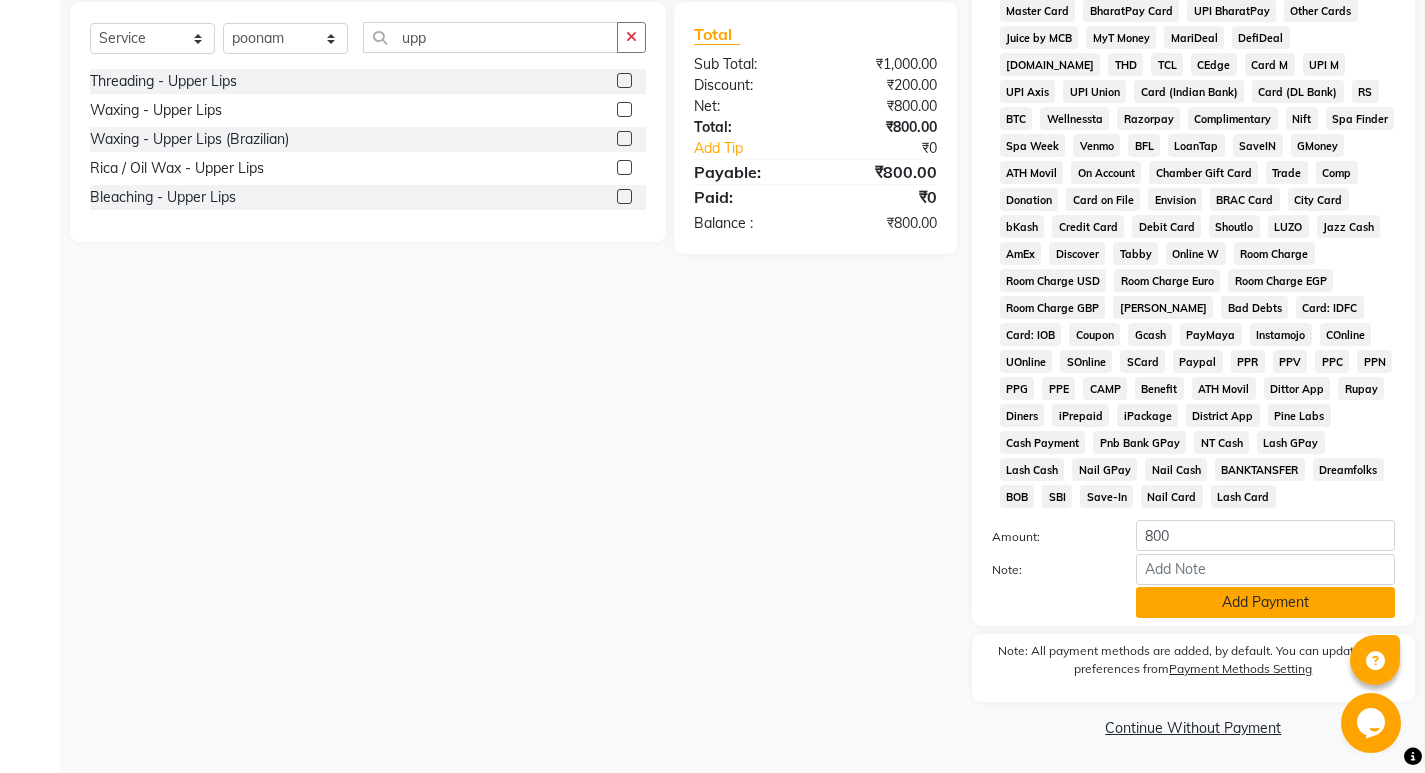 click on "Add Payment" 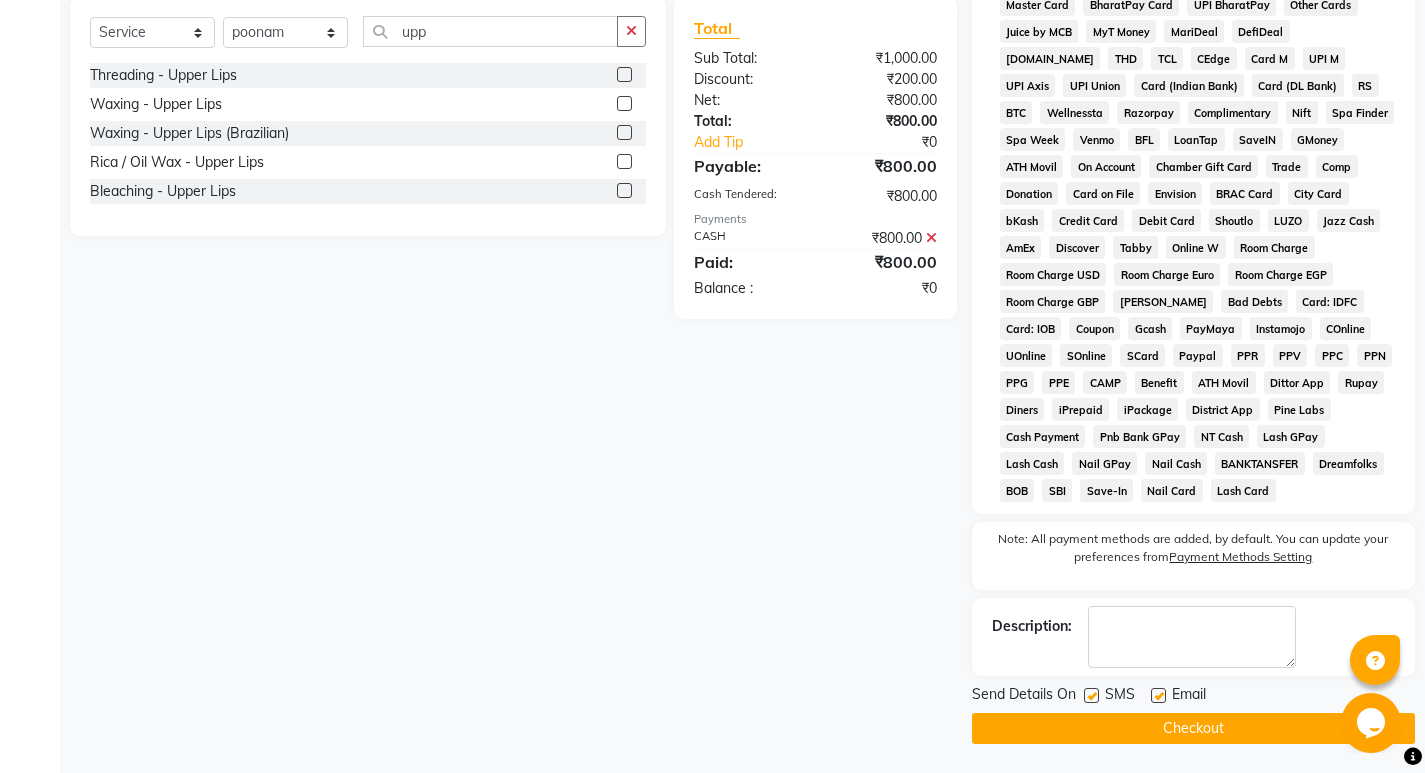 scroll, scrollTop: 751, scrollLeft: 0, axis: vertical 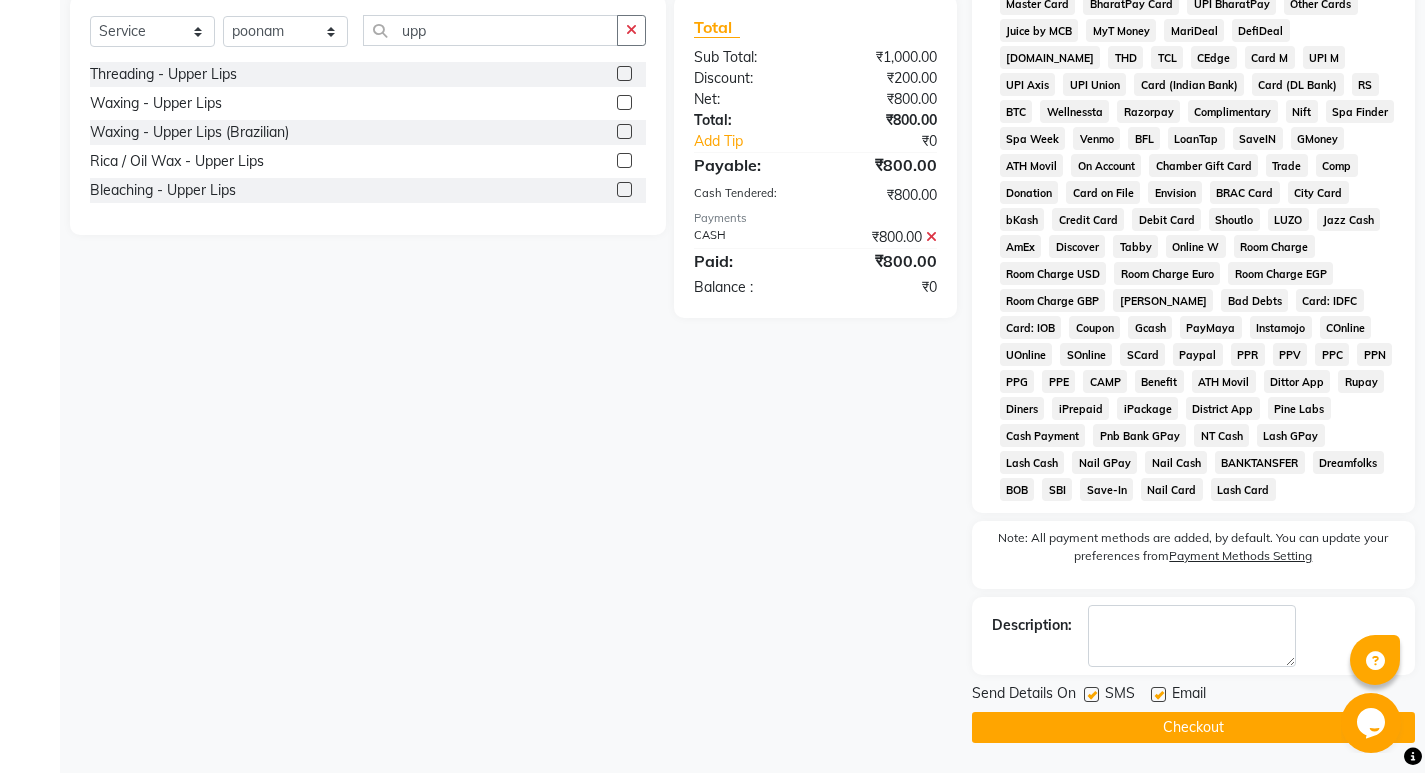 click on "Checkout" 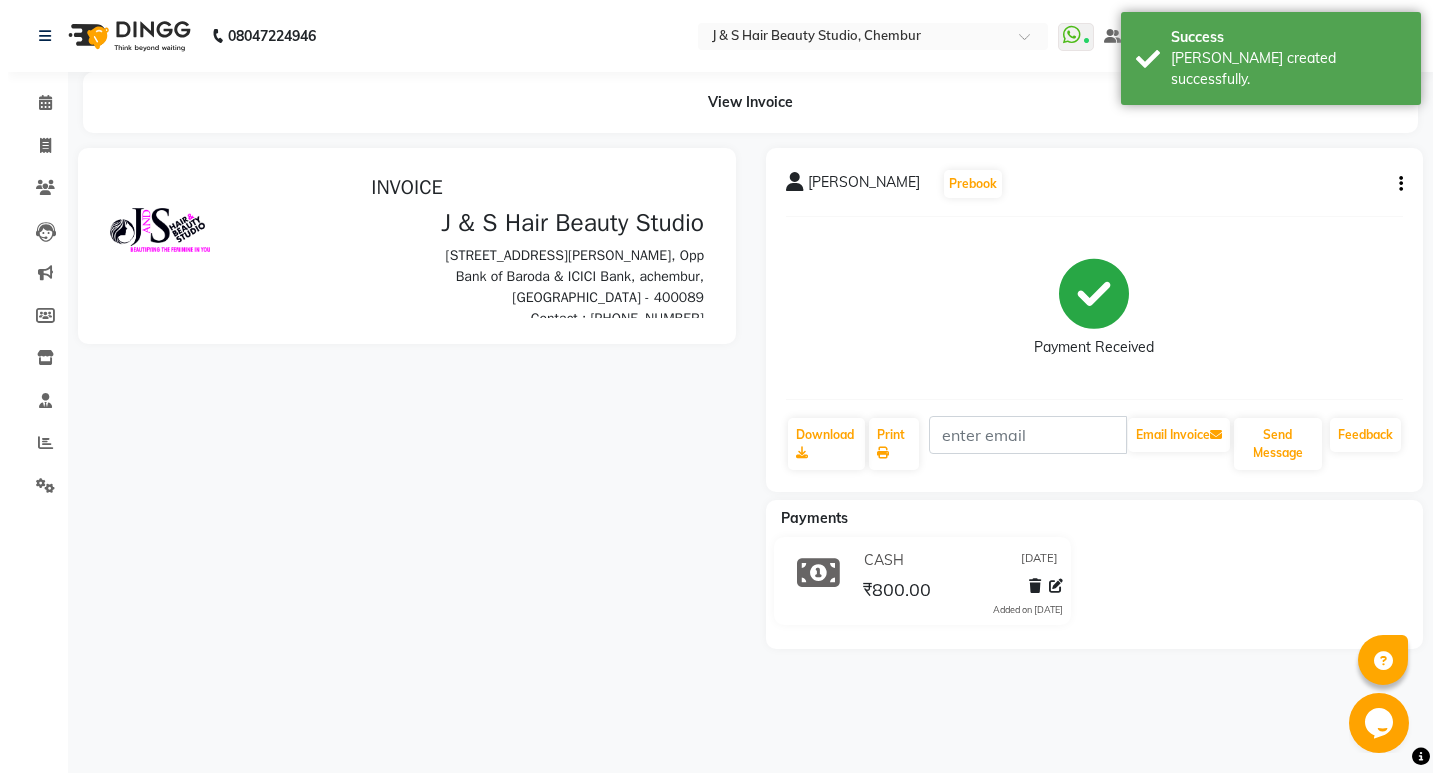 scroll, scrollTop: 0, scrollLeft: 0, axis: both 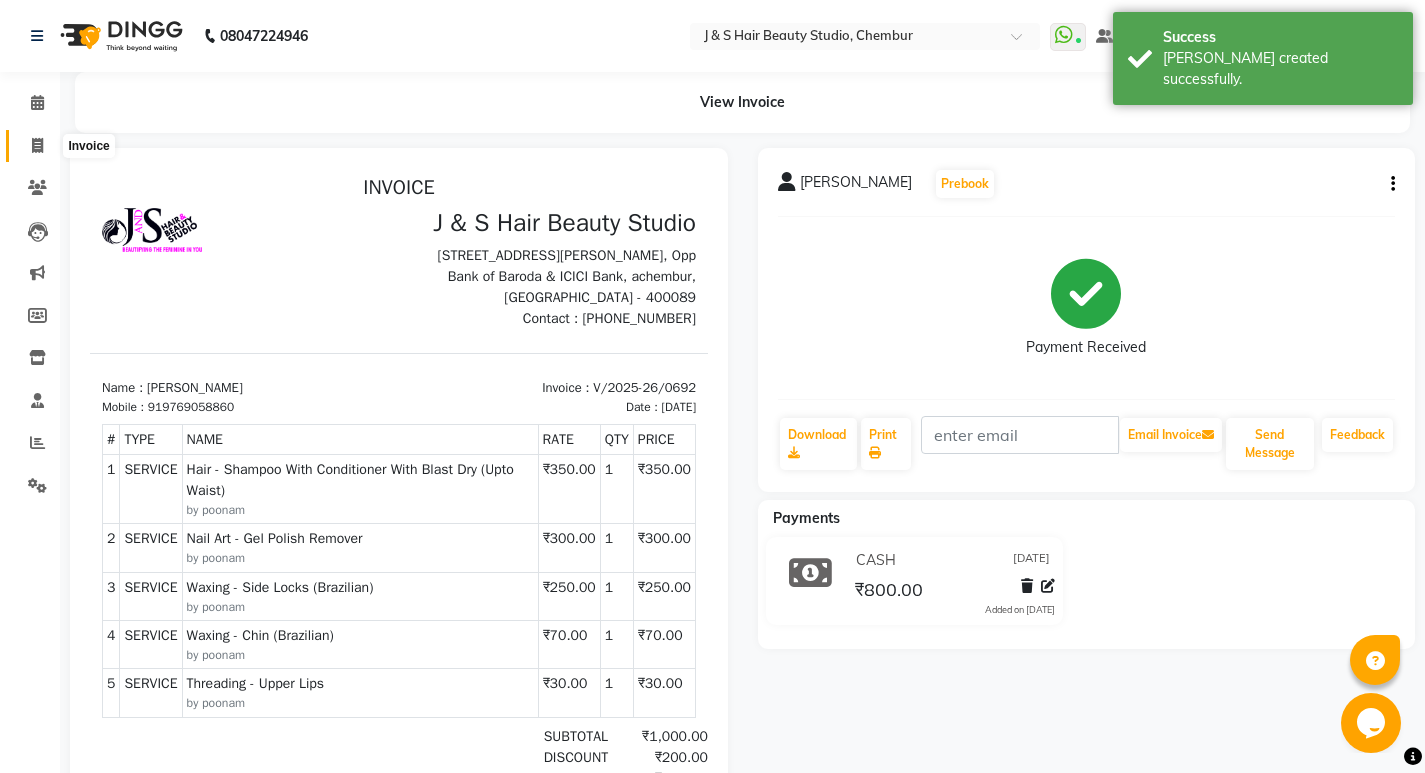 click 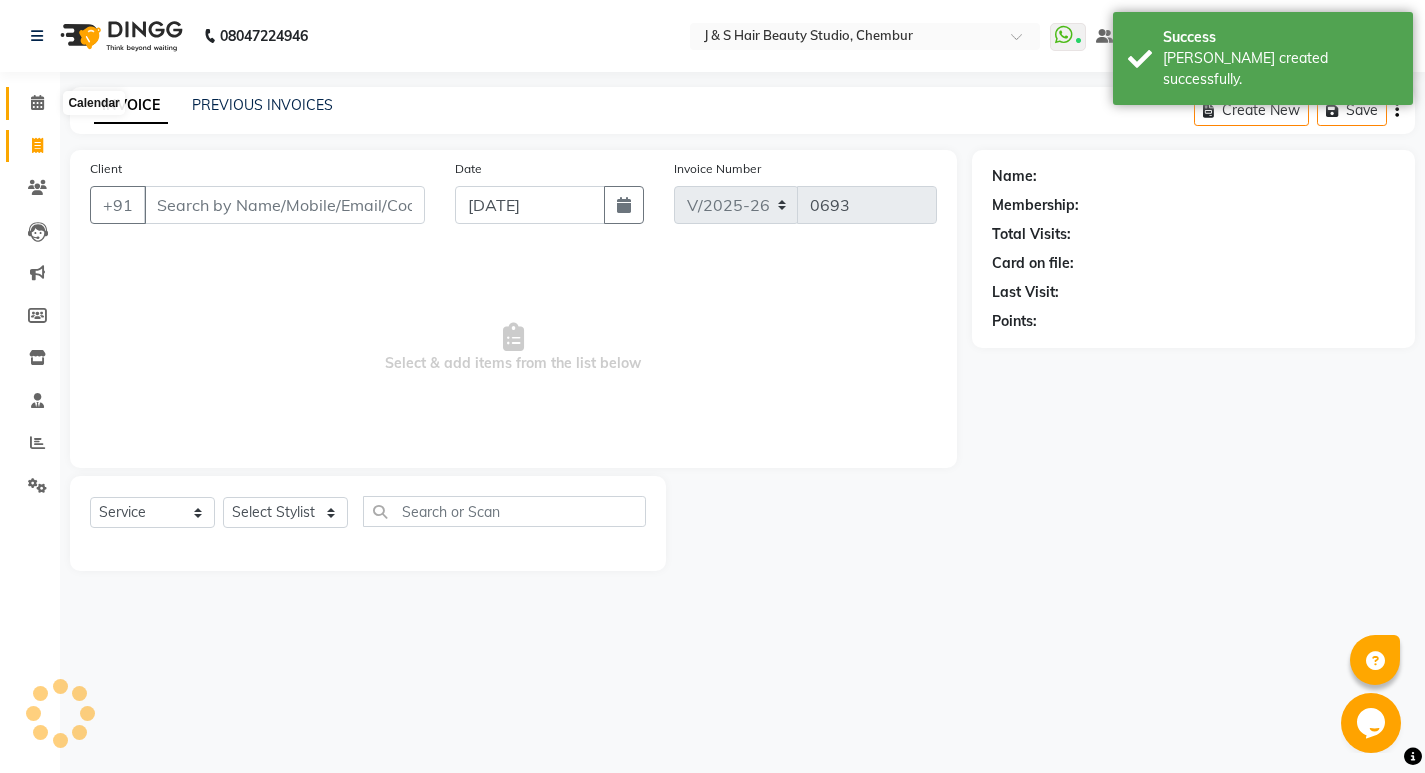 click 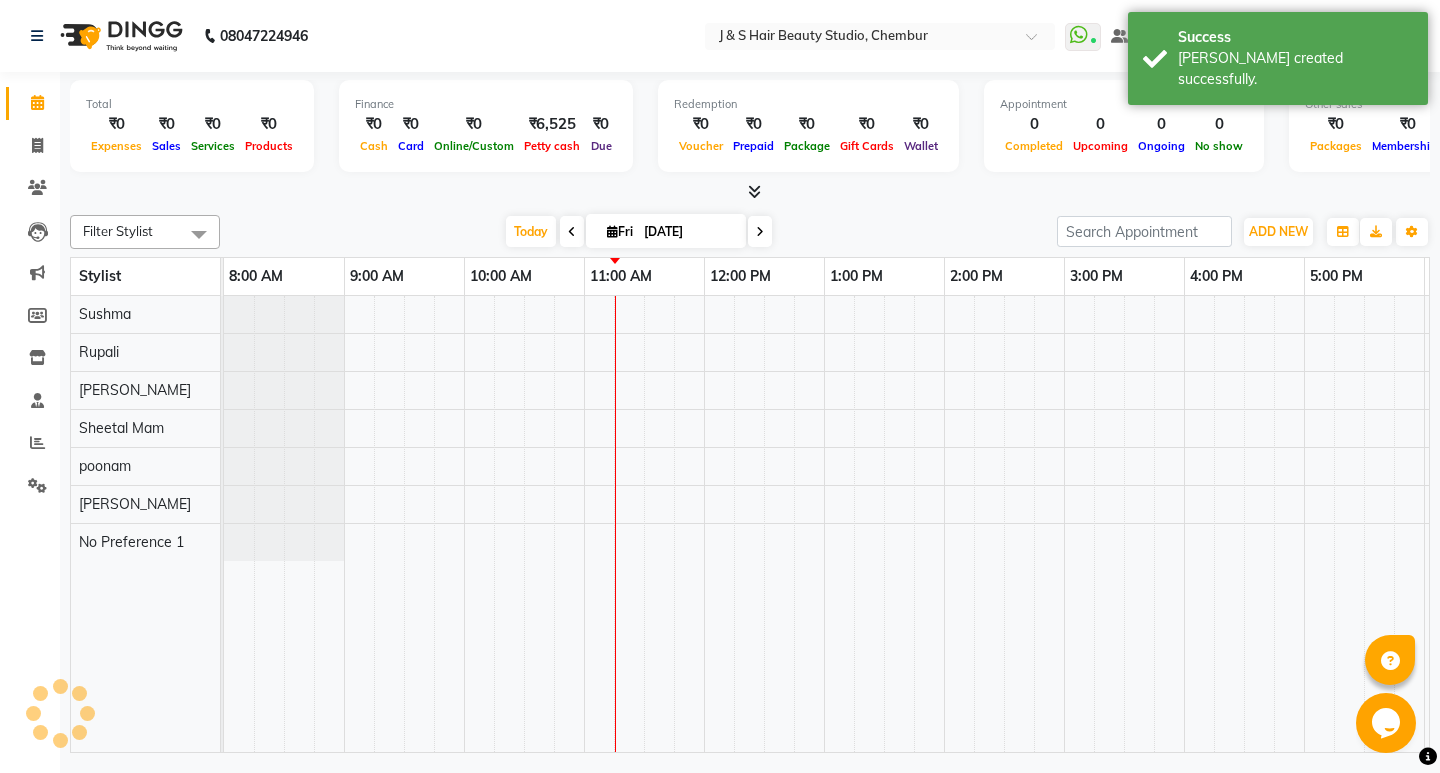 scroll, scrollTop: 0, scrollLeft: 0, axis: both 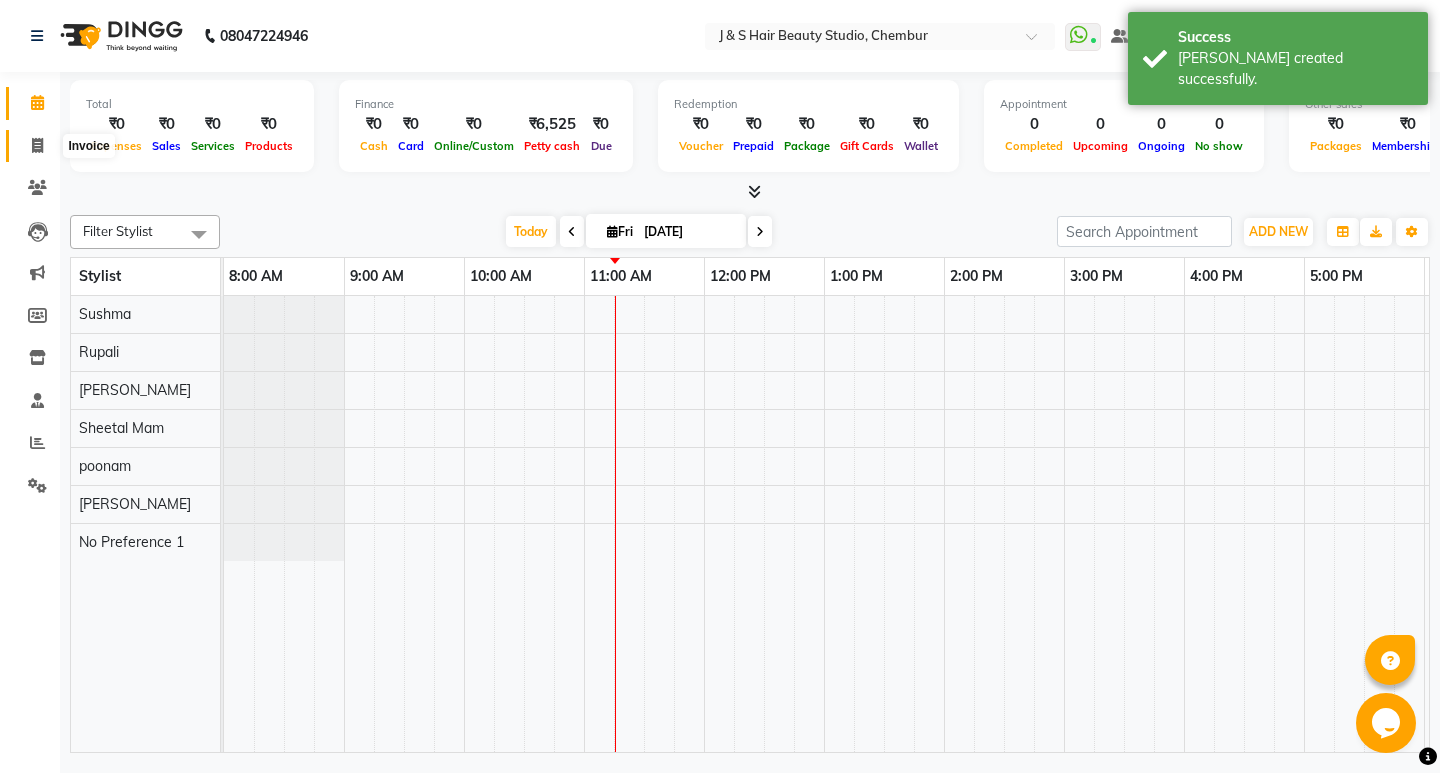 click 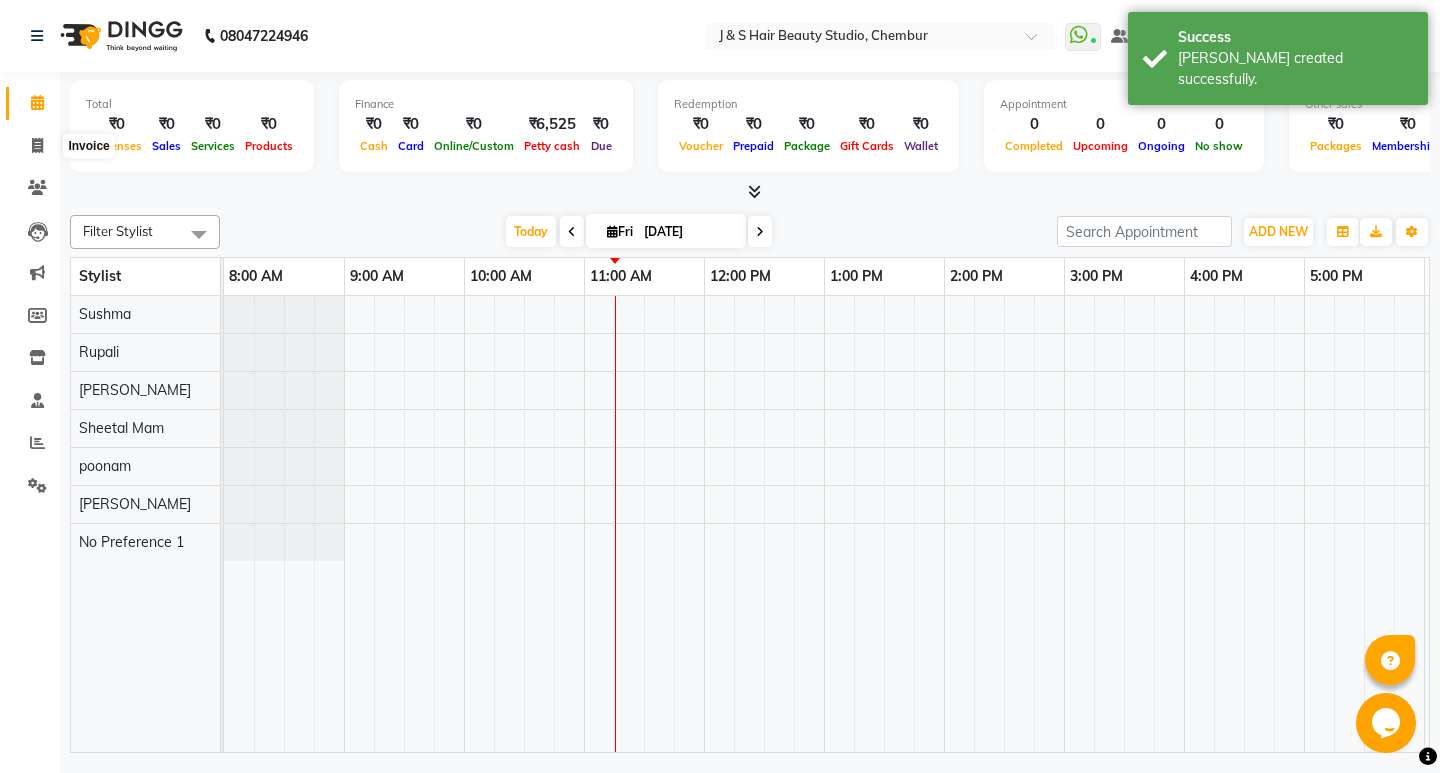 select on "service" 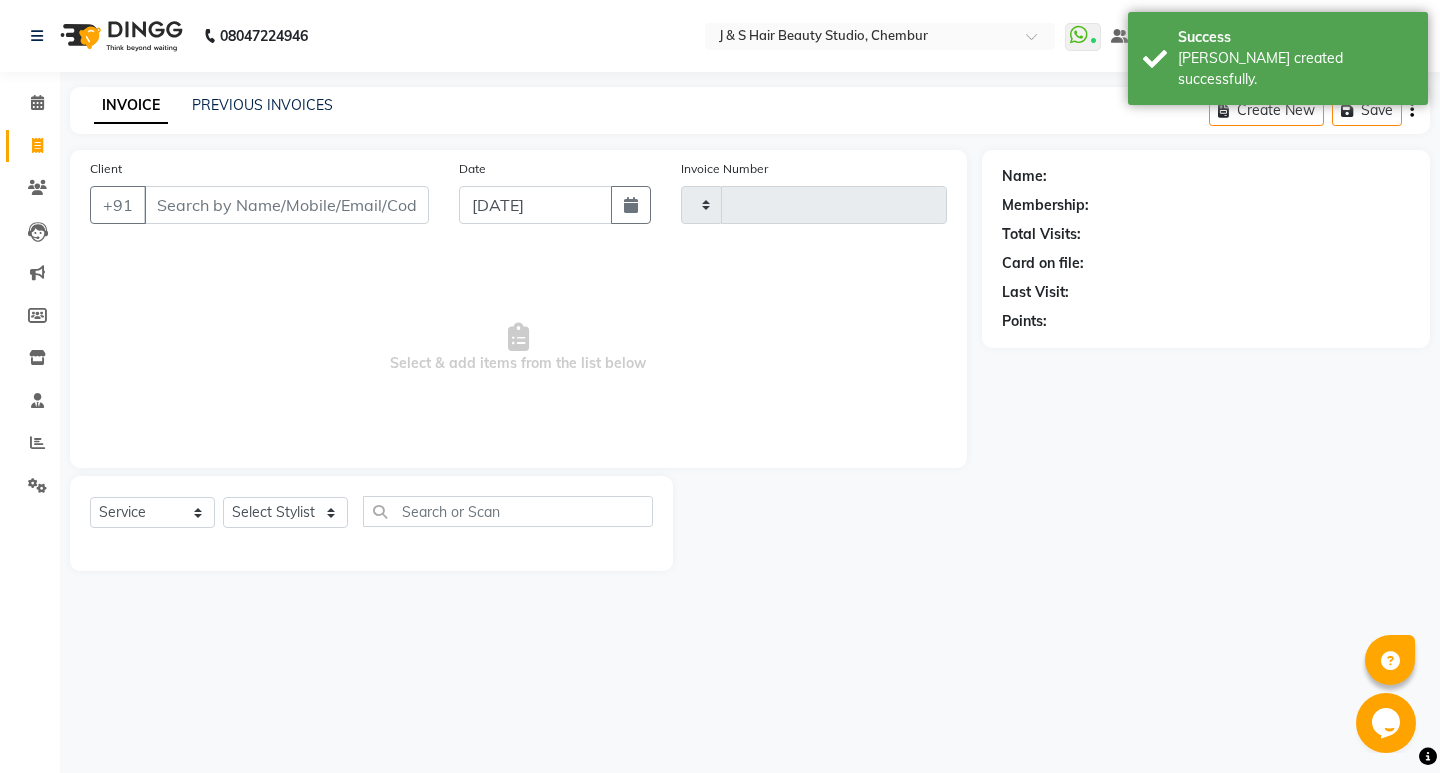 type on "0693" 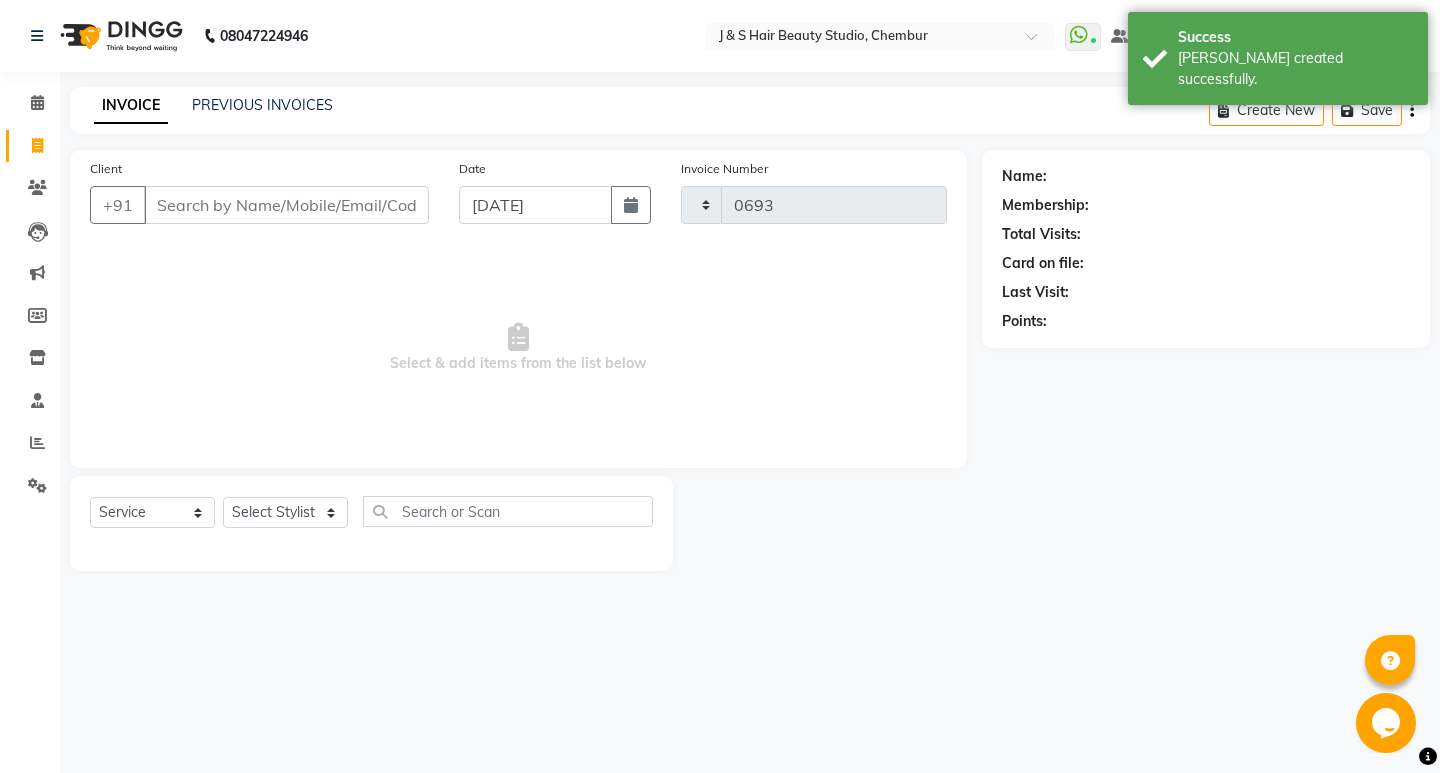 select on "143" 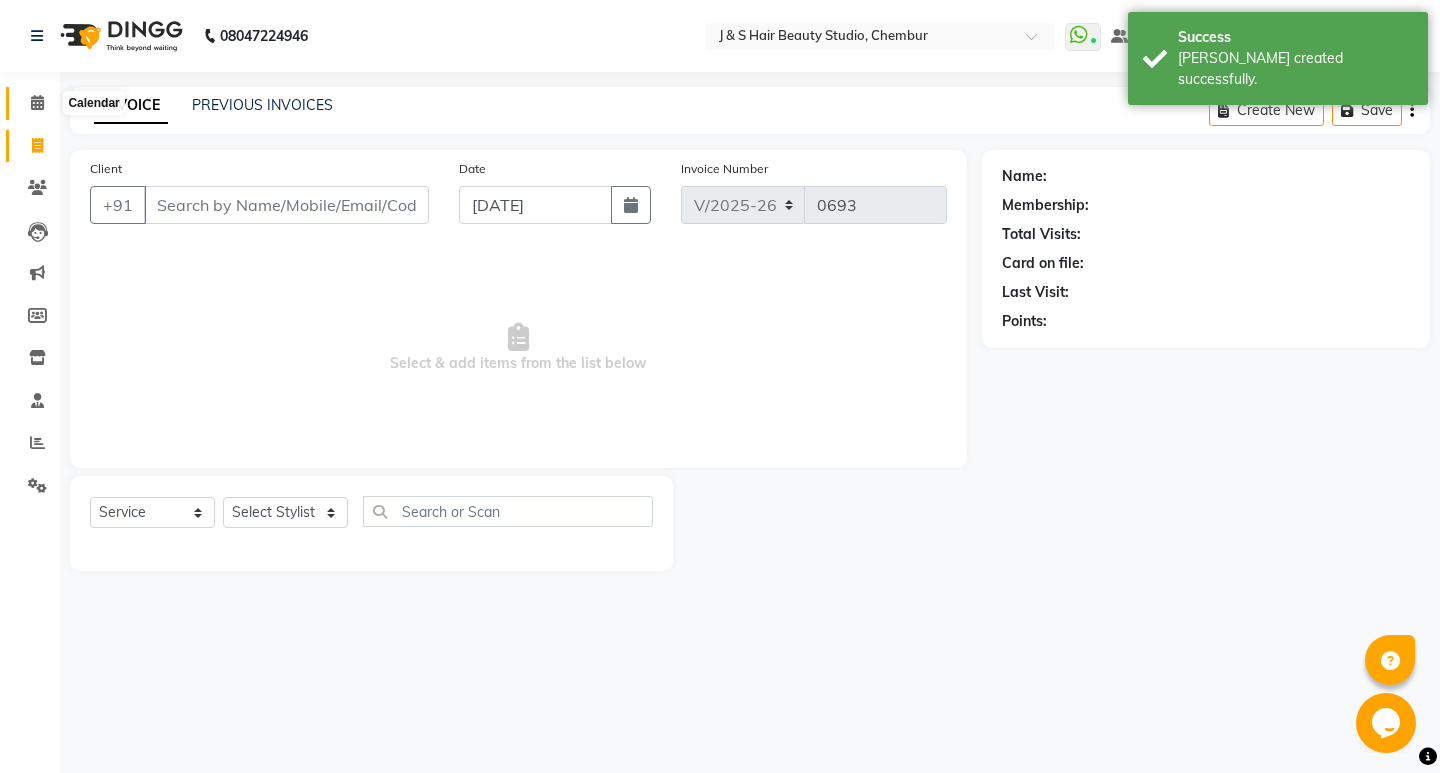 click 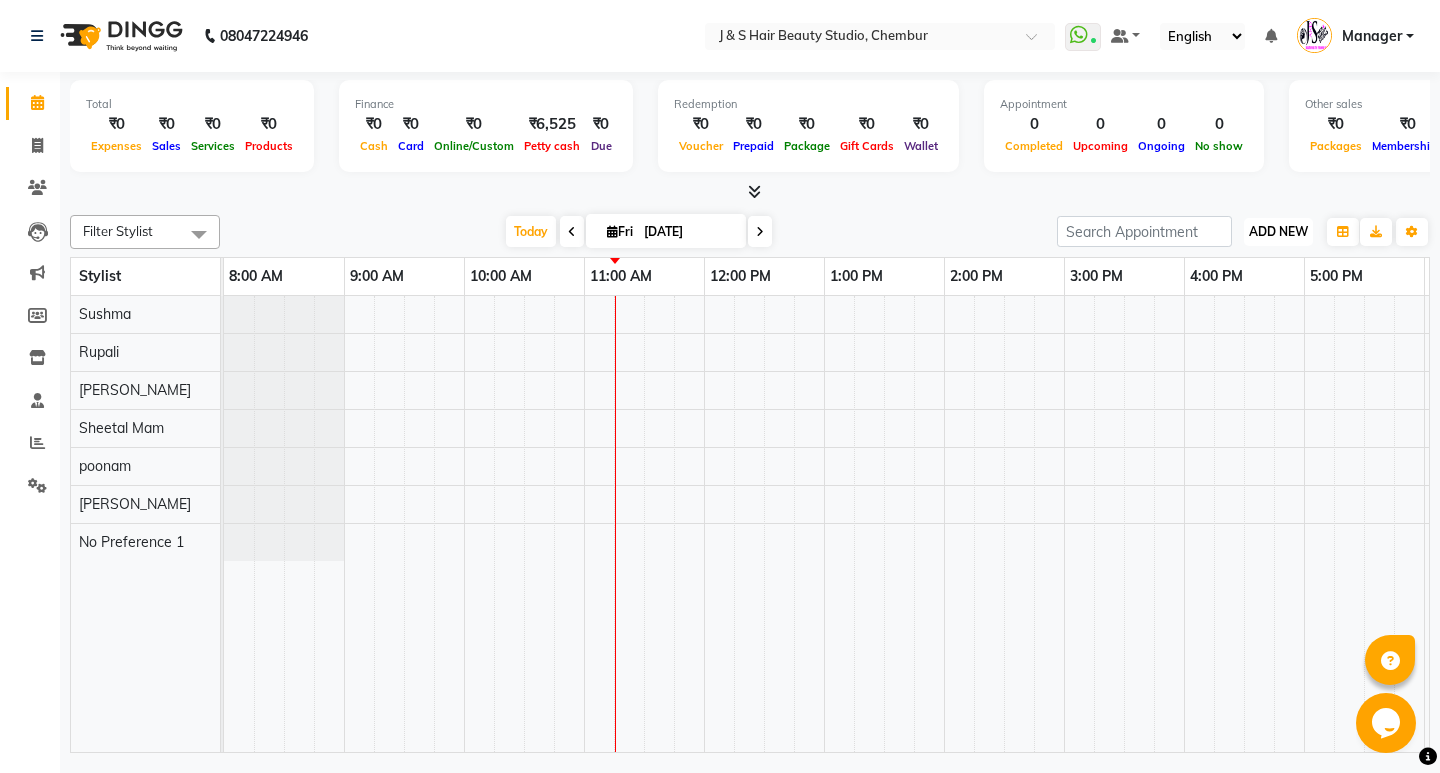 click on "ADD NEW" at bounding box center [1278, 231] 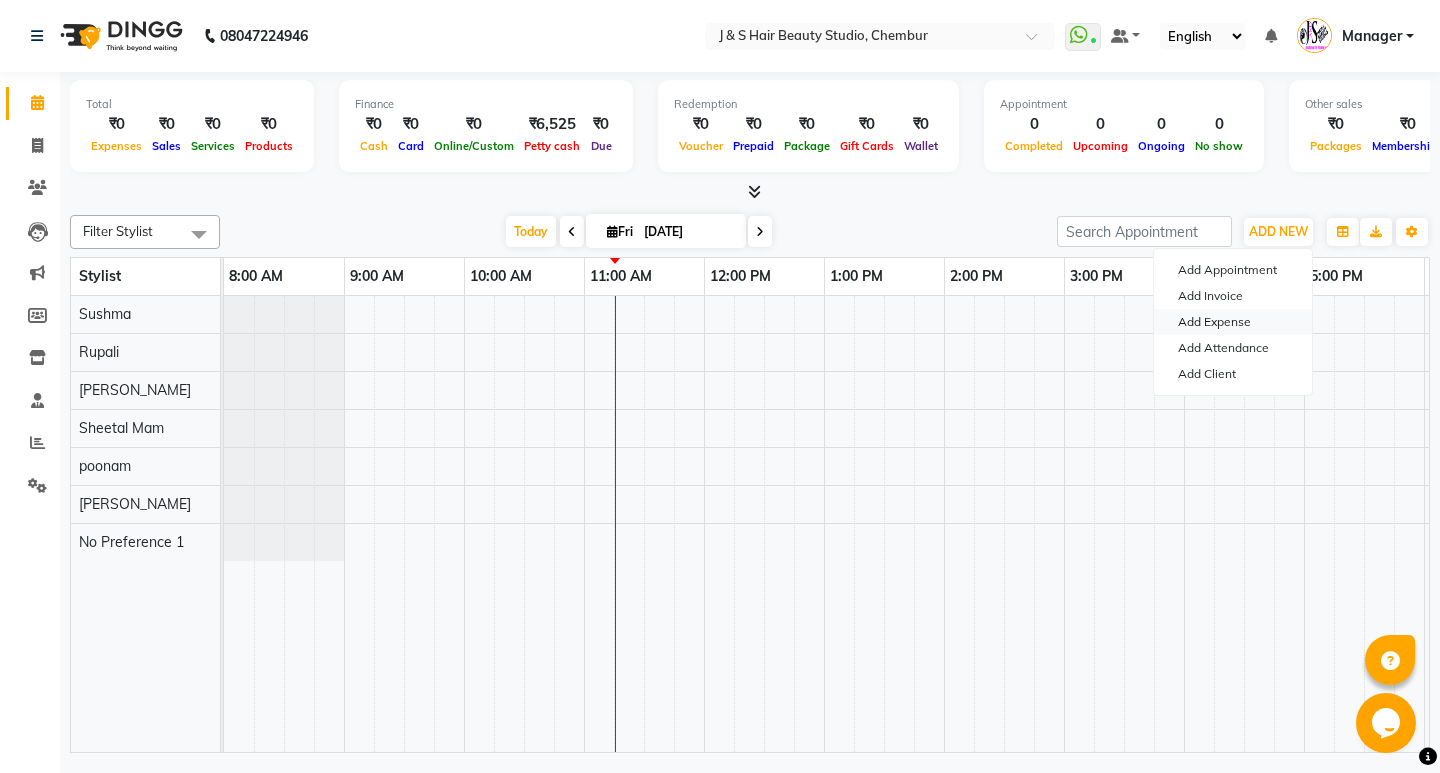 click on "Add Expense" at bounding box center [1233, 322] 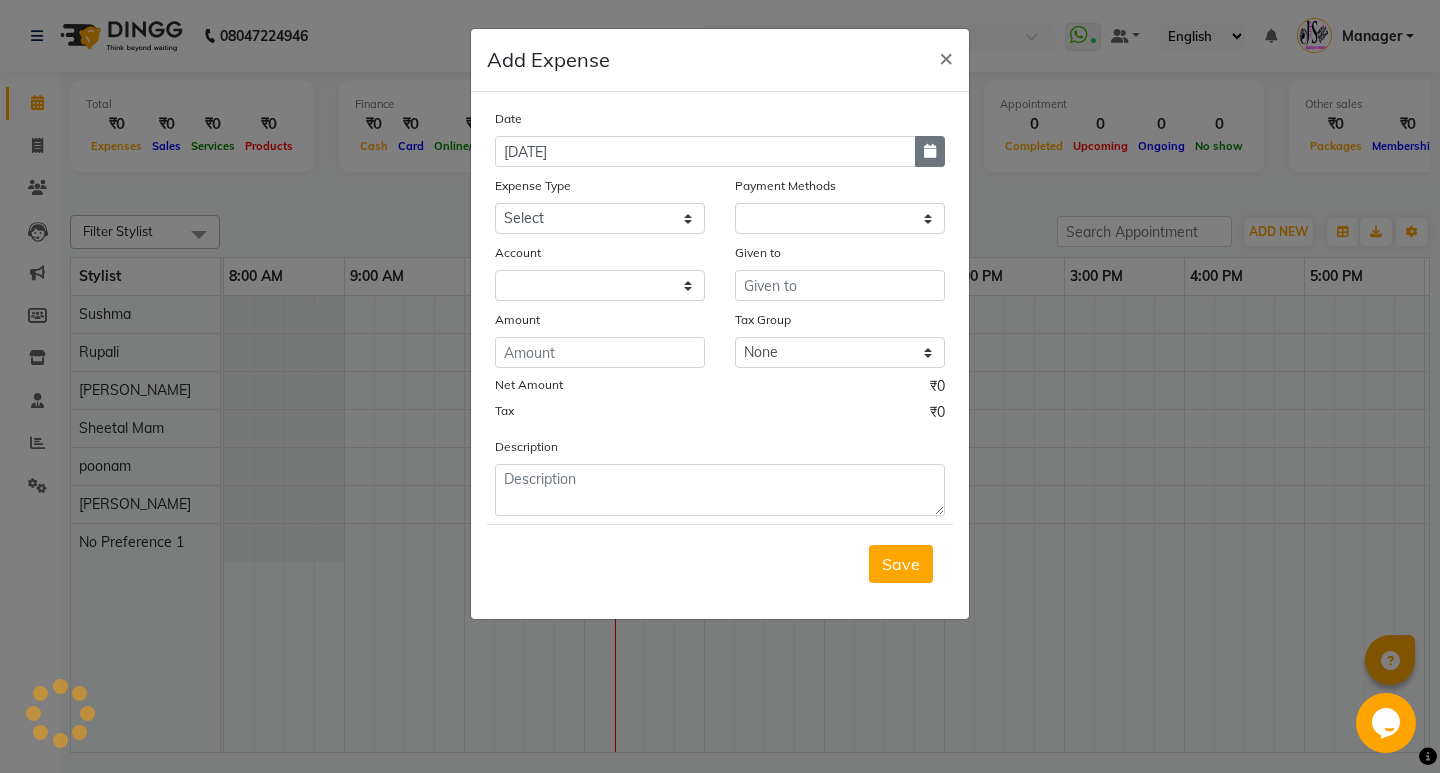 click 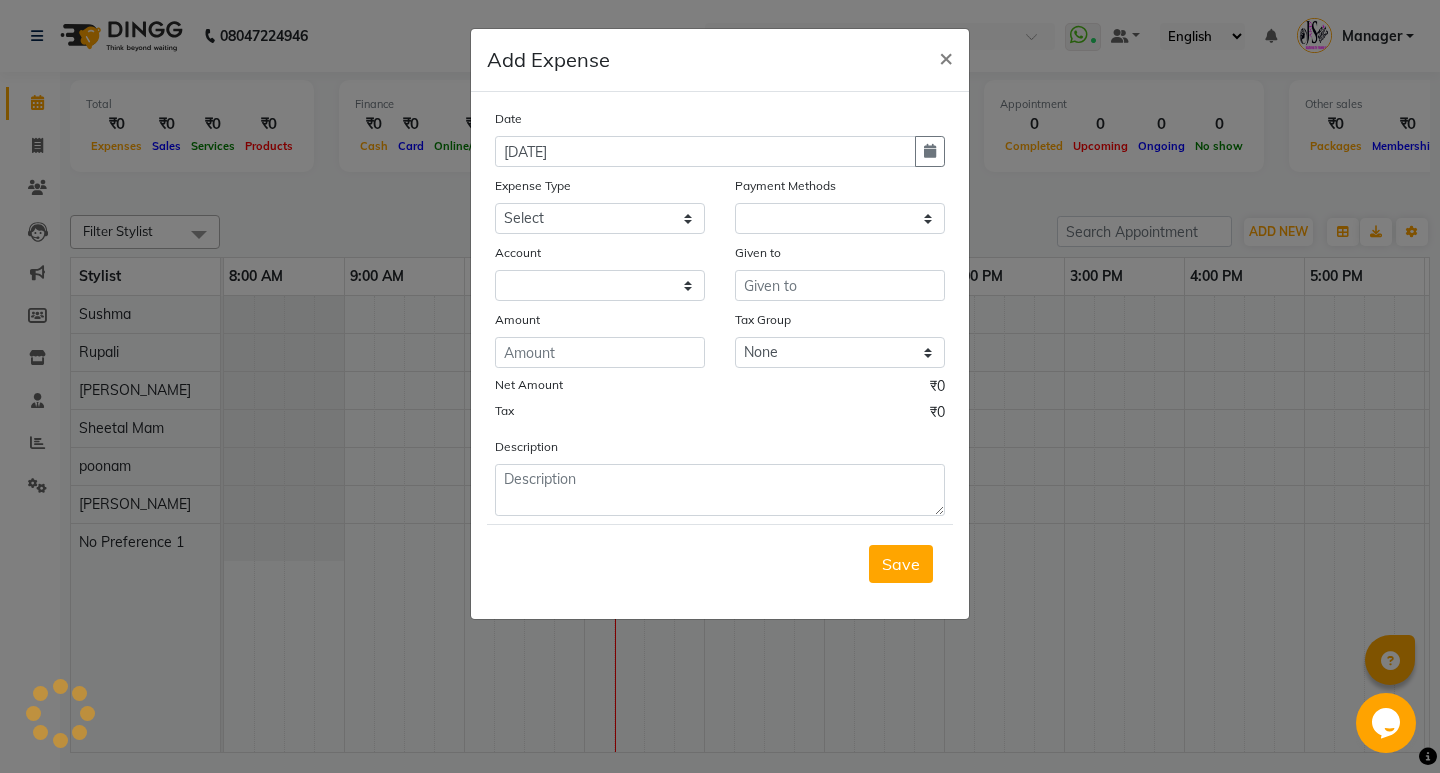 select on "1" 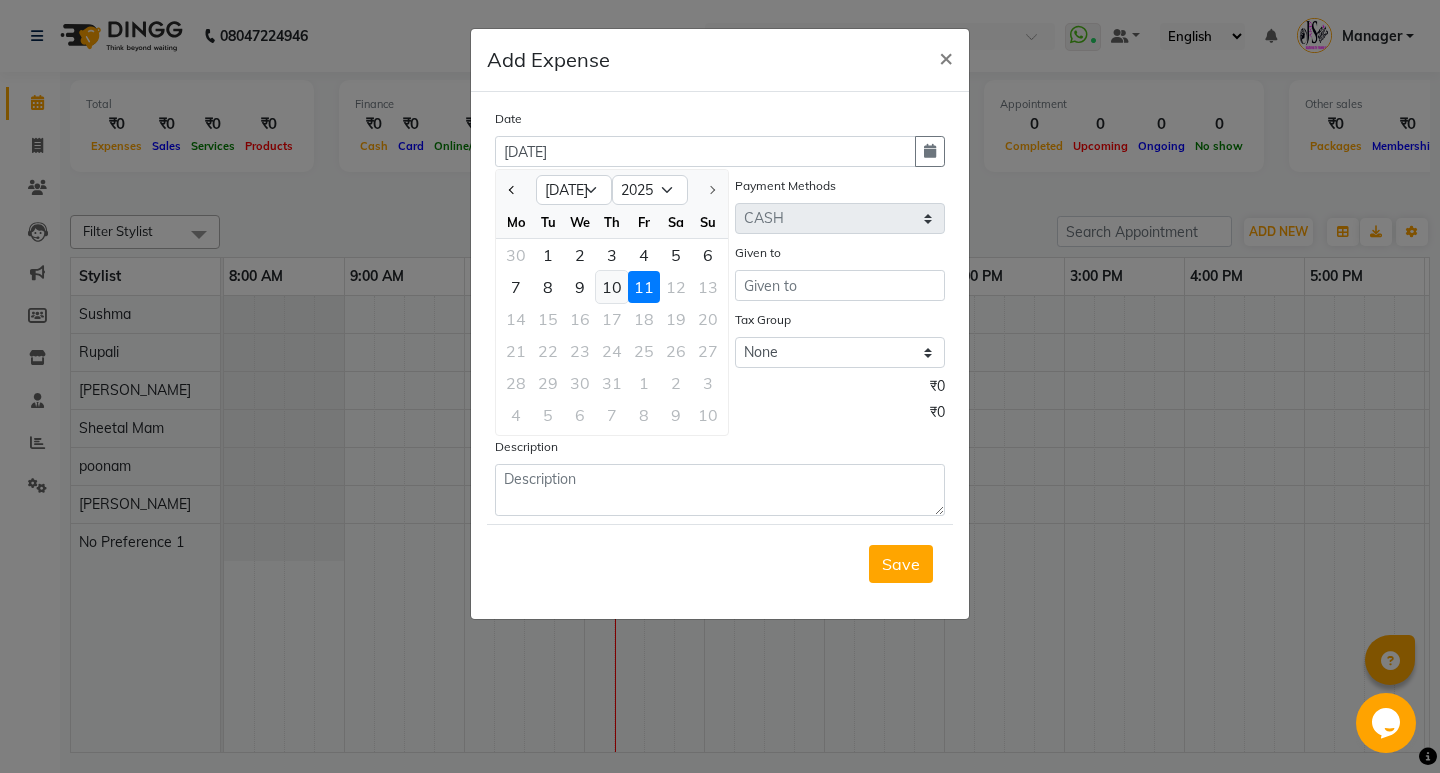 click on "10" 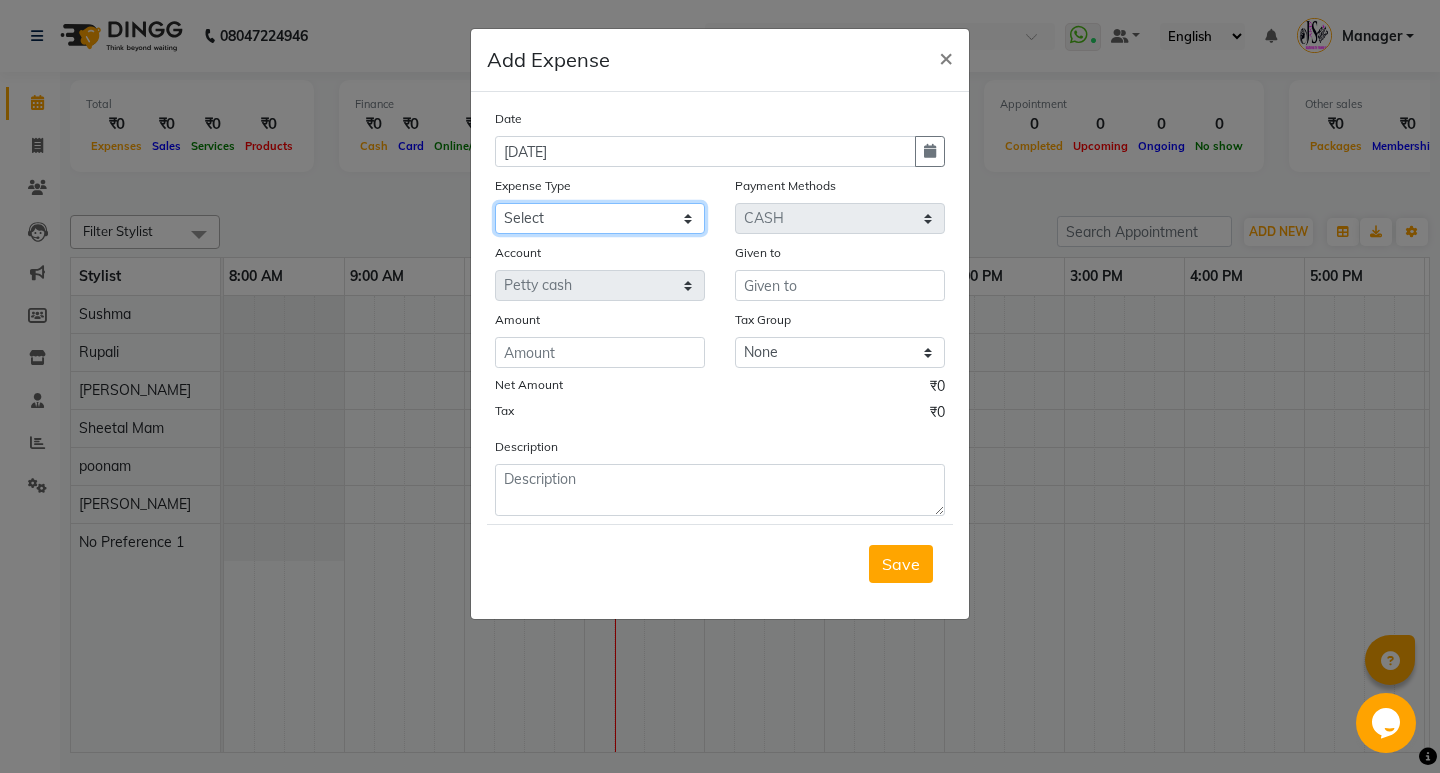 click on "Select 2500 Advance Salary Bank charges Car maintenance  Cash transfer to bank Cash transfer to hub Client Snacks Clinical charges Equipment Fuel Govt fee Incentive Insurance International purchase Loan Repayment Maintenance Marketing Miscellaneous MRA Other Pantry Product Rent Salary Staff Snacks Tax Tea & Refreshment Utilities" 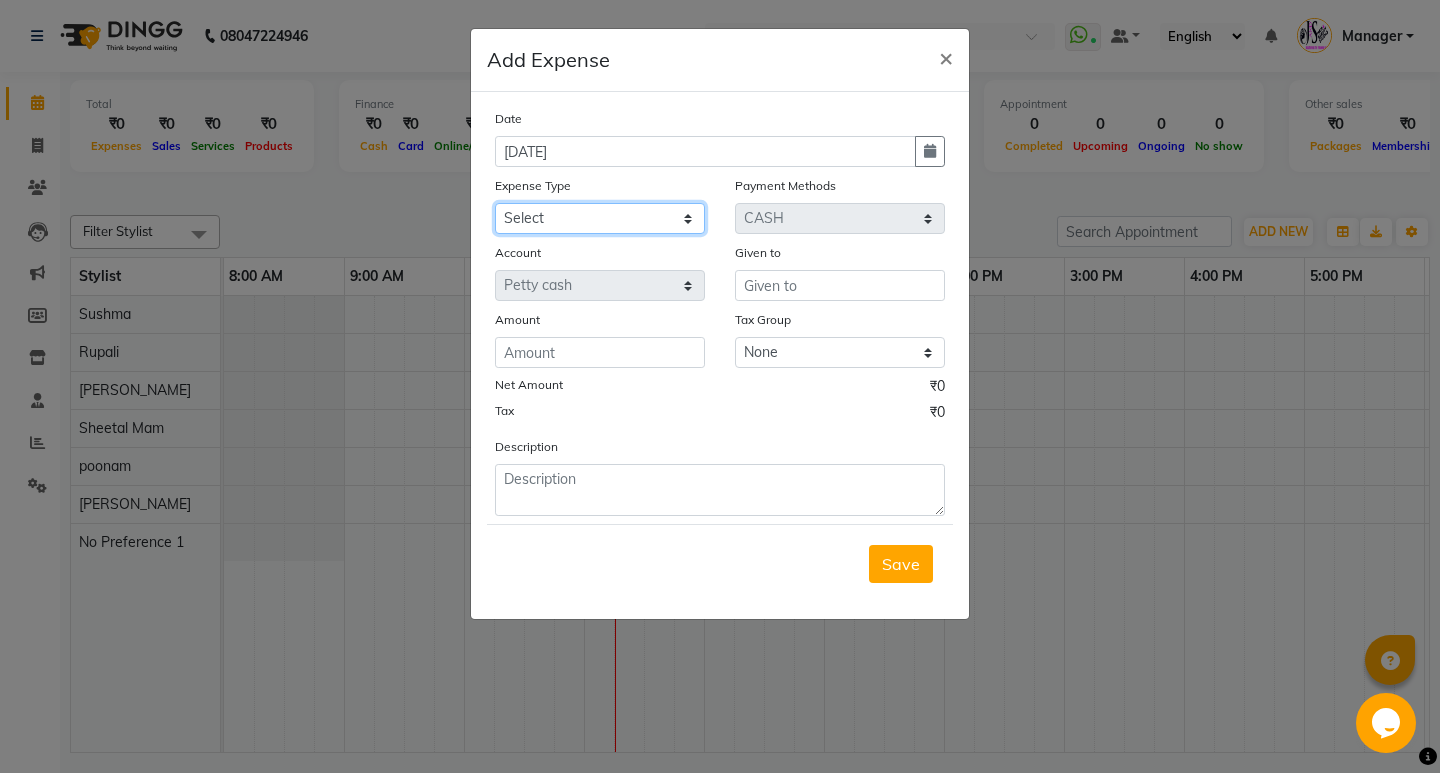 click on "Select 2500 Advance Salary Bank charges Car maintenance  Cash transfer to bank Cash transfer to hub Client Snacks Clinical charges Equipment Fuel Govt fee Incentive Insurance International purchase Loan Repayment Maintenance Marketing Miscellaneous MRA Other Pantry Product Rent Salary Staff Snacks Tax Tea & Refreshment Utilities" 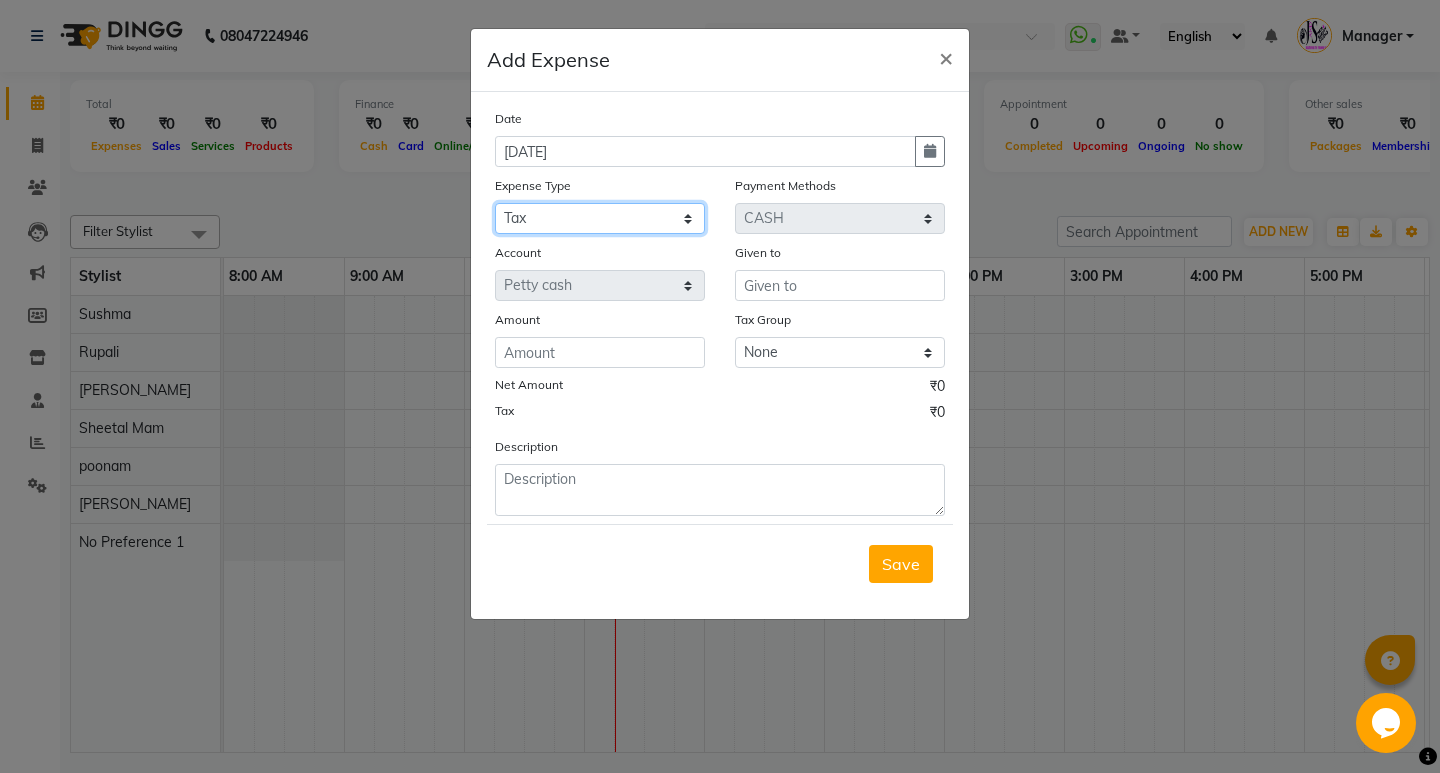 click on "Select 2500 Advance Salary Bank charges Car maintenance  Cash transfer to bank Cash transfer to hub Client Snacks Clinical charges Equipment Fuel Govt fee Incentive Insurance International purchase Loan Repayment Maintenance Marketing Miscellaneous MRA Other Pantry Product Rent Salary Staff Snacks Tax Tea & Refreshment Utilities" 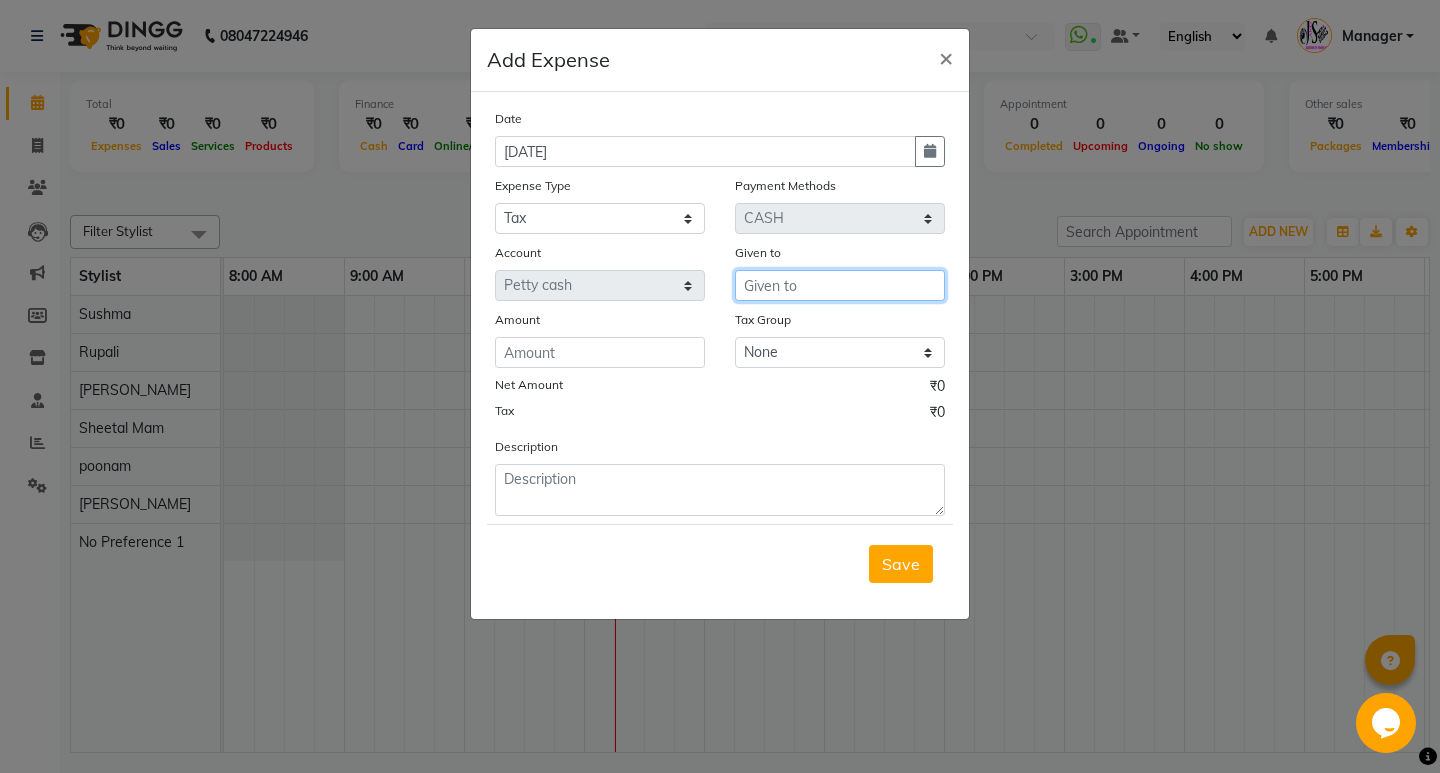 click at bounding box center (840, 285) 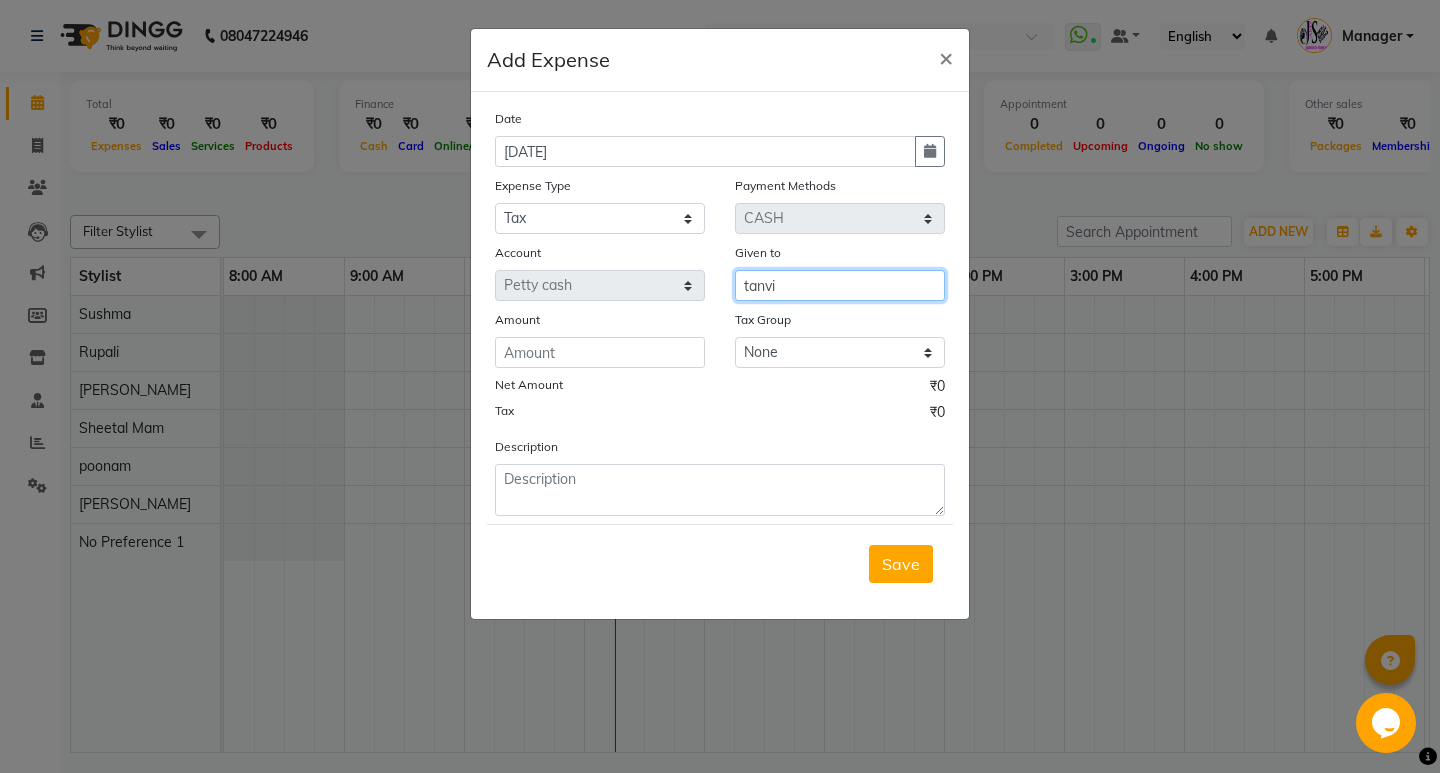 type on "tanvi" 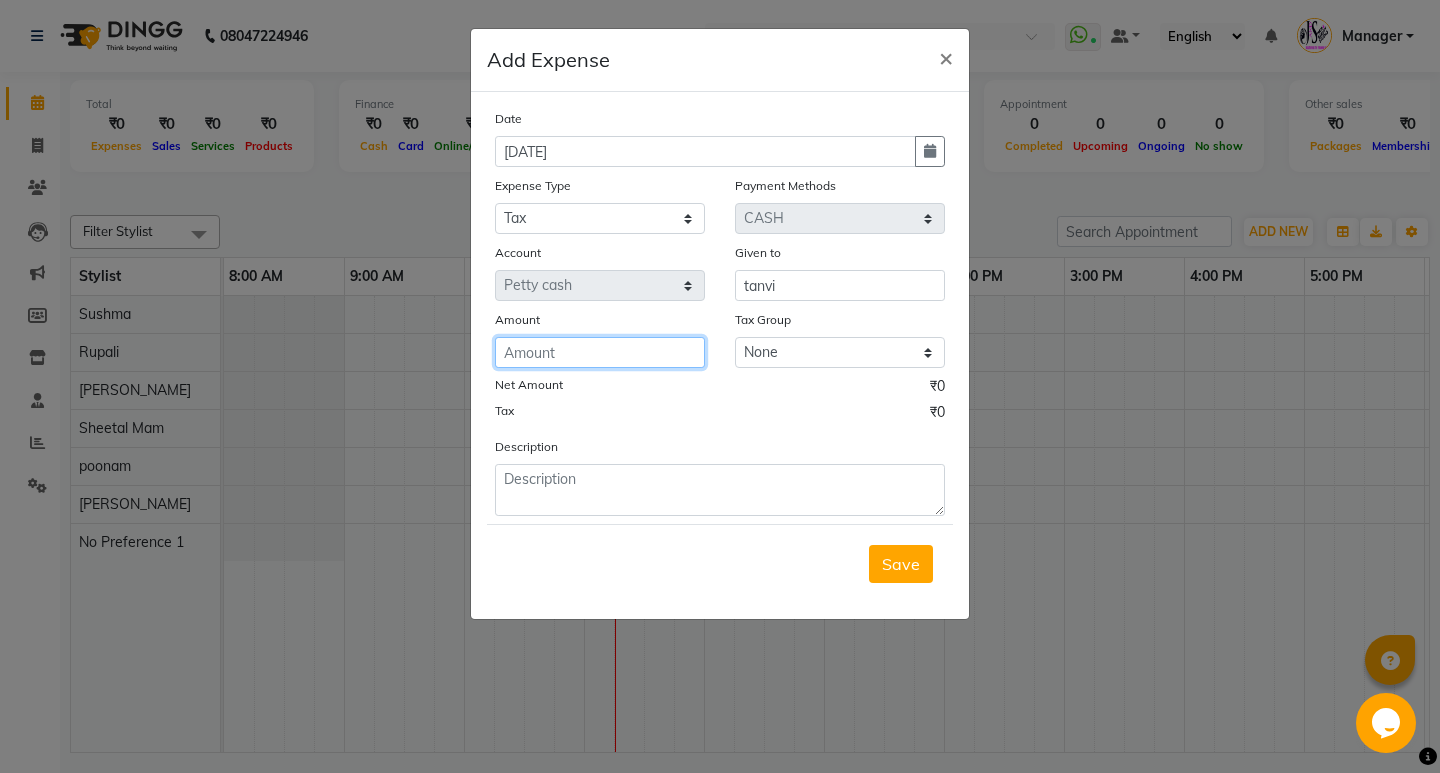 click 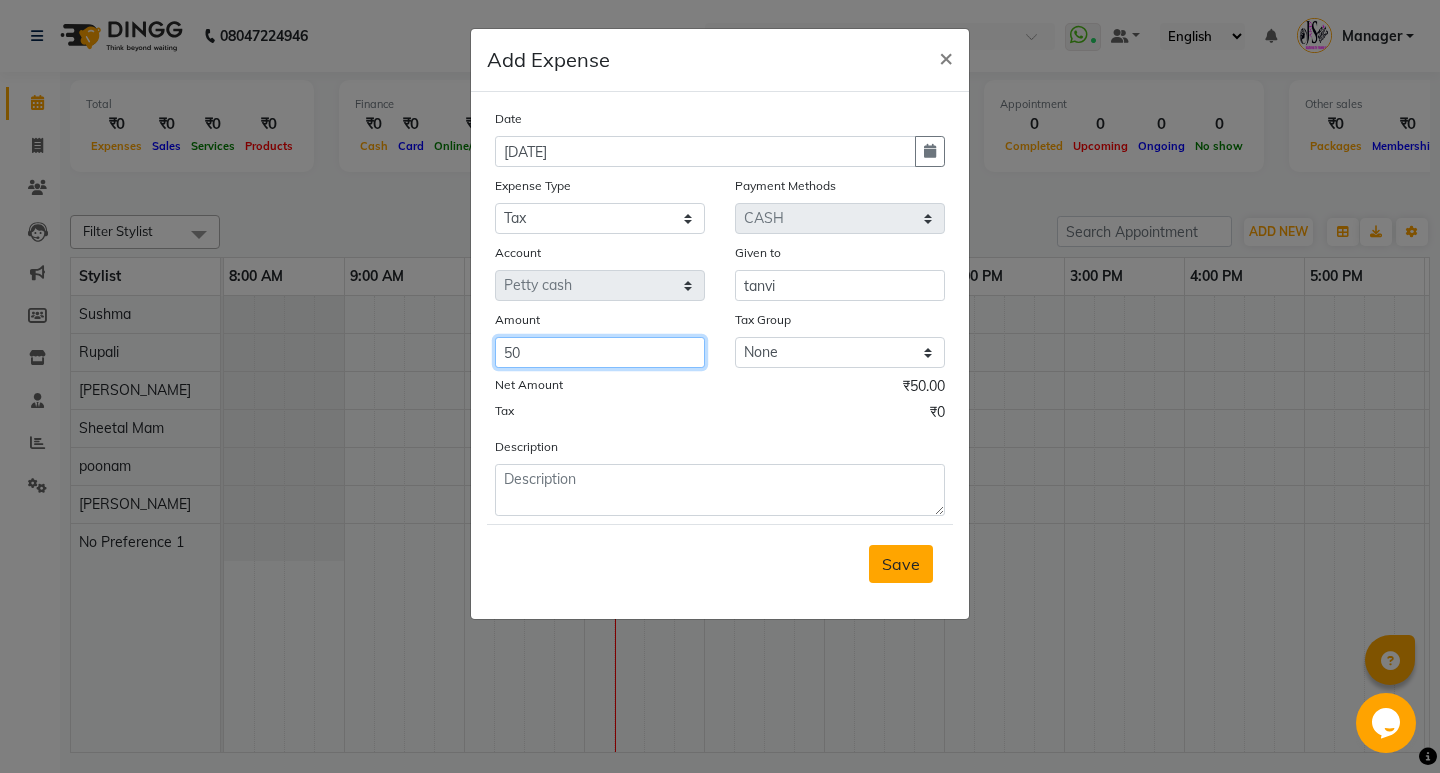 type on "50" 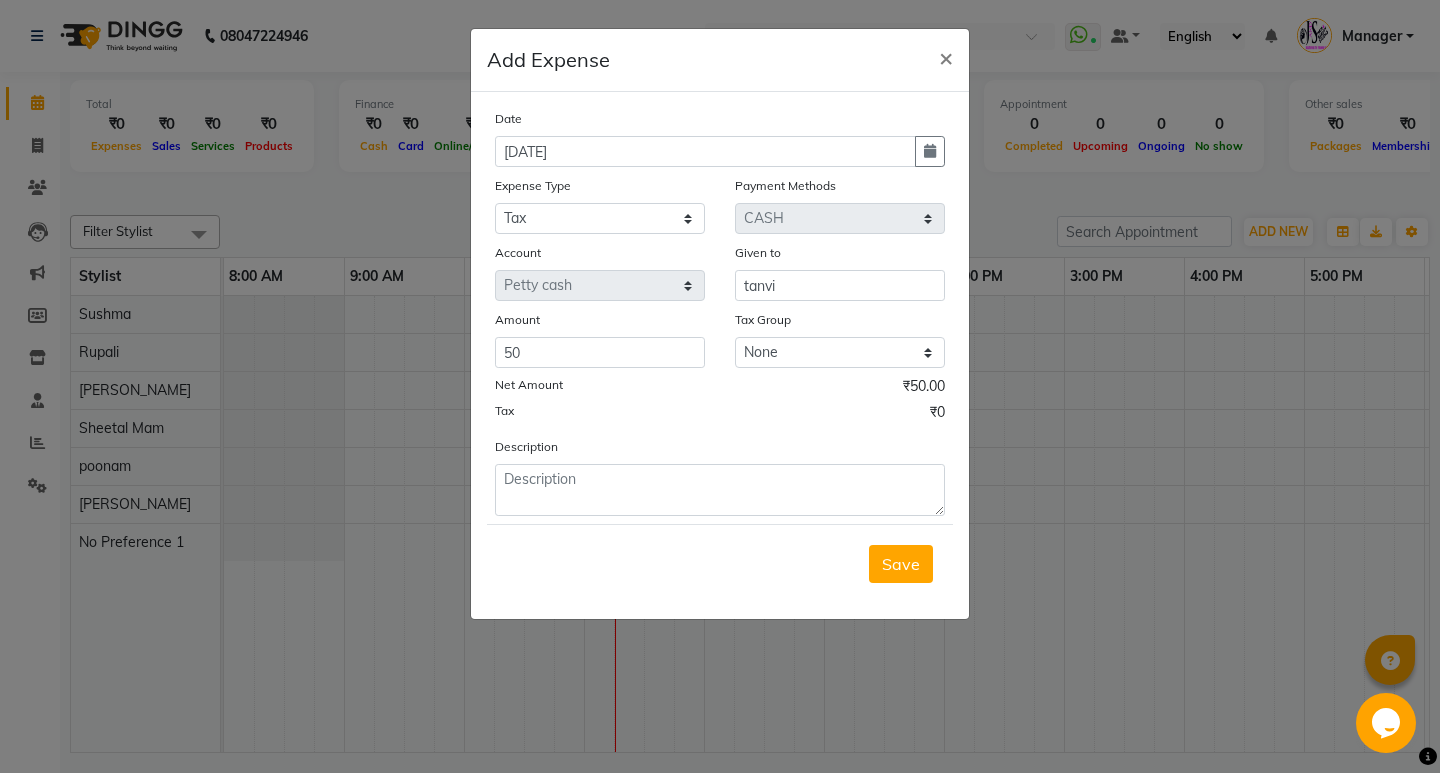 click on "Save" at bounding box center (901, 564) 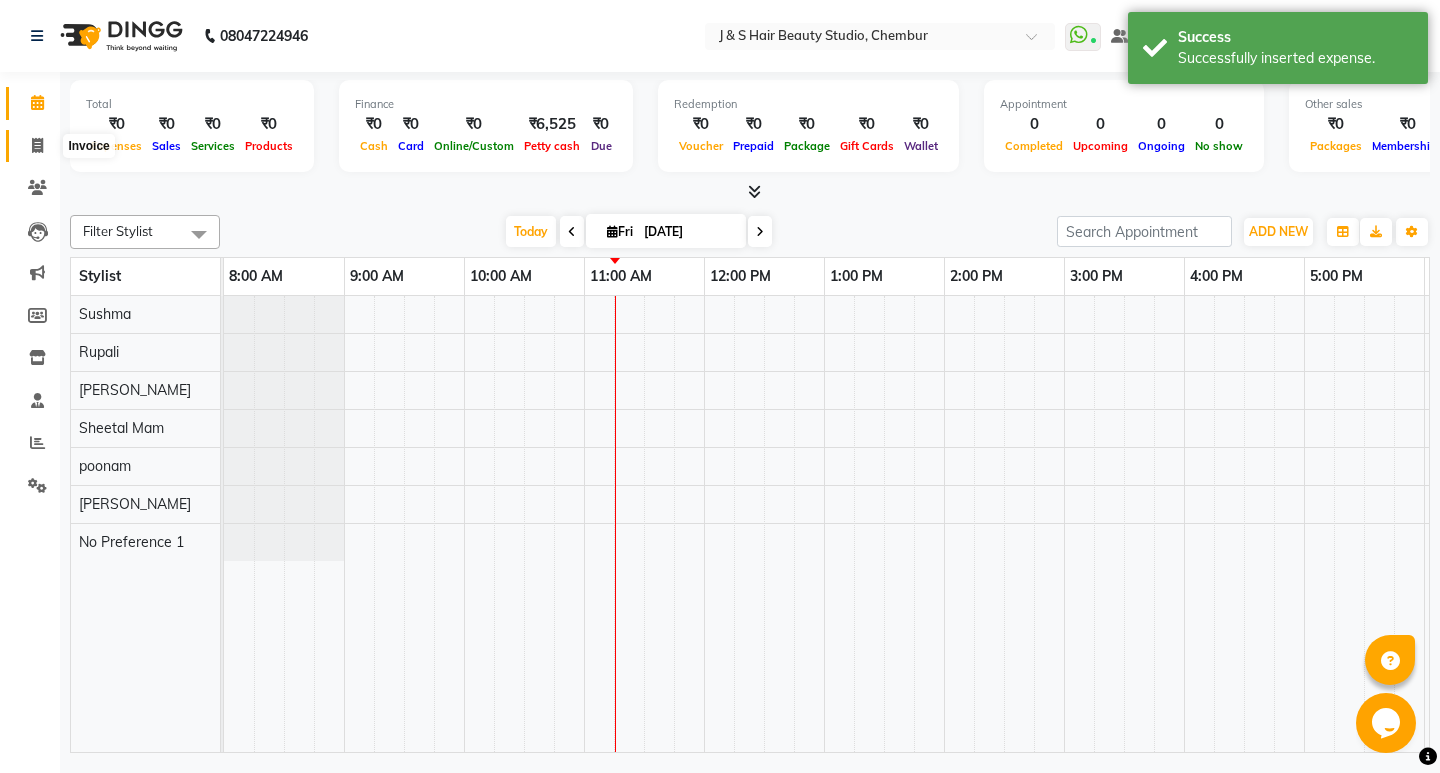 click 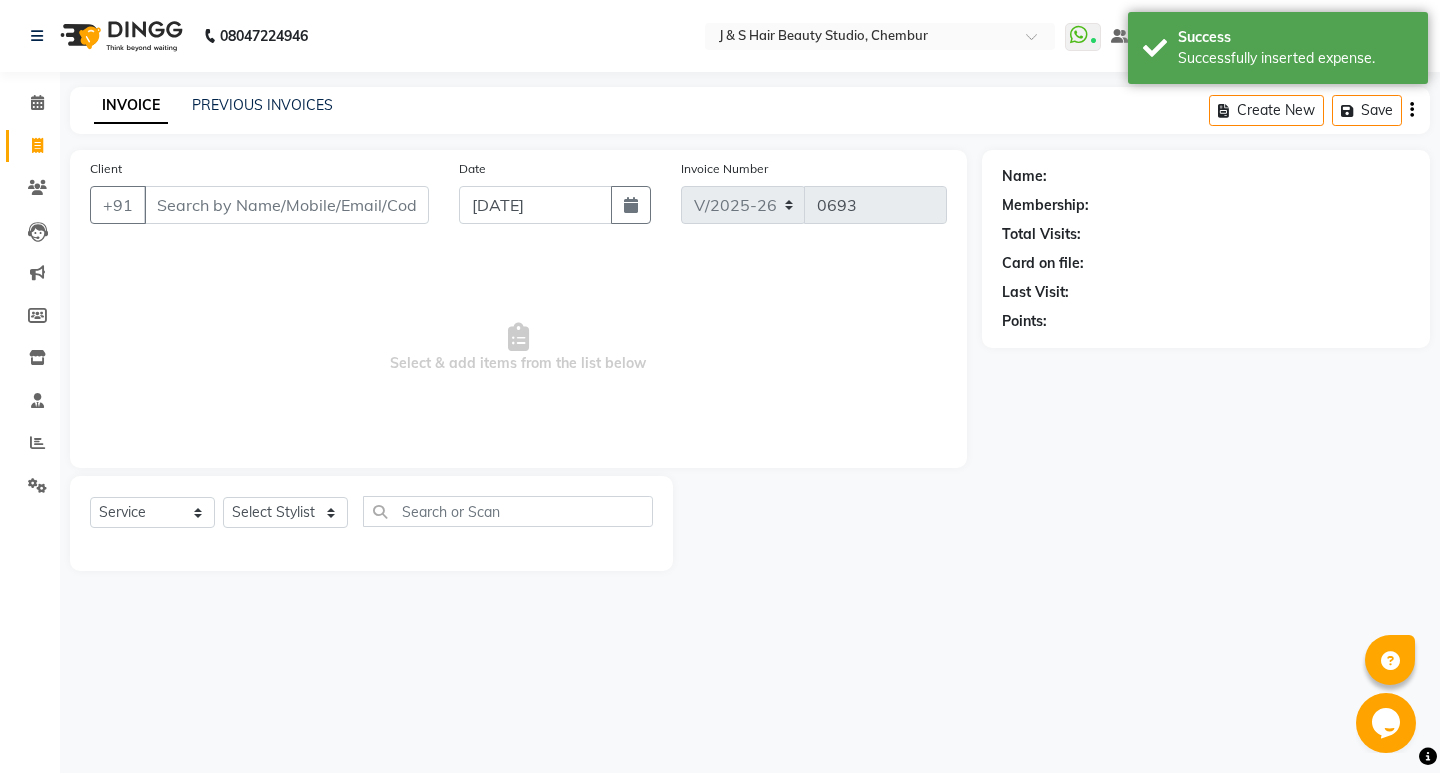 click on "INVOICE PREVIOUS INVOICES Create New   Save" 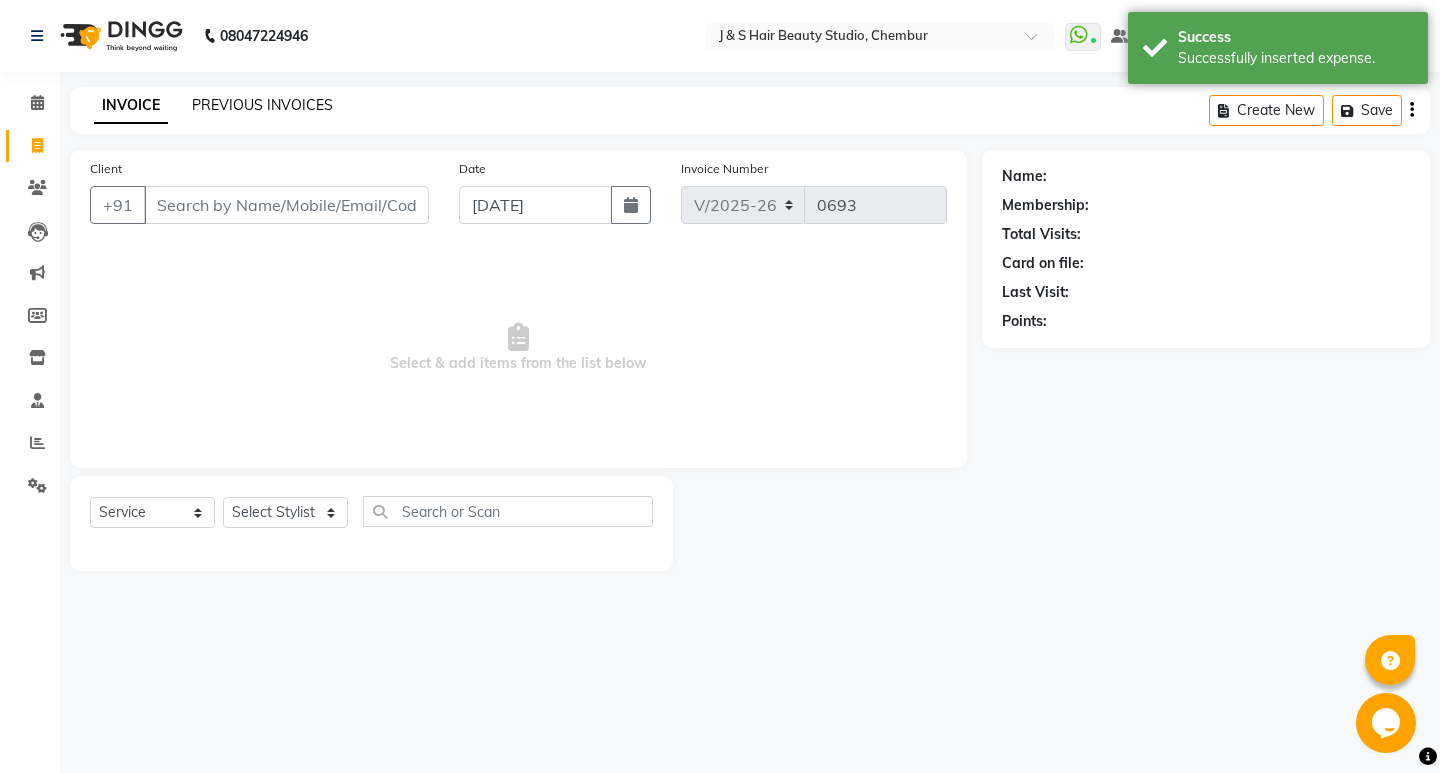 click on "PREVIOUS INVOICES" 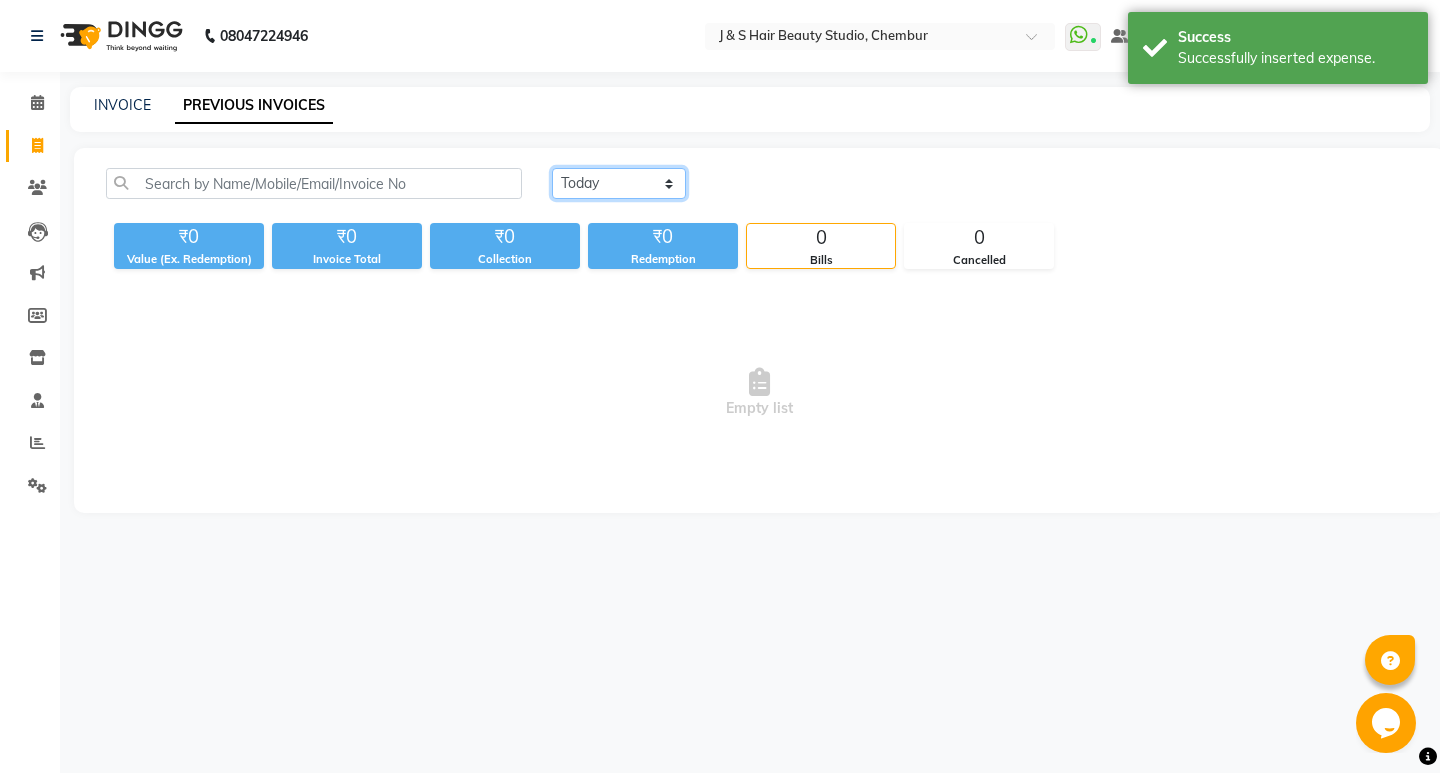 click on "[DATE] [DATE] Custom Range" 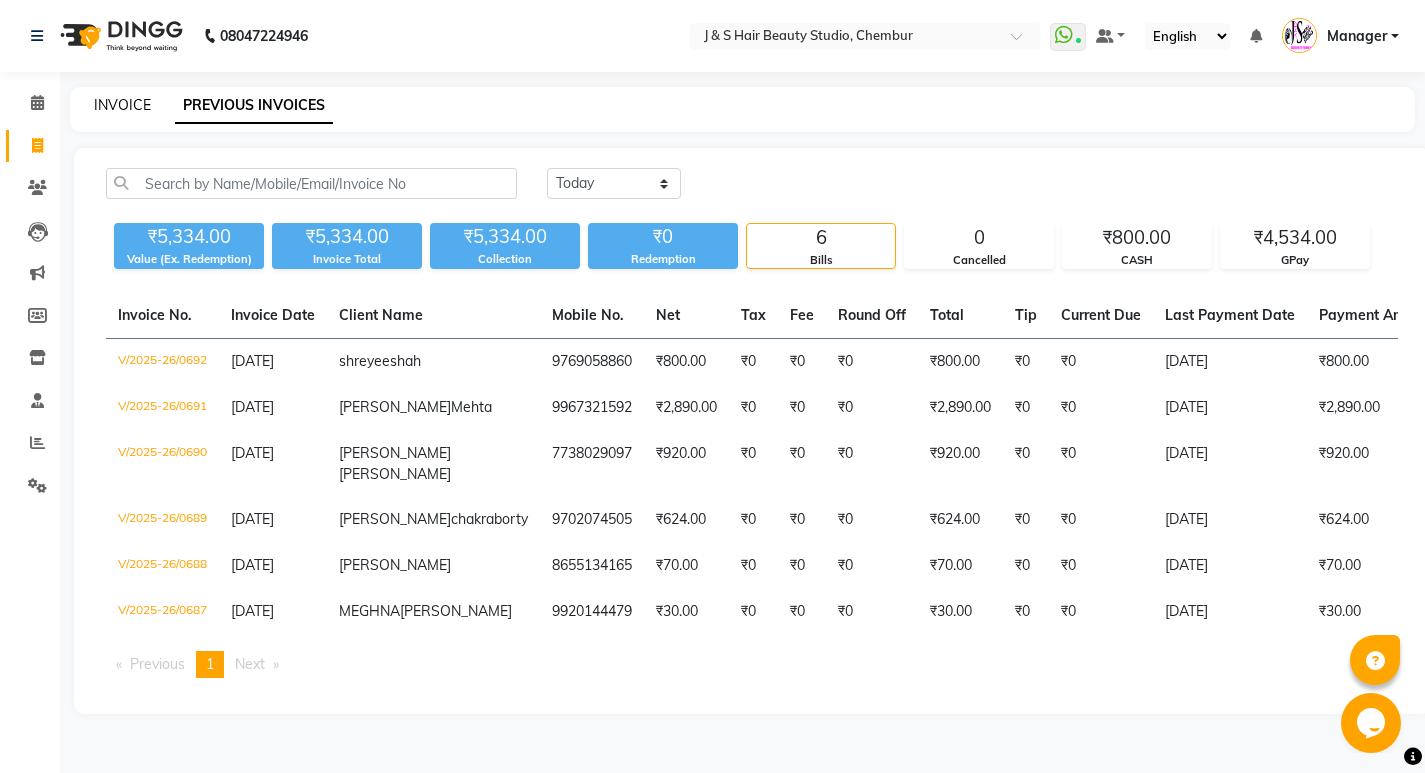 click on "INVOICE" 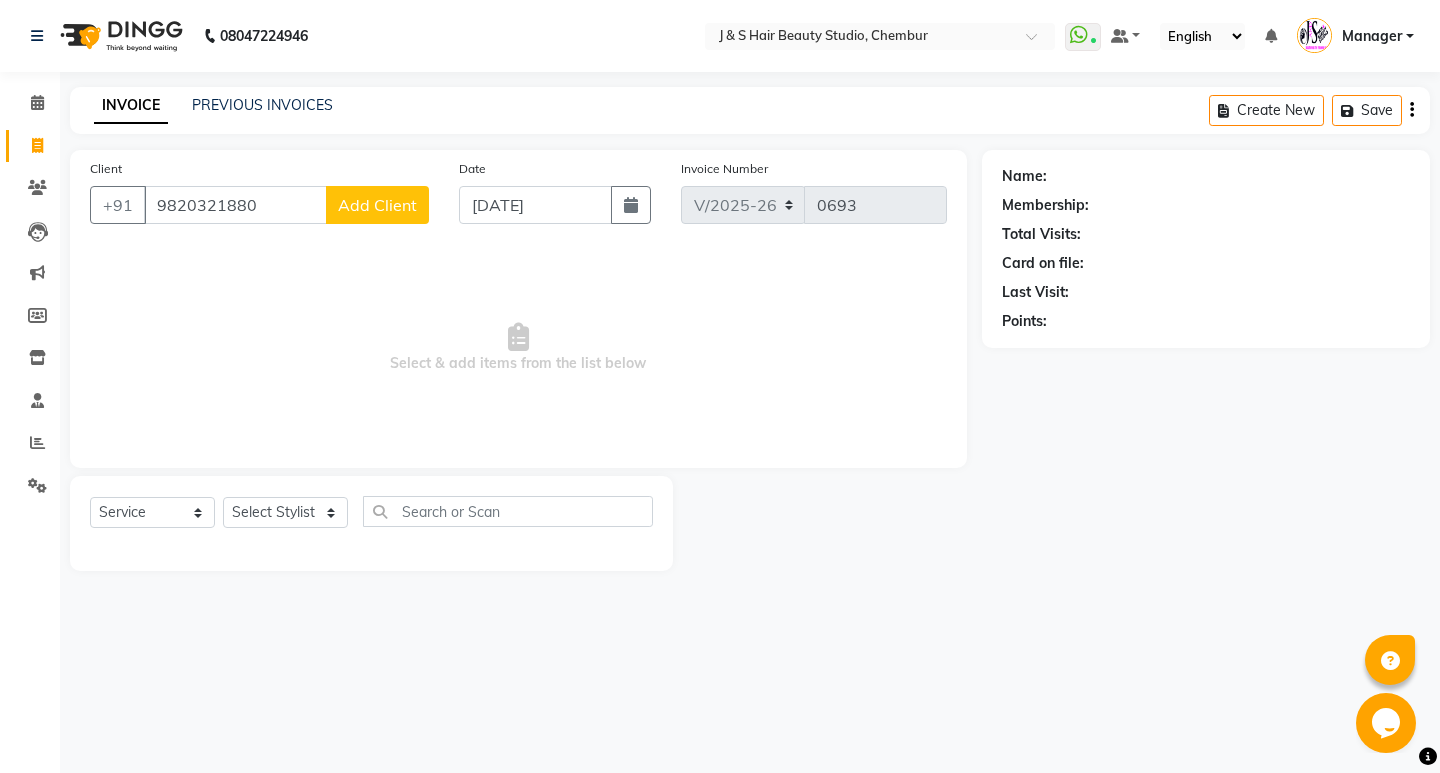 type on "9820321880" 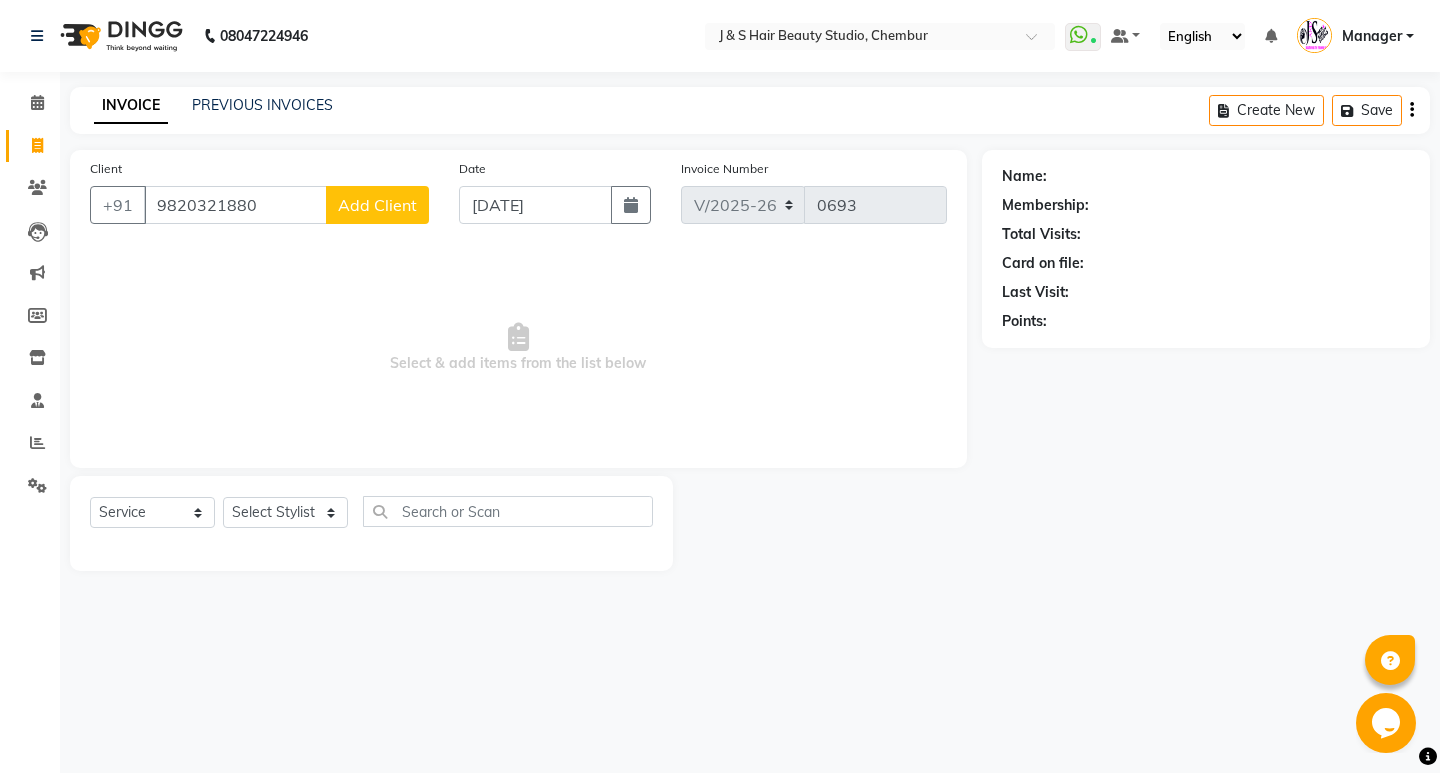 select on "22" 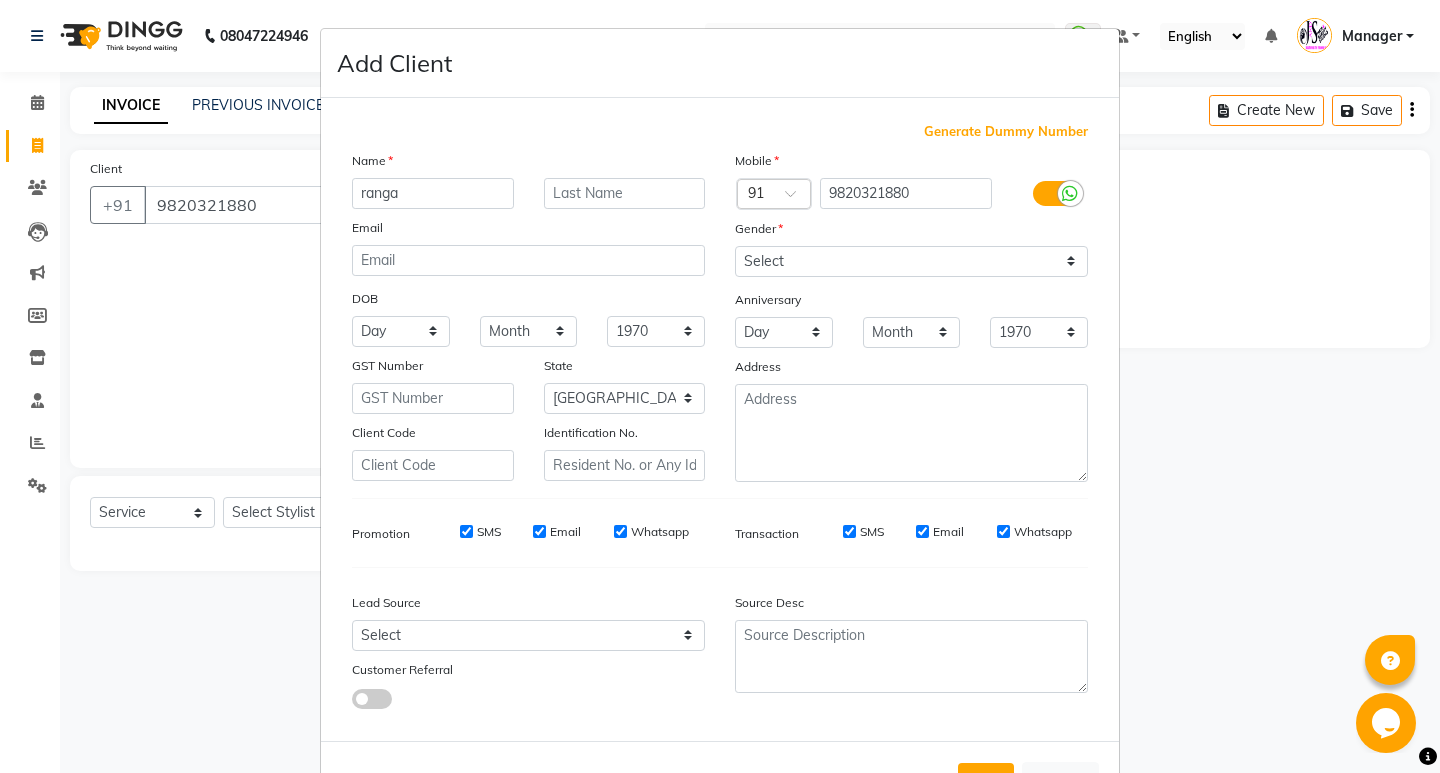 type on "ranga" 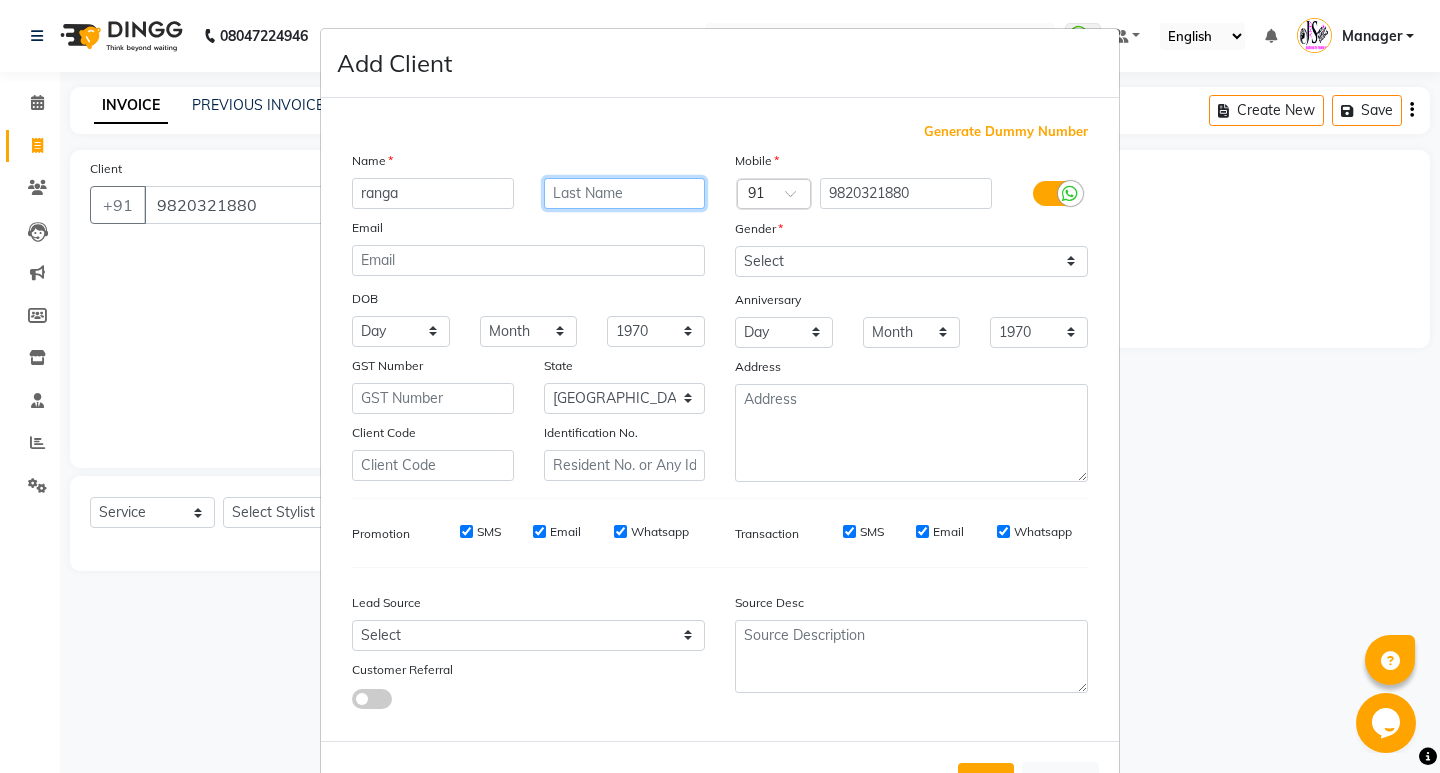 click at bounding box center [625, 193] 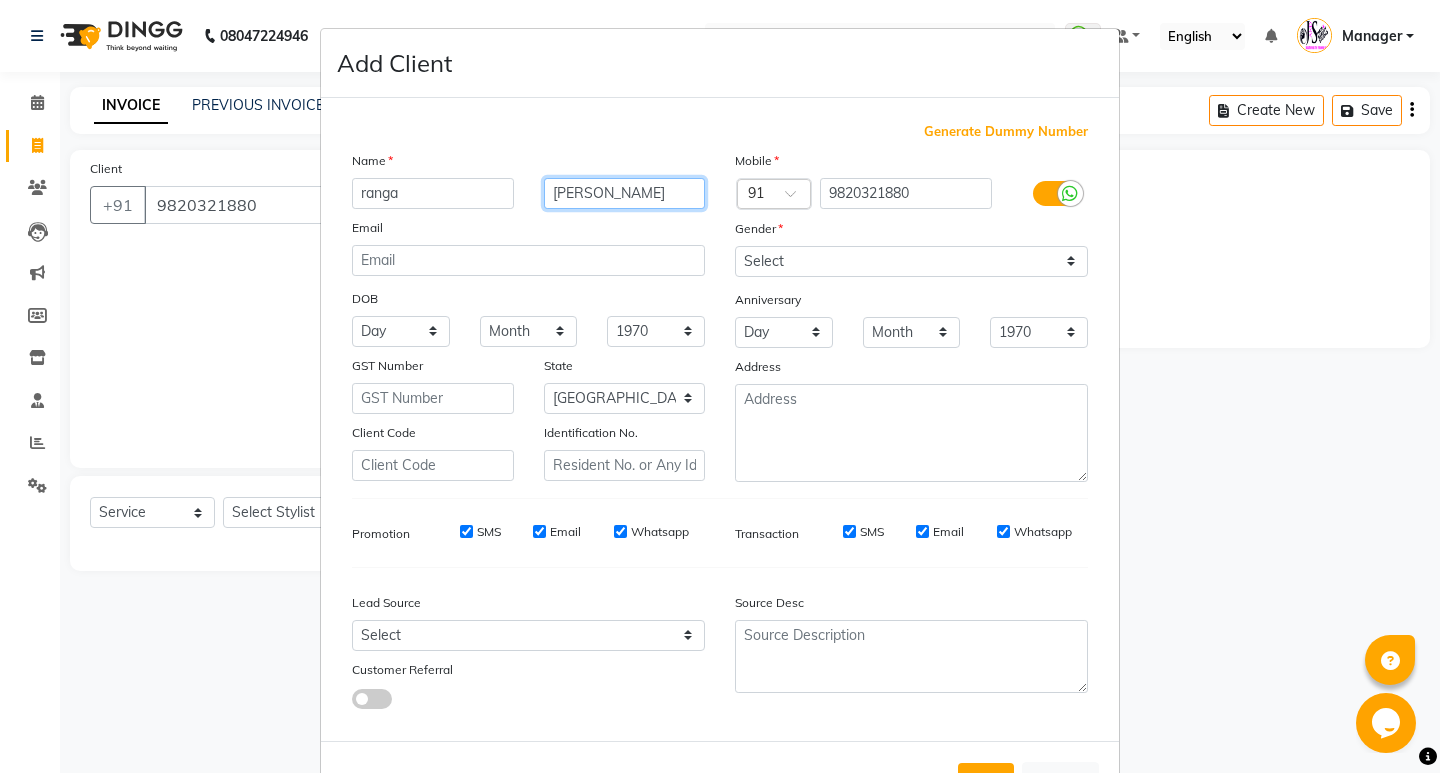 type on "[PERSON_NAME]" 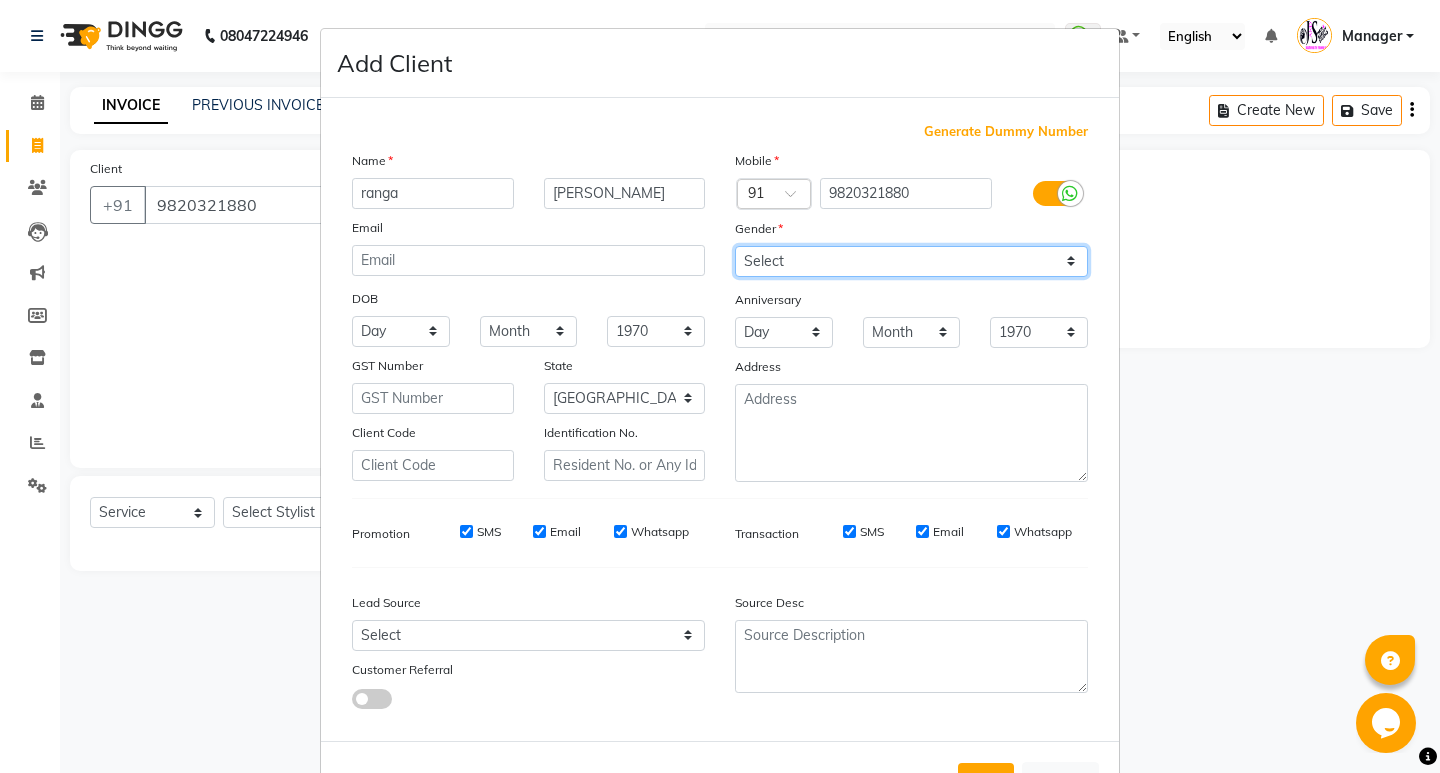click on "Select [DEMOGRAPHIC_DATA] [DEMOGRAPHIC_DATA] Other Prefer Not To Say" at bounding box center (911, 261) 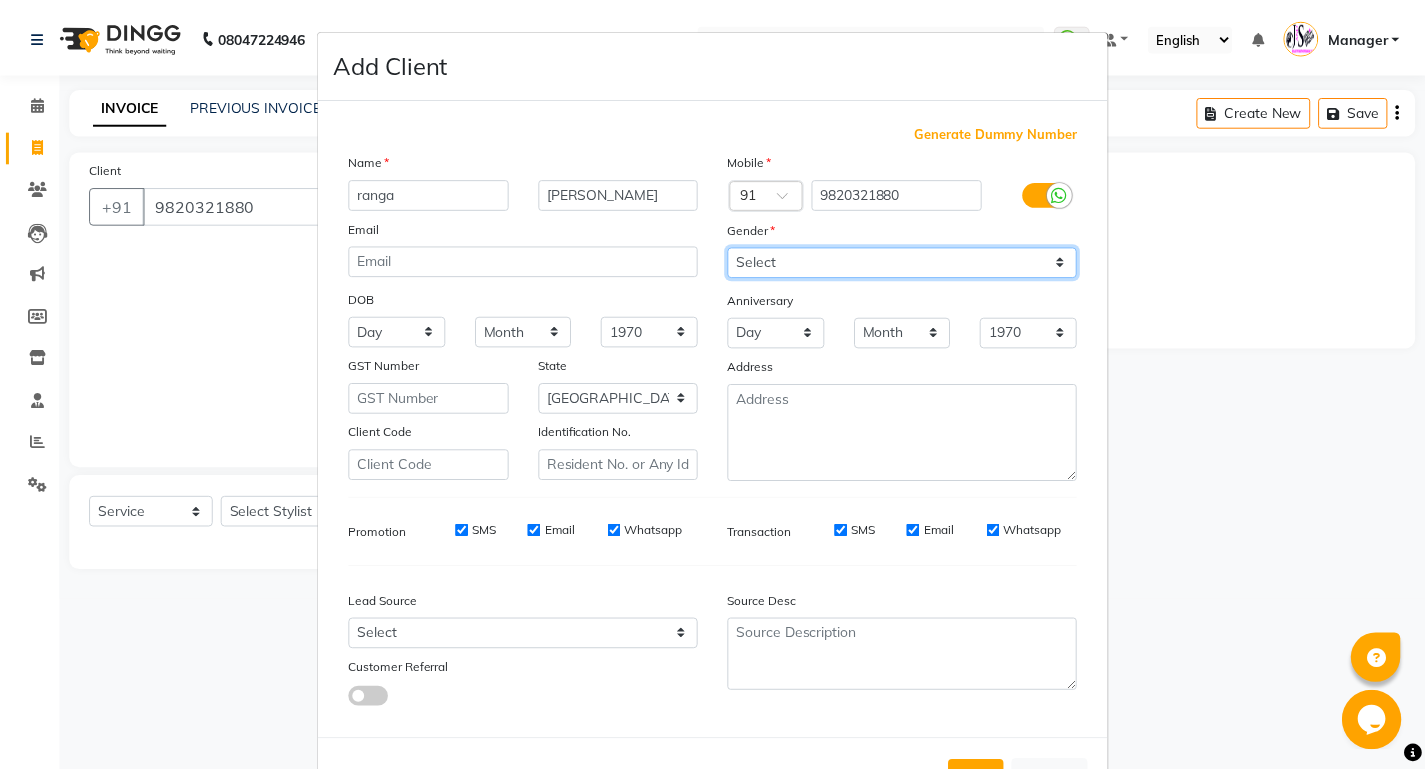 scroll, scrollTop: 76, scrollLeft: 0, axis: vertical 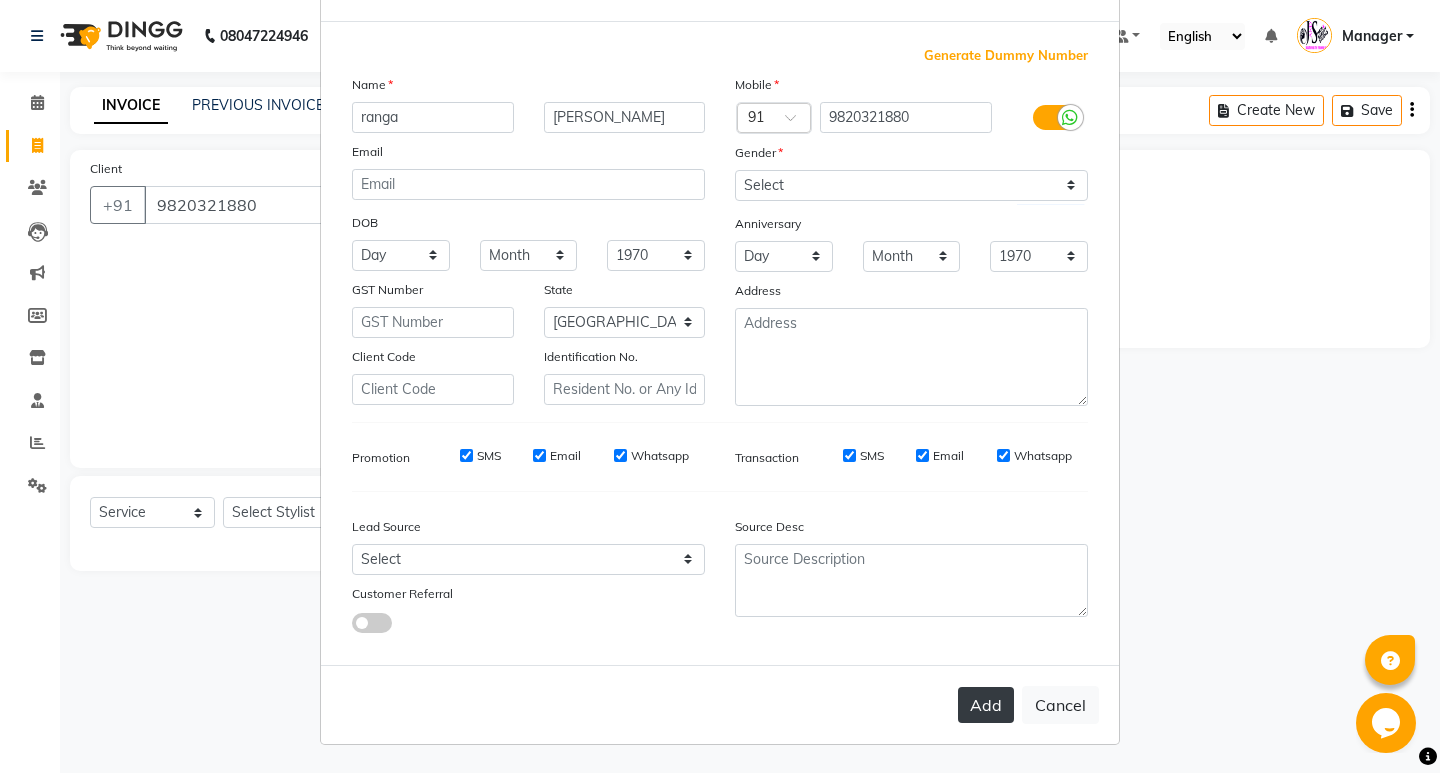 click on "Add" at bounding box center [986, 705] 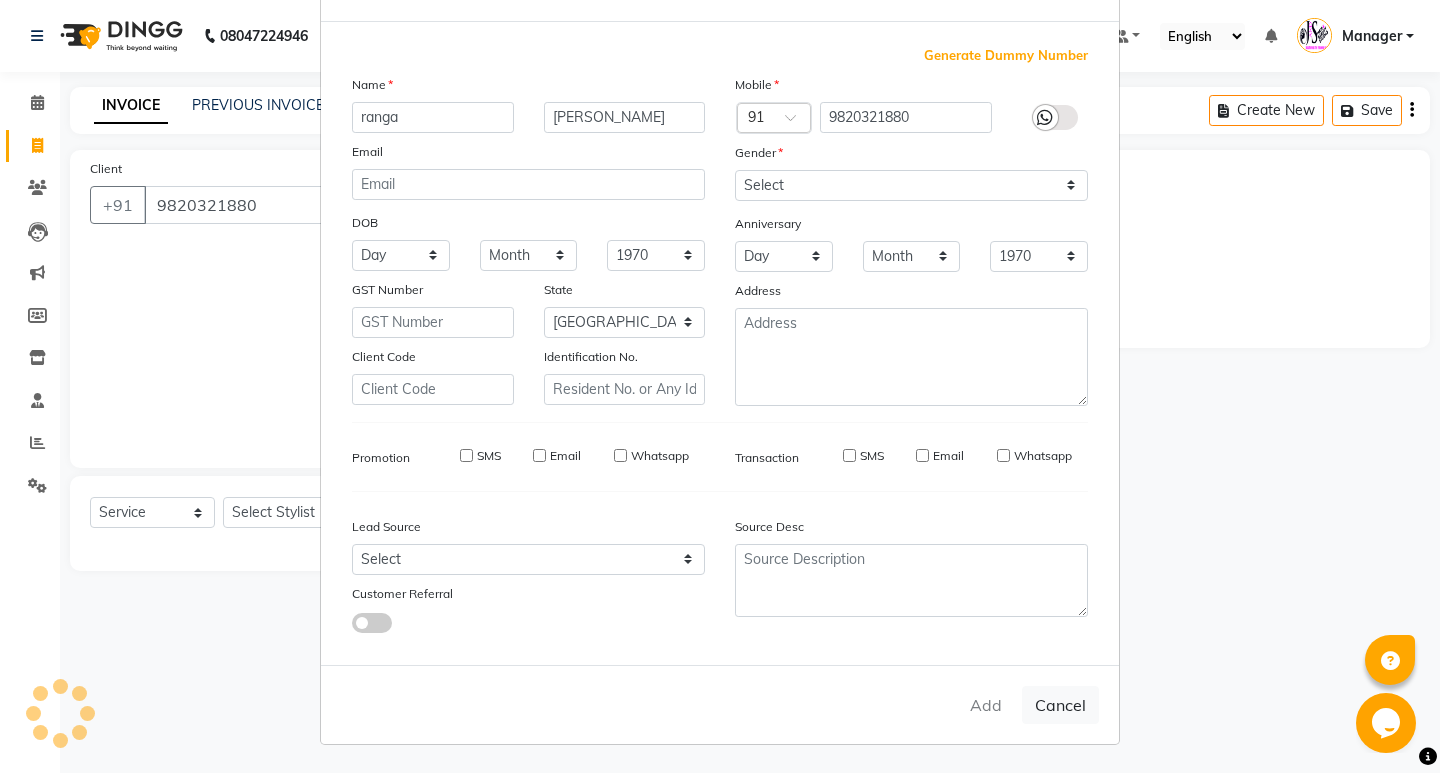 type 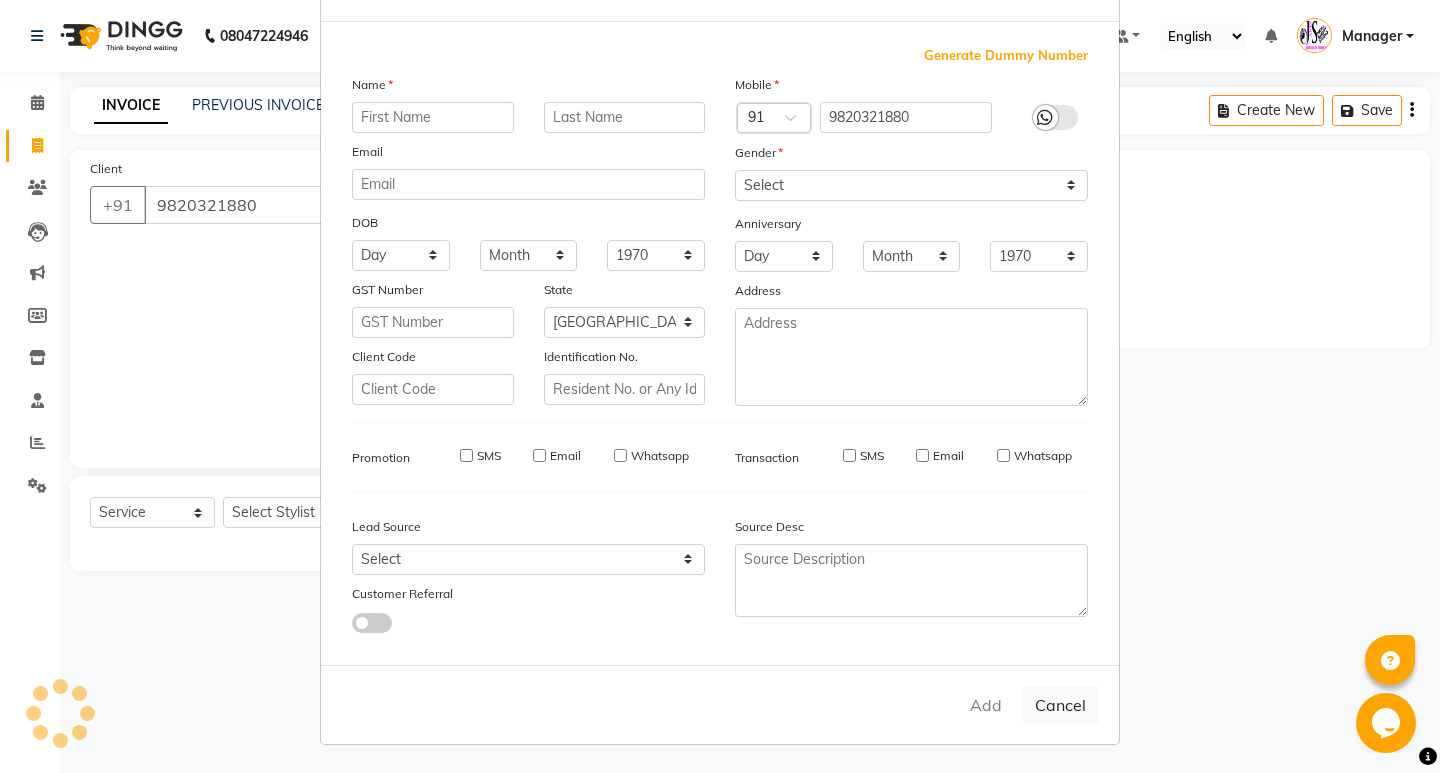 select 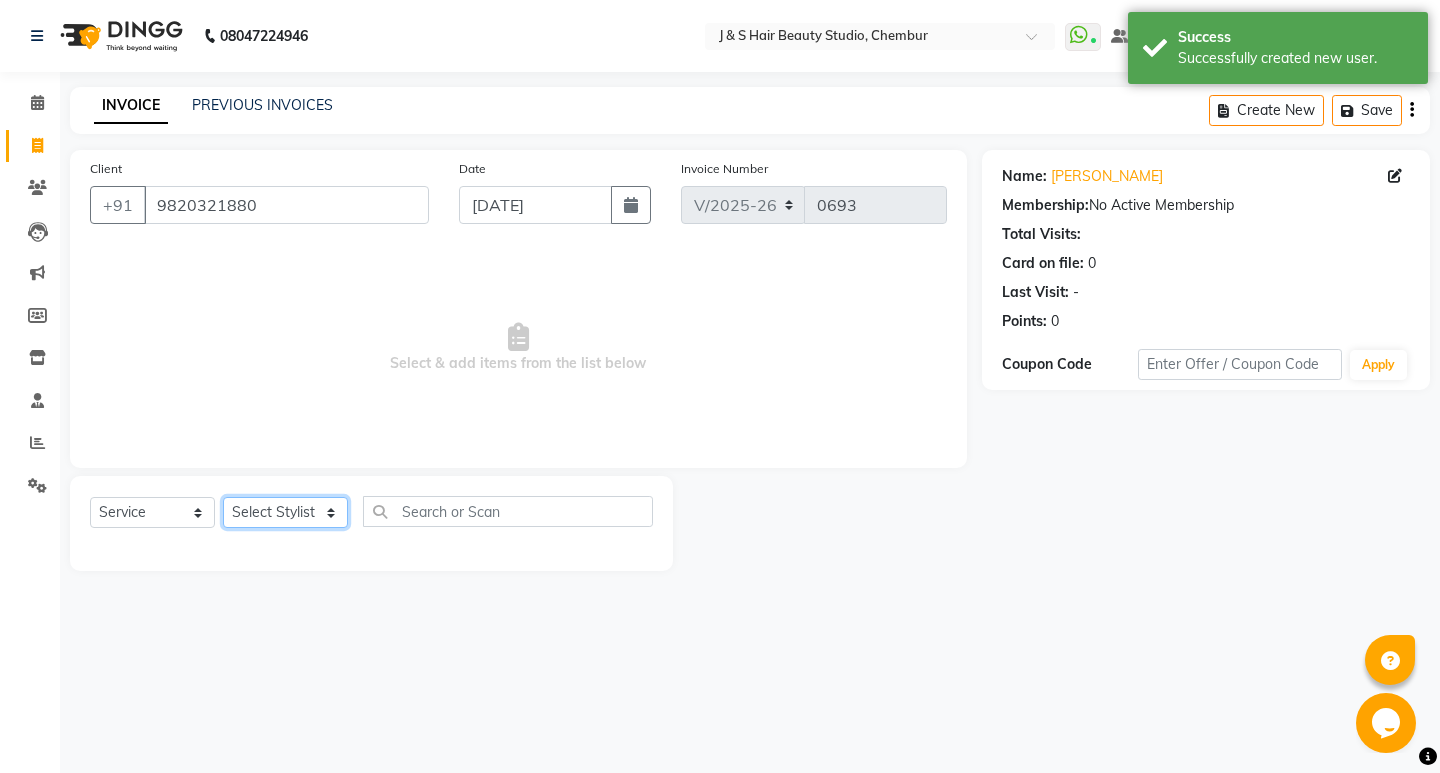click on "Select Stylist Manager [PERSON_NAME] No Preference 1 poonam [PERSON_NAME] Sheetal Mam [PERSON_NAME]  [PERSON_NAME]" 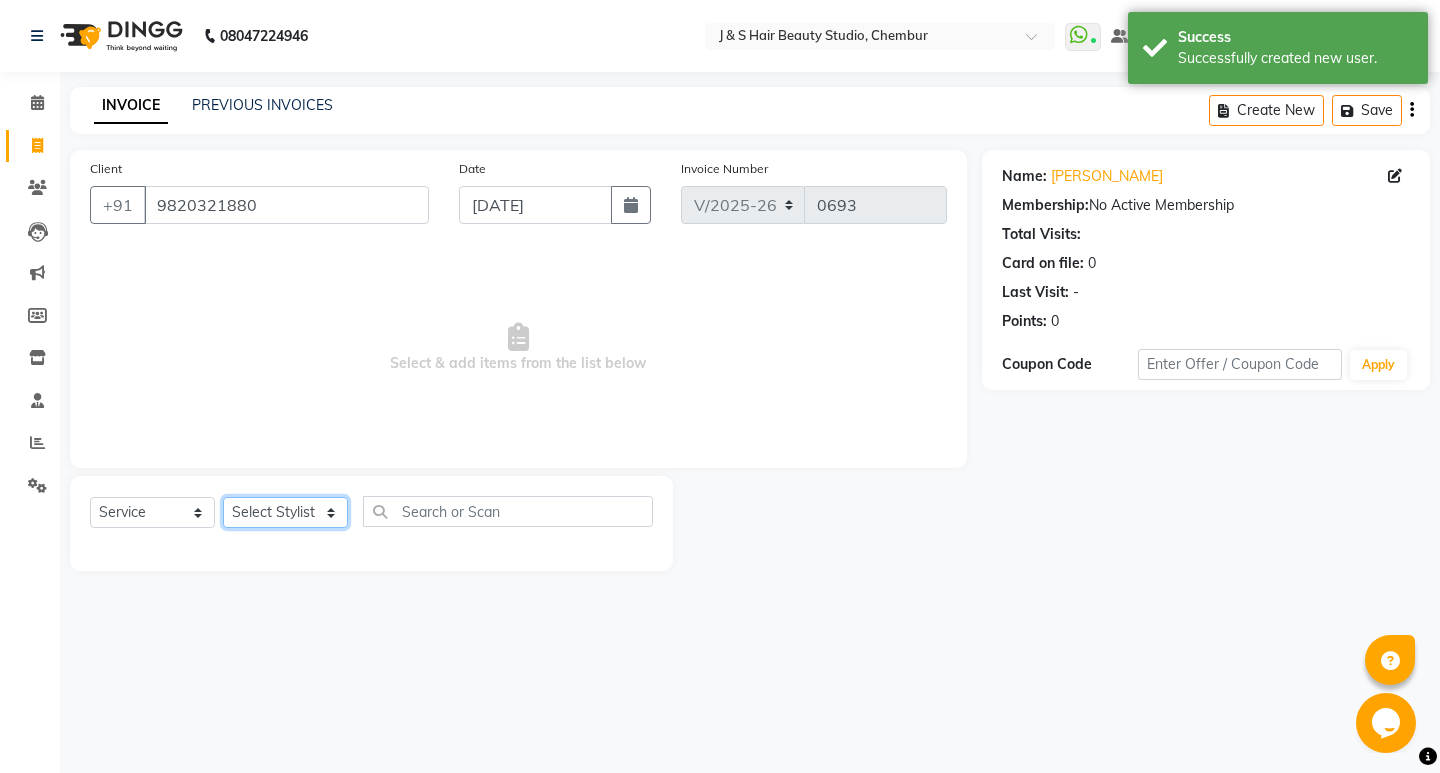 select on "4180" 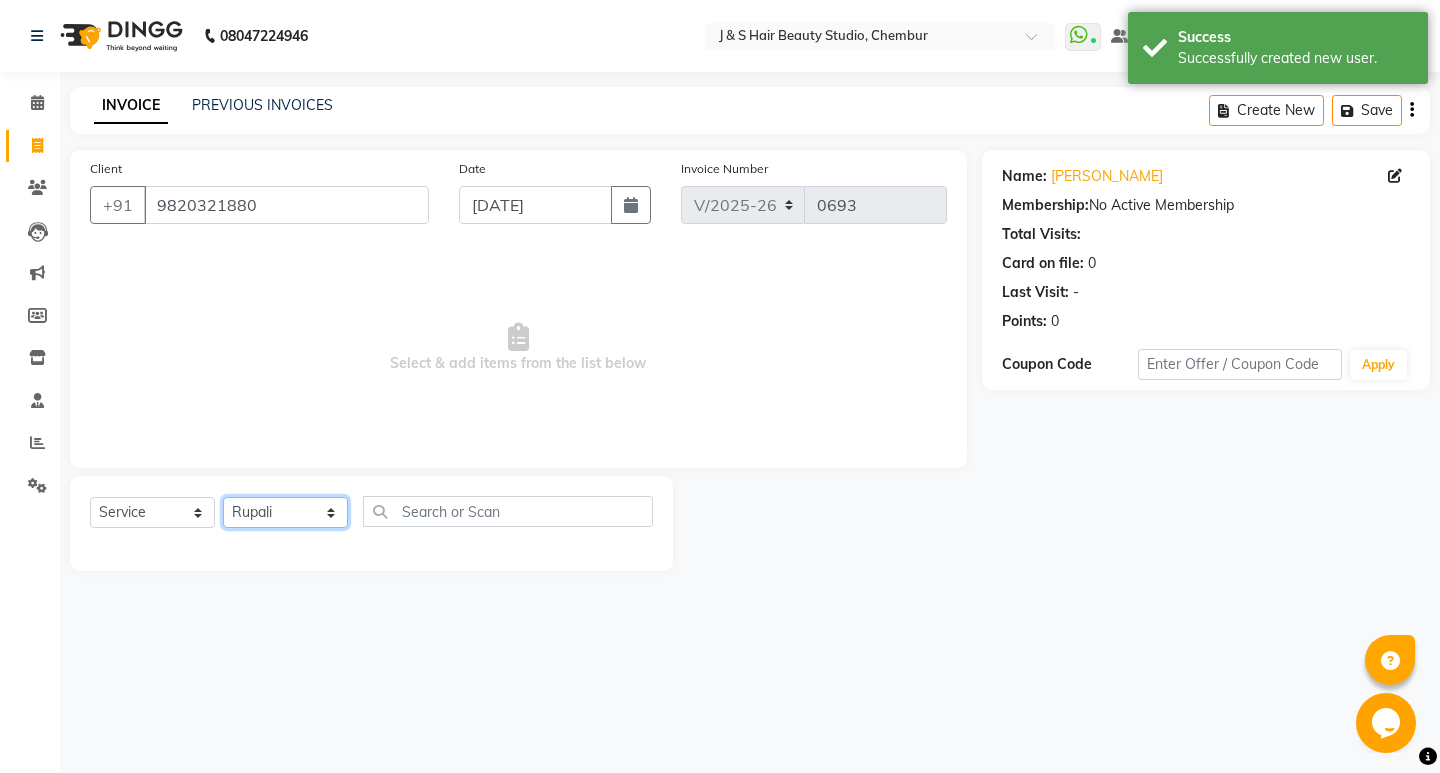 click on "Select Stylist Manager [PERSON_NAME] No Preference 1 poonam [PERSON_NAME] Sheetal Mam [PERSON_NAME]  [PERSON_NAME]" 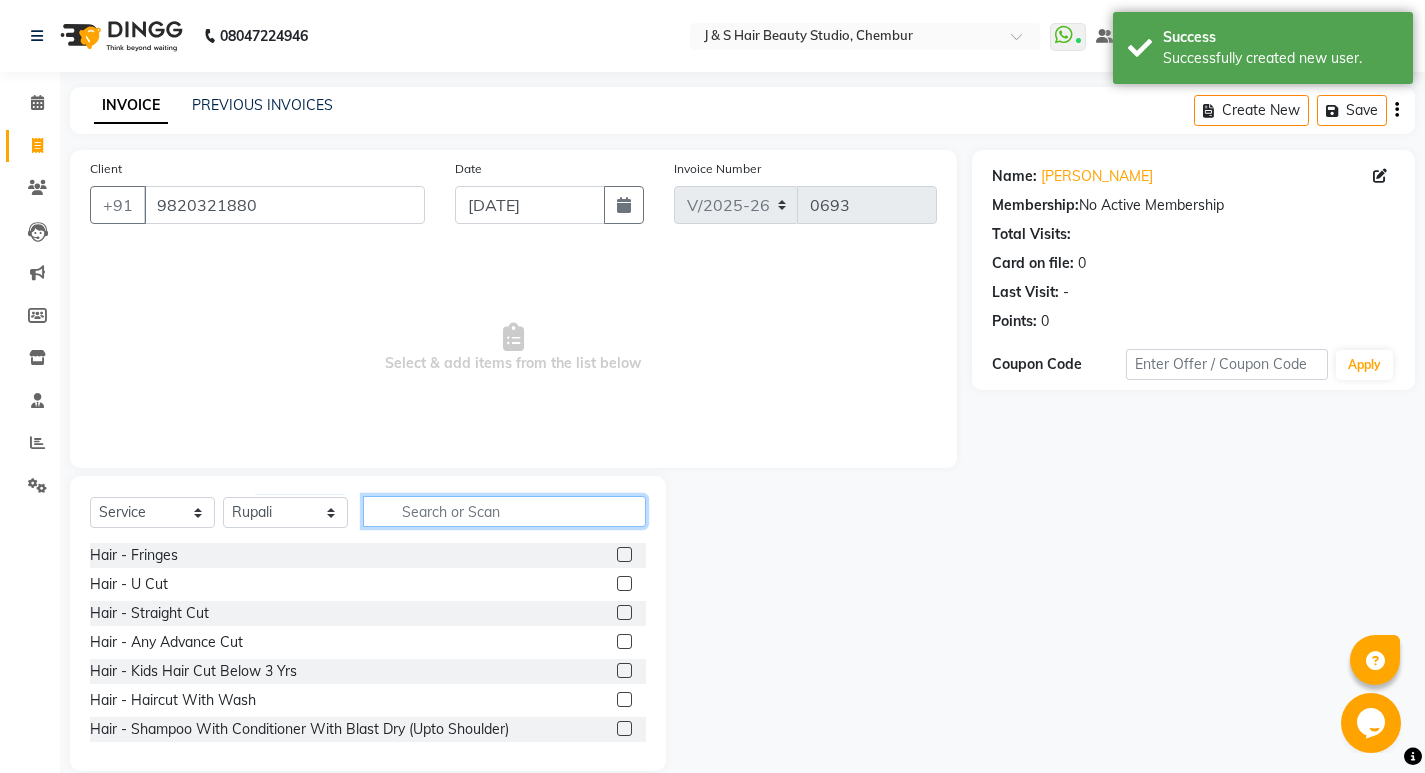 click 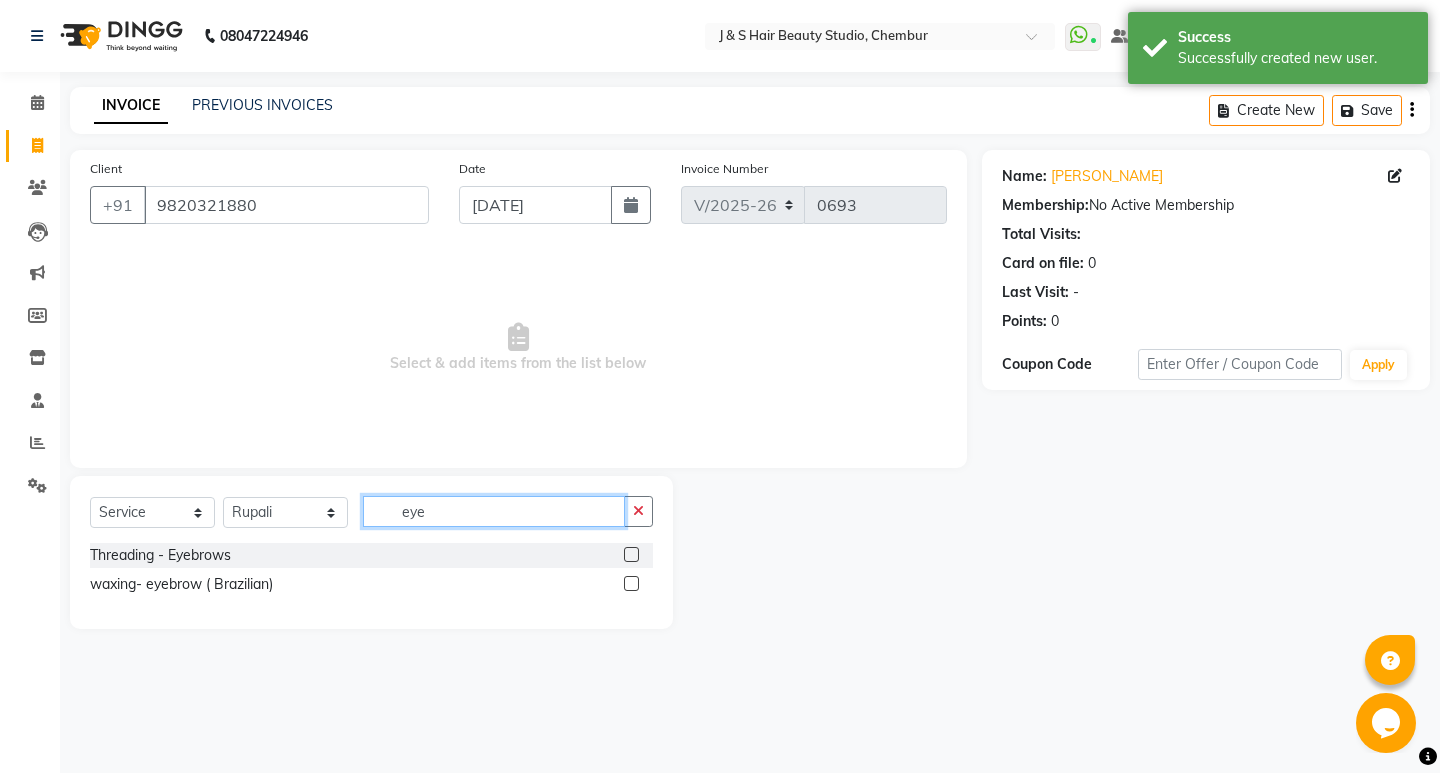 type on "eye" 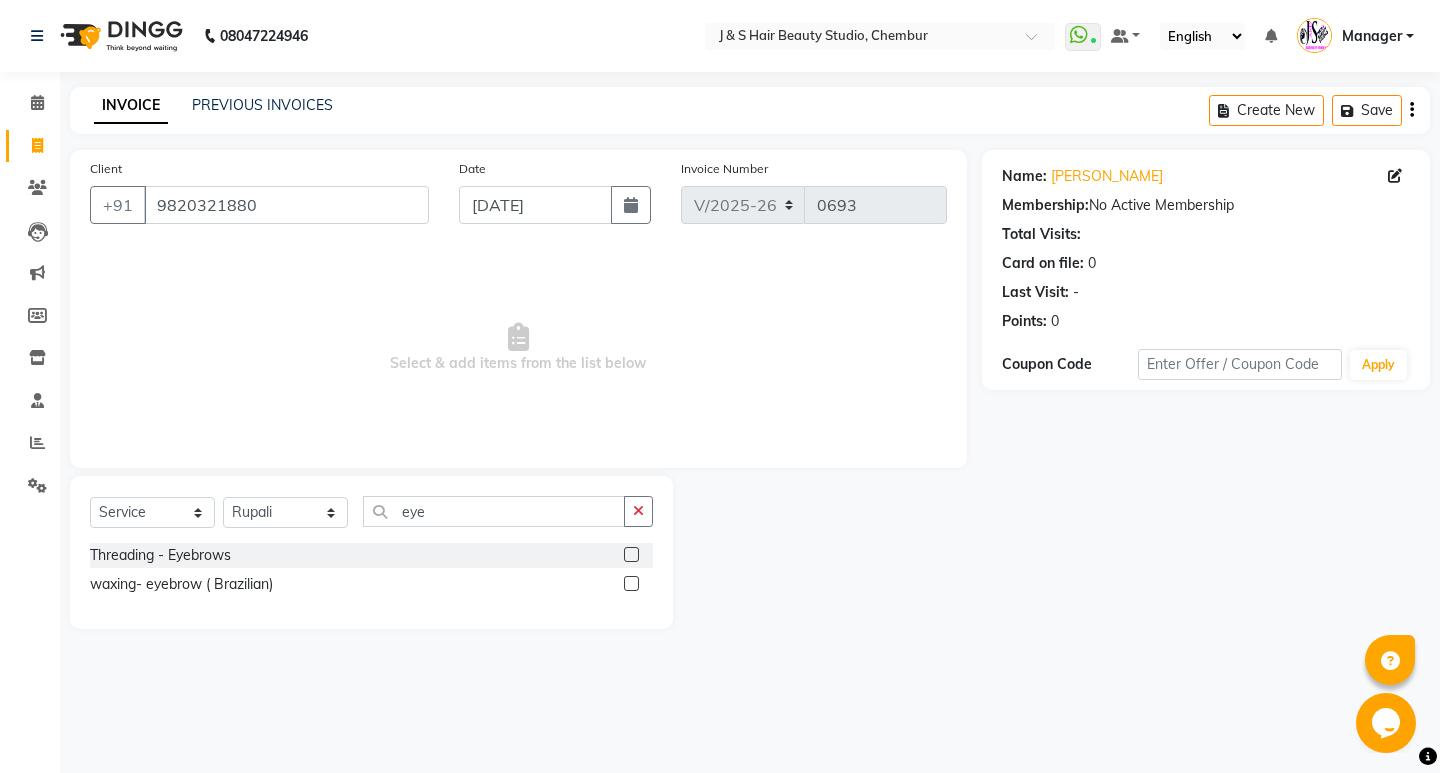 click 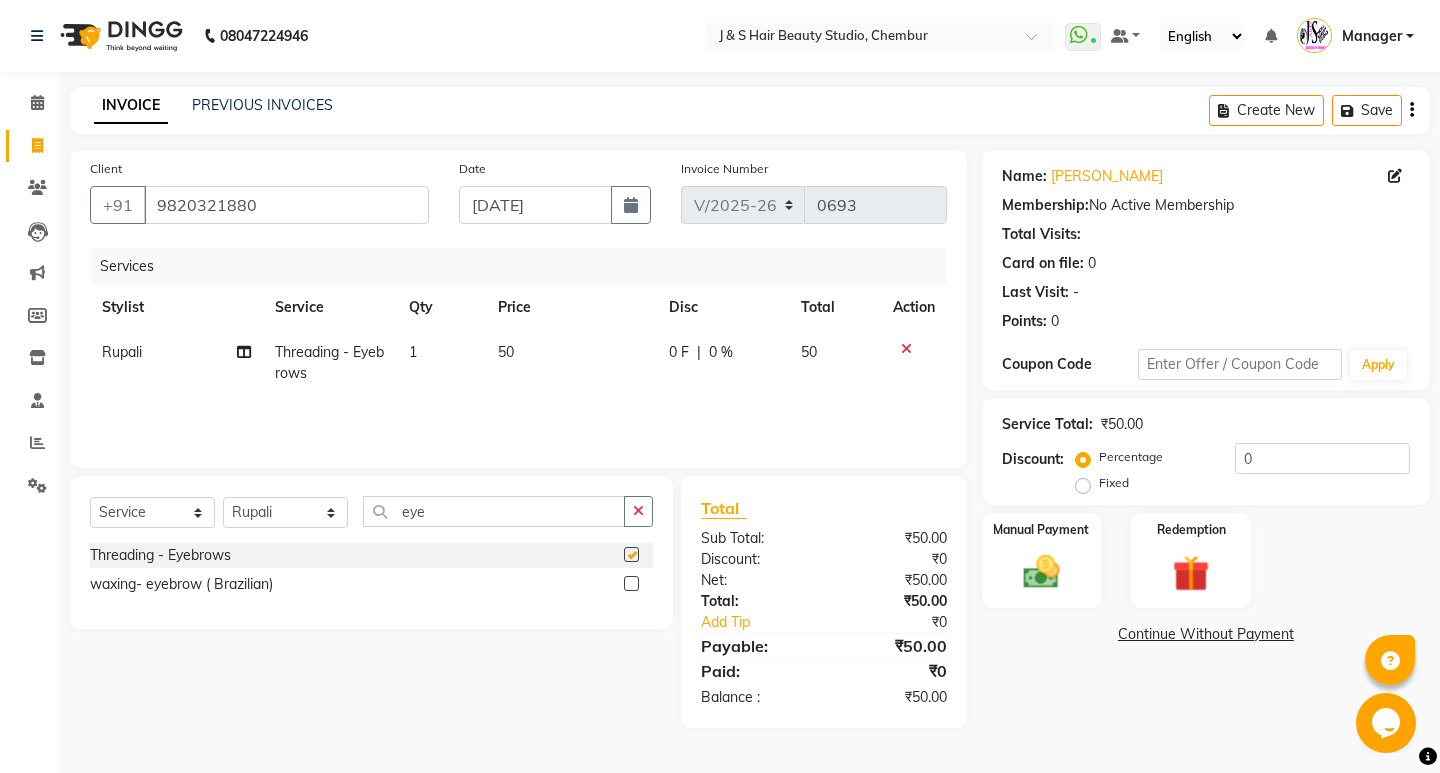 checkbox on "false" 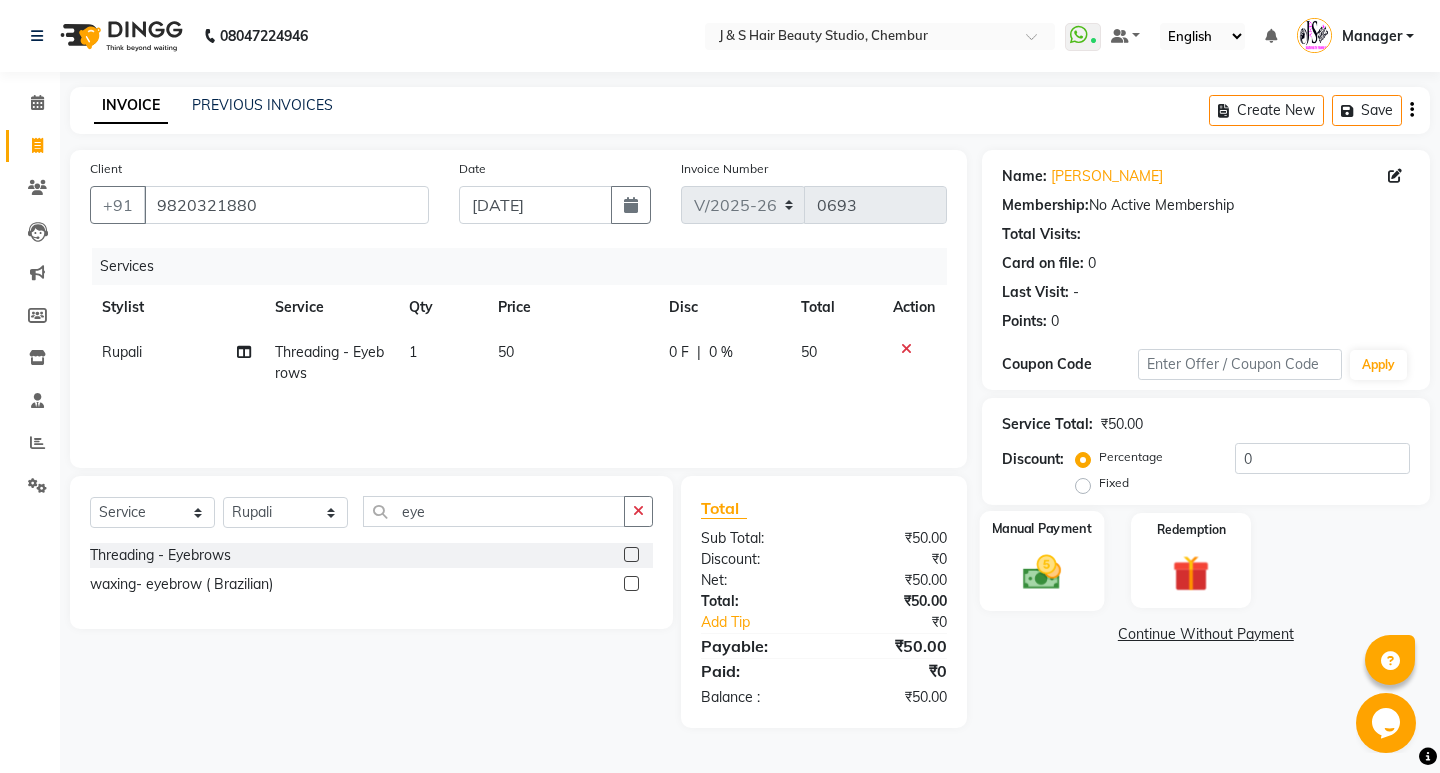 click on "Manual Payment" 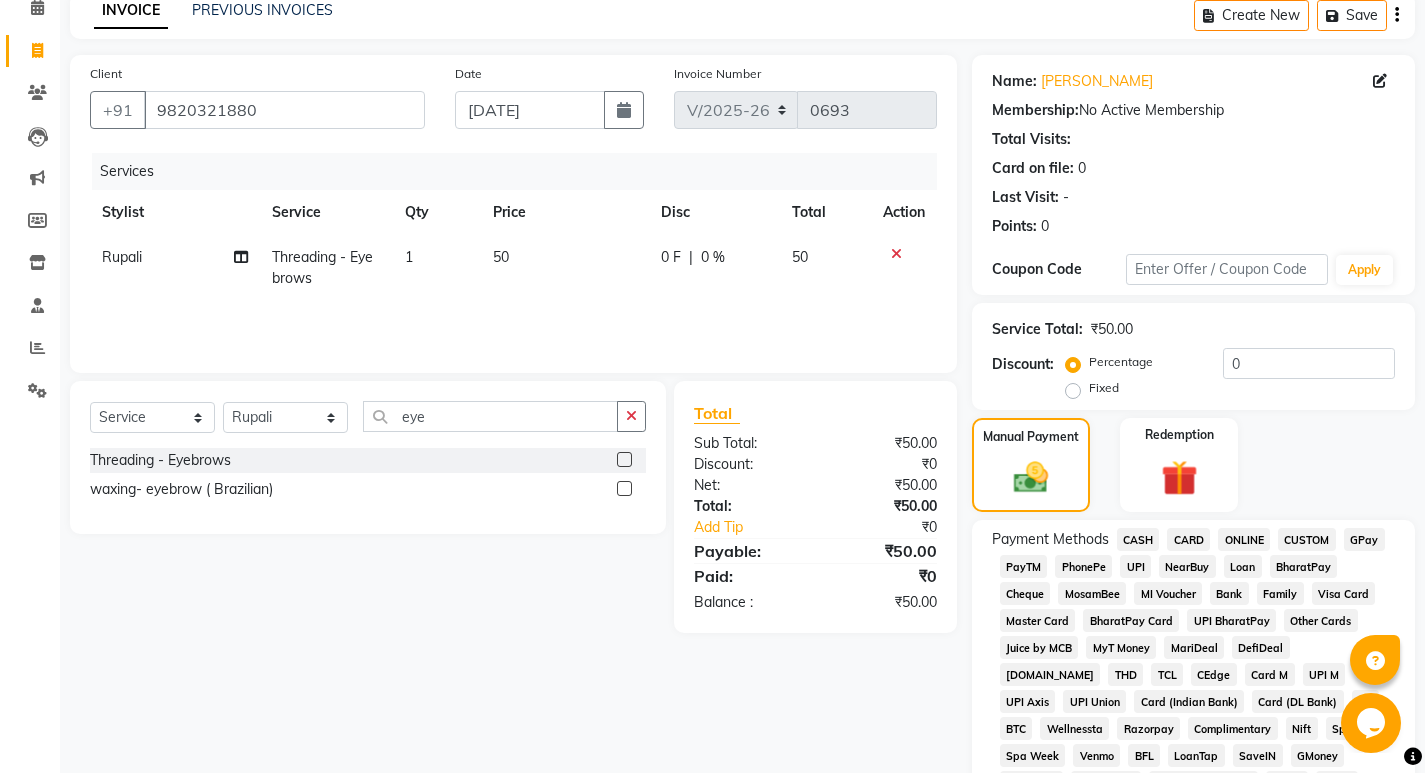 scroll, scrollTop: 400, scrollLeft: 0, axis: vertical 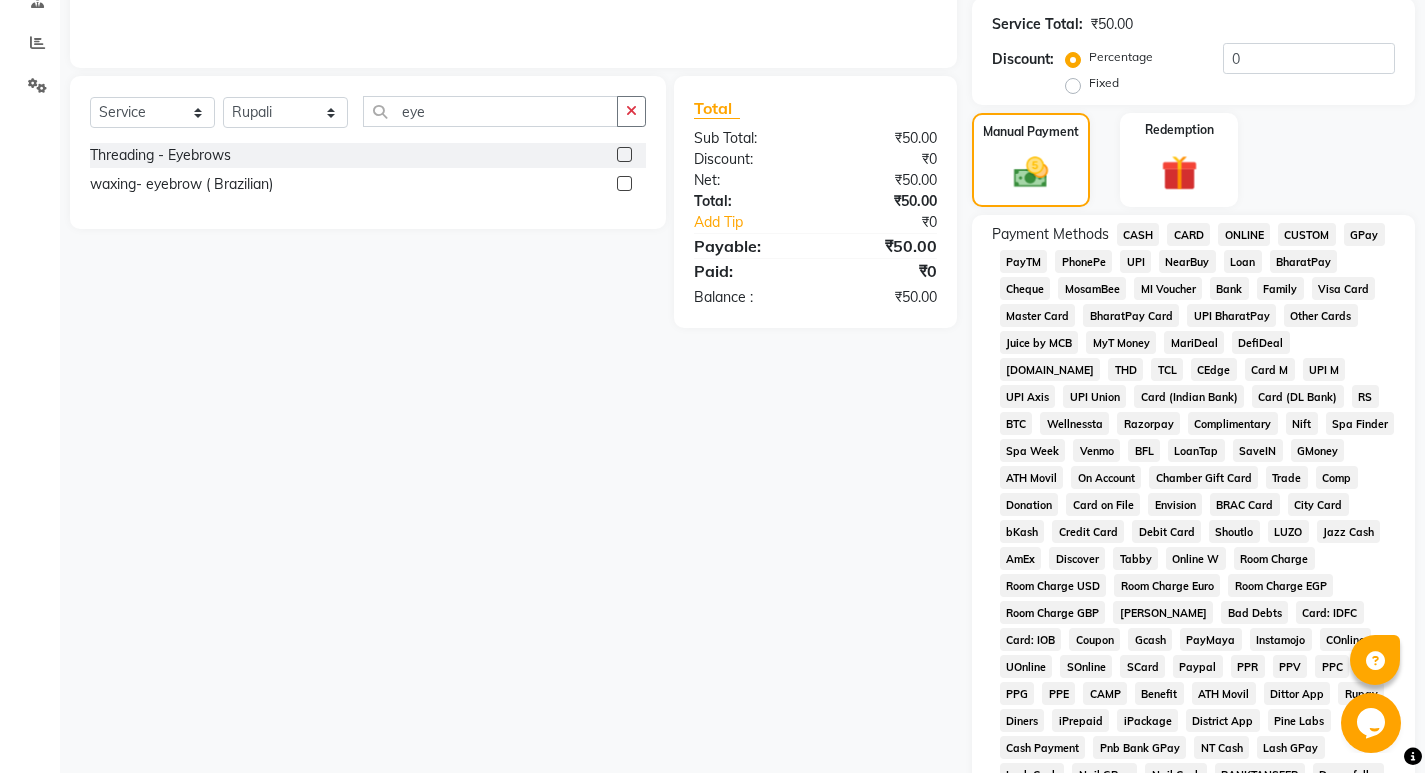 click on "CASH" 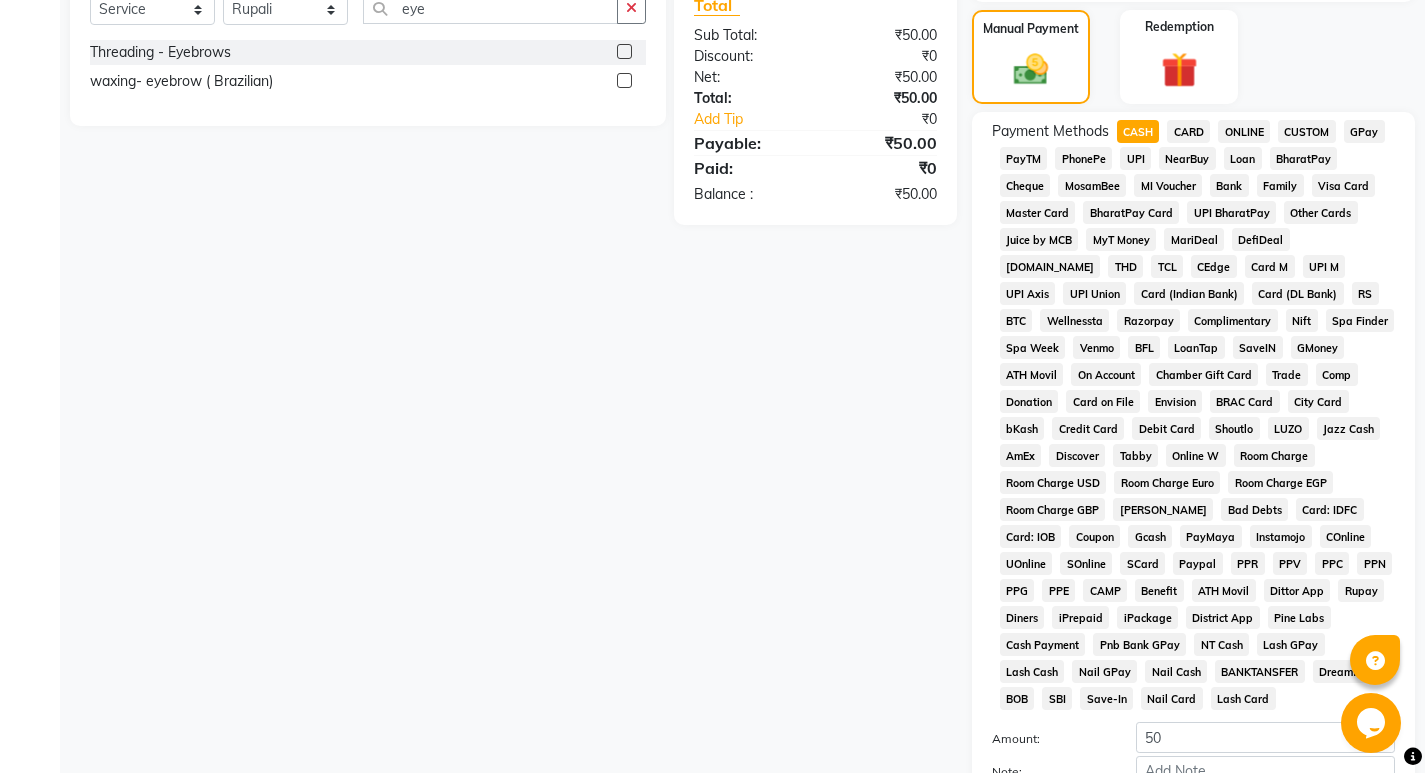 scroll, scrollTop: 705, scrollLeft: 0, axis: vertical 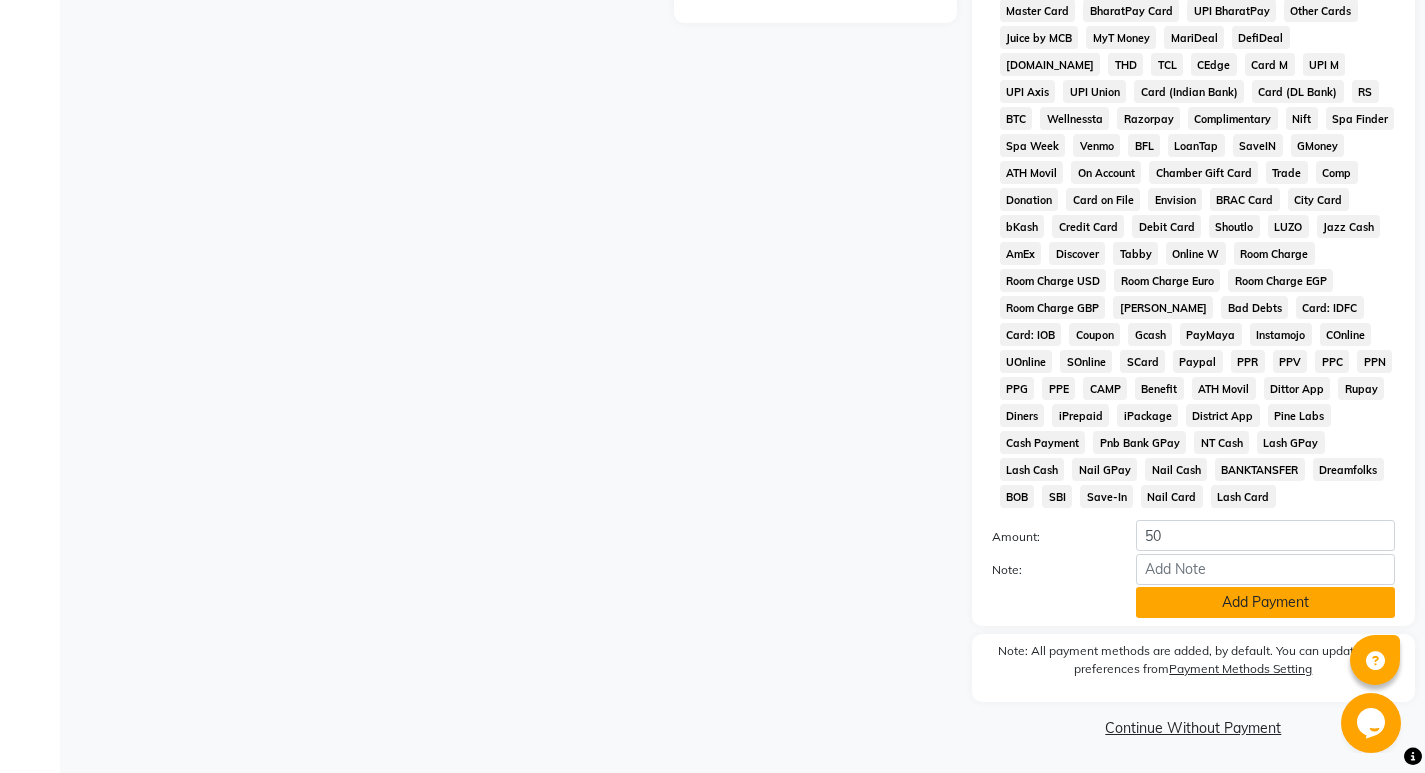 click on "Add Payment" 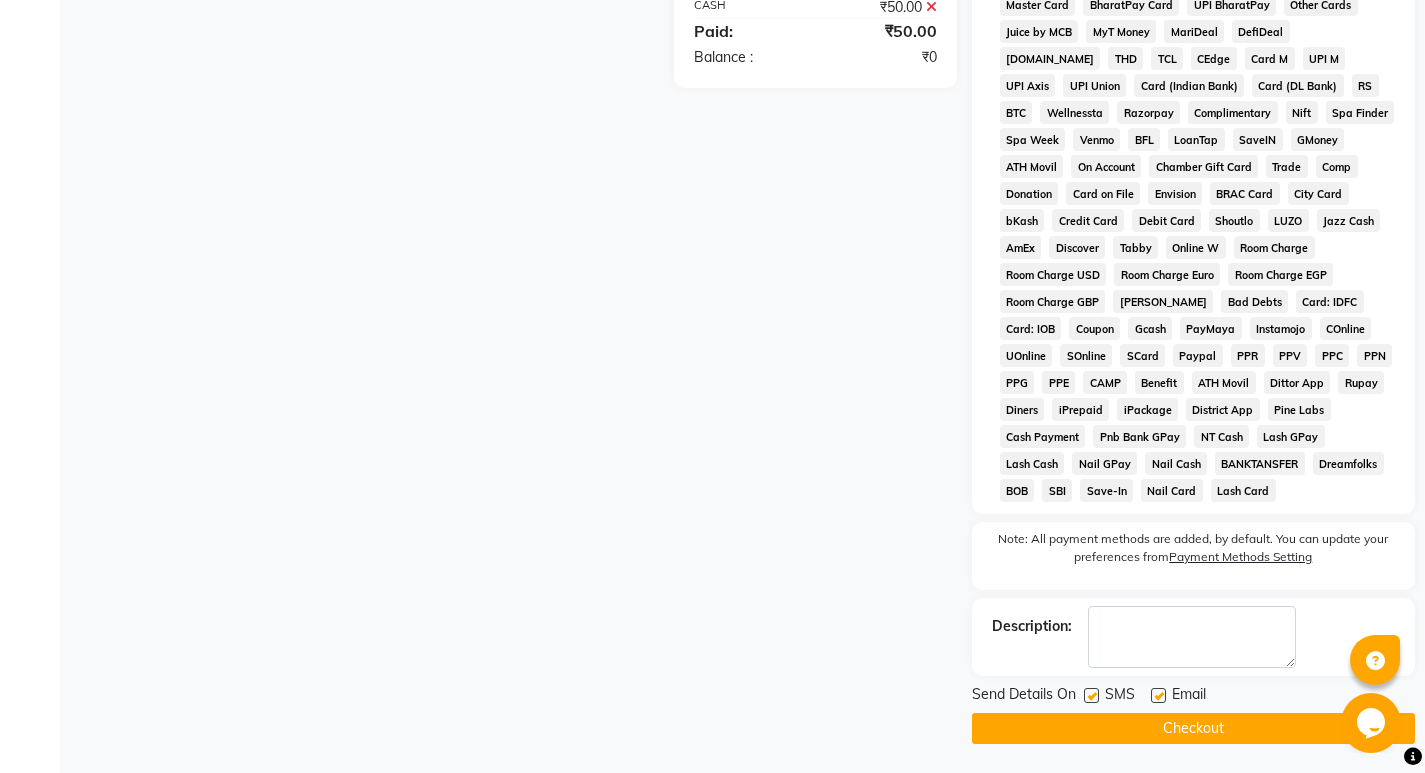 scroll, scrollTop: 712, scrollLeft: 0, axis: vertical 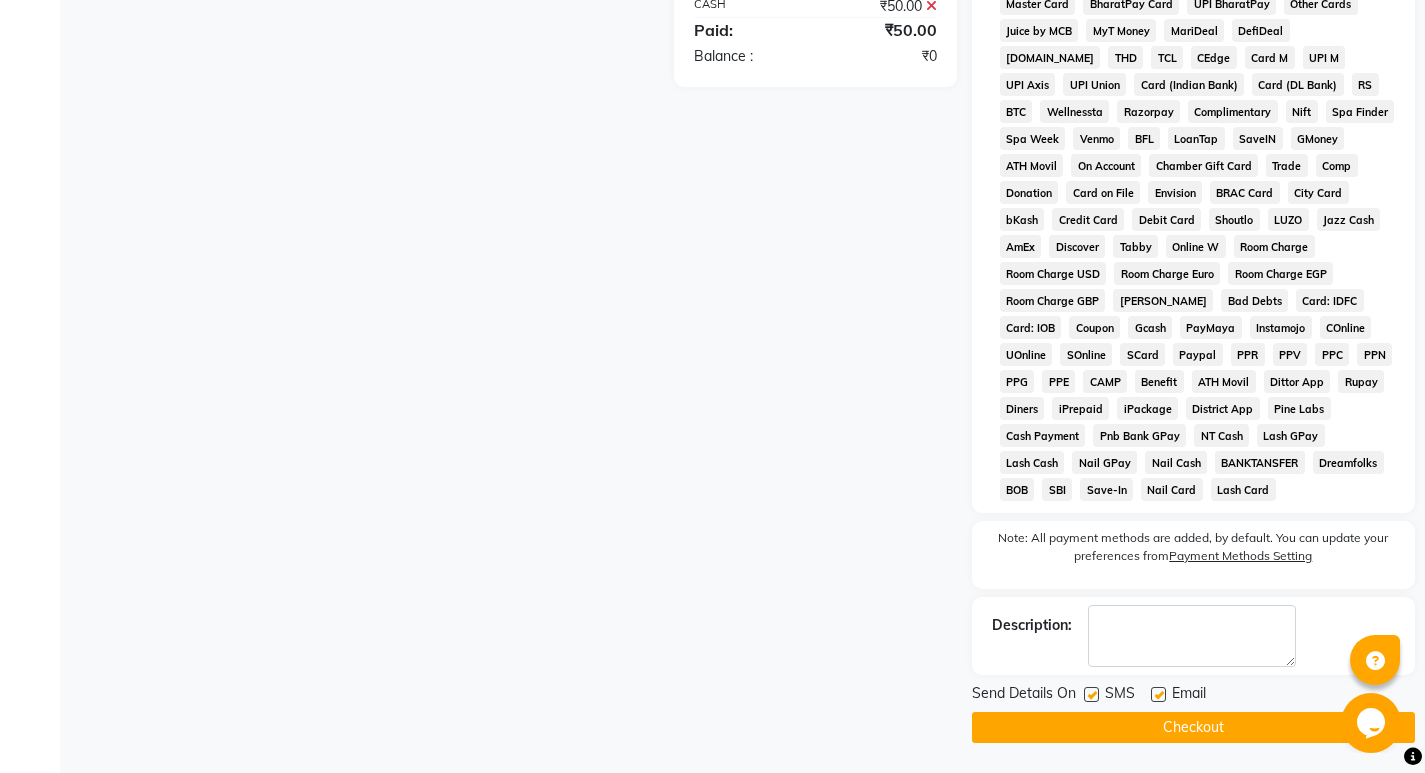 click on "Checkout" 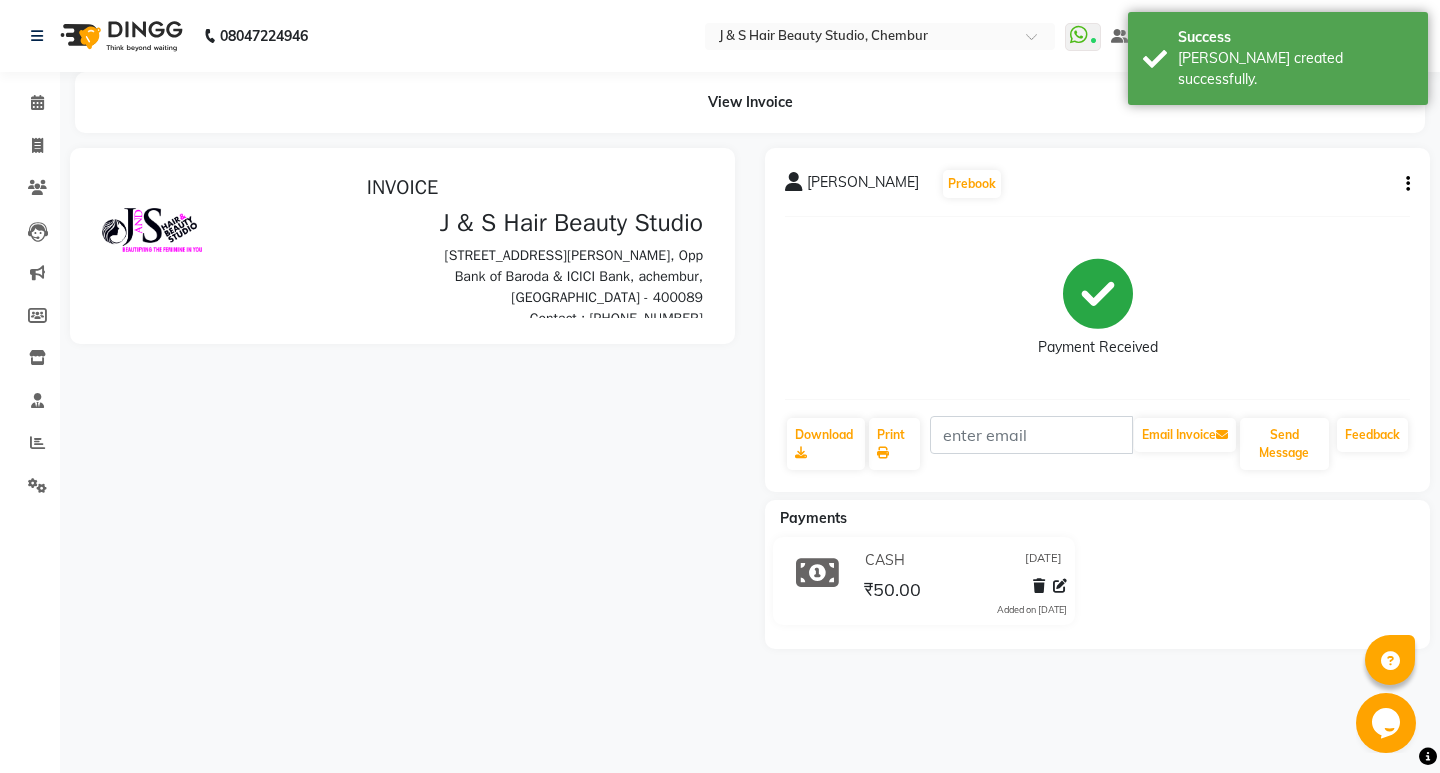 scroll, scrollTop: 0, scrollLeft: 0, axis: both 